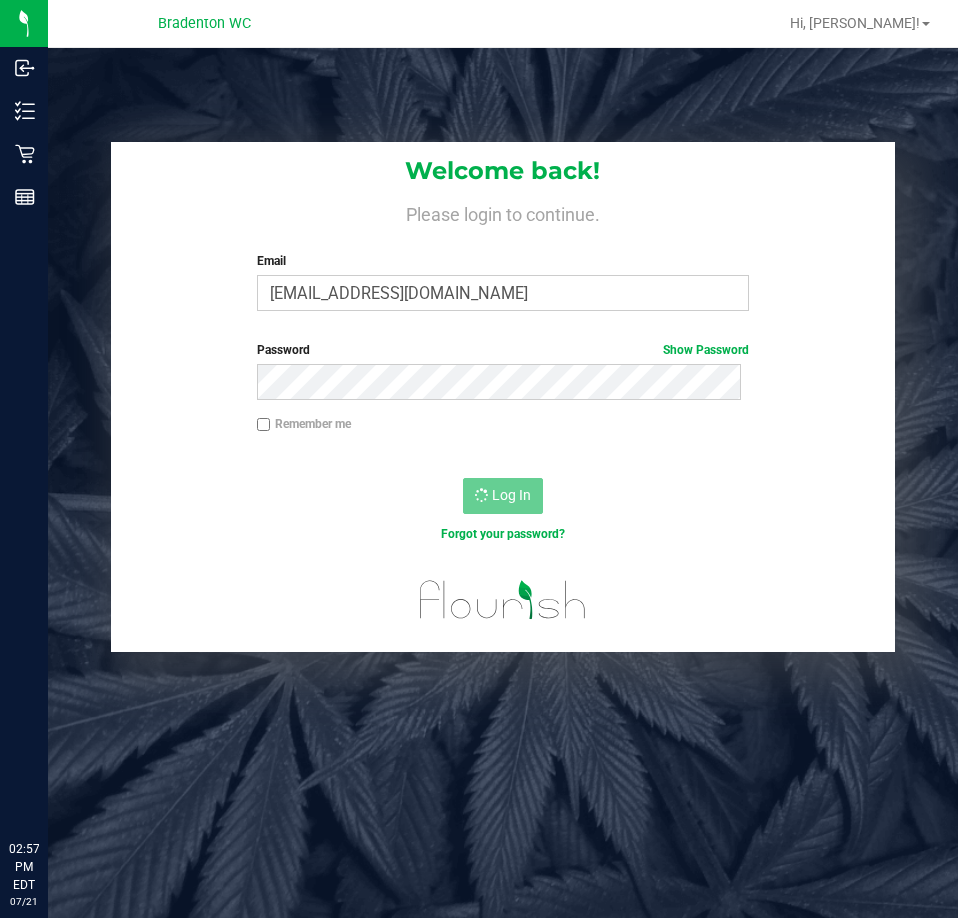 scroll, scrollTop: 0, scrollLeft: 0, axis: both 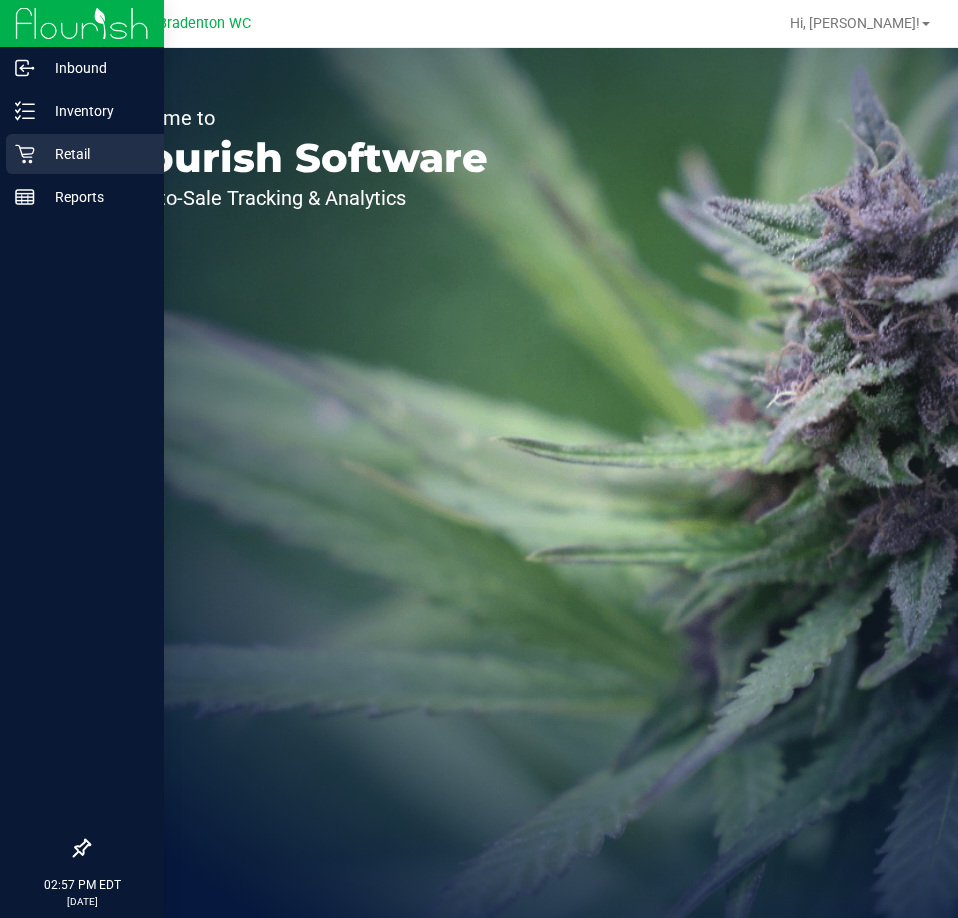 click on "Retail" at bounding box center [95, 154] 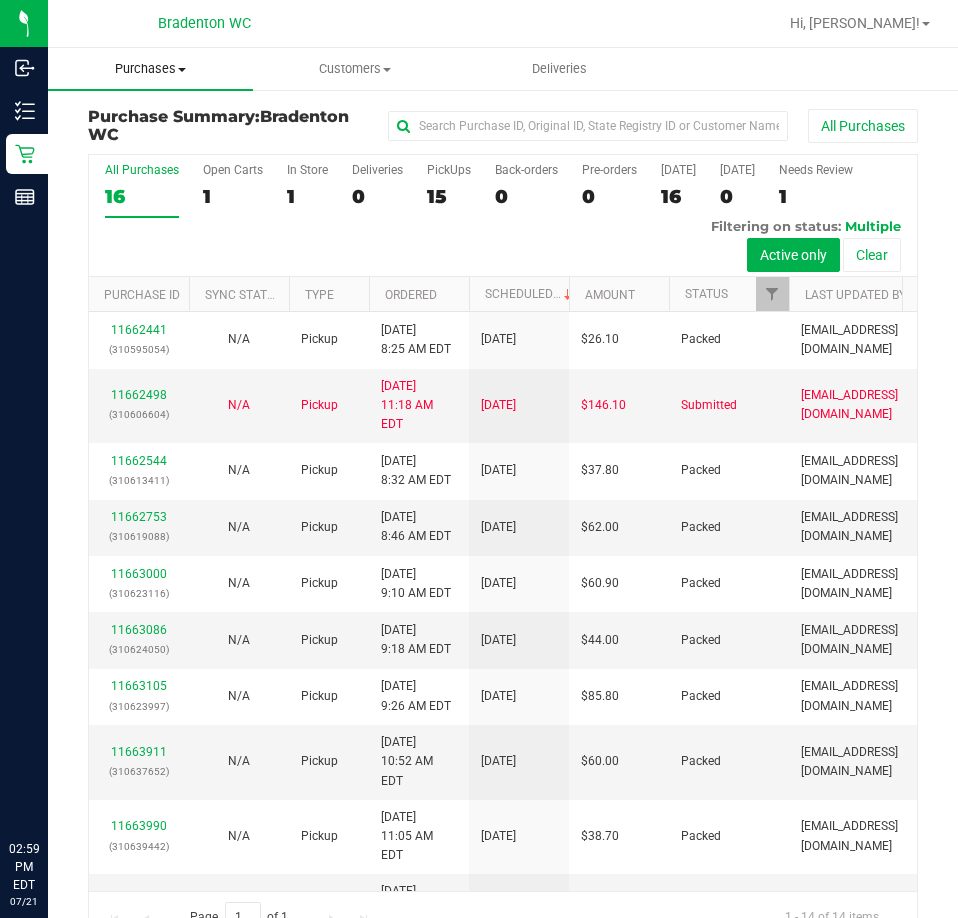 click on "Purchases" at bounding box center (150, 69) 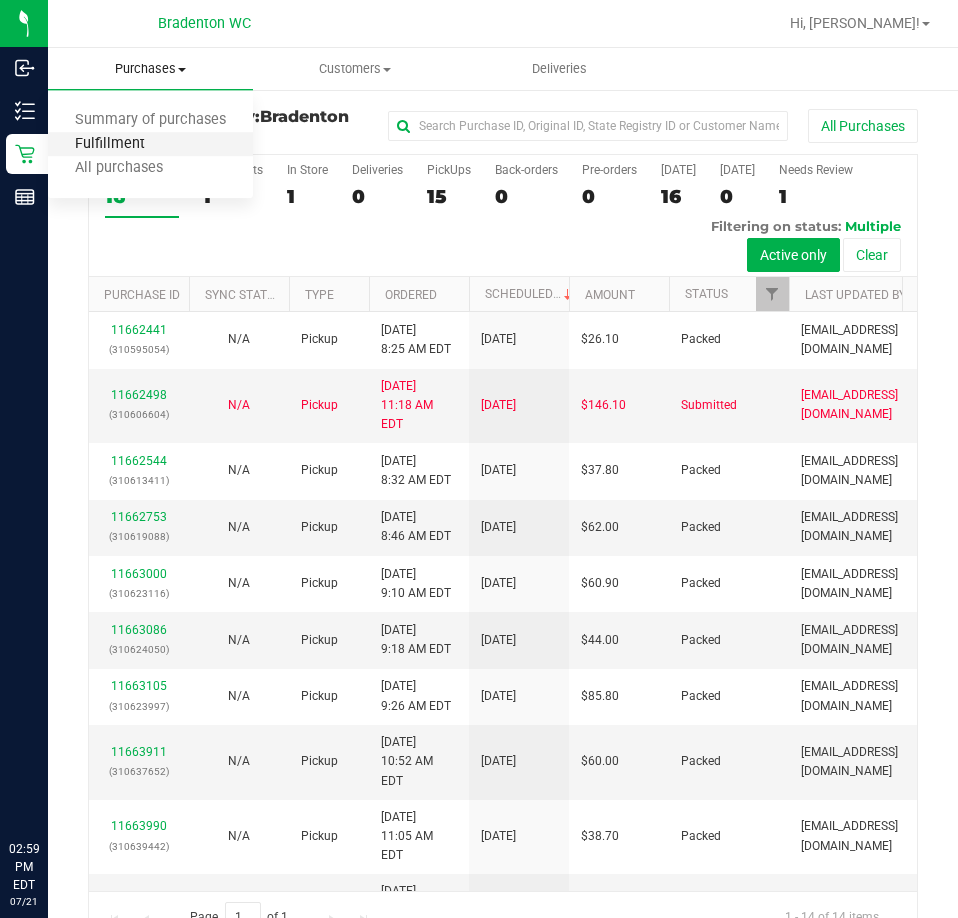 click on "Fulfillment" at bounding box center (110, 144) 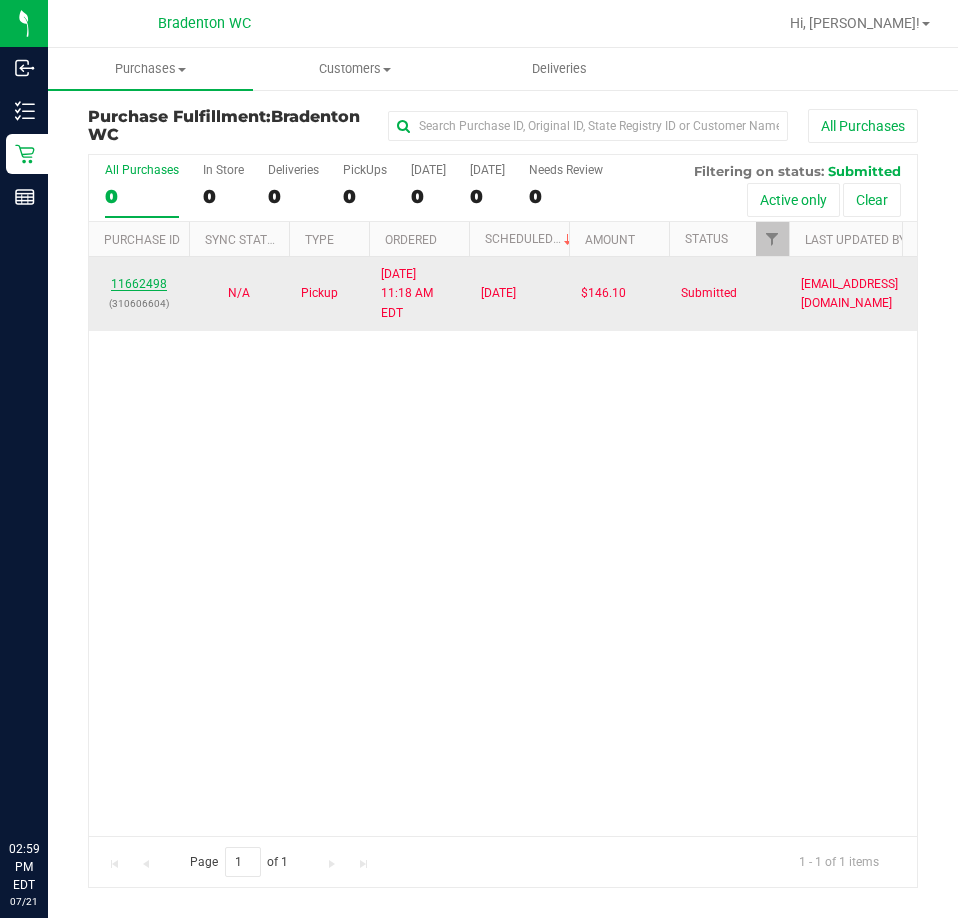 click on "11662498" at bounding box center [139, 284] 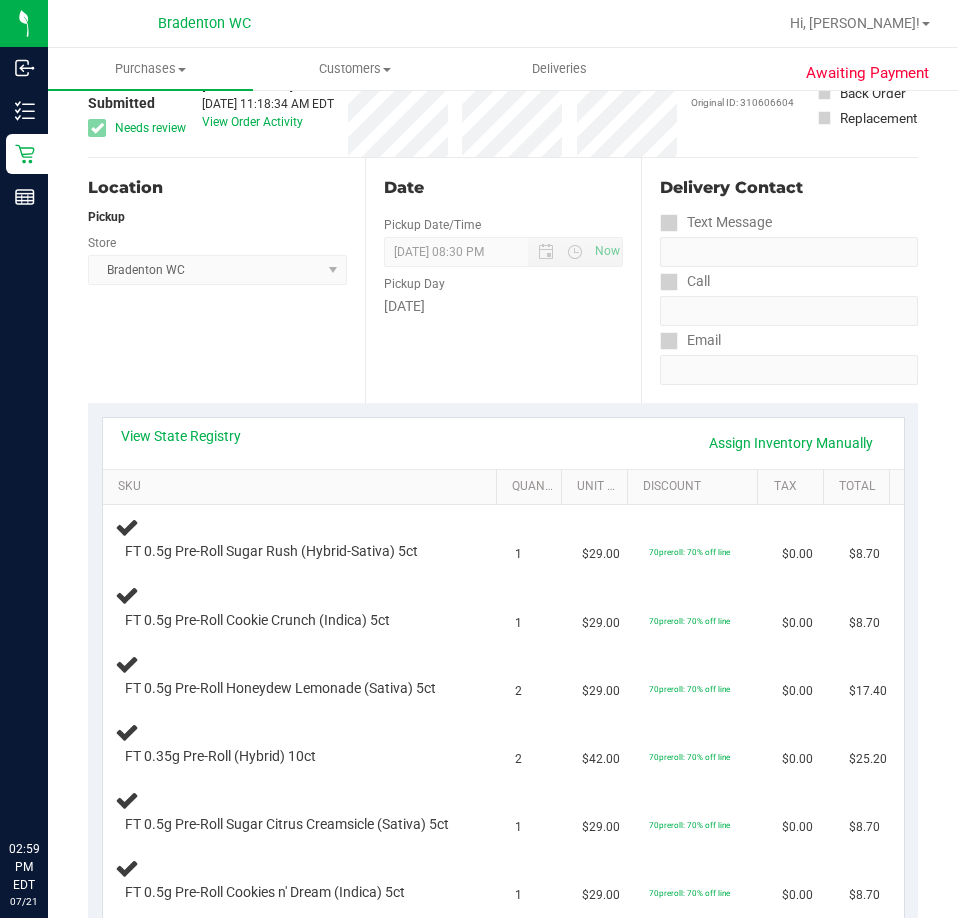 scroll, scrollTop: 100, scrollLeft: 0, axis: vertical 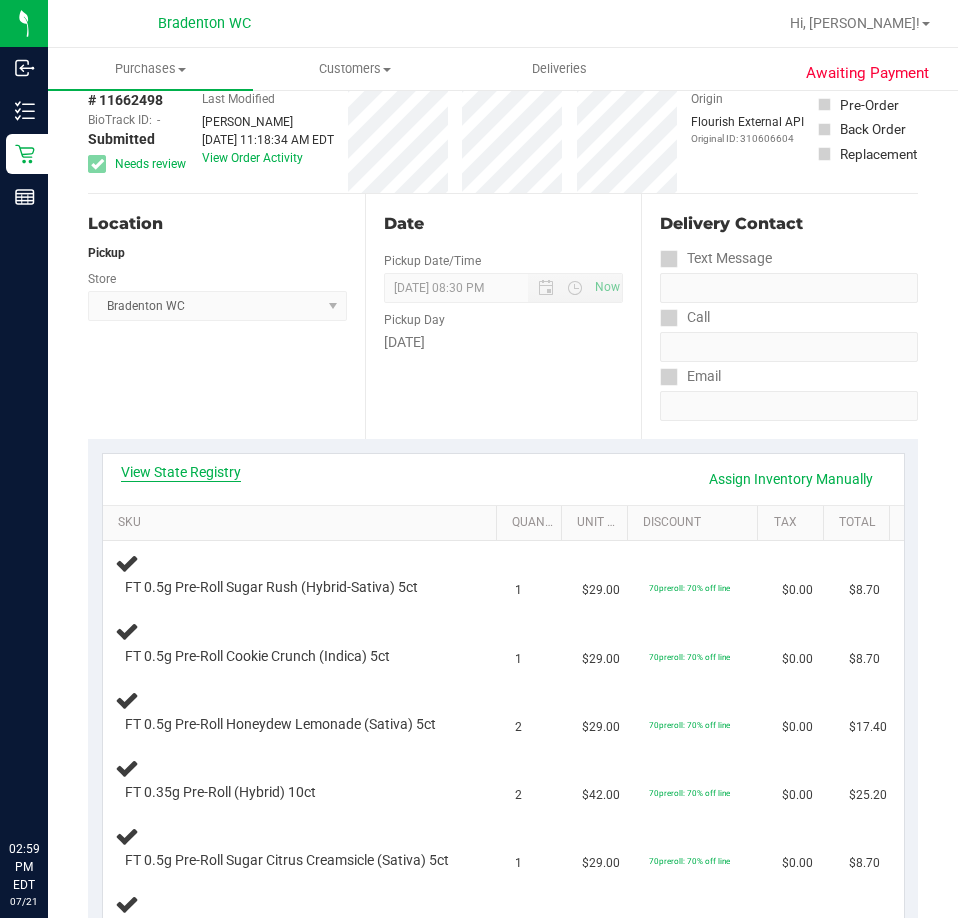 click on "View State Registry" at bounding box center [181, 472] 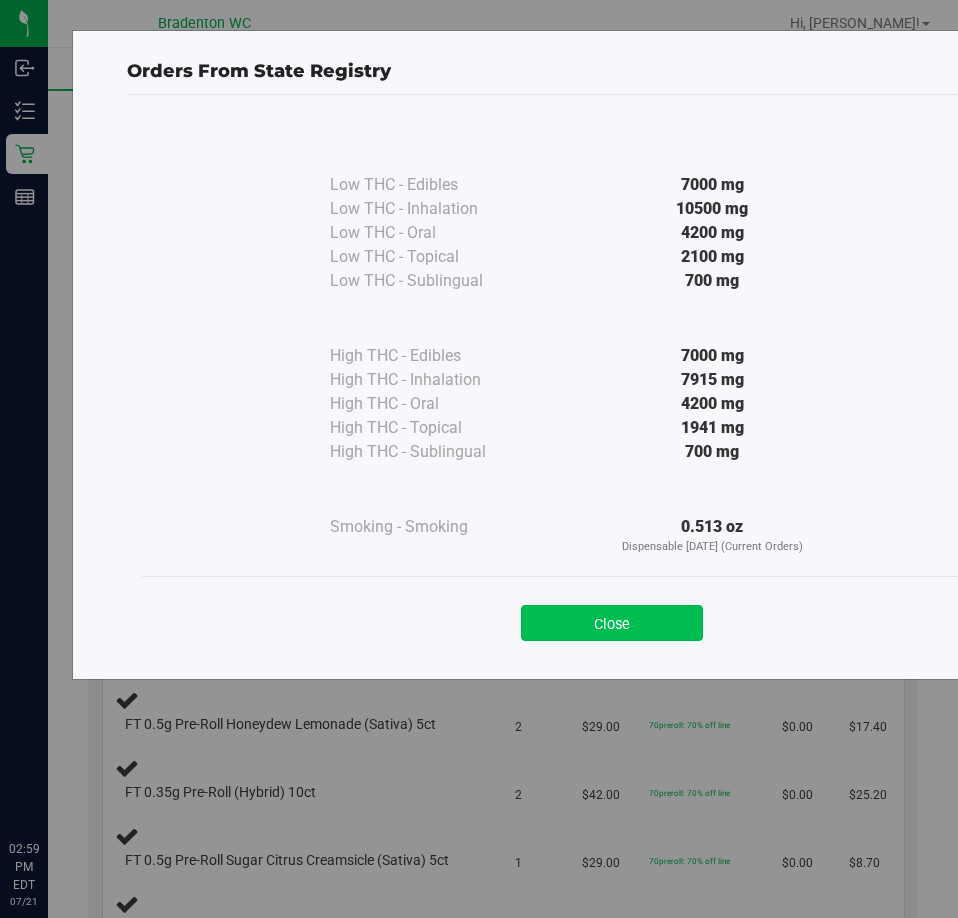 click on "Close" at bounding box center [612, 623] 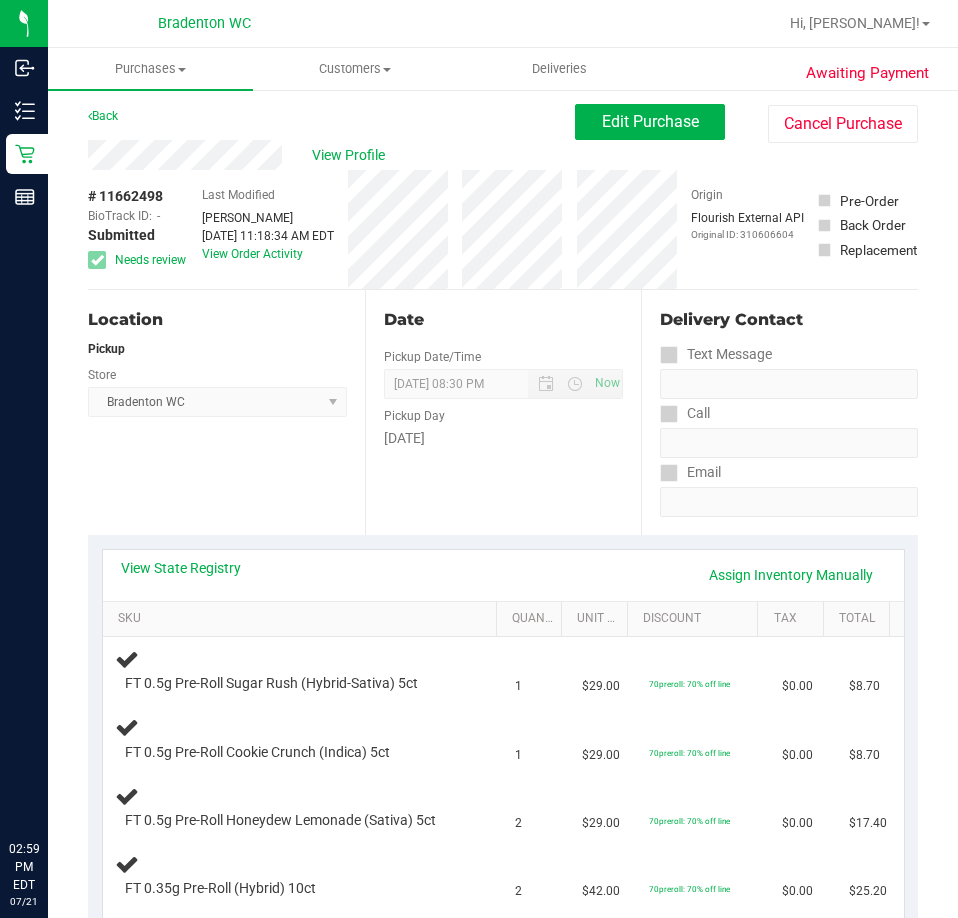 scroll, scrollTop: 0, scrollLeft: 0, axis: both 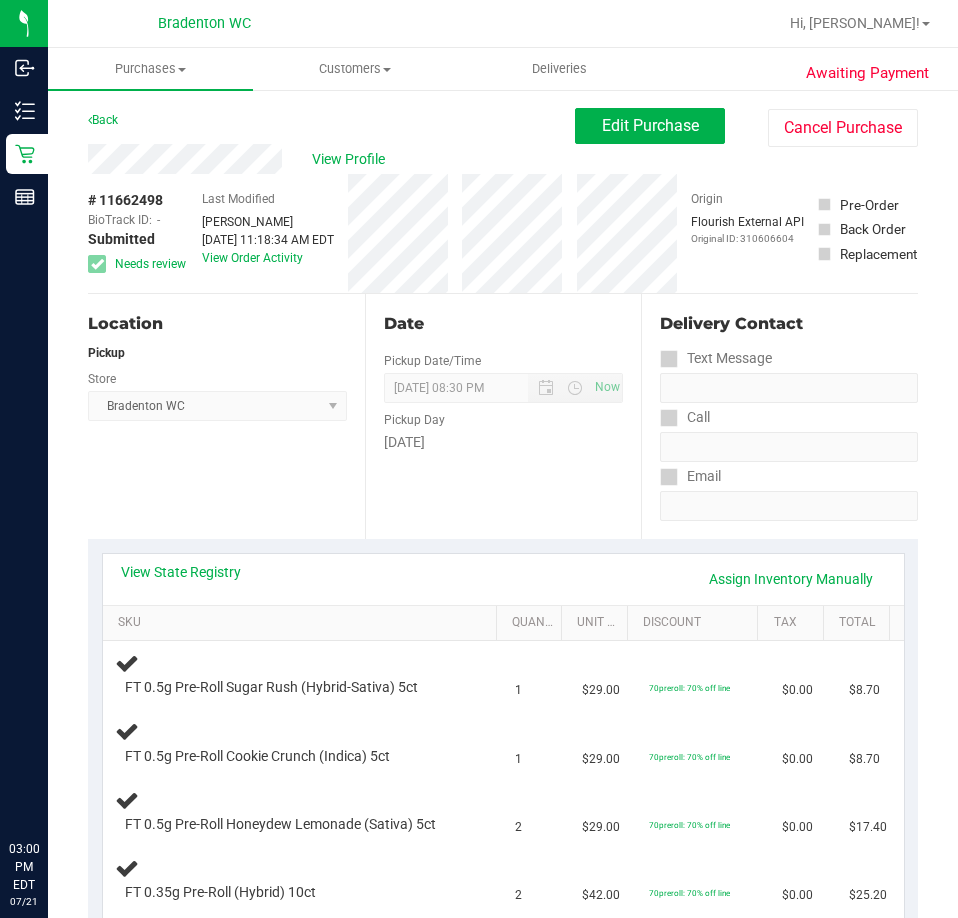 click on "Location" at bounding box center (217, 324) 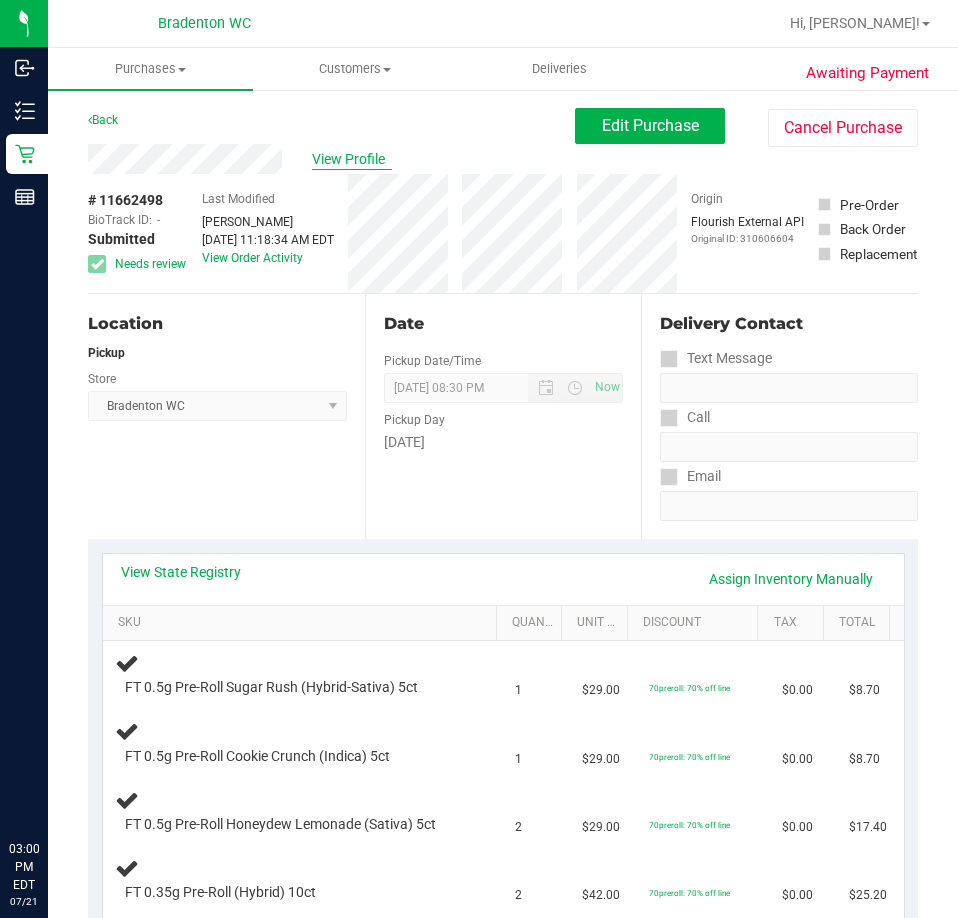click on "View Profile" at bounding box center (352, 159) 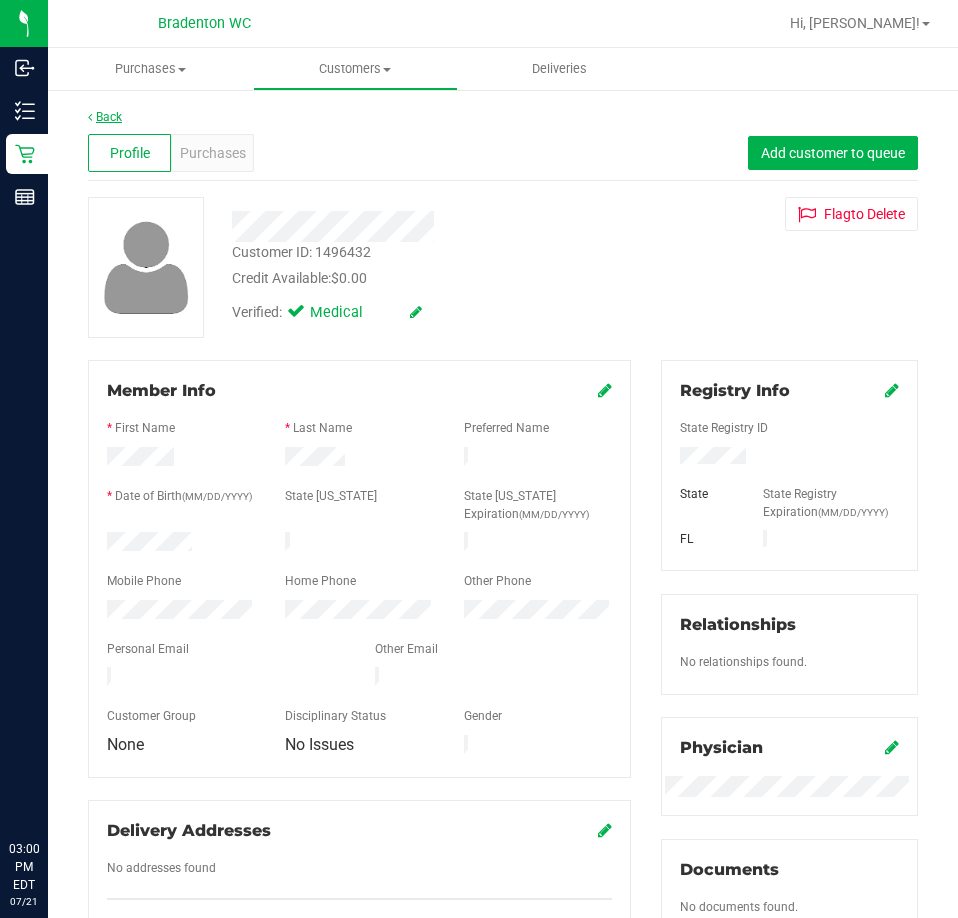 click on "Back" at bounding box center [105, 117] 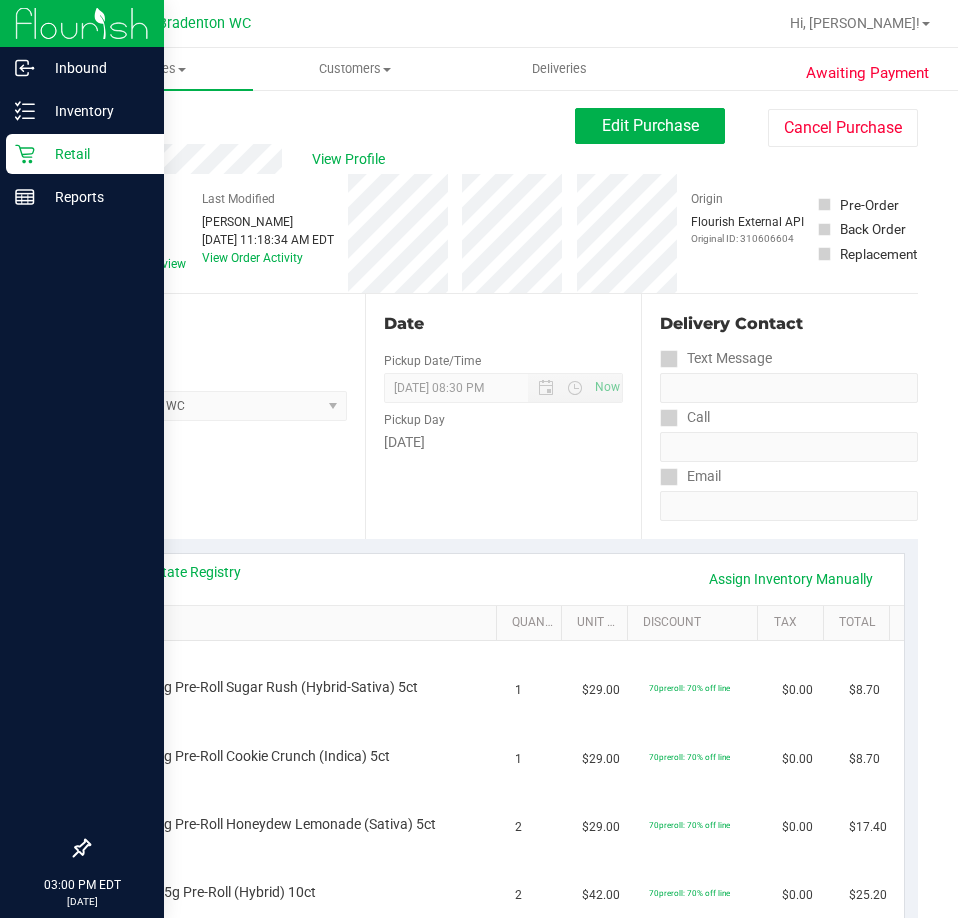 click 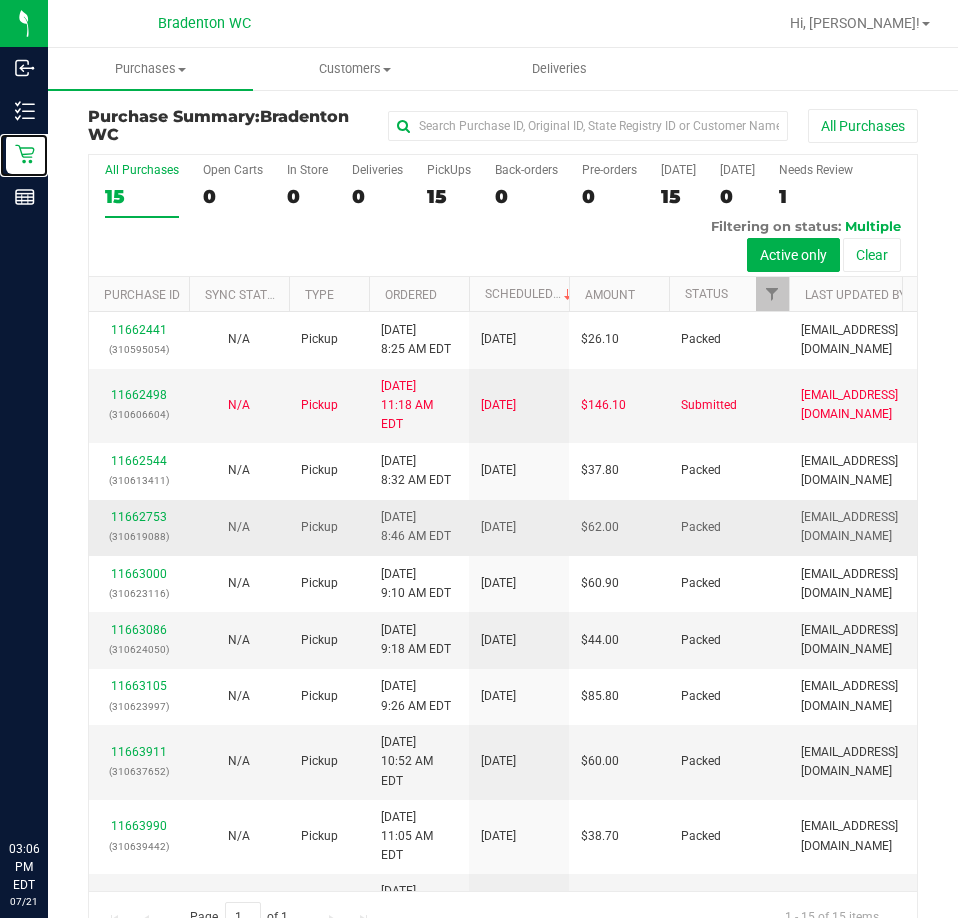 scroll, scrollTop: 286, scrollLeft: 0, axis: vertical 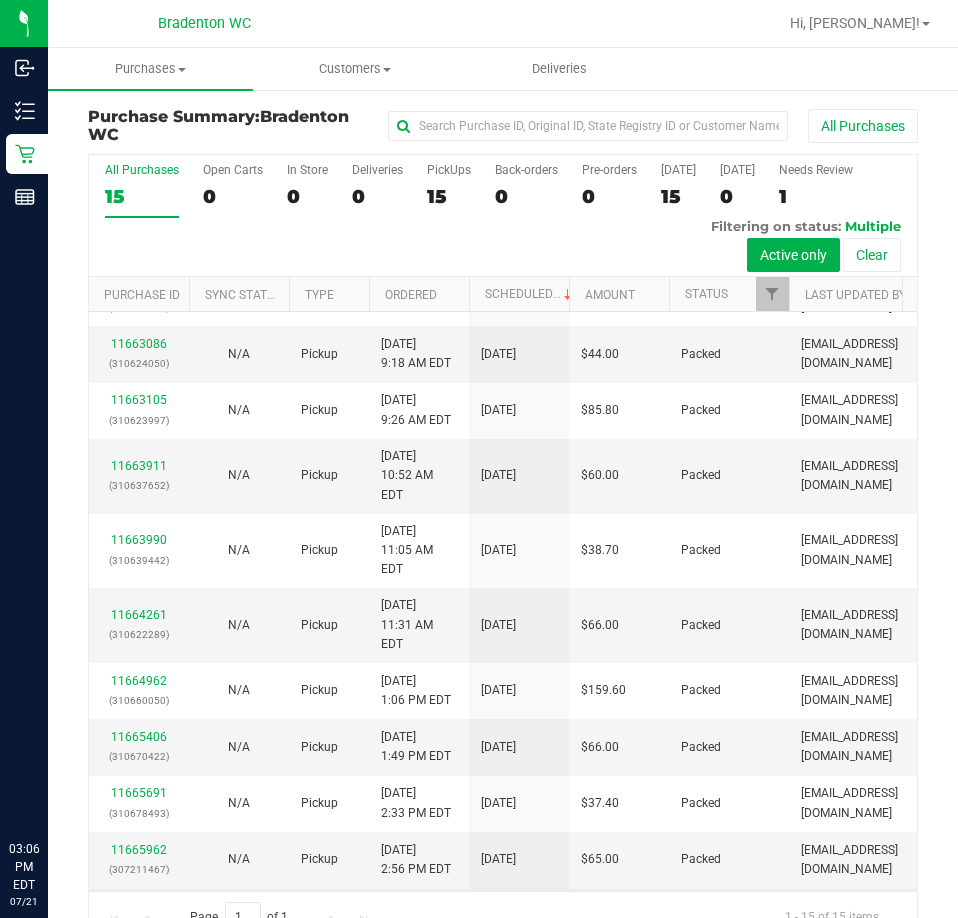 click on "11666010" at bounding box center (139, 906) 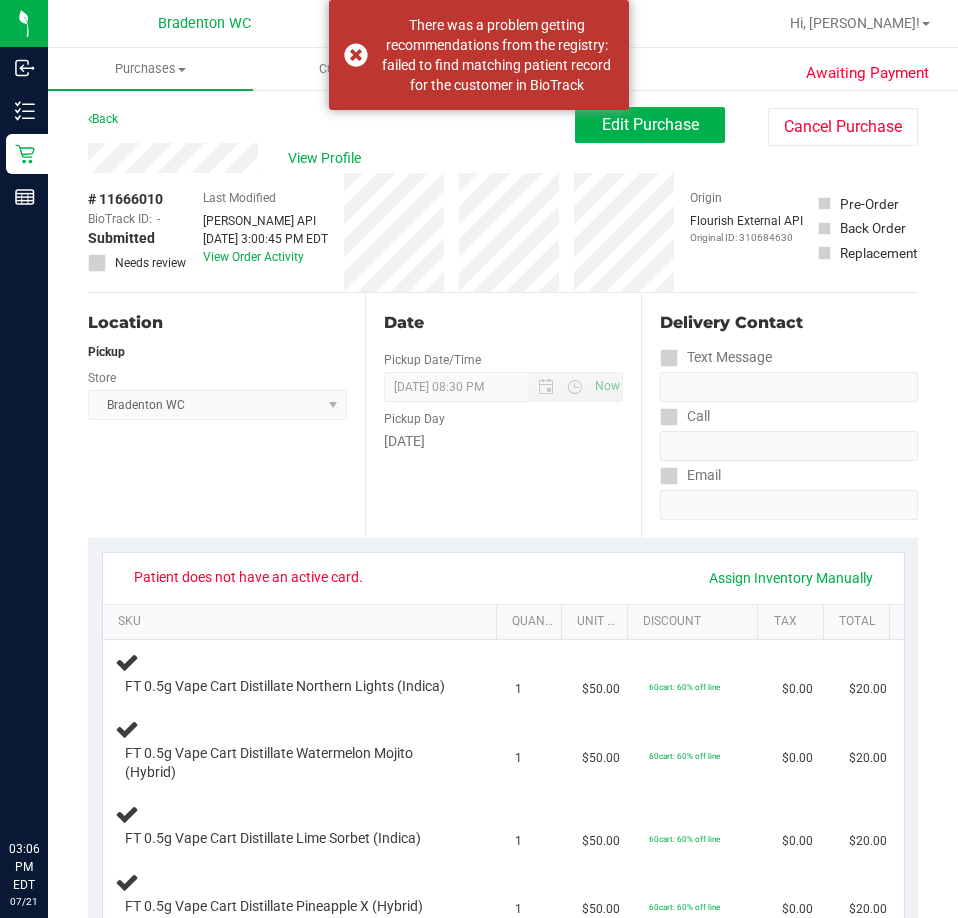 scroll, scrollTop: 0, scrollLeft: 0, axis: both 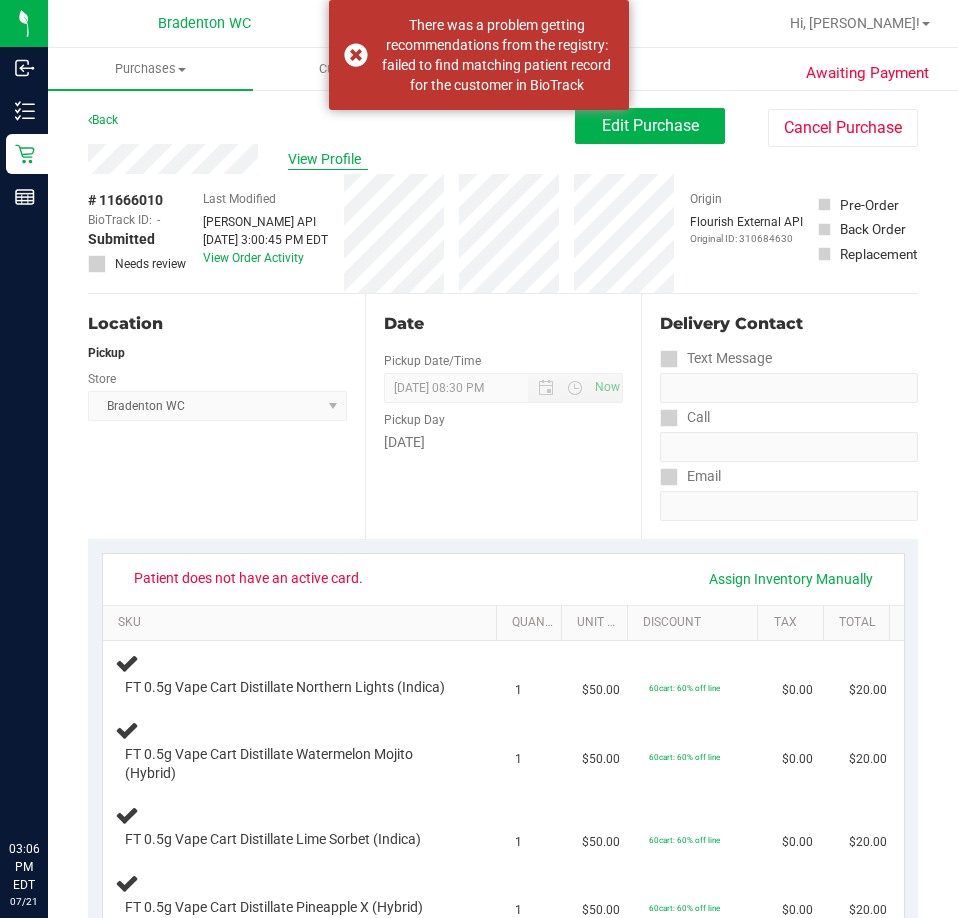 click on "View Profile" at bounding box center (328, 159) 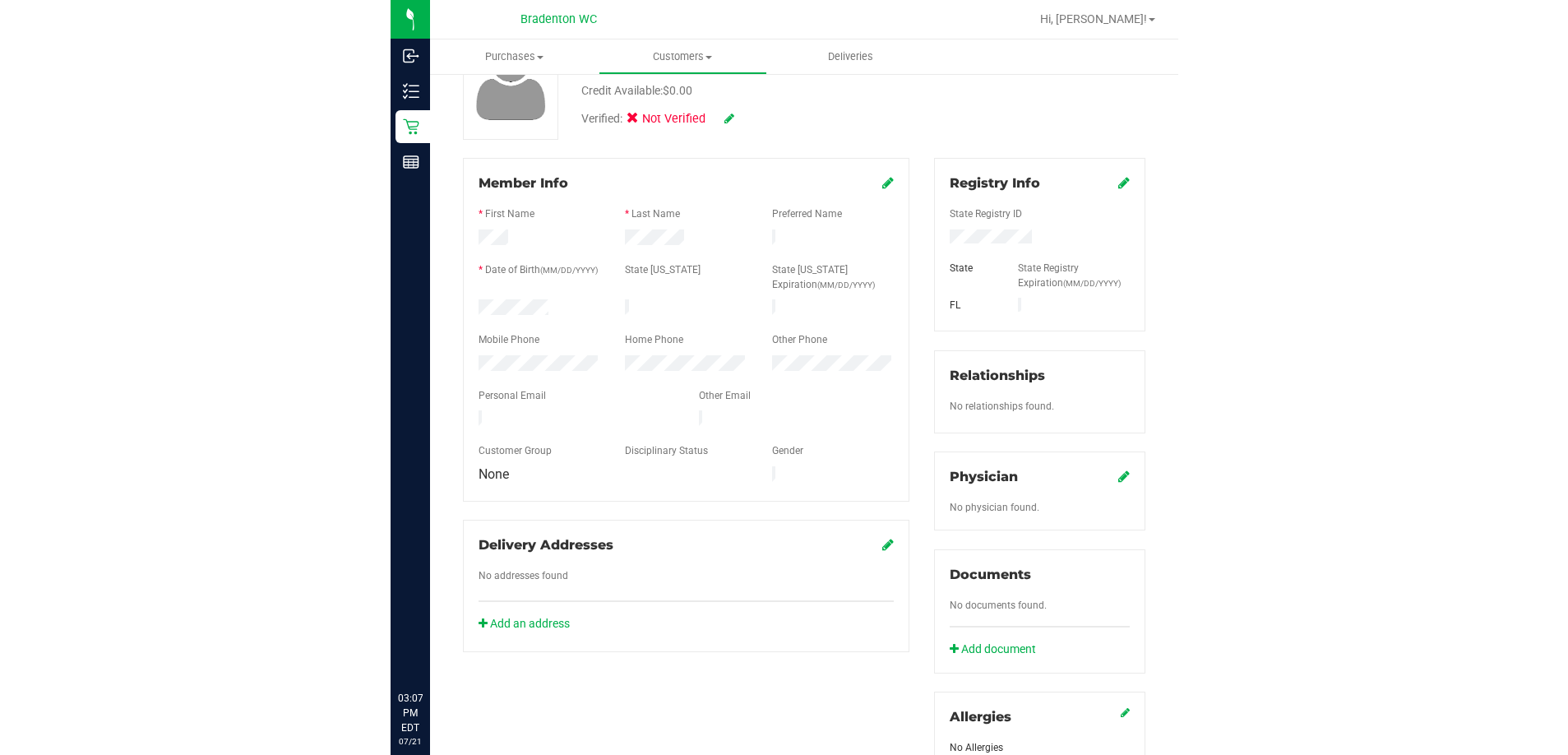 scroll, scrollTop: 0, scrollLeft: 0, axis: both 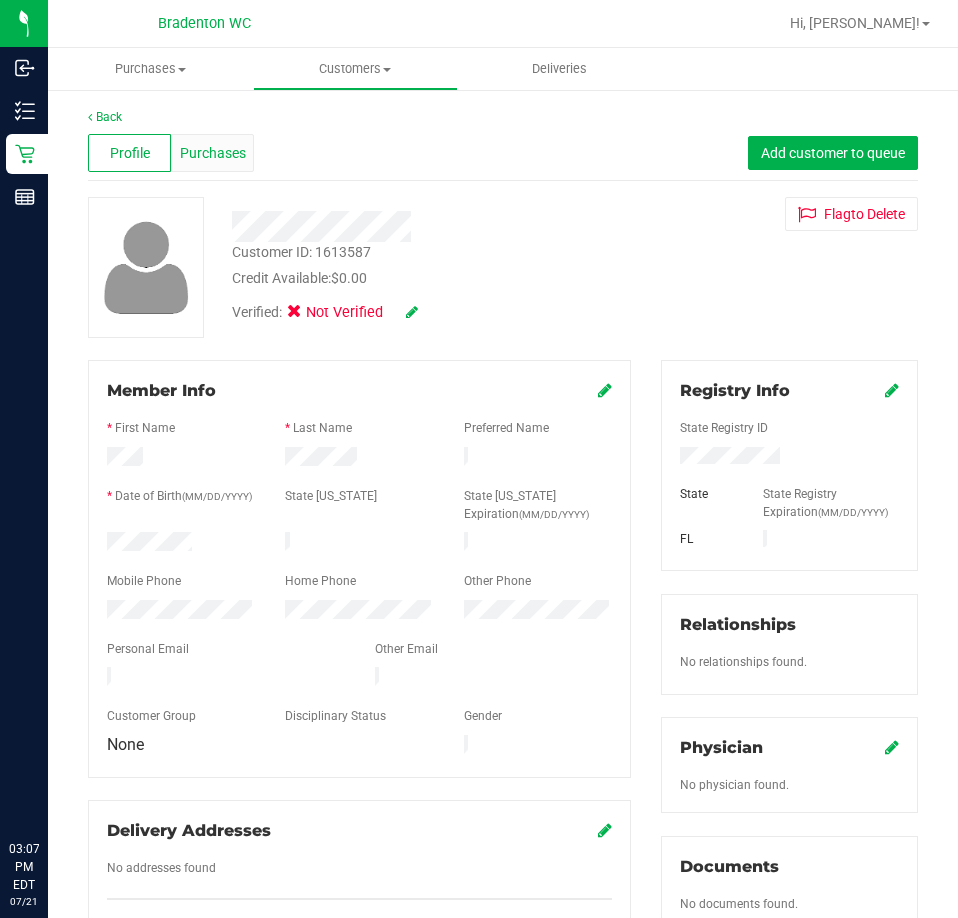 click on "Purchases" at bounding box center (213, 153) 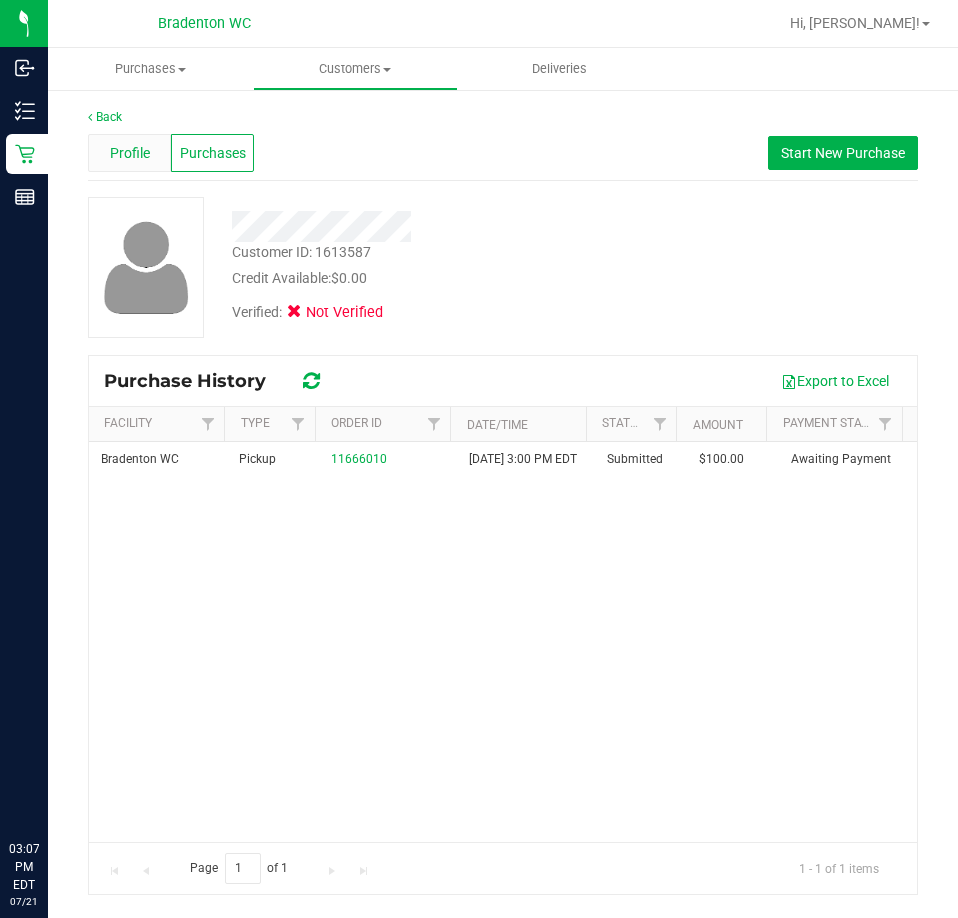 click on "Profile" at bounding box center (130, 153) 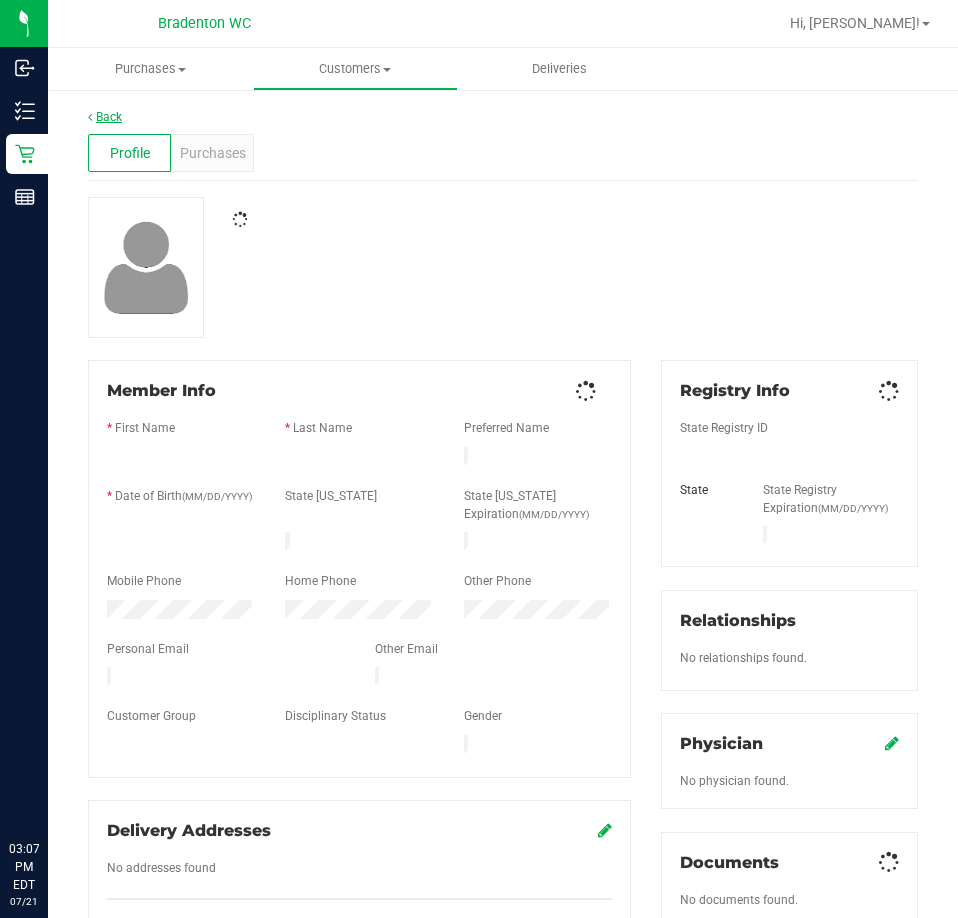 click on "Back" at bounding box center [105, 117] 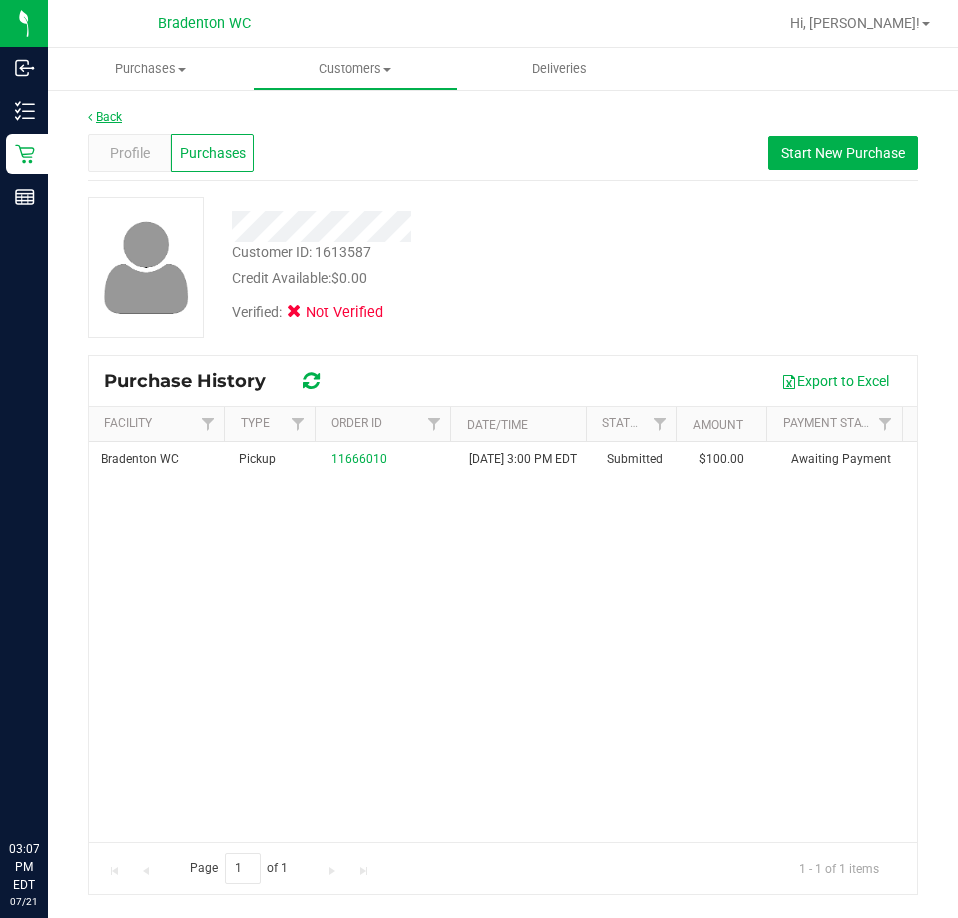 click on "Back" at bounding box center [105, 117] 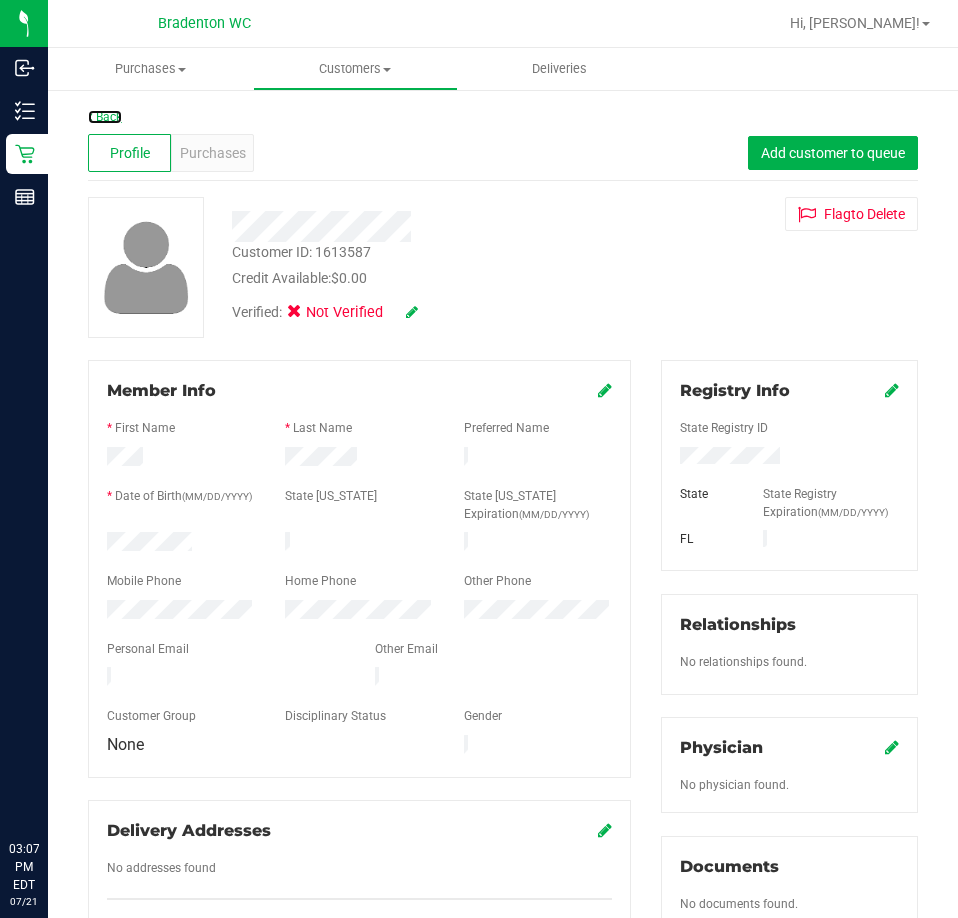 click on "Back" at bounding box center (105, 117) 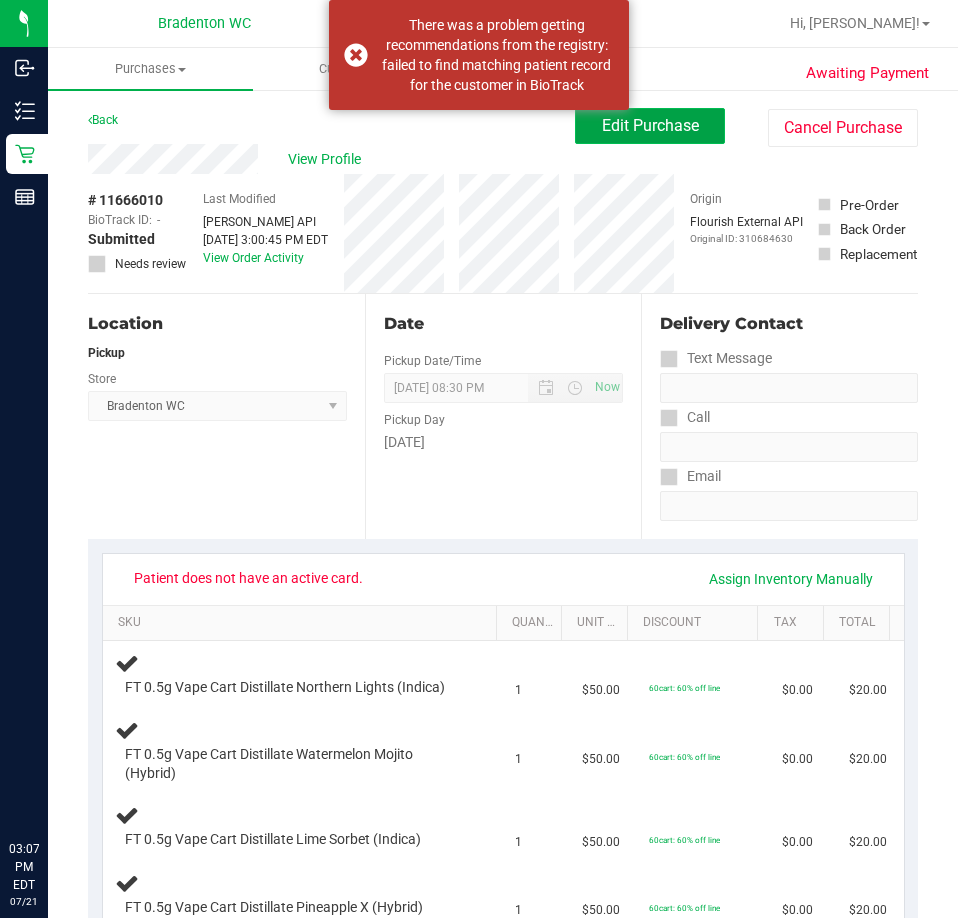 click on "Edit Purchase" at bounding box center [650, 126] 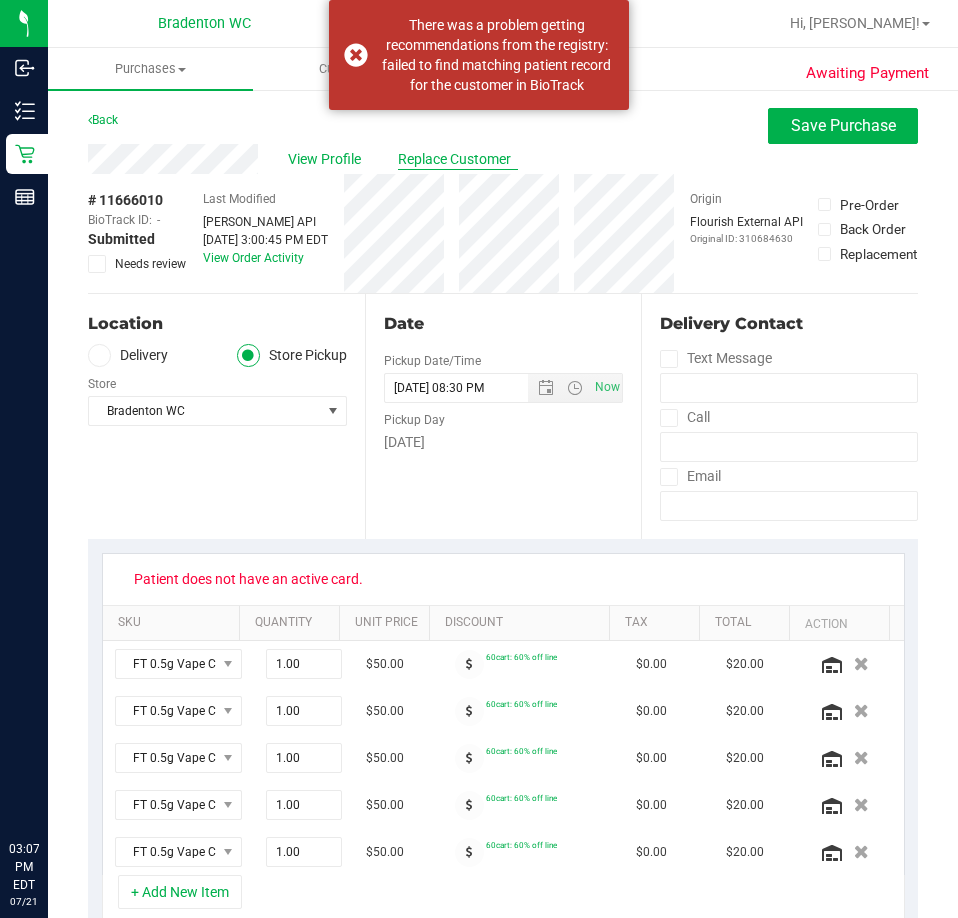 click on "Replace Customer" at bounding box center [458, 159] 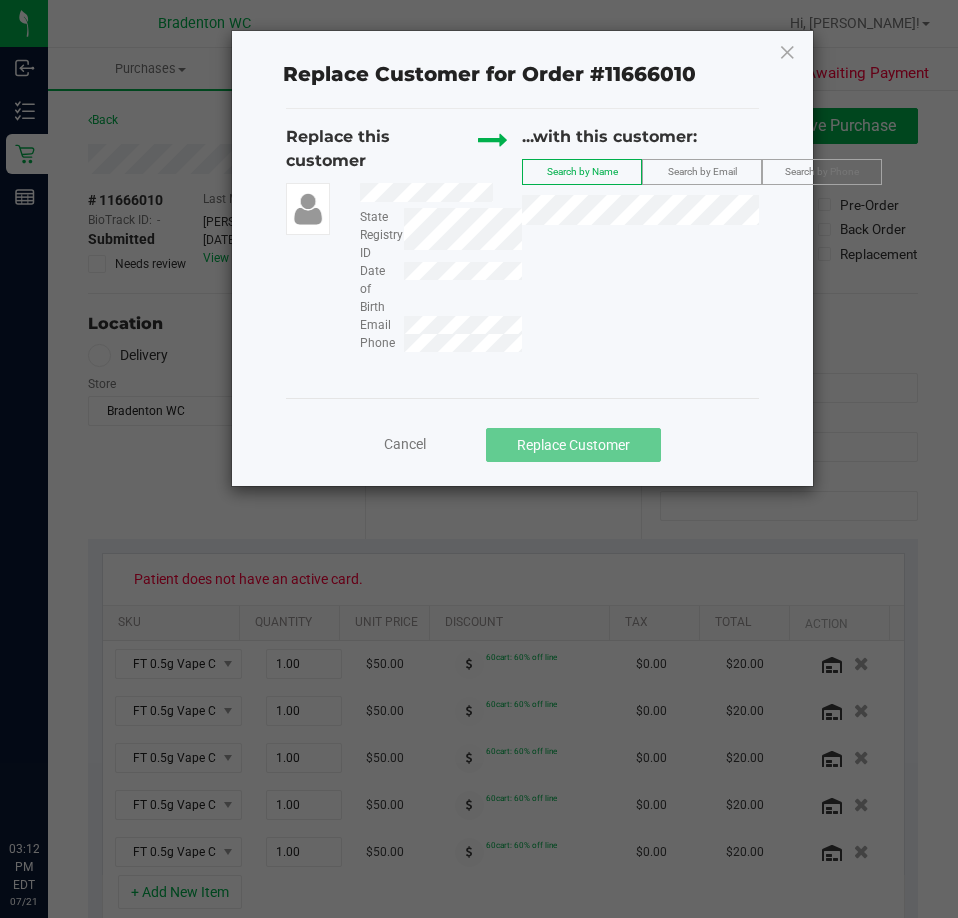 click on "Replace Customer for Order #11666010  Replace this customer   State Registry ID   Date of Birth   Email   Phone   ...with this customer:   Search by Name   Search by Email   Search by Phone   Cancel   Replace Customer" 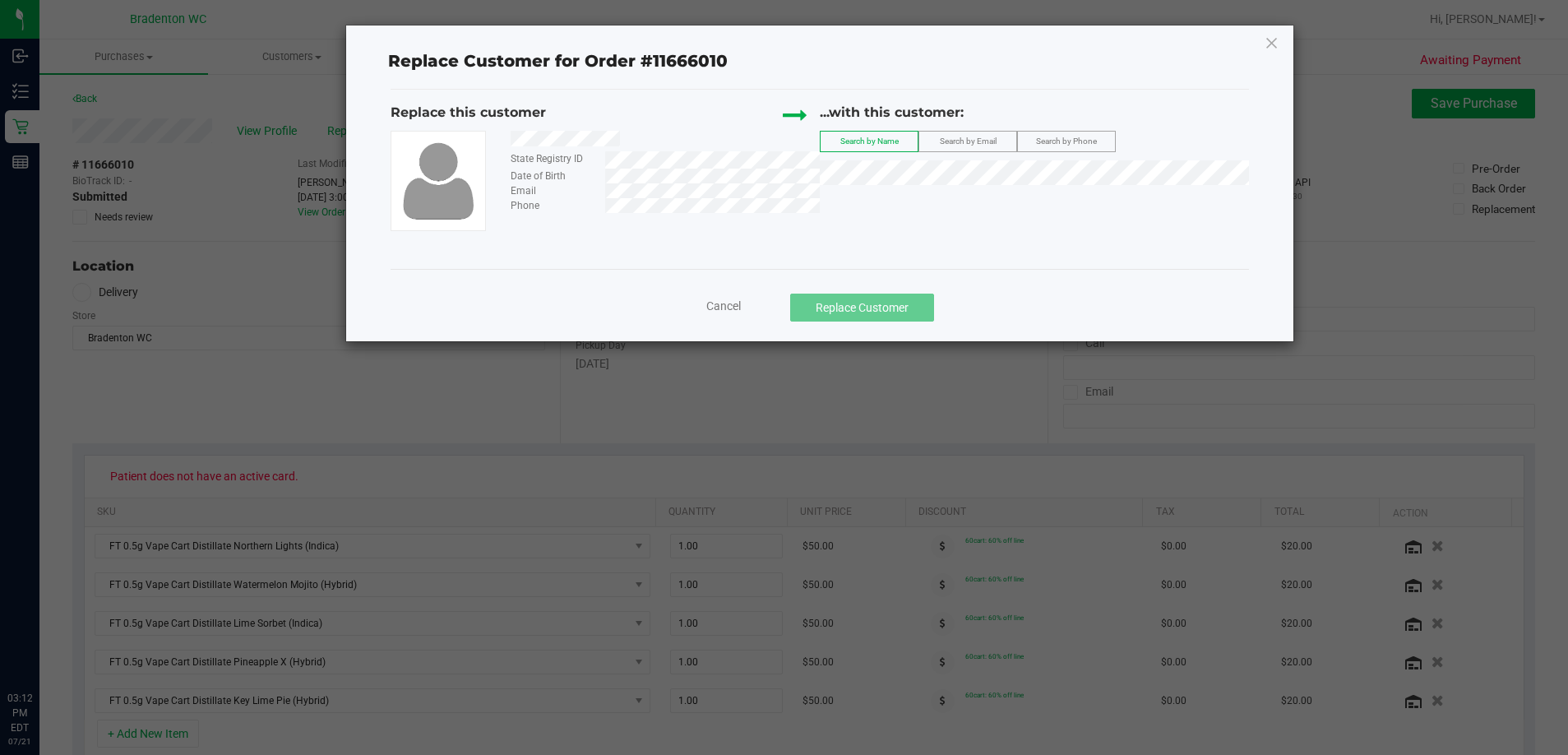 click 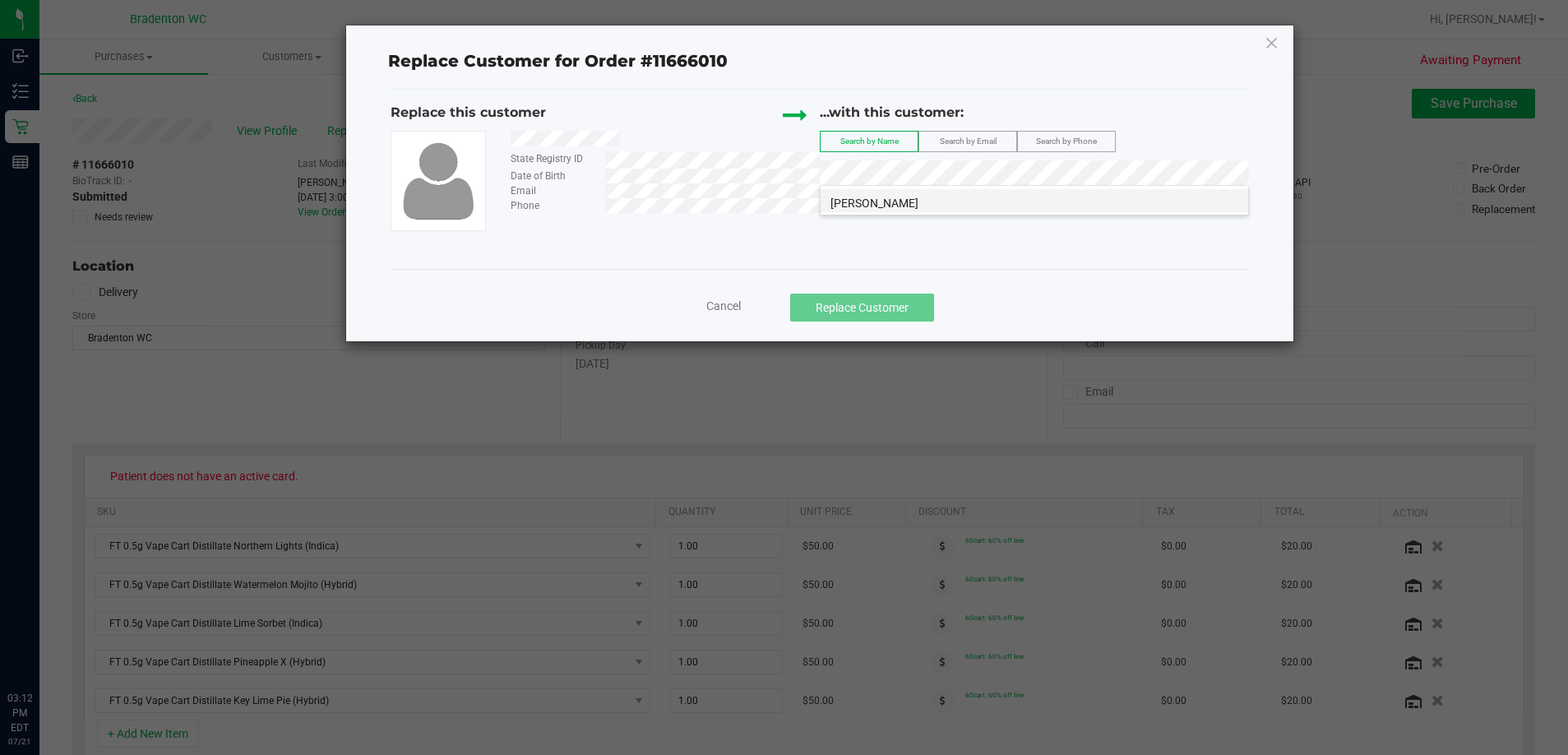 click on "KEITH MOREHEAD" at bounding box center [1034, 201] 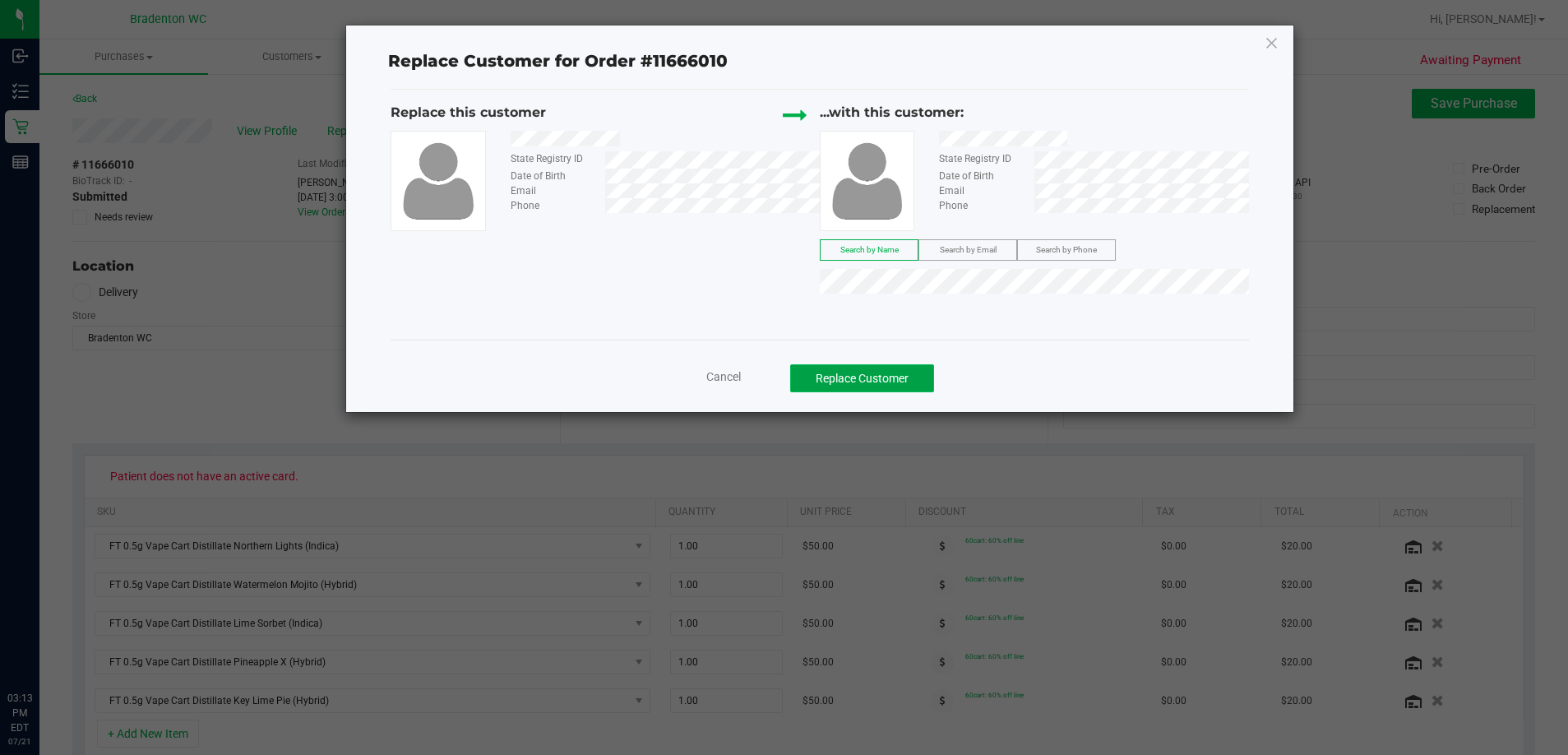 click on "Replace Customer" 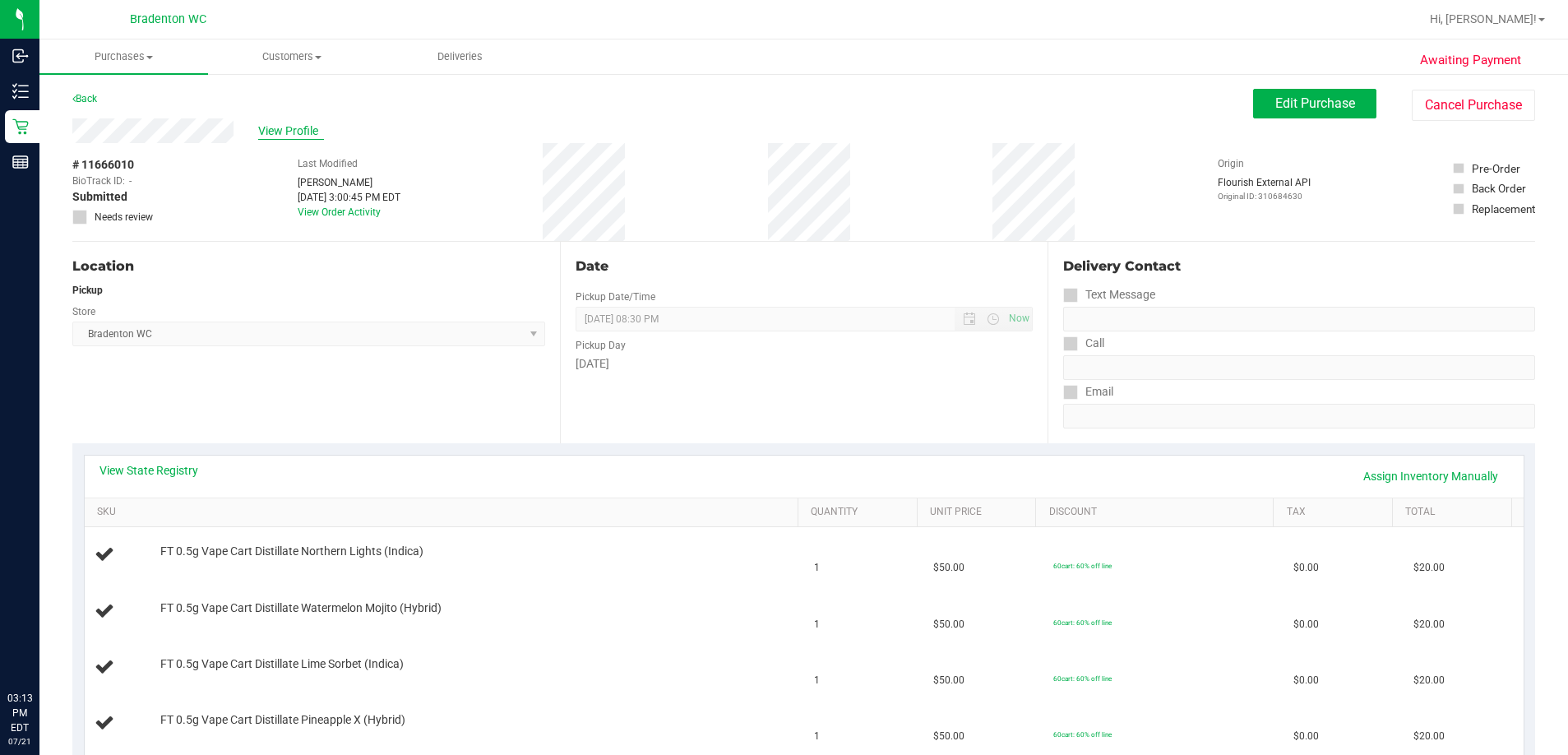 click on "View Profile" at bounding box center (291, 131) 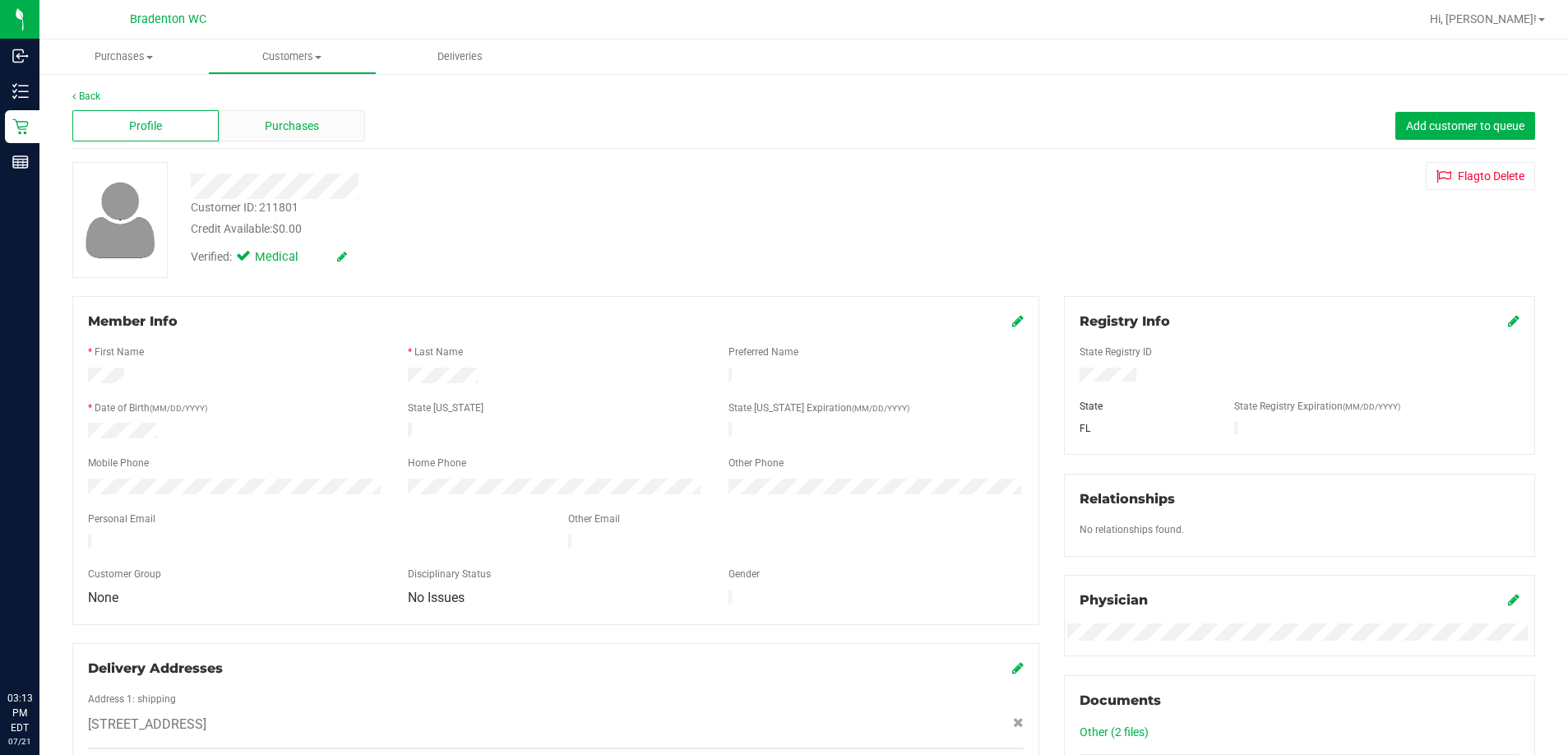 click on "Purchases" at bounding box center [292, 126] 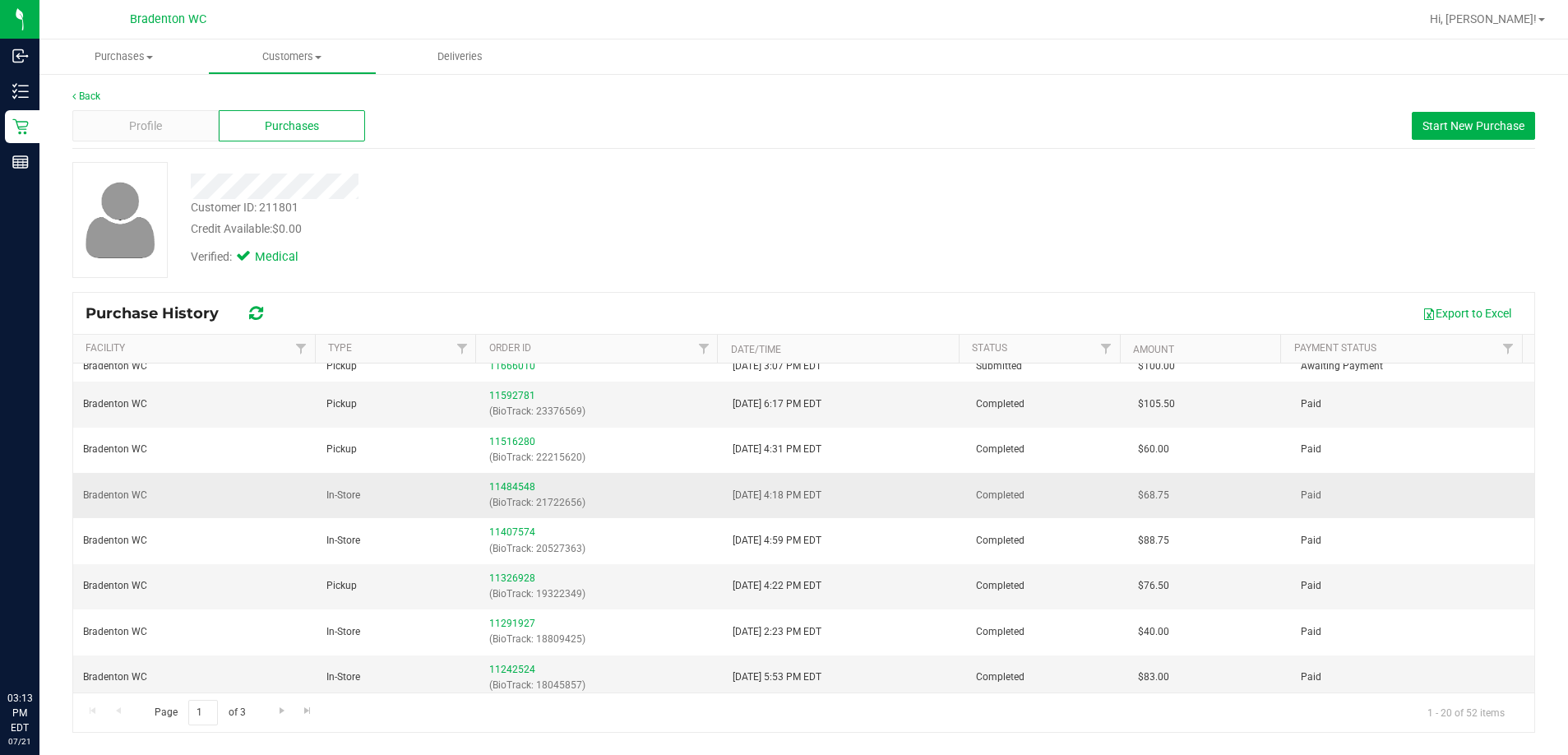 scroll, scrollTop: 0, scrollLeft: 0, axis: both 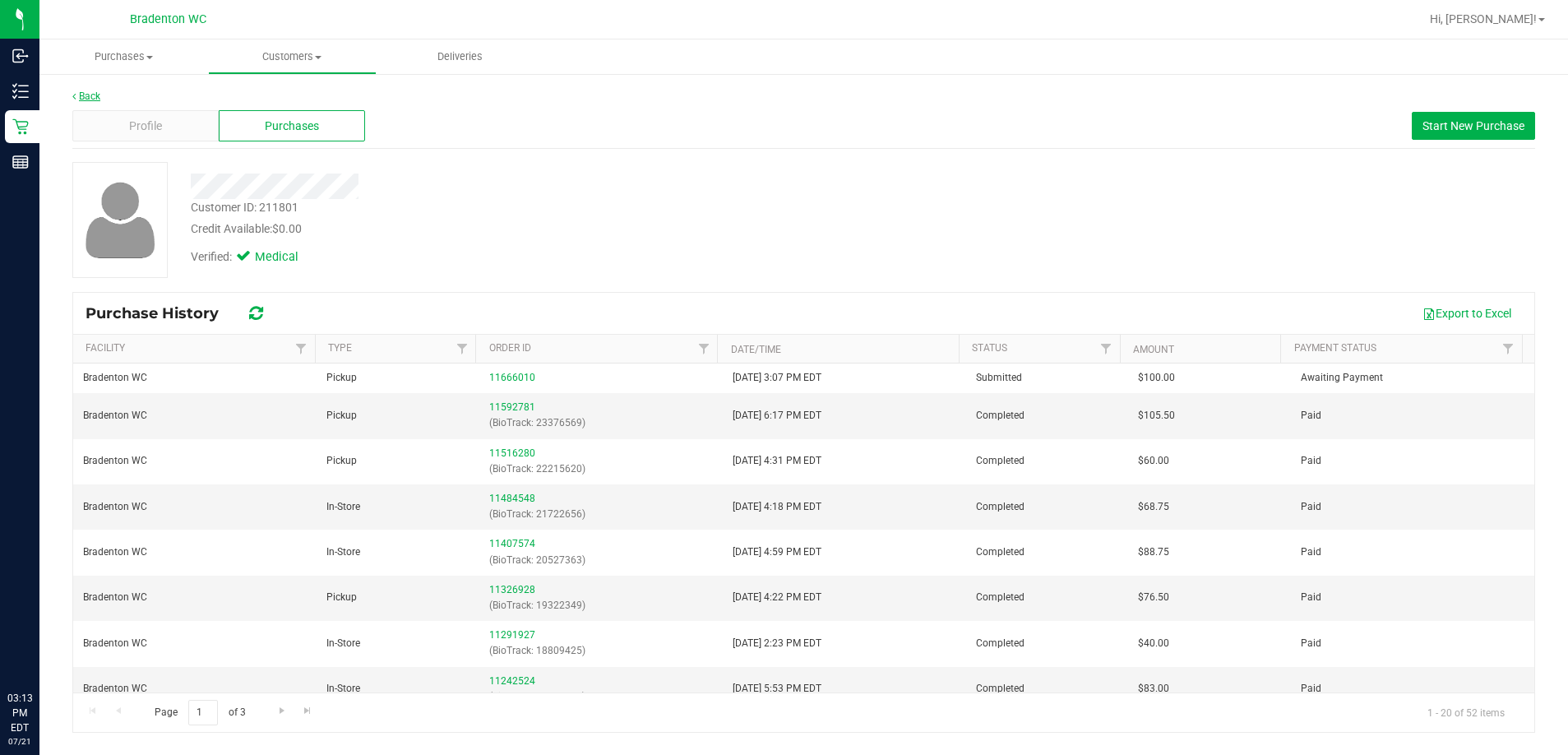 click on "Back" at bounding box center (86, 96) 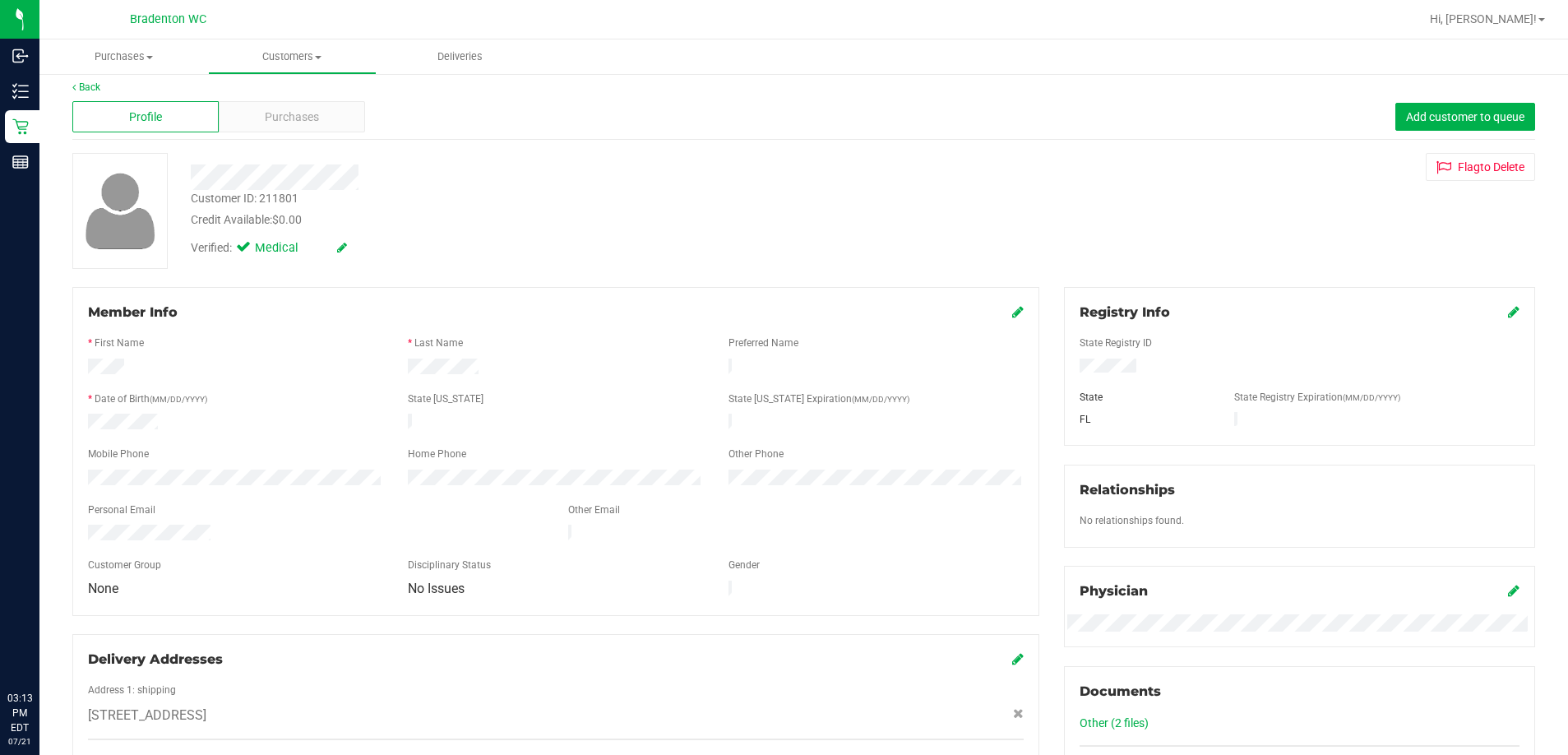 scroll, scrollTop: 0, scrollLeft: 0, axis: both 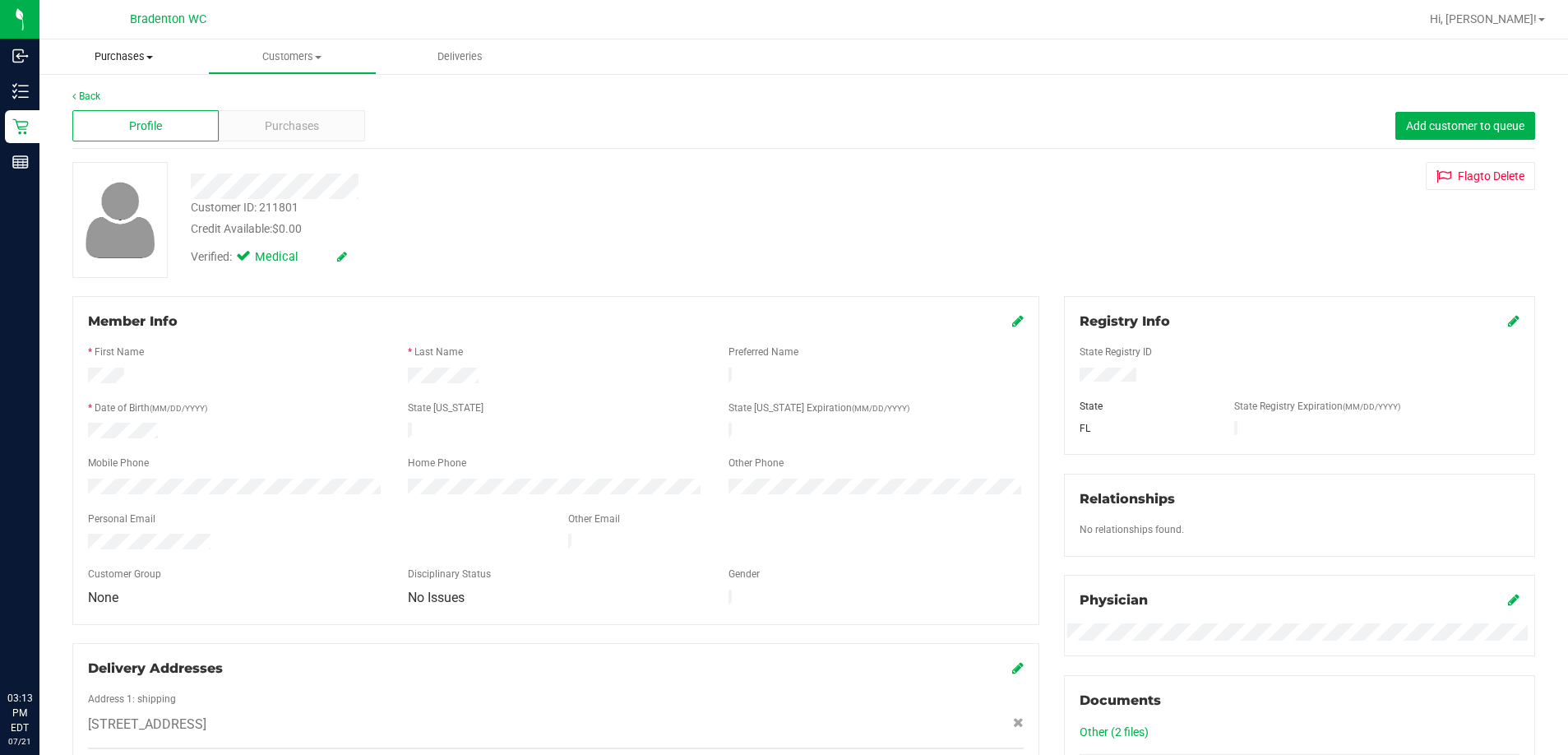 click on "Purchases" at bounding box center (123, 57) 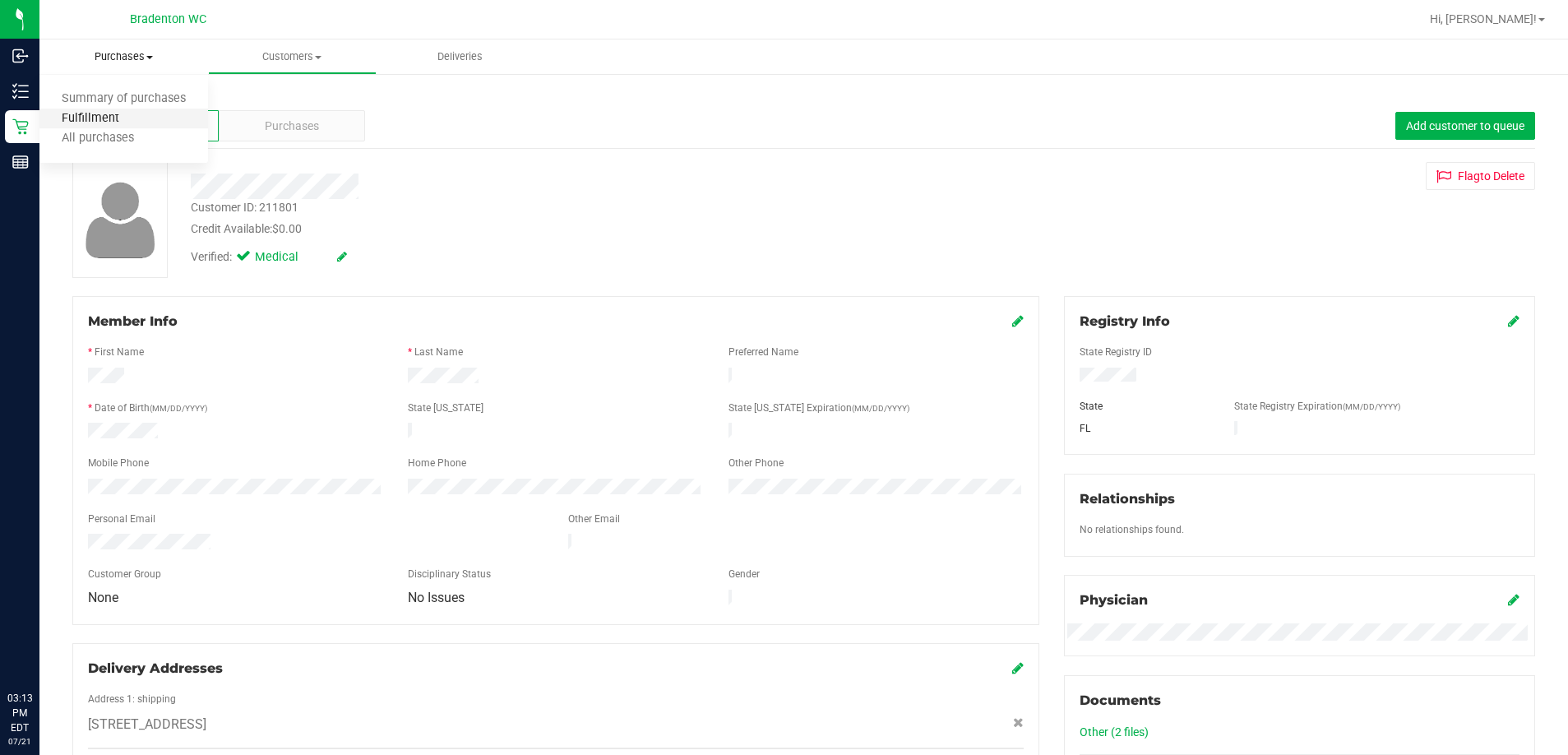 click on "Fulfillment" at bounding box center (90, 118) 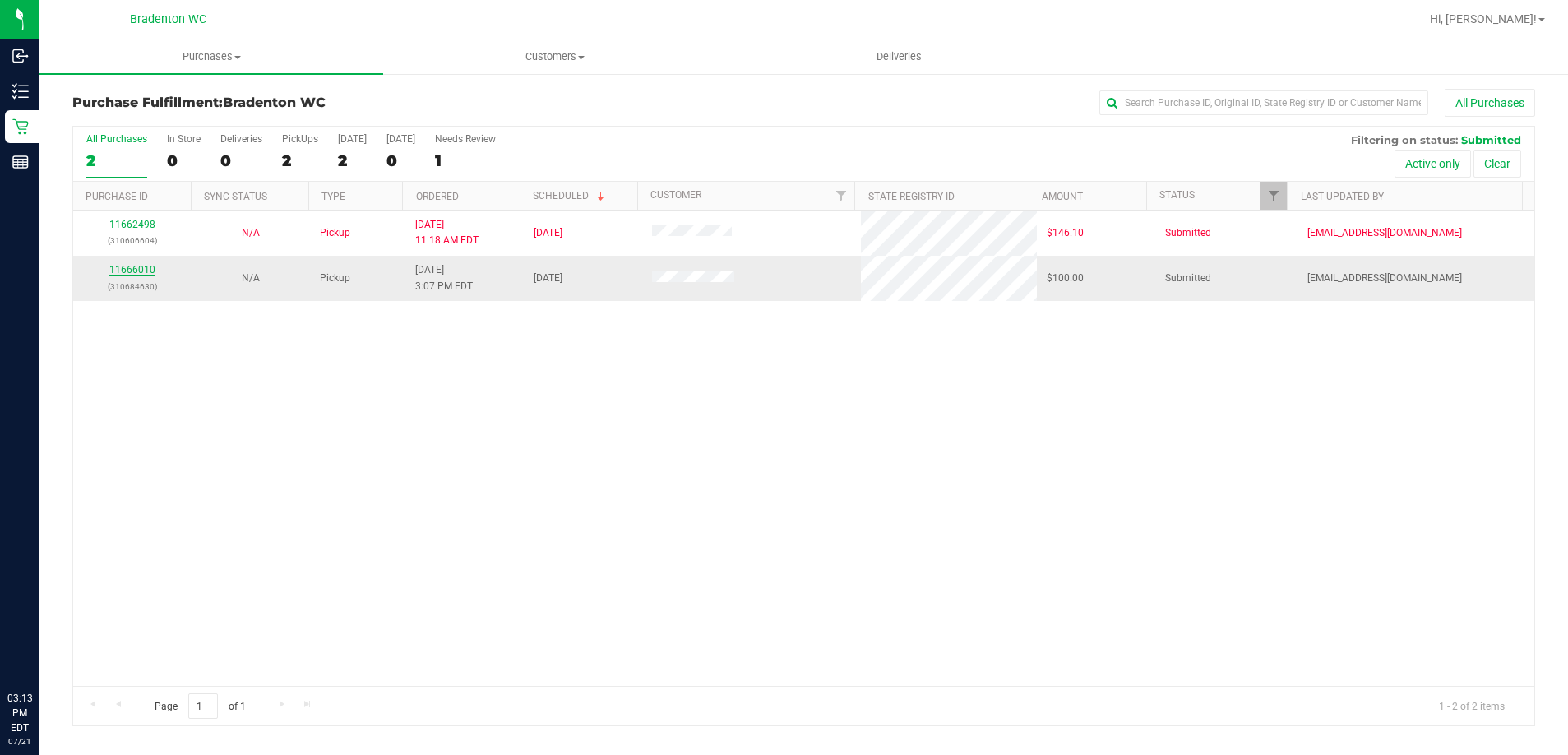 click on "11666010" at bounding box center [132, 270] 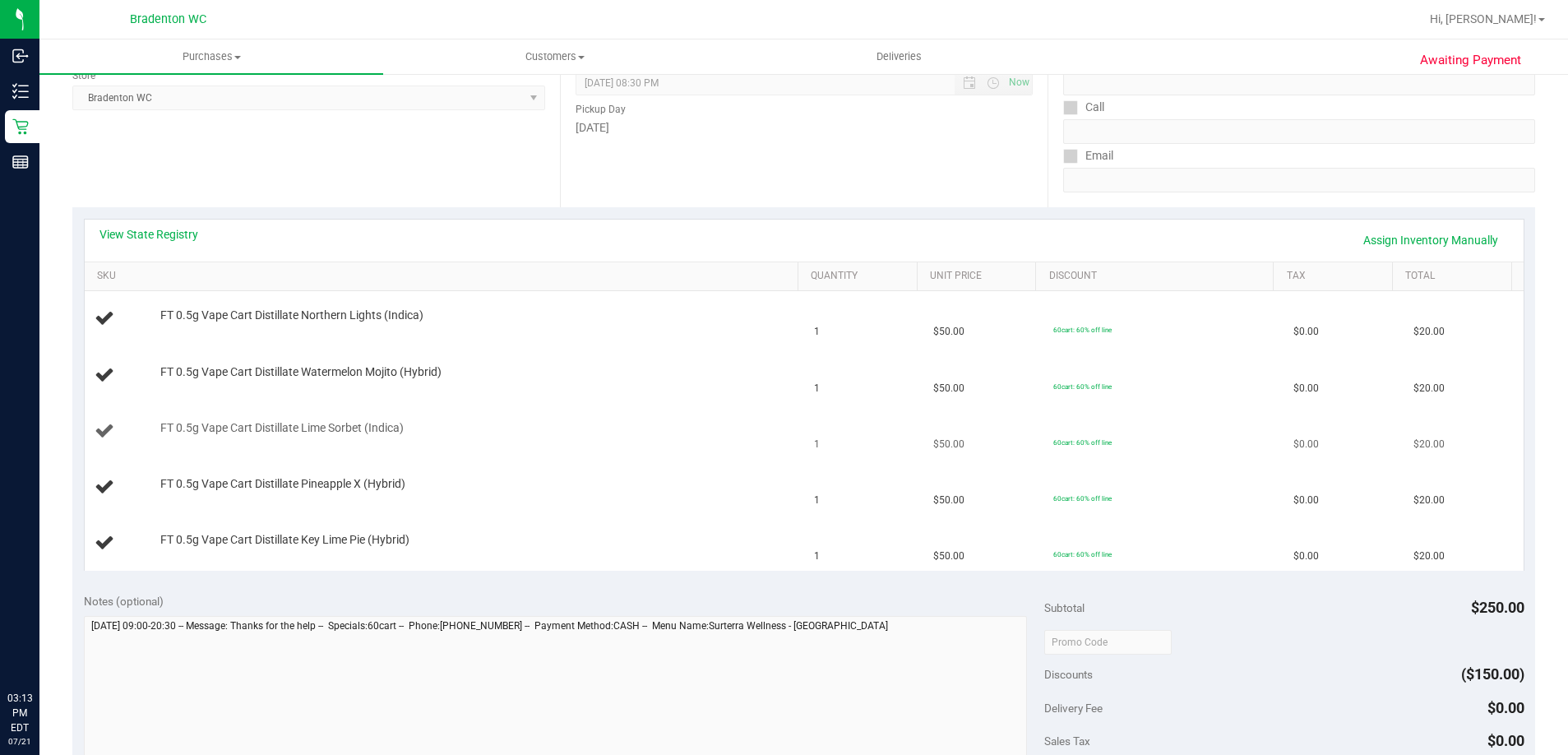 scroll, scrollTop: 247, scrollLeft: 0, axis: vertical 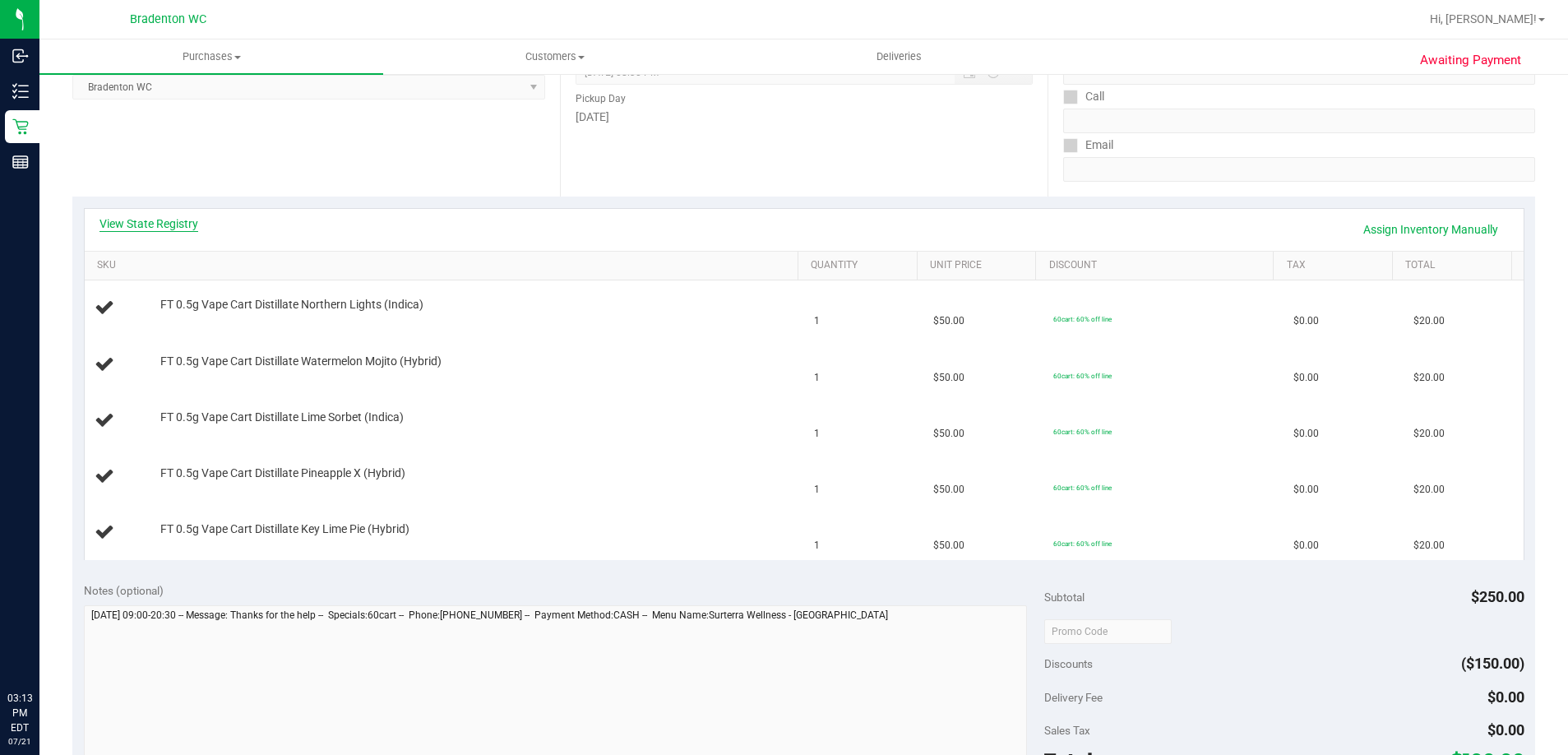 click on "View State Registry" at bounding box center (149, 224) 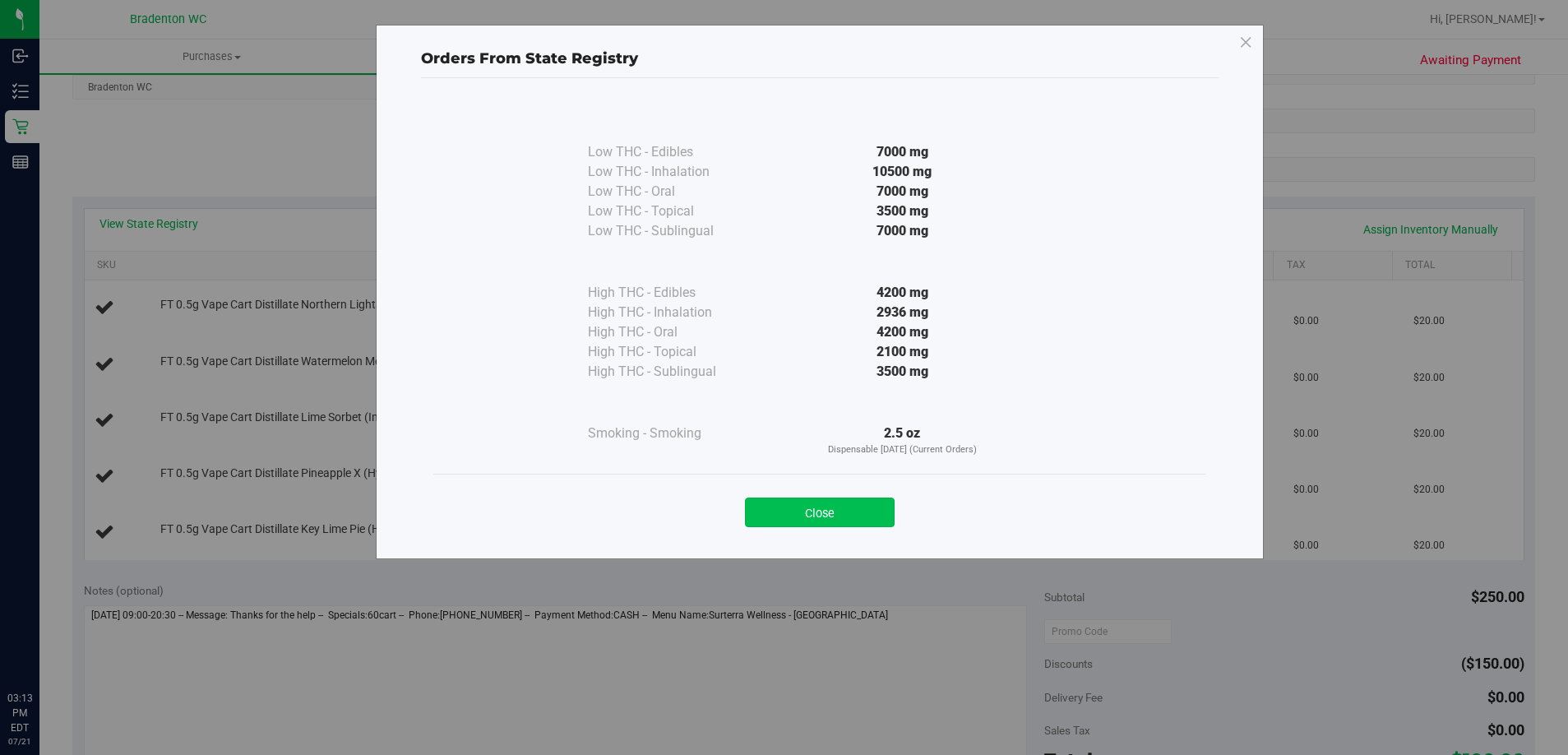 click on "Close" at bounding box center (820, 512) 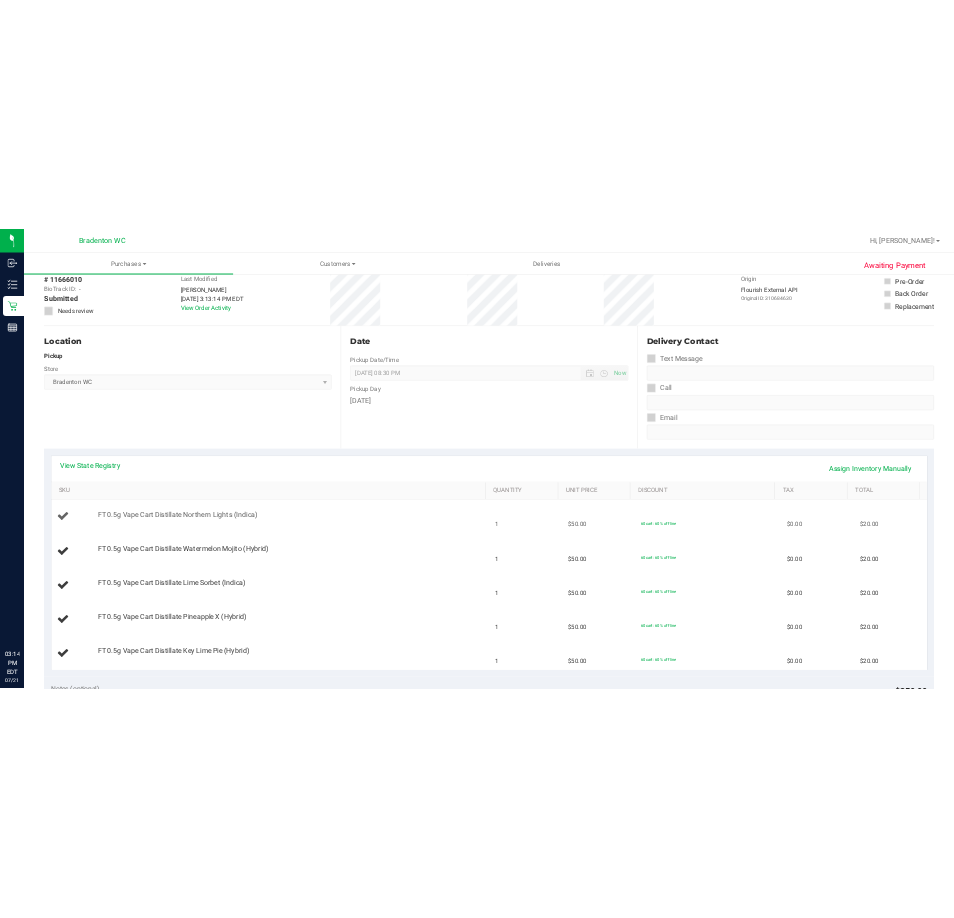 scroll, scrollTop: 0, scrollLeft: 0, axis: both 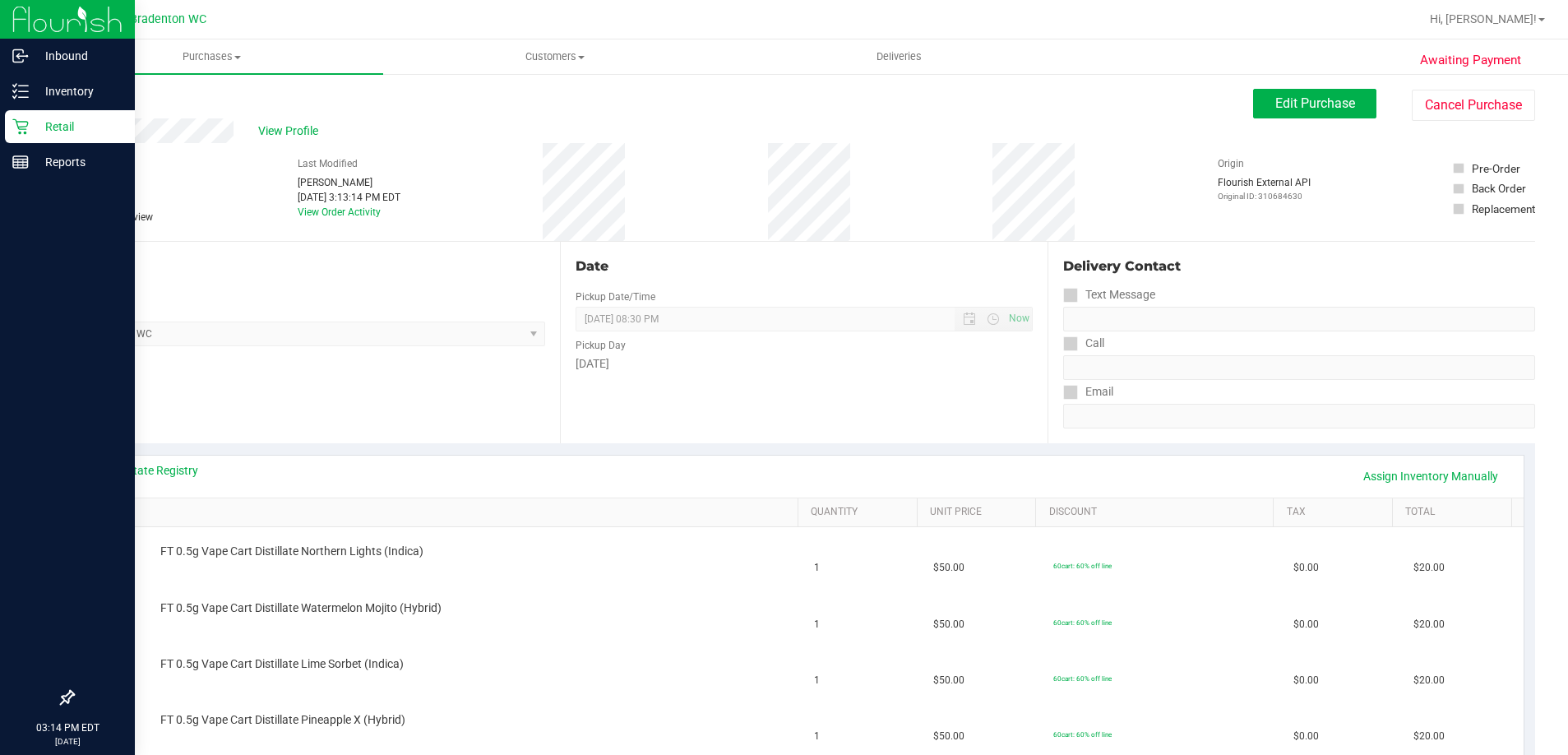 click at bounding box center (67, 431) 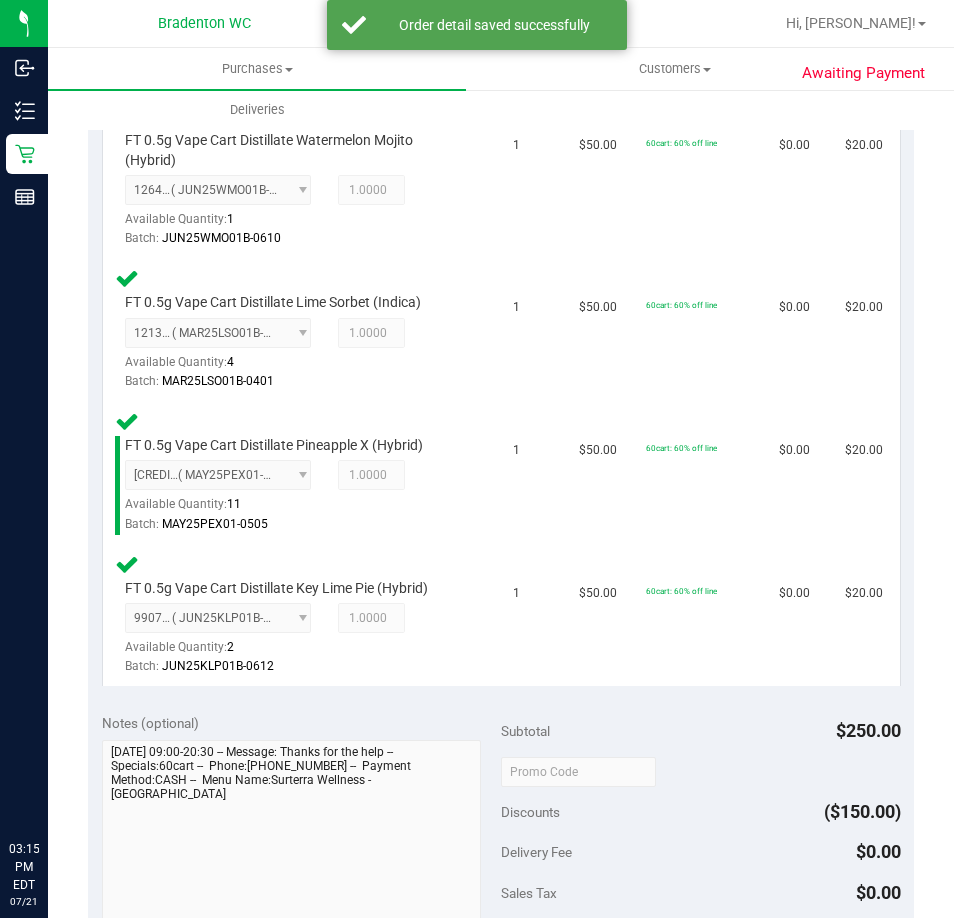 scroll, scrollTop: 919, scrollLeft: 0, axis: vertical 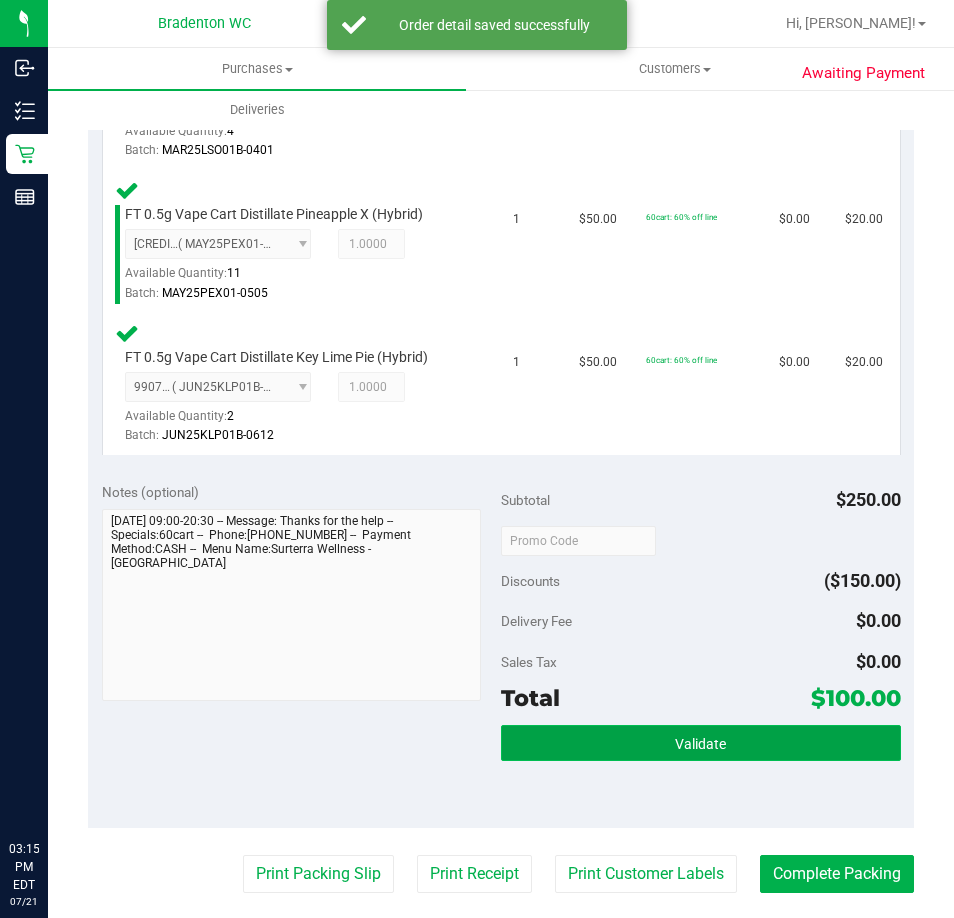 click on "Validate" at bounding box center (701, 743) 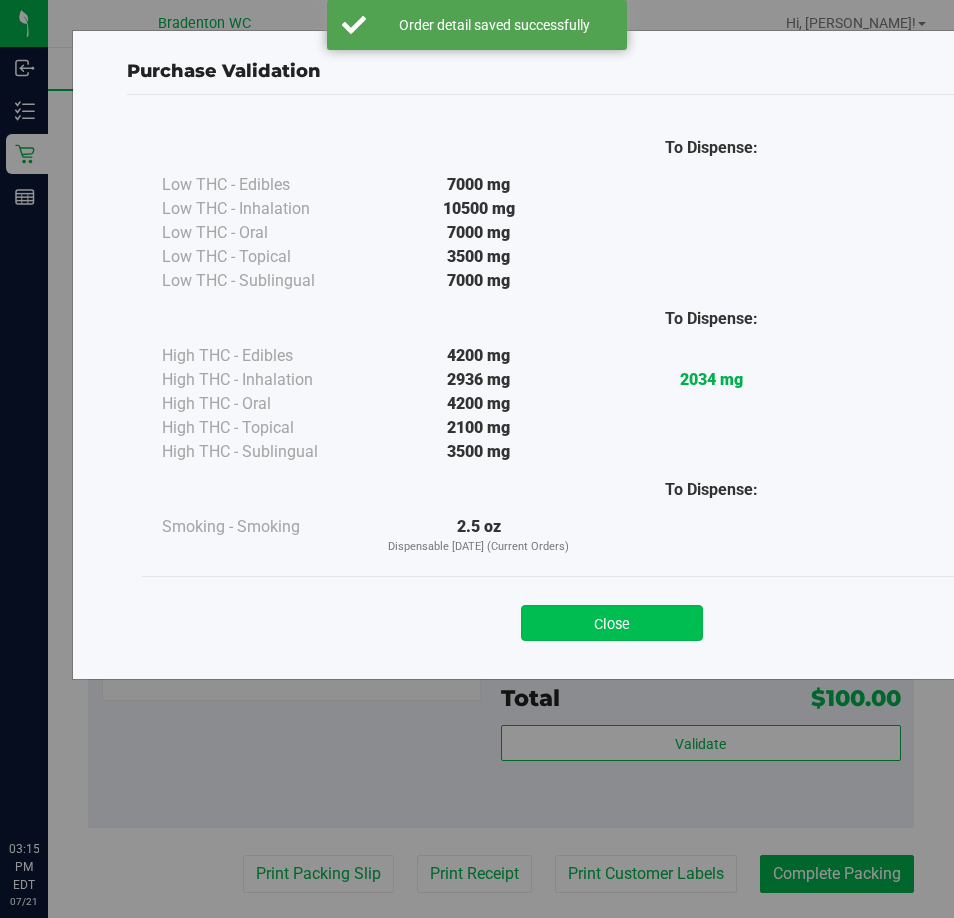 click on "Close" at bounding box center (612, 623) 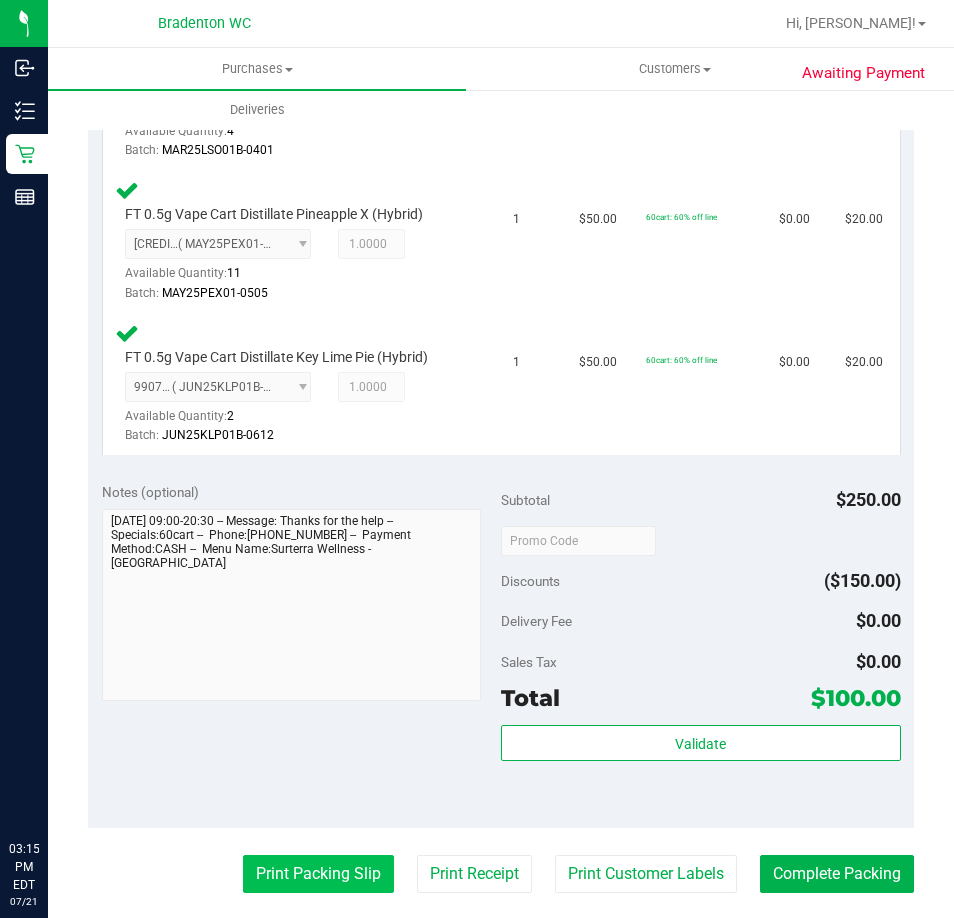 click on "Print Packing Slip" at bounding box center (318, 874) 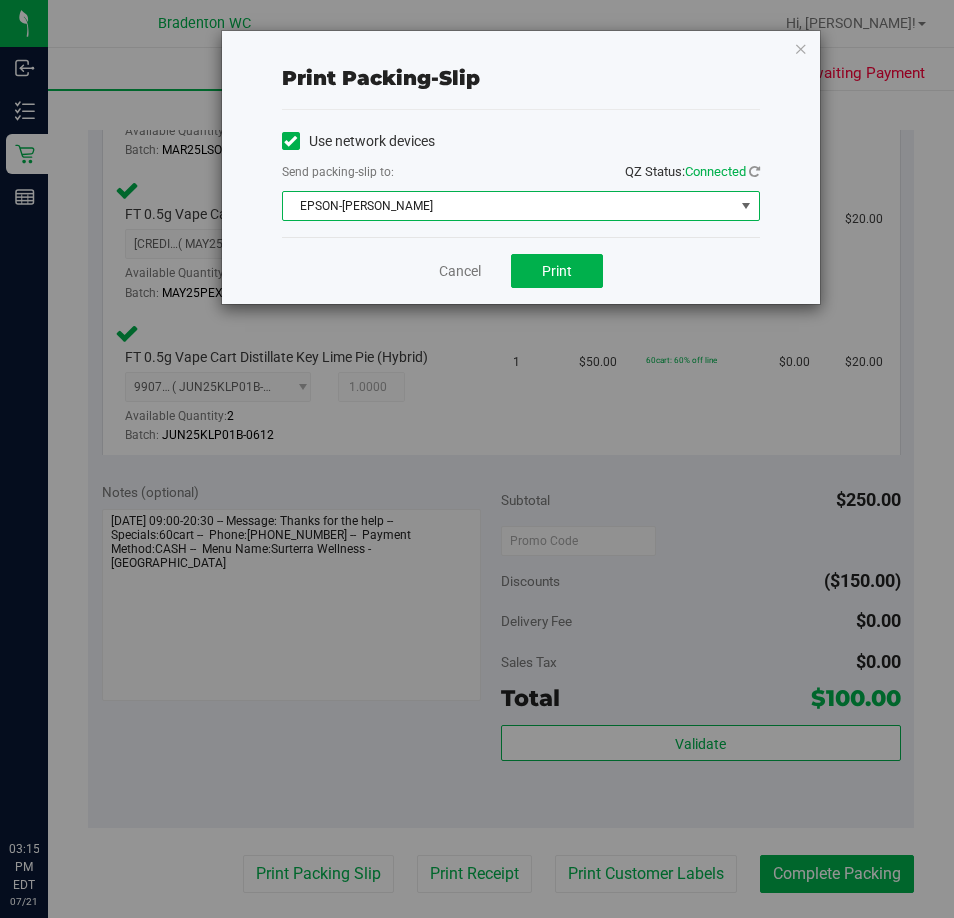 click on "EPSON-HUBIE-BERTIE" at bounding box center [508, 206] 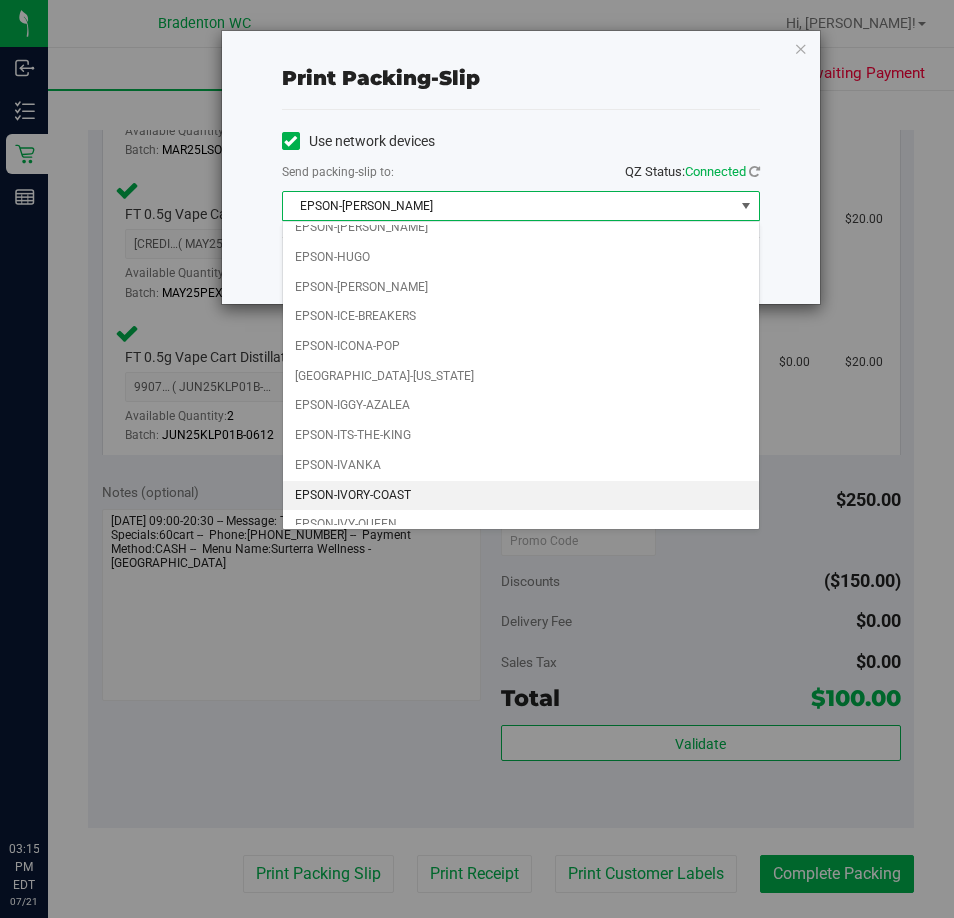 scroll, scrollTop: 57, scrollLeft: 0, axis: vertical 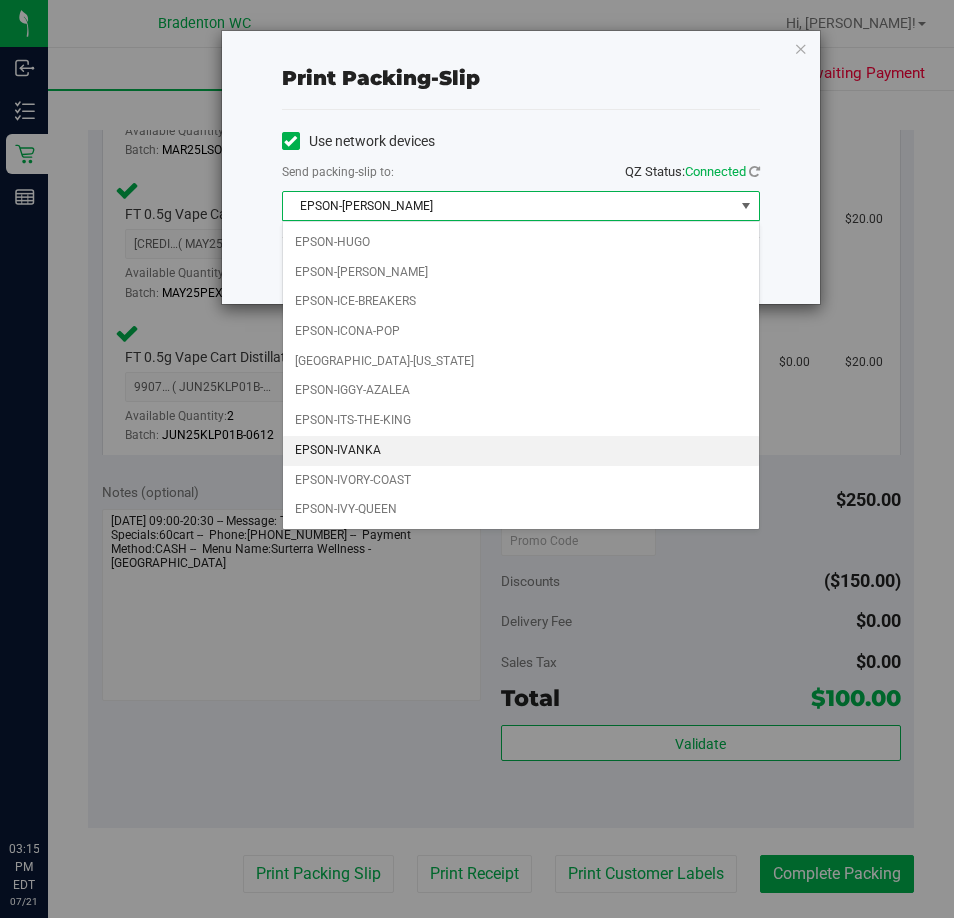 click on "EPSON-IVANKA" at bounding box center (521, 451) 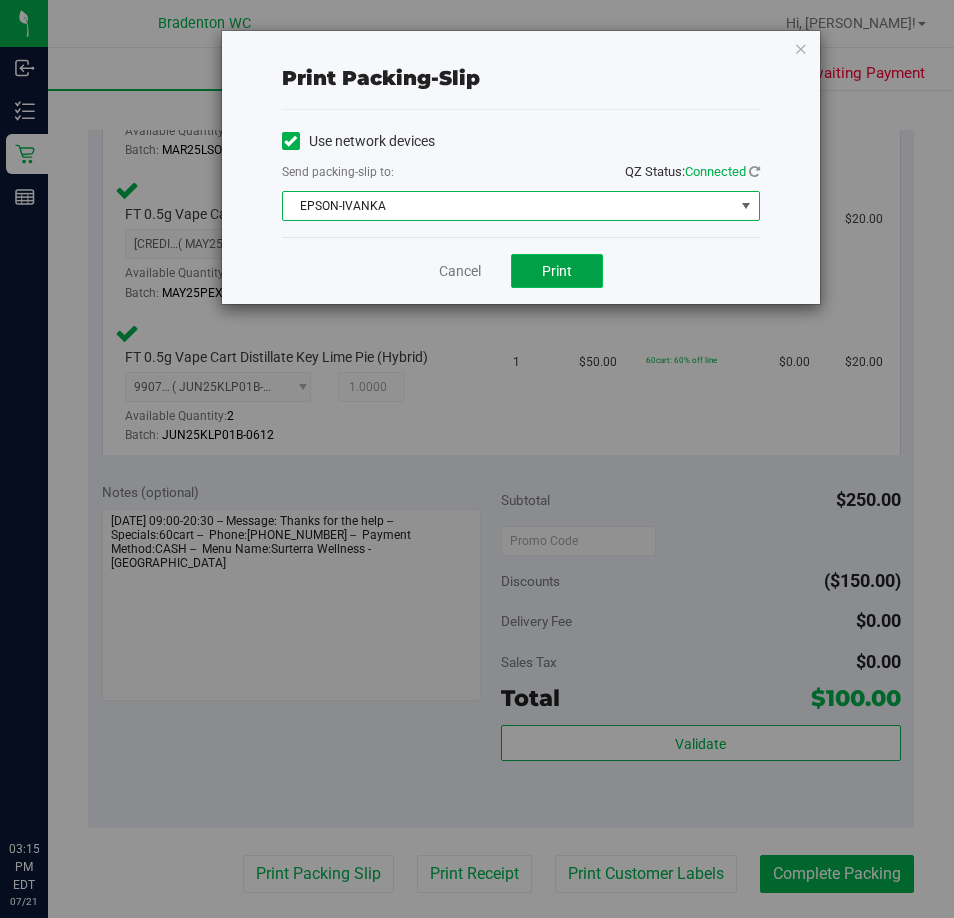 click on "Print" at bounding box center [557, 271] 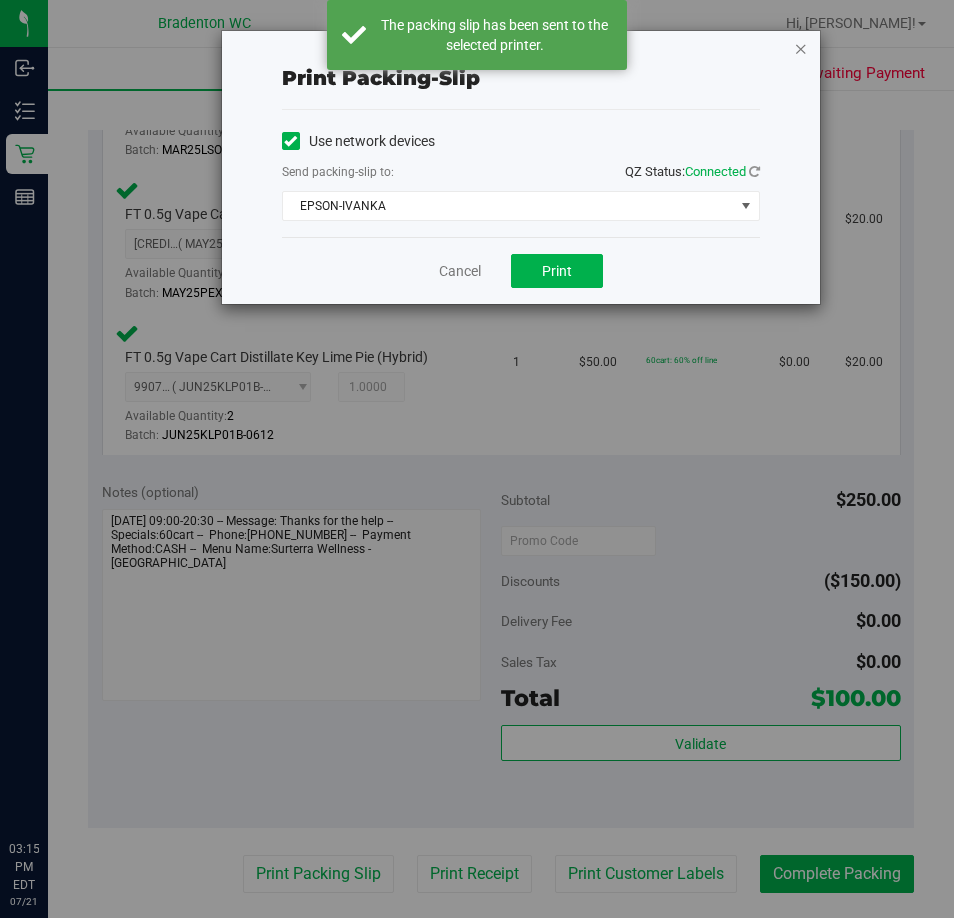 click at bounding box center (801, 48) 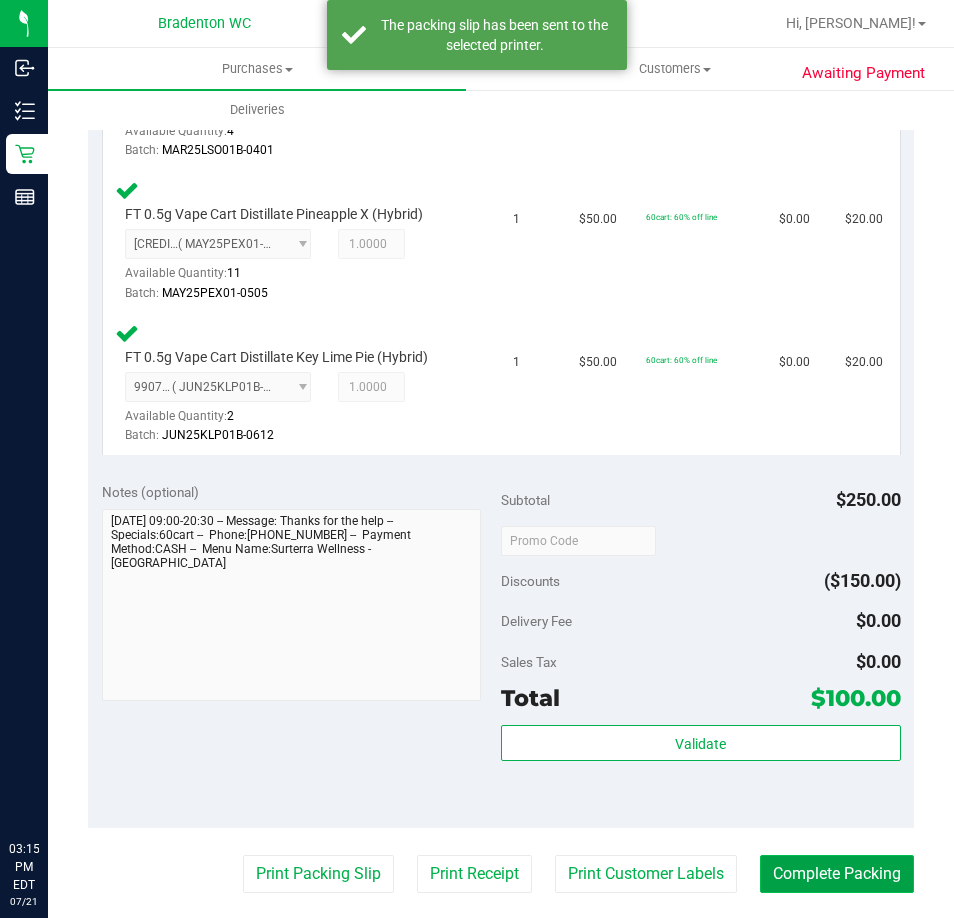 click on "Complete Packing" at bounding box center [837, 874] 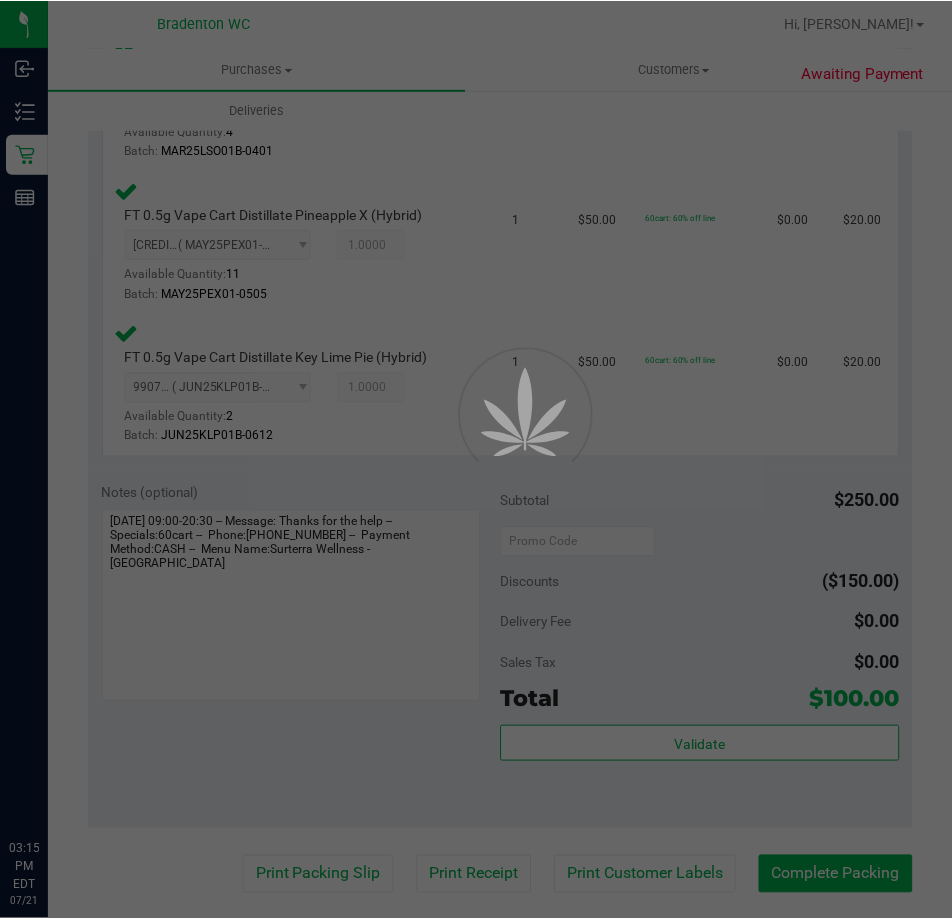 scroll, scrollTop: 0, scrollLeft: 0, axis: both 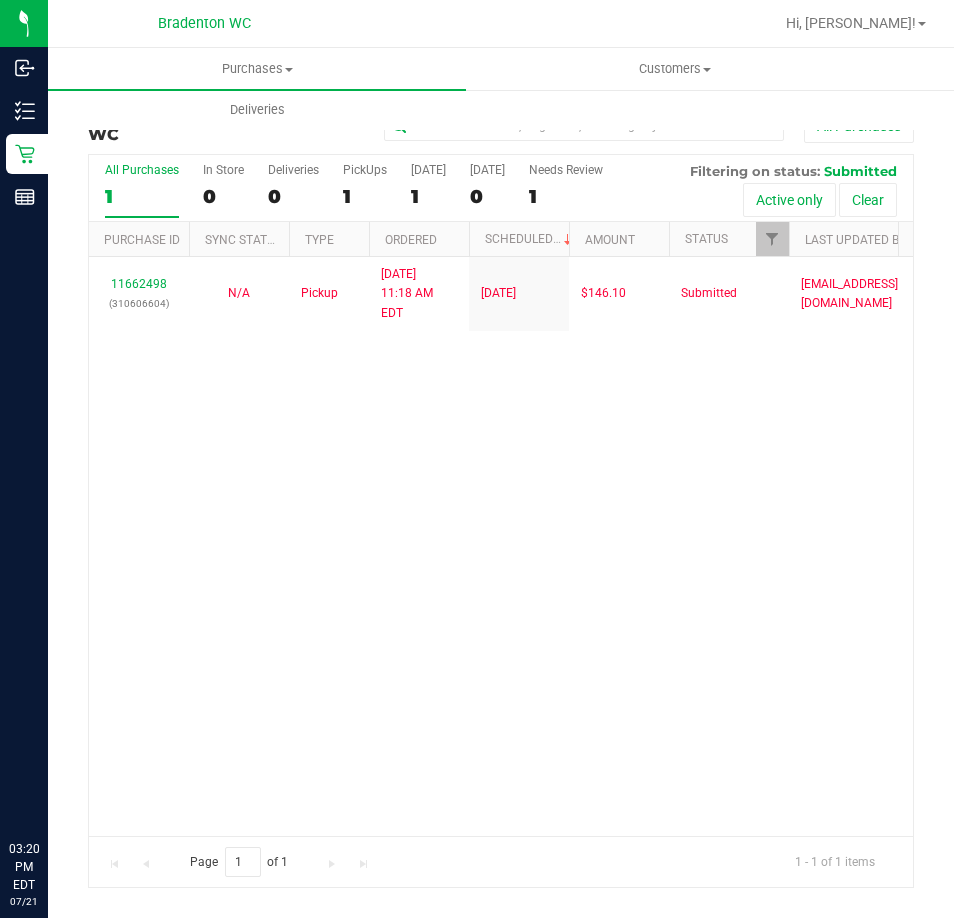 click on "11662498
(310606604)
N/A
Pickup 7/21/2025 11:18 AM EDT 7/21/2025
$146.10
Submitted nosmith@liveparallel.com" at bounding box center (501, 546) 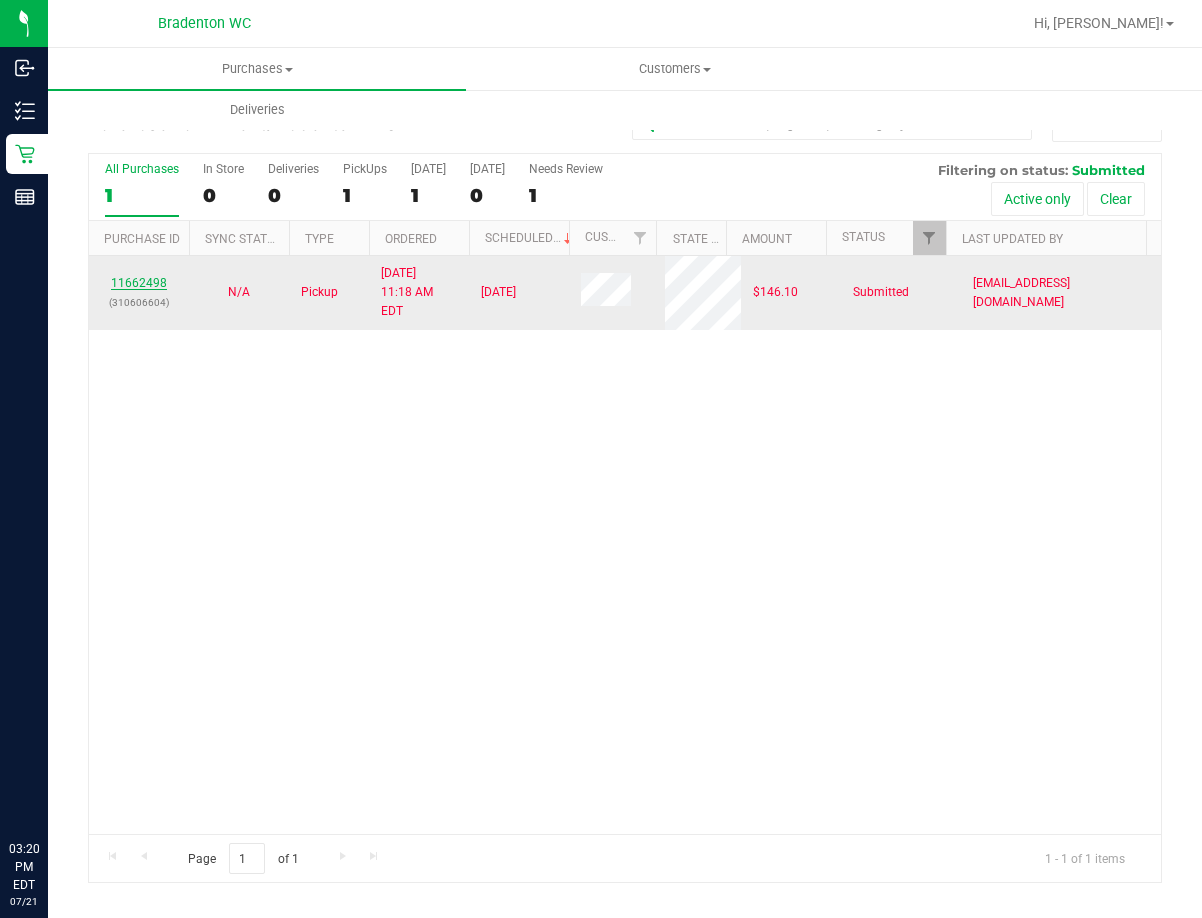 click on "11662498" at bounding box center [139, 283] 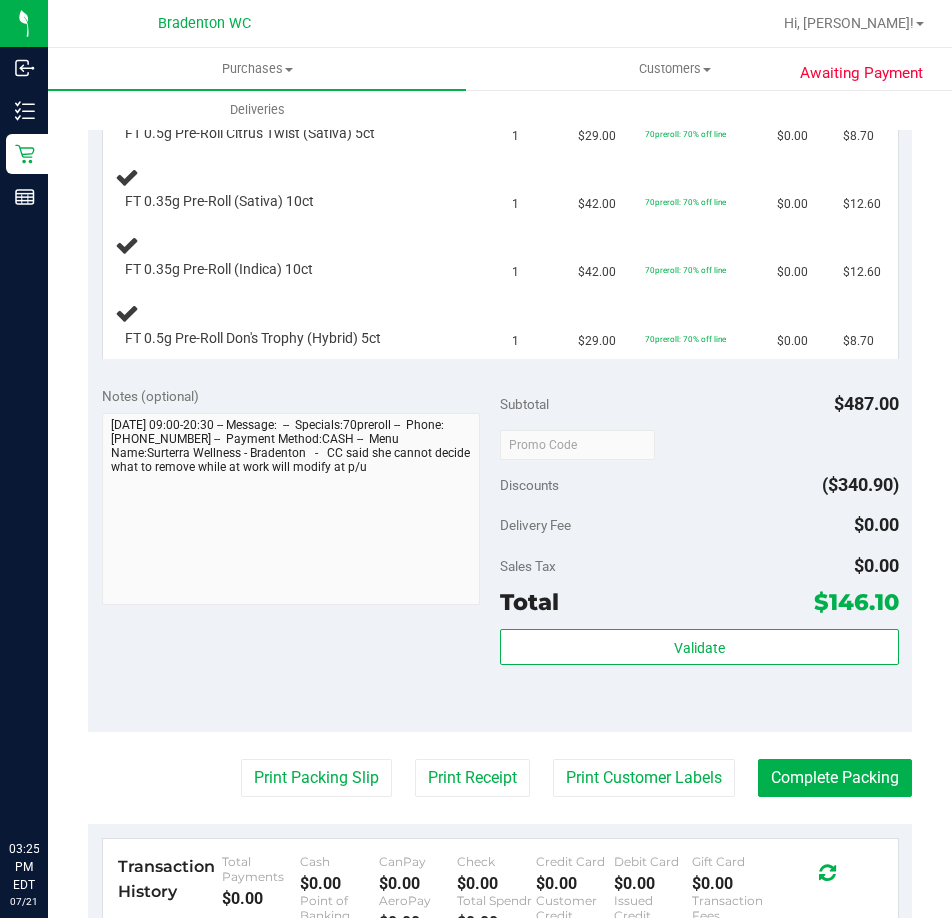 scroll, scrollTop: 1400, scrollLeft: 0, axis: vertical 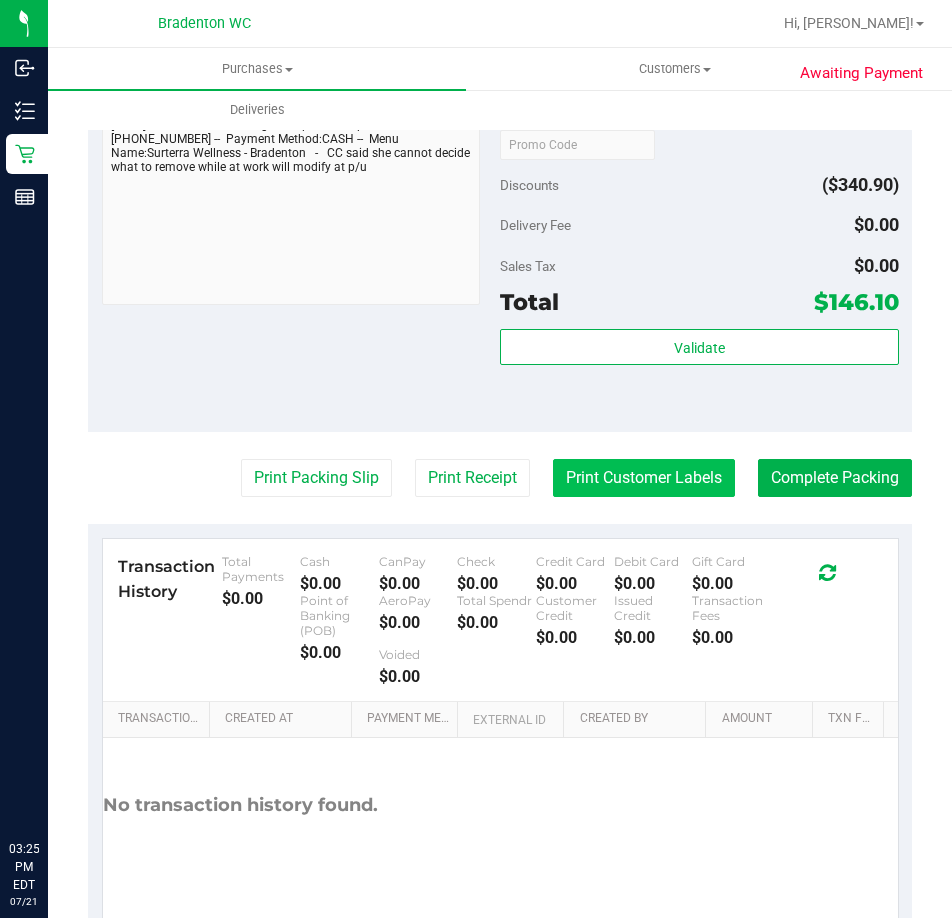 click on "Print Customer Labels" at bounding box center [644, 478] 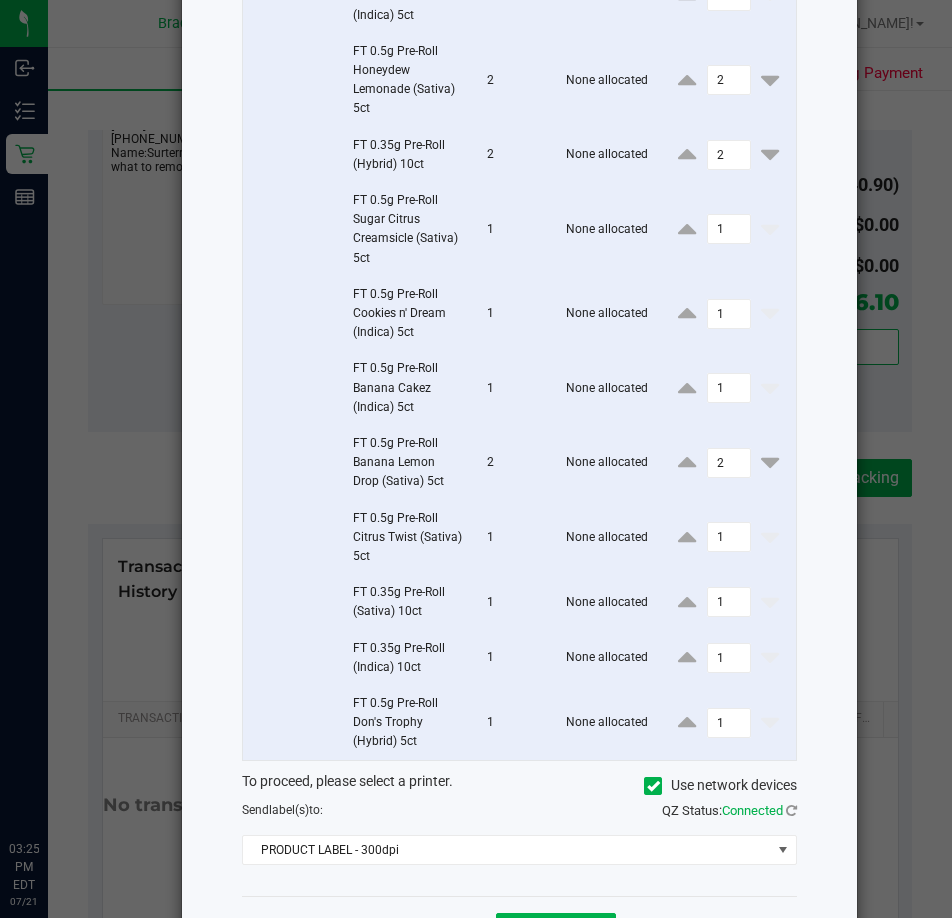 scroll, scrollTop: 378, scrollLeft: 0, axis: vertical 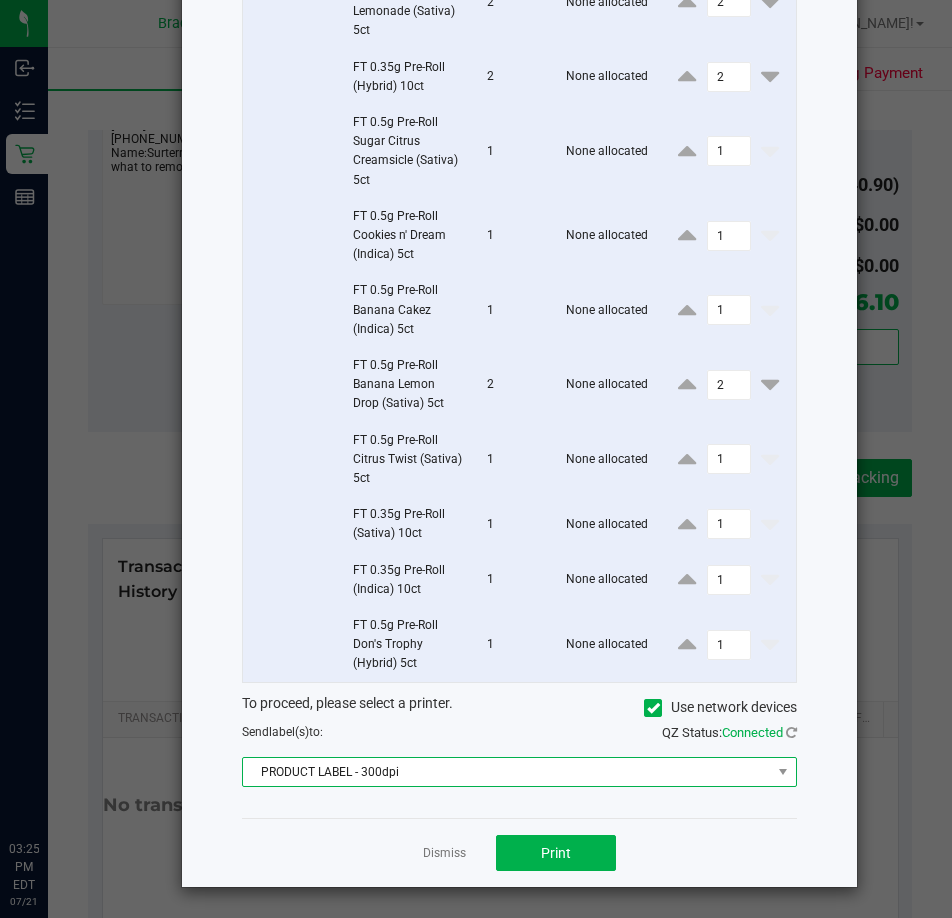 click on "PRODUCT LABEL - 300dpi" at bounding box center (507, 772) 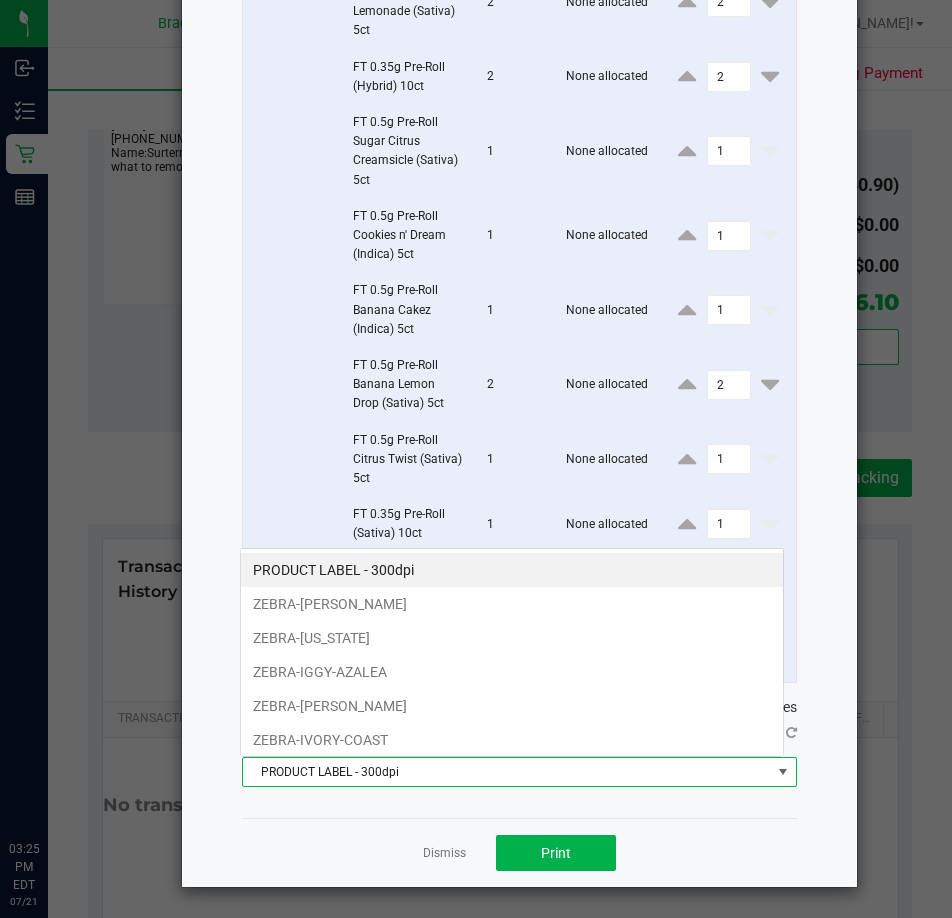scroll, scrollTop: 99970, scrollLeft: 99456, axis: both 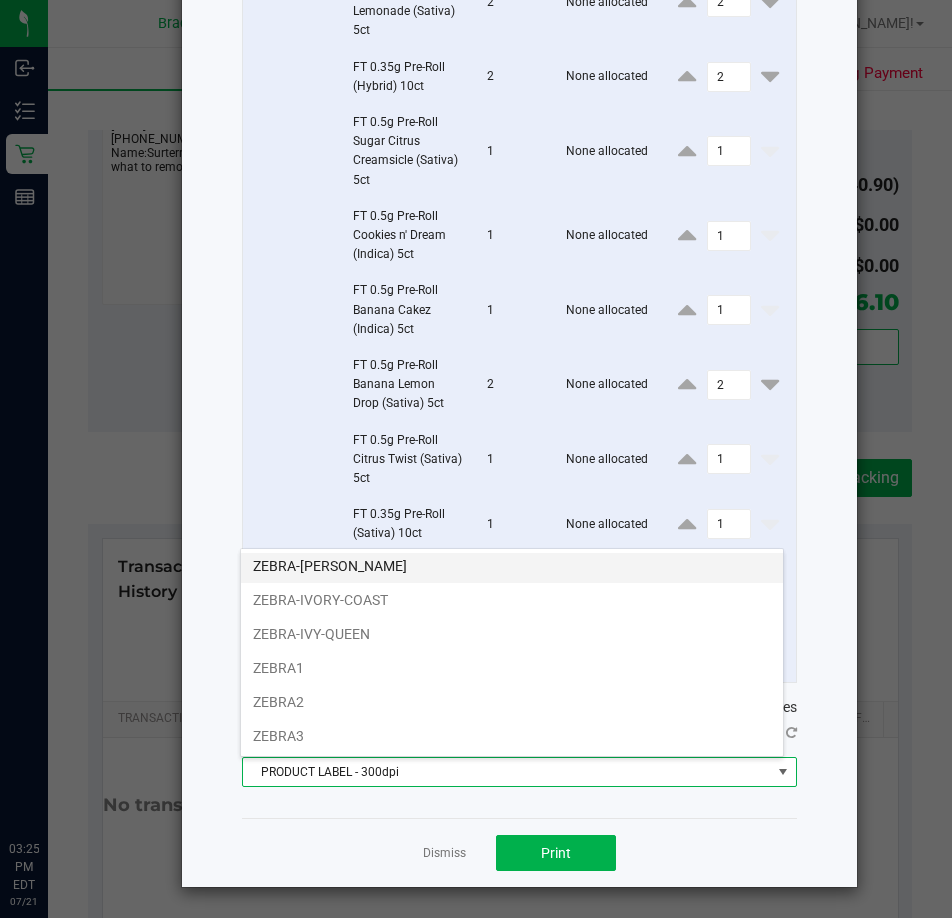 click on "ZEBRA-IVANKA-TRUMP" at bounding box center (512, 566) 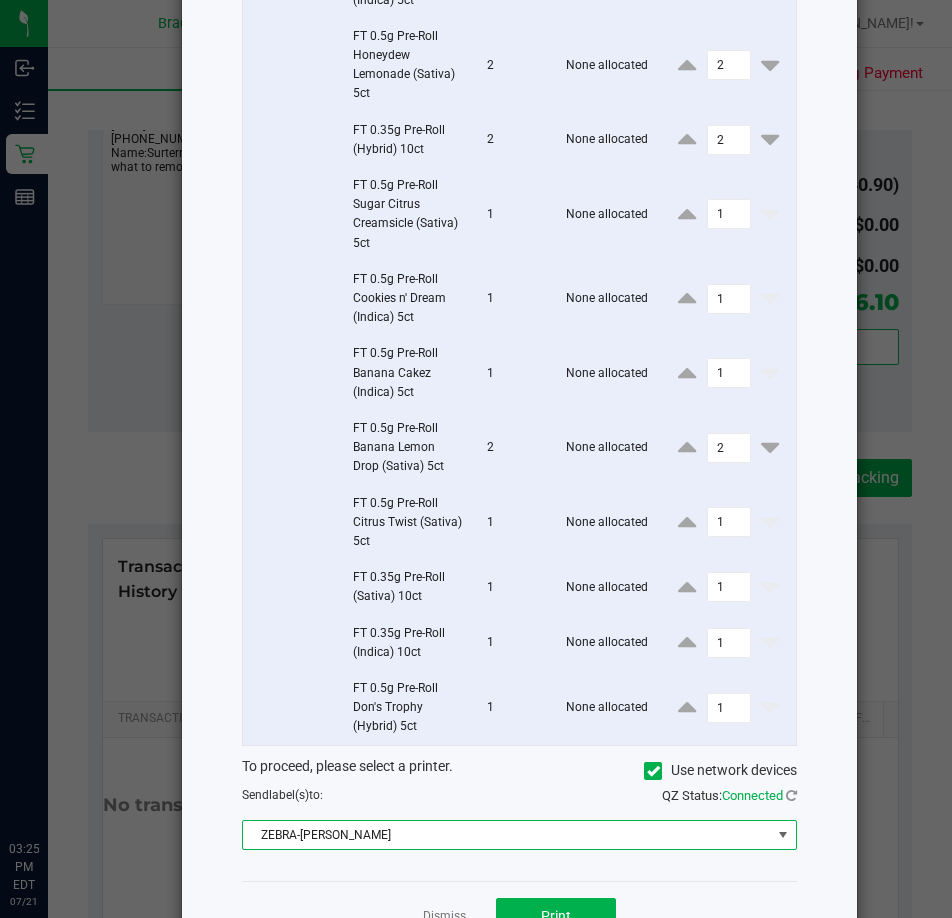 scroll, scrollTop: 0, scrollLeft: 0, axis: both 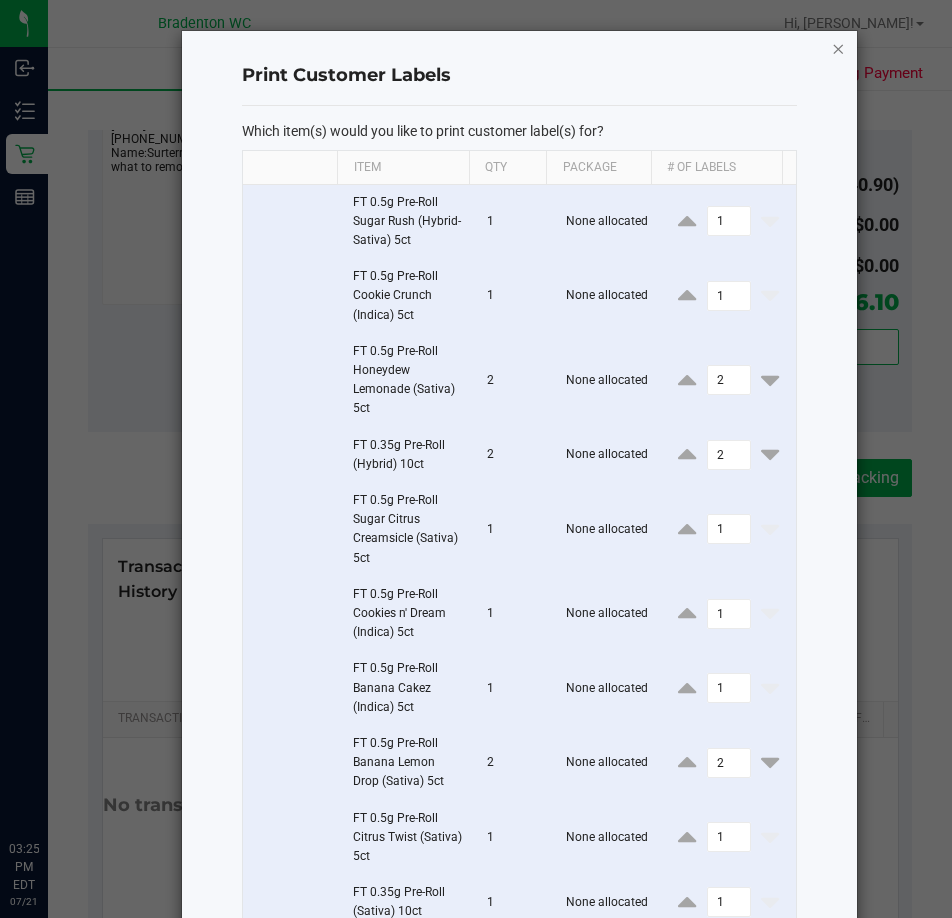 click 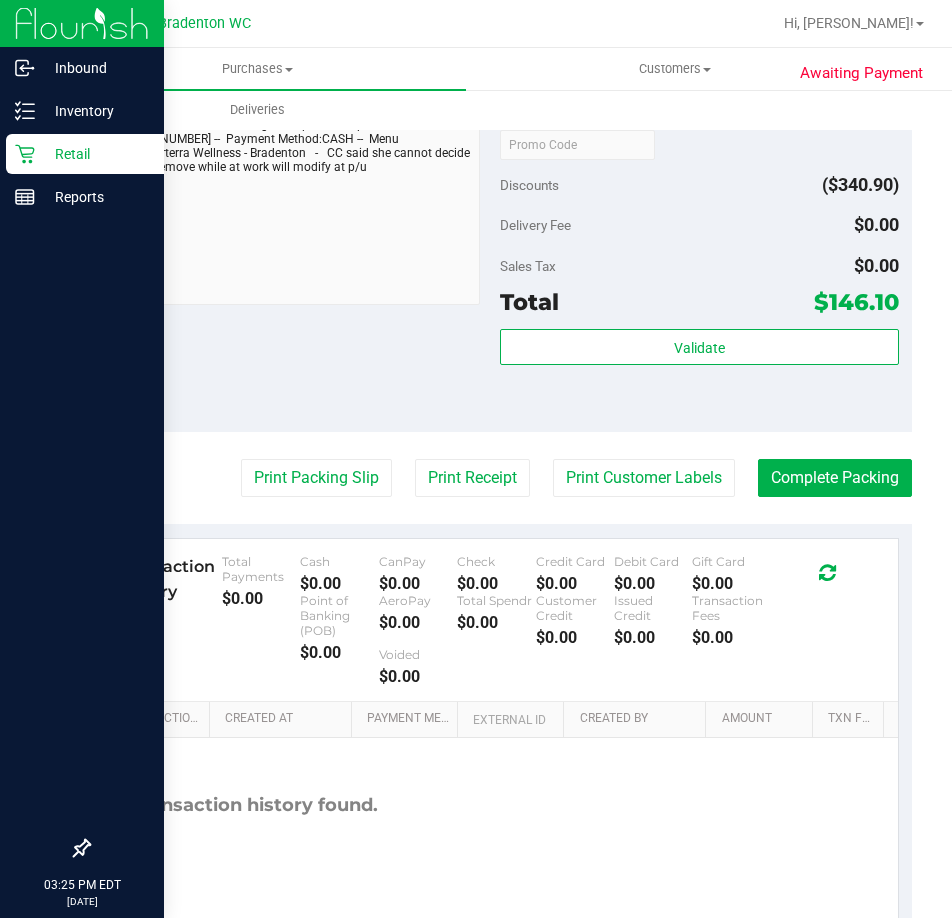 click 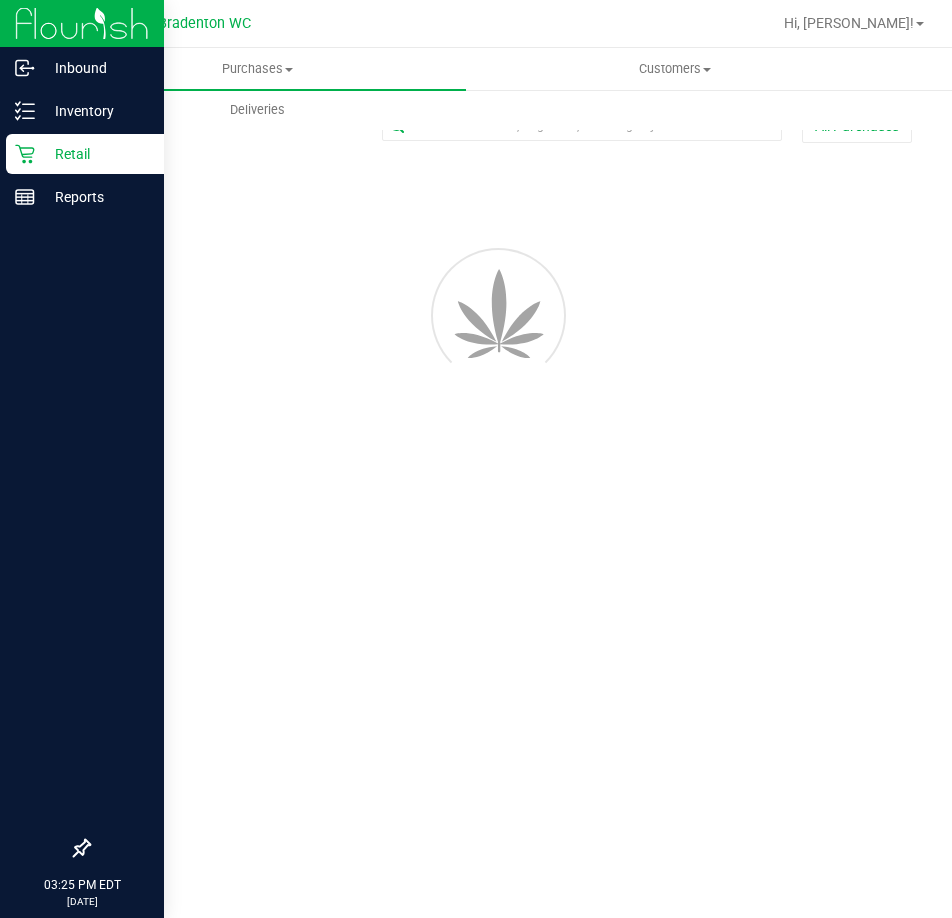 scroll, scrollTop: 0, scrollLeft: 0, axis: both 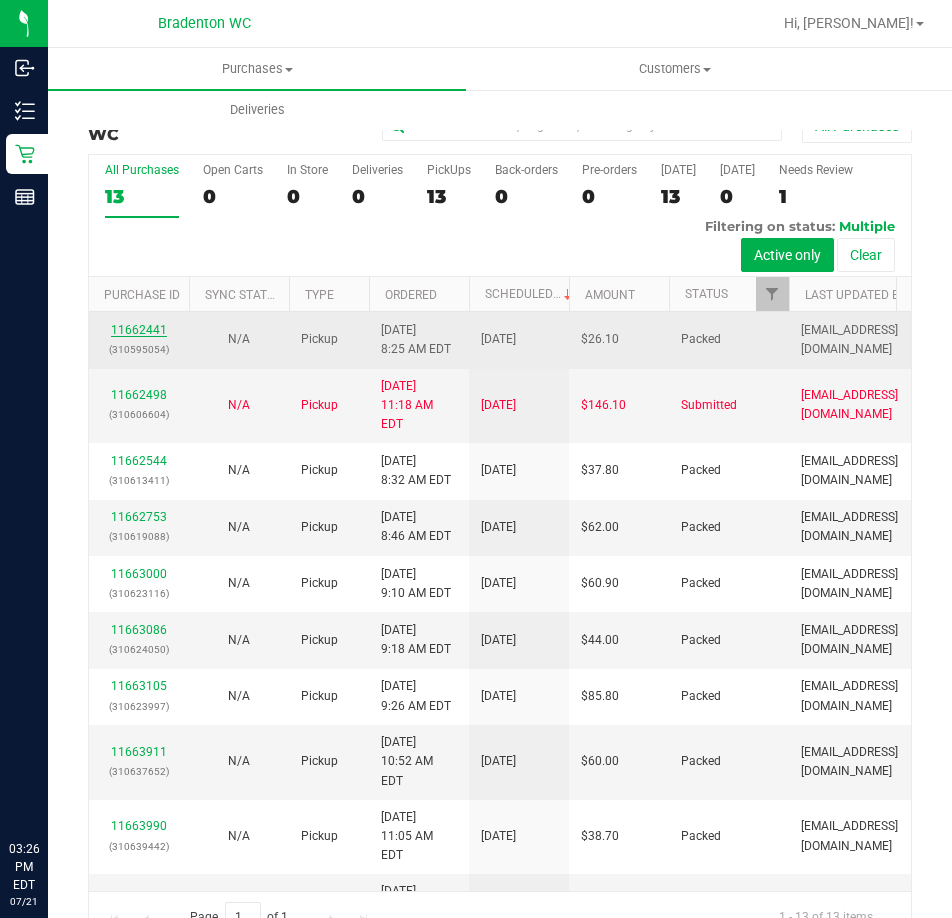 click on "11662441" at bounding box center (139, 330) 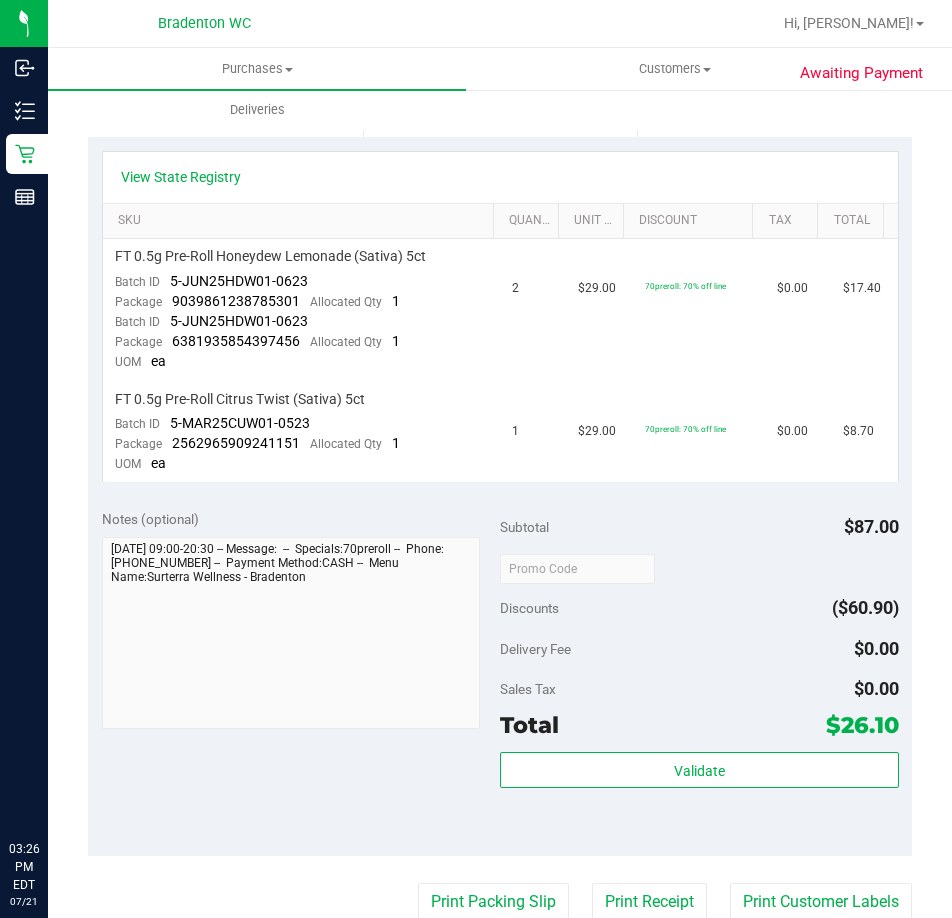scroll, scrollTop: 600, scrollLeft: 0, axis: vertical 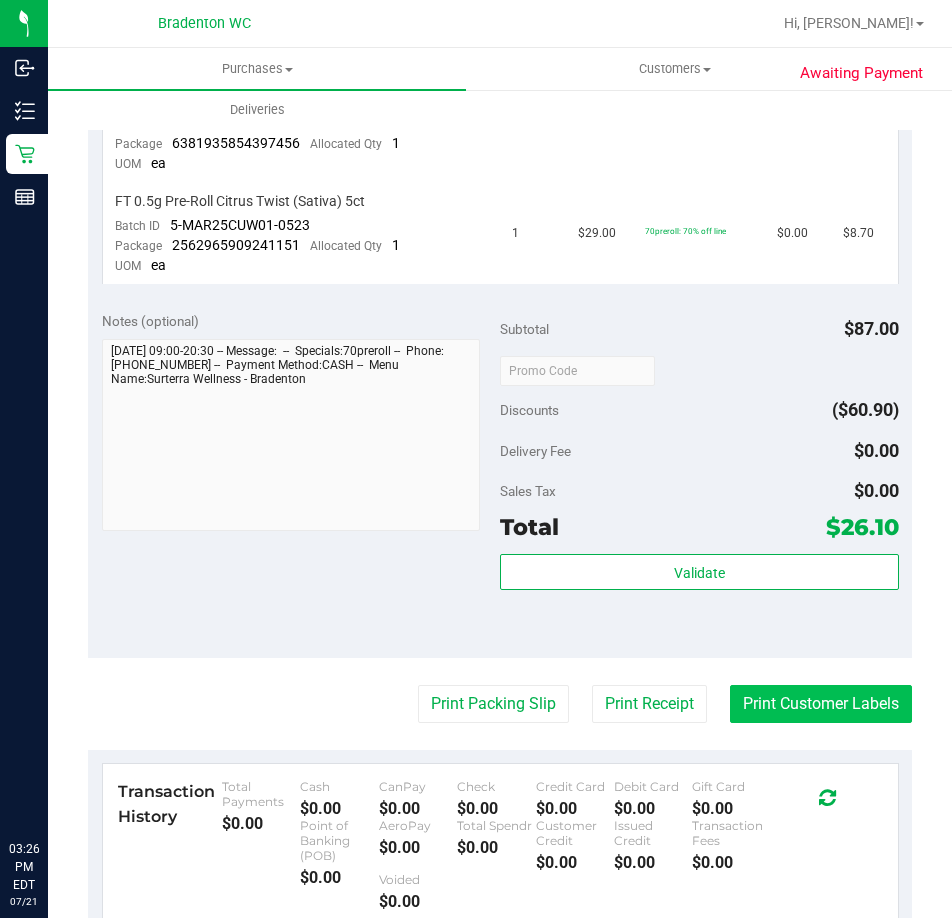 click on "Print Customer Labels" at bounding box center [821, 704] 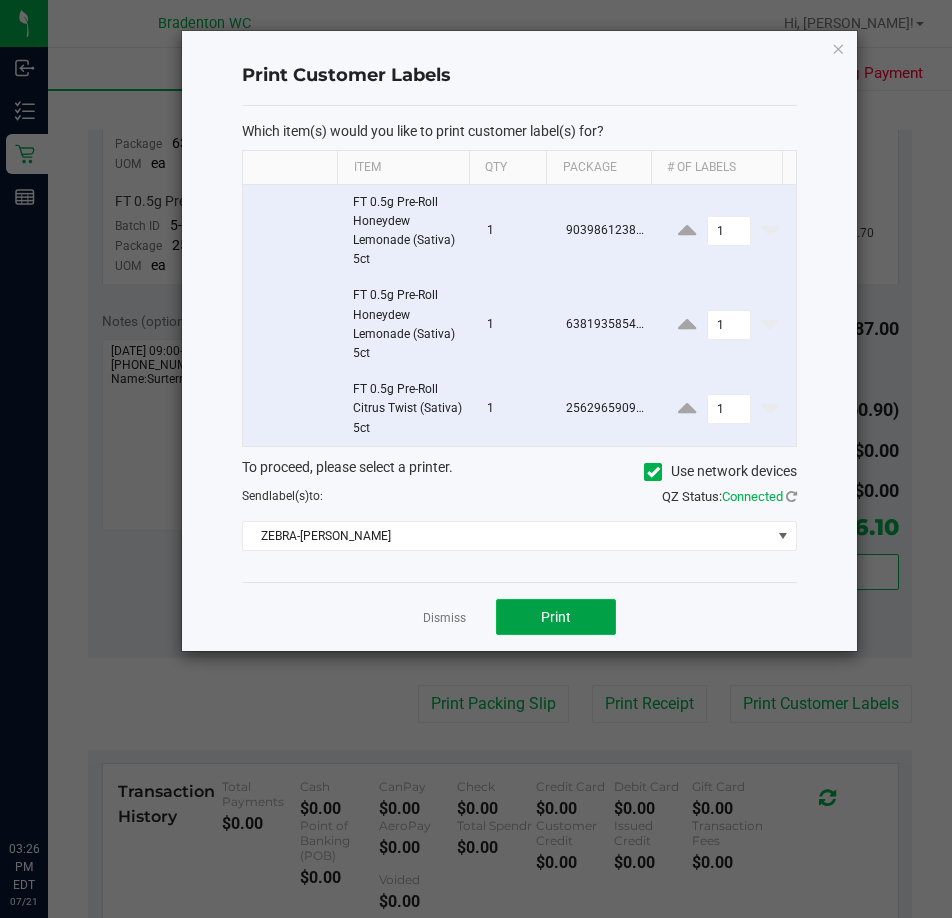 click on "Print" 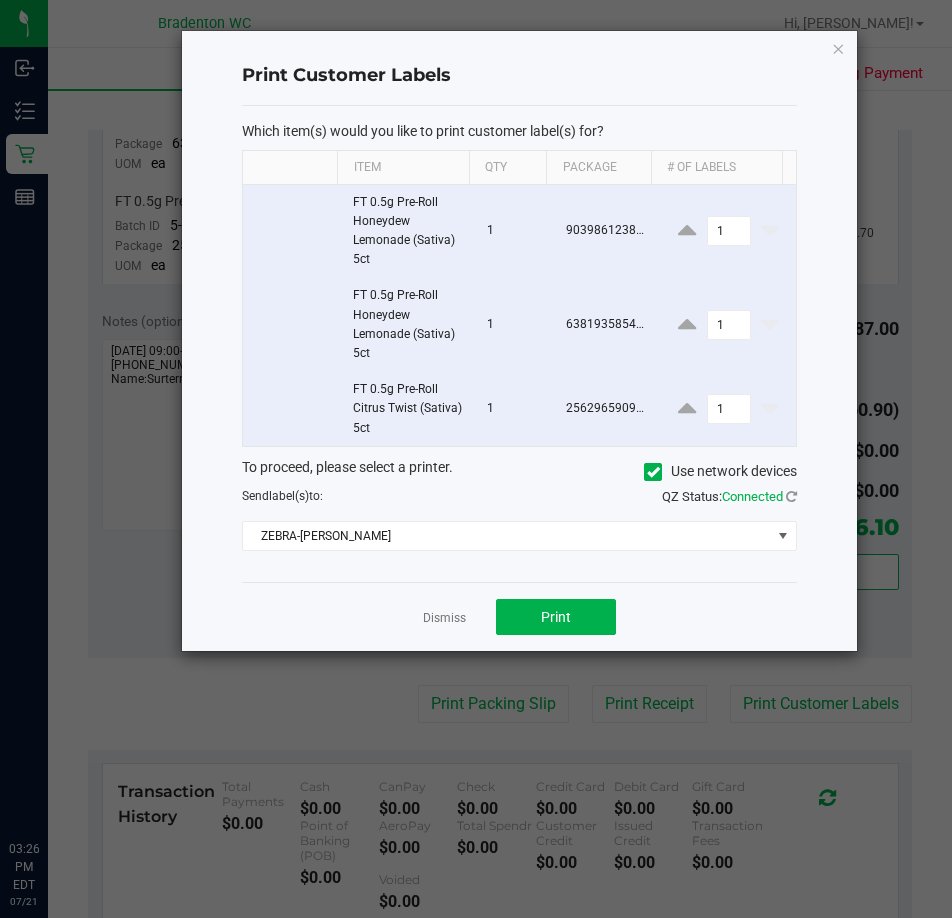 drag, startPoint x: 842, startPoint y: 43, endPoint x: 130, endPoint y: 139, distance: 718.44275 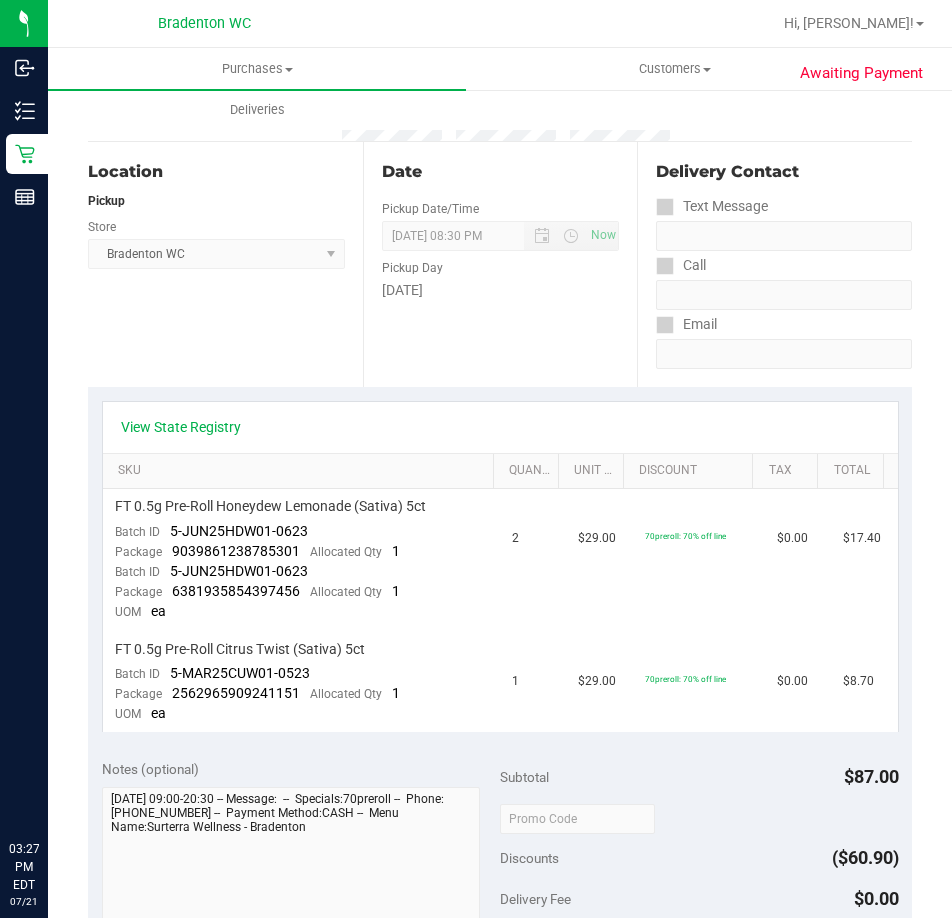 scroll, scrollTop: 0, scrollLeft: 0, axis: both 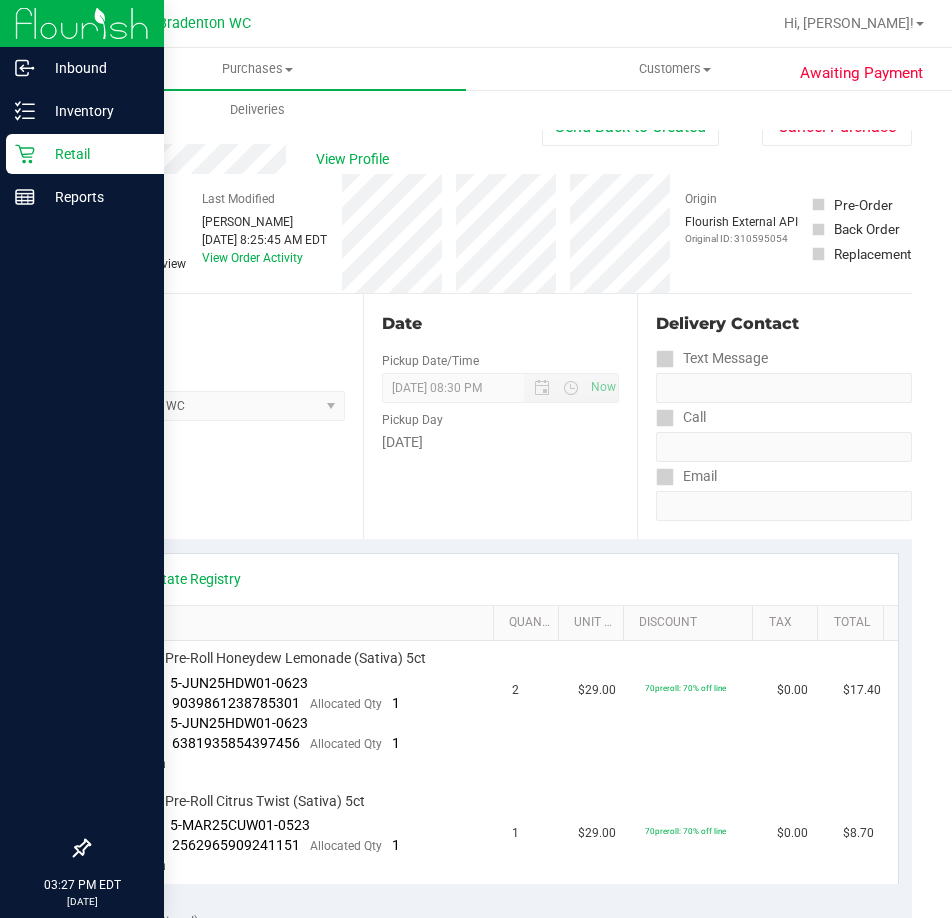 drag, startPoint x: 31, startPoint y: 154, endPoint x: 13, endPoint y: 161, distance: 19.313208 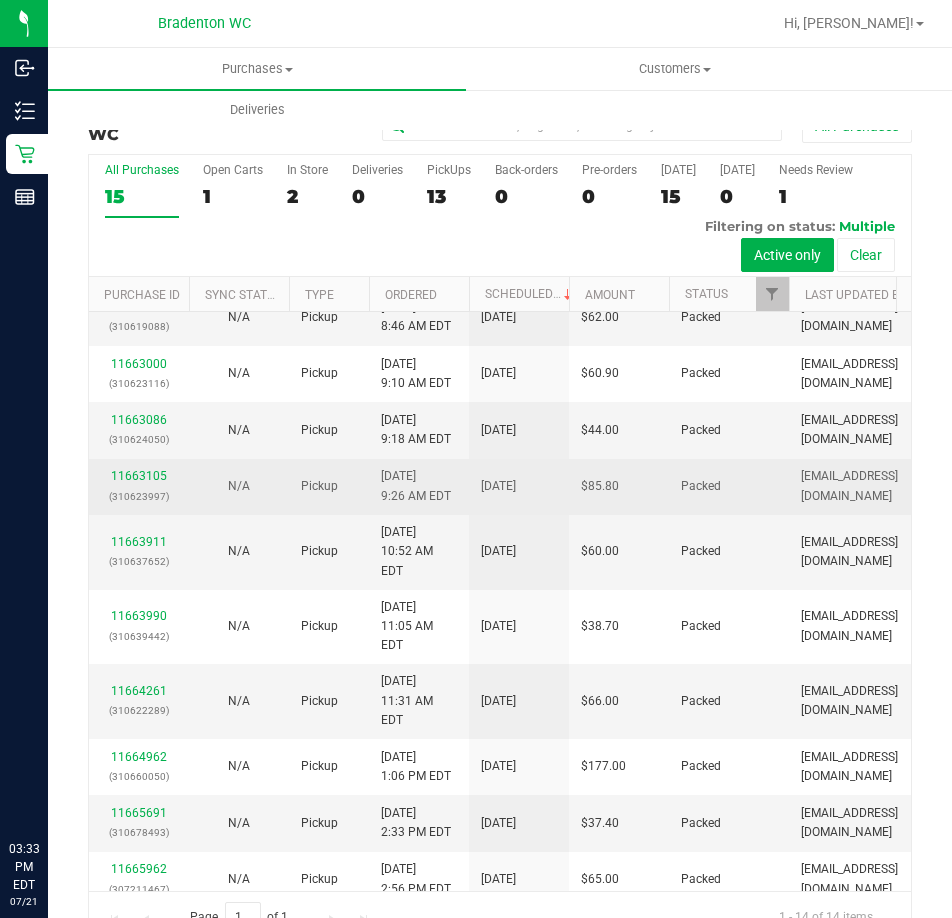 scroll, scrollTop: 211, scrollLeft: 0, axis: vertical 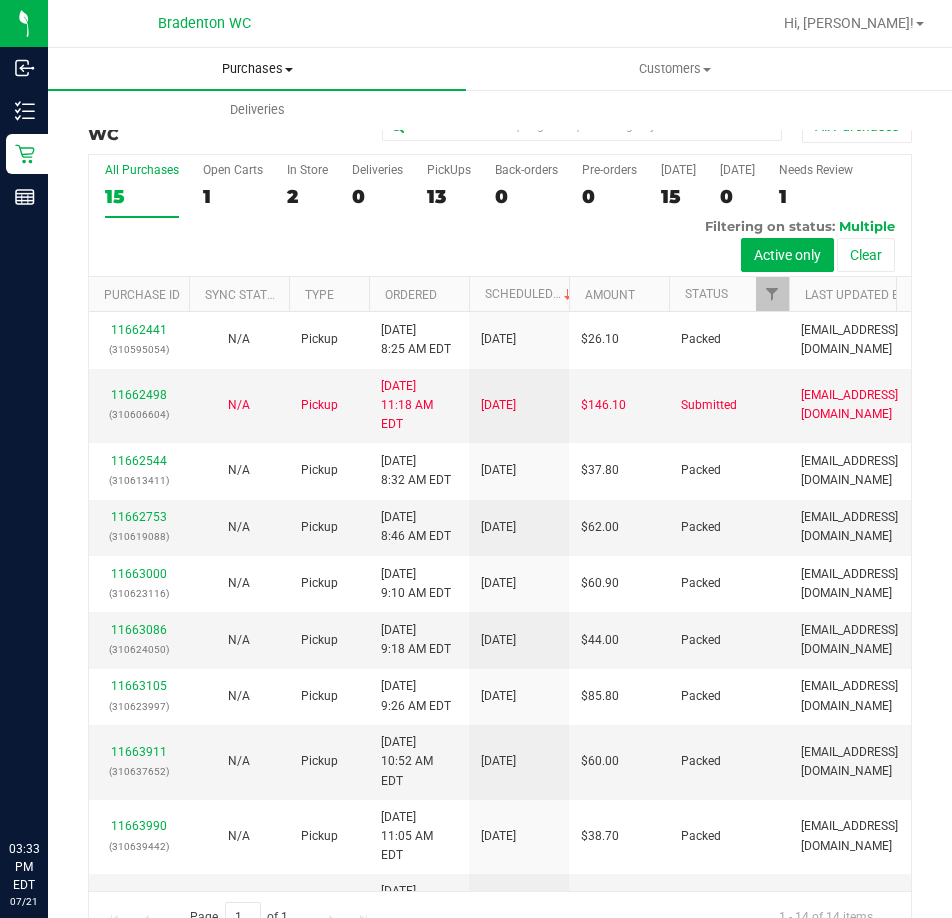 click on "Purchases" at bounding box center (257, 69) 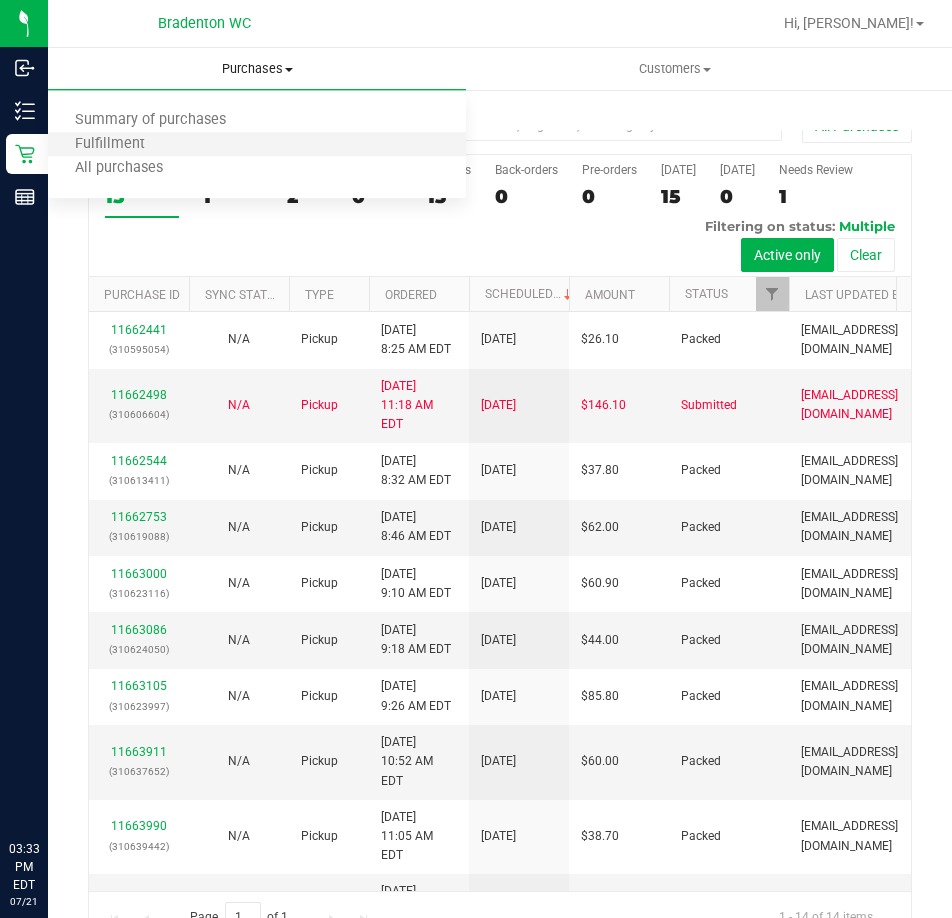 click on "Fulfillment" at bounding box center (257, 145) 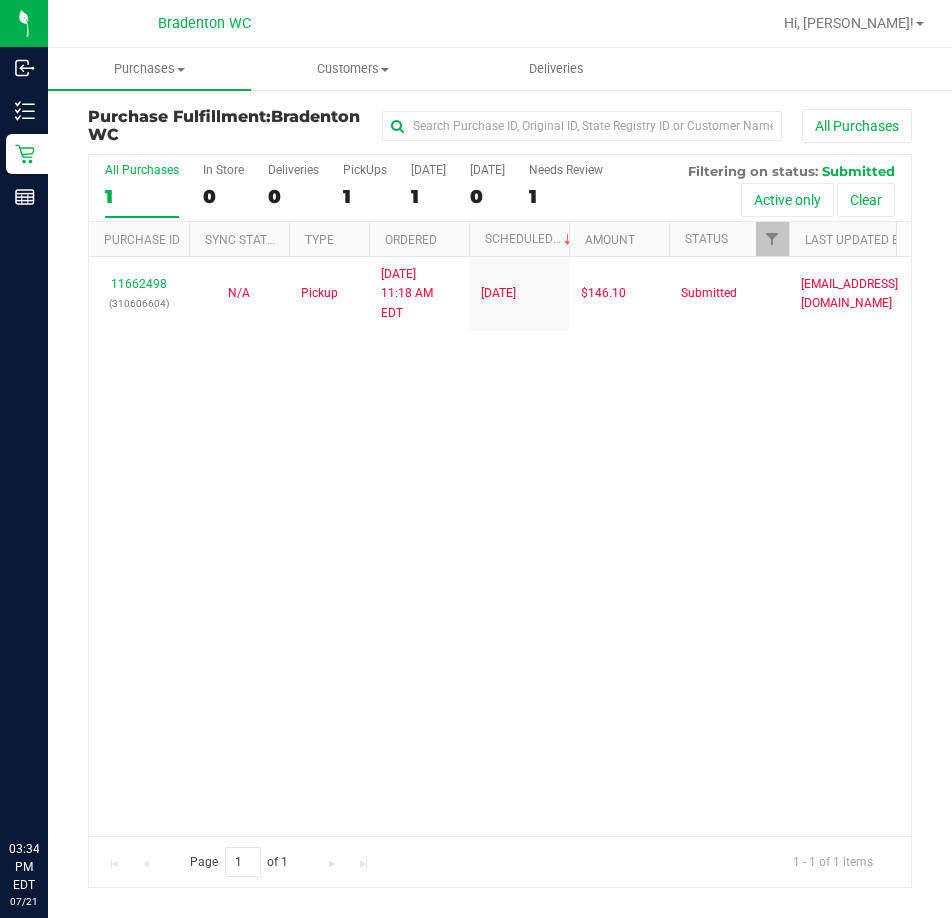 click on "11662498
(310606604)
N/A
Pickup 7/21/2025 11:18 AM EDT 7/21/2025
$146.10
Submitted nosmith@liveparallel.com" at bounding box center (500, 546) 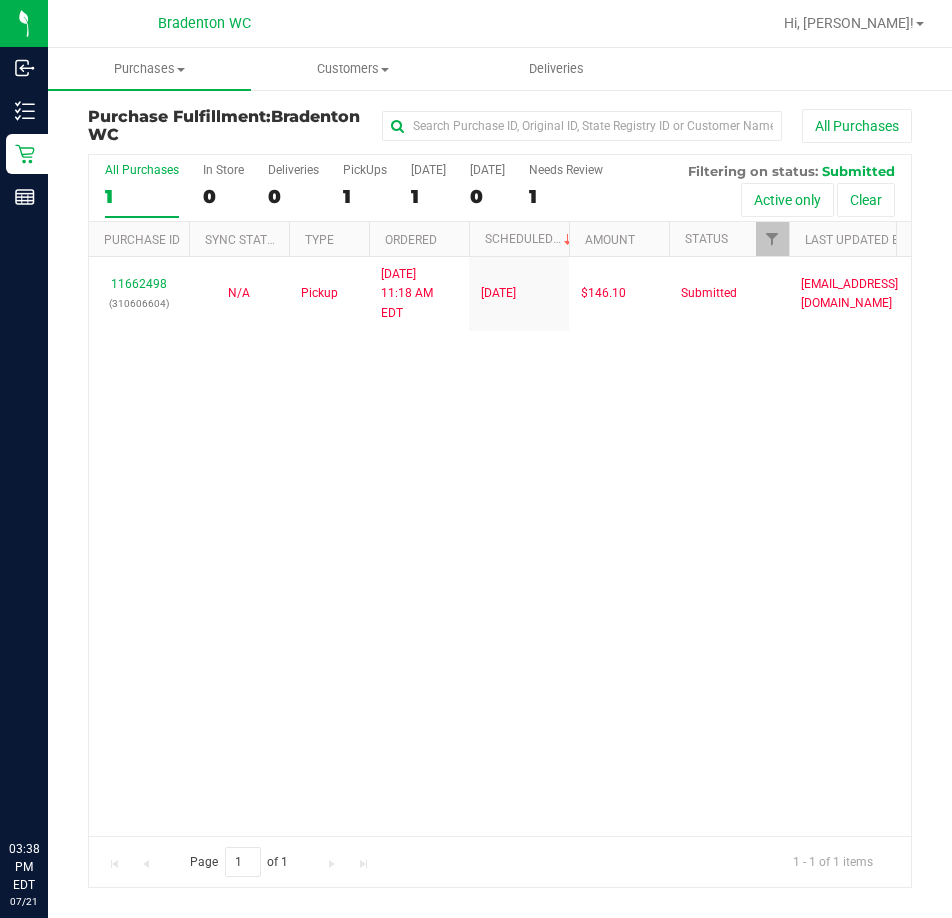 click on "11662498
(310606604)
N/A
Pickup 7/21/2025 11:18 AM EDT 7/21/2025
$146.10
Submitted nosmith@liveparallel.com" at bounding box center [500, 546] 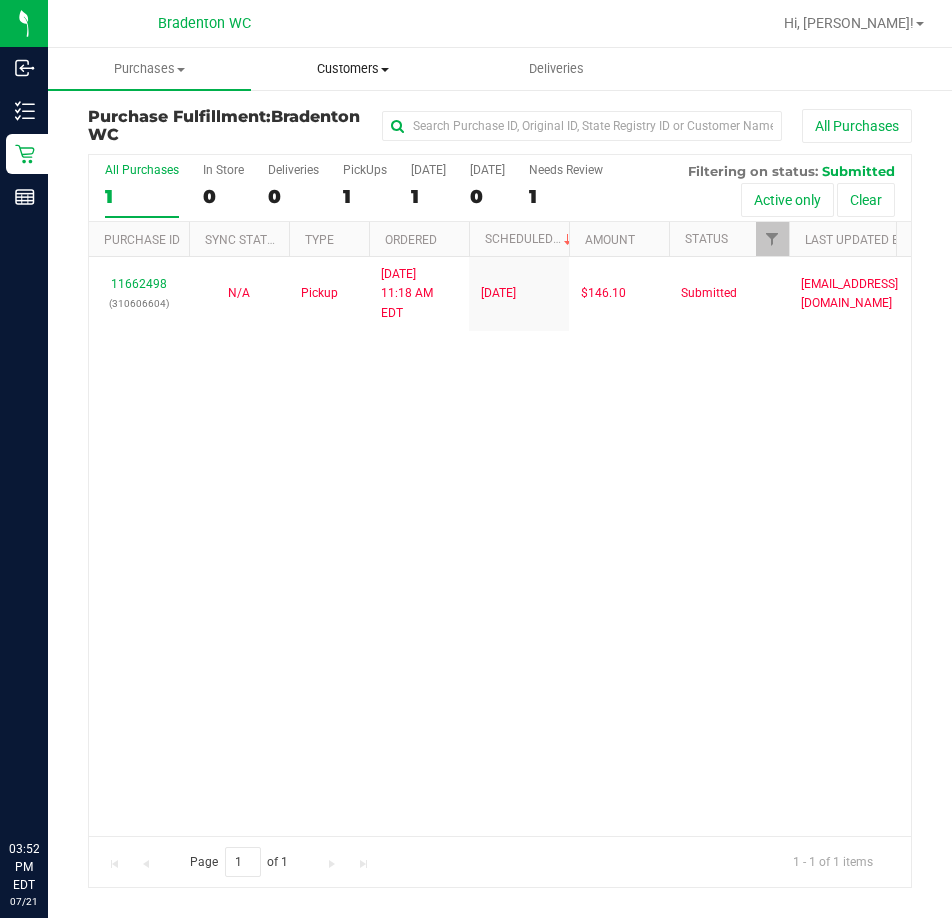 click on "Customers
All customers
Add a new customer
All physicians" at bounding box center [352, 69] 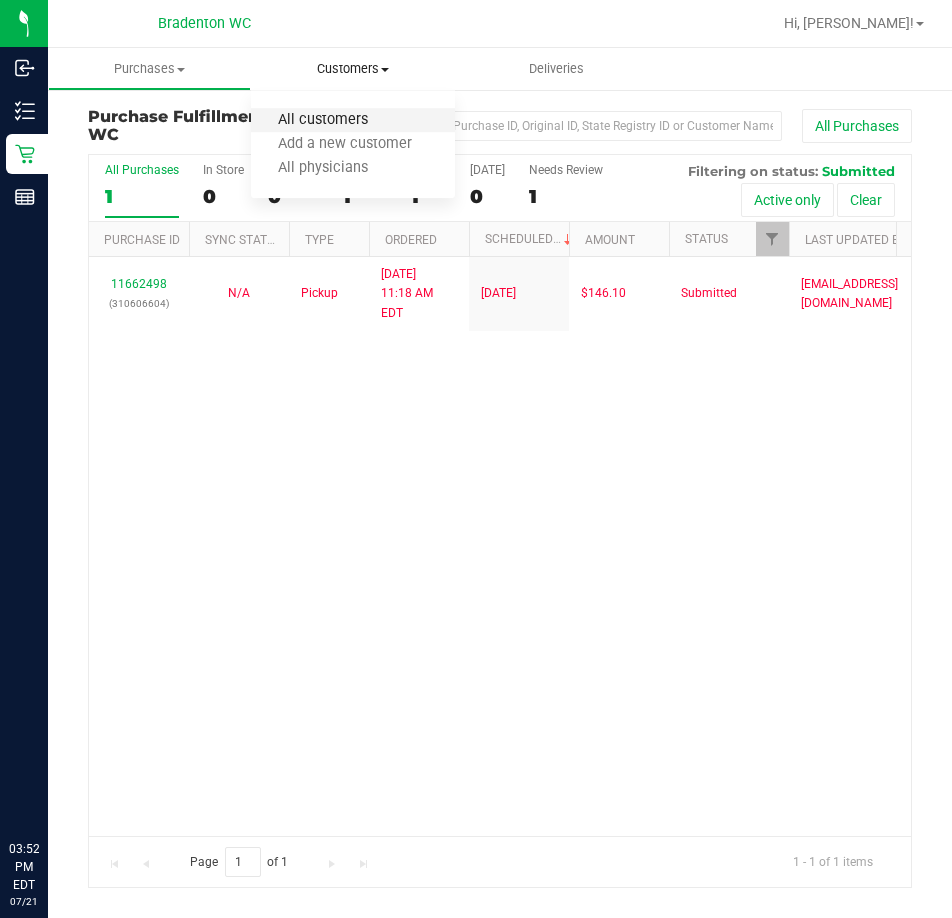 click on "All customers" at bounding box center (323, 120) 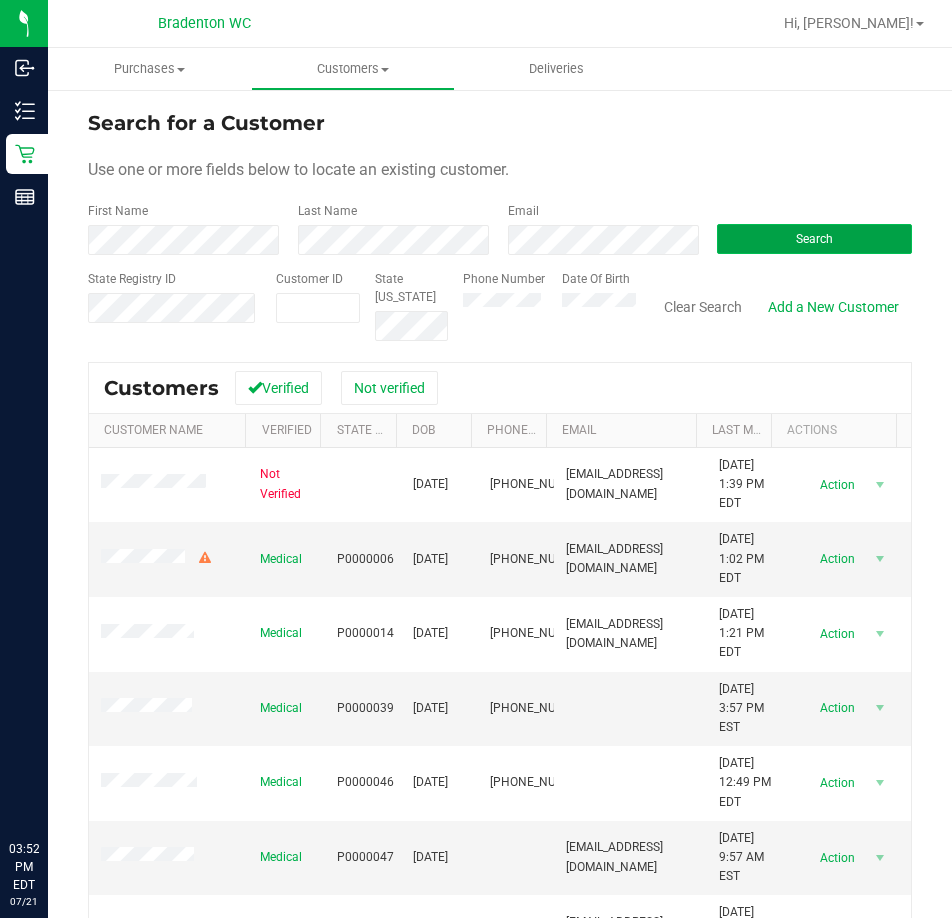 click on "Search" at bounding box center (814, 239) 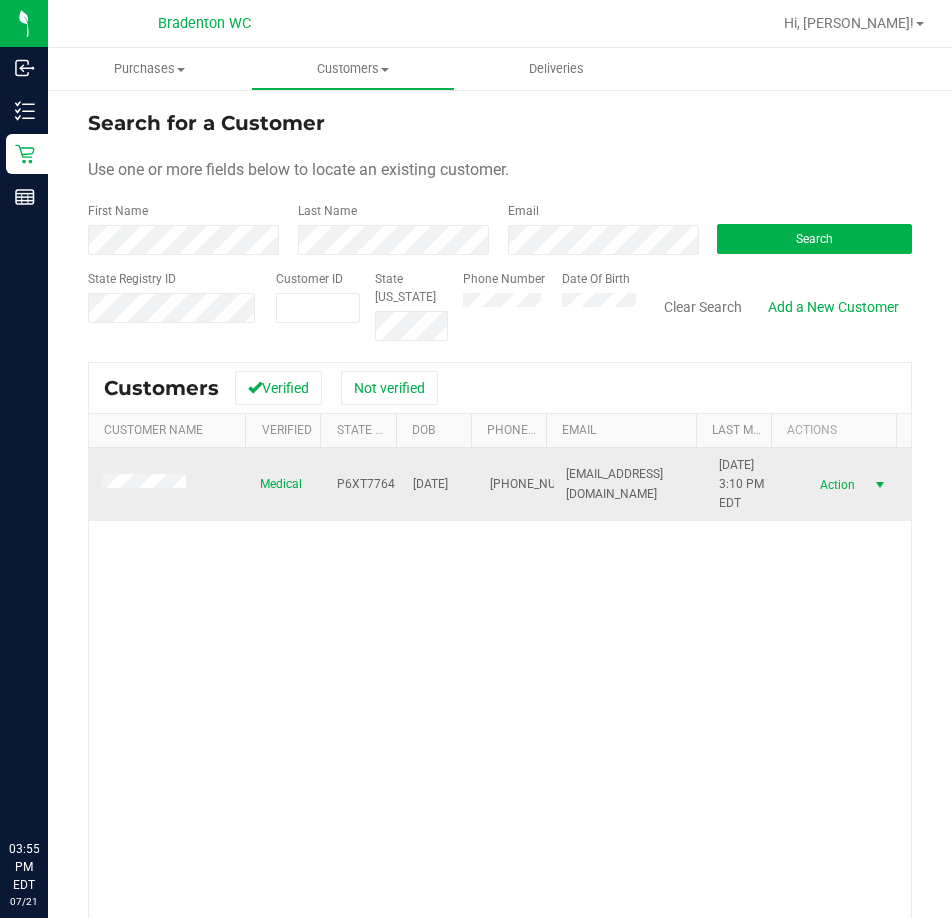 click on "Action" at bounding box center (834, 485) 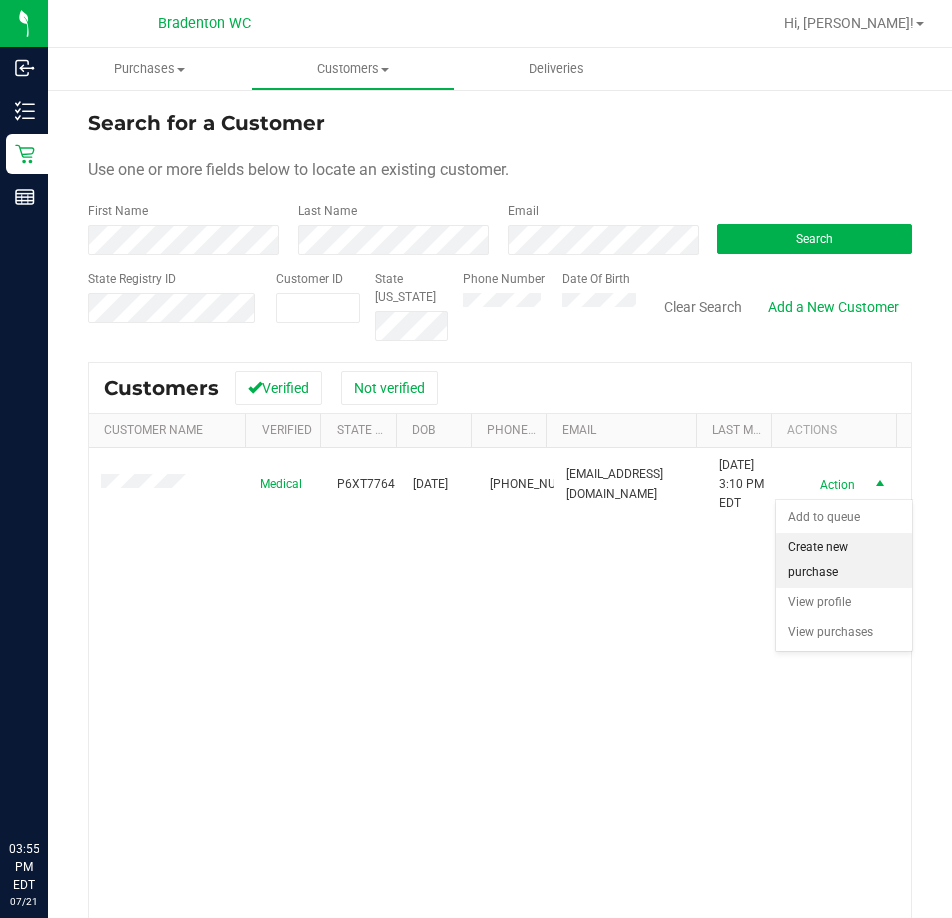 click on "Create new purchase" at bounding box center [844, 560] 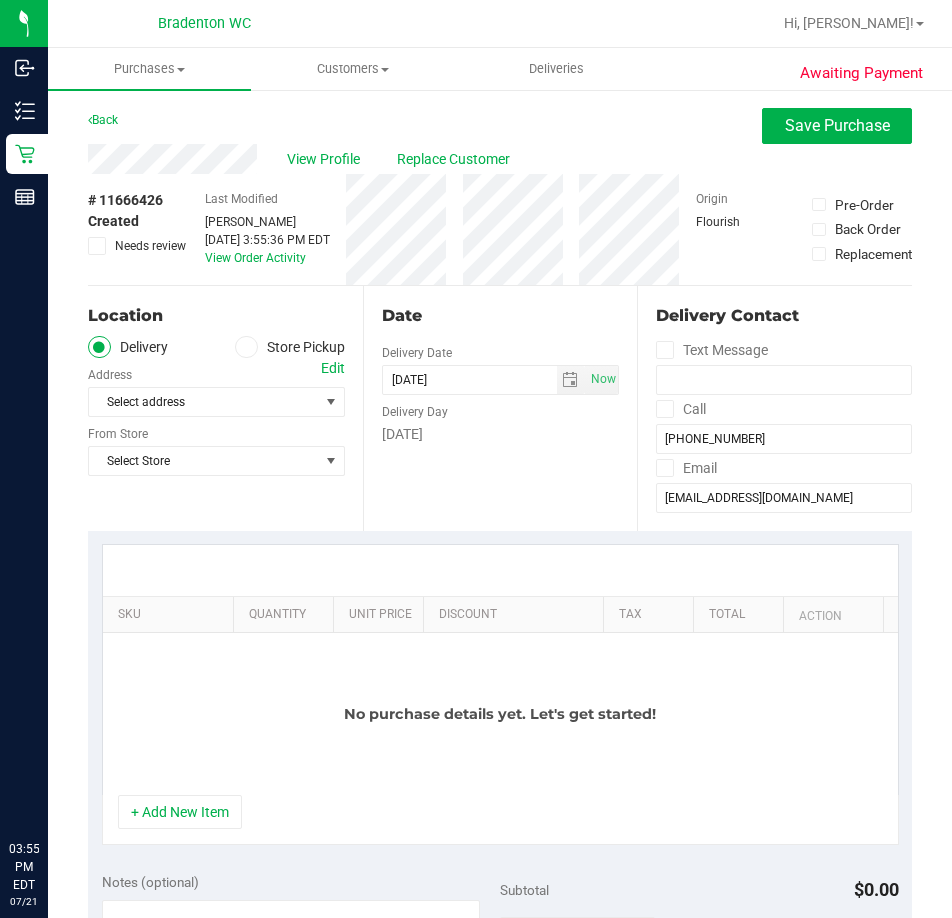 click at bounding box center [246, 347] 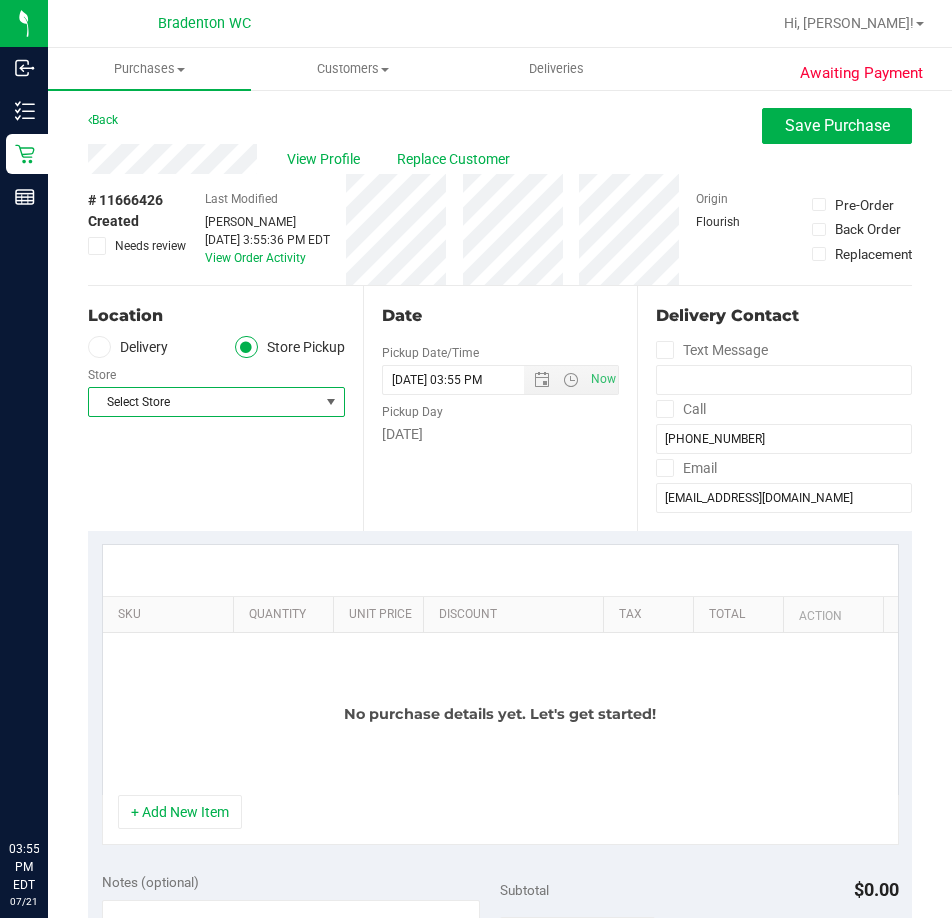 click on "Select Store" at bounding box center [204, 402] 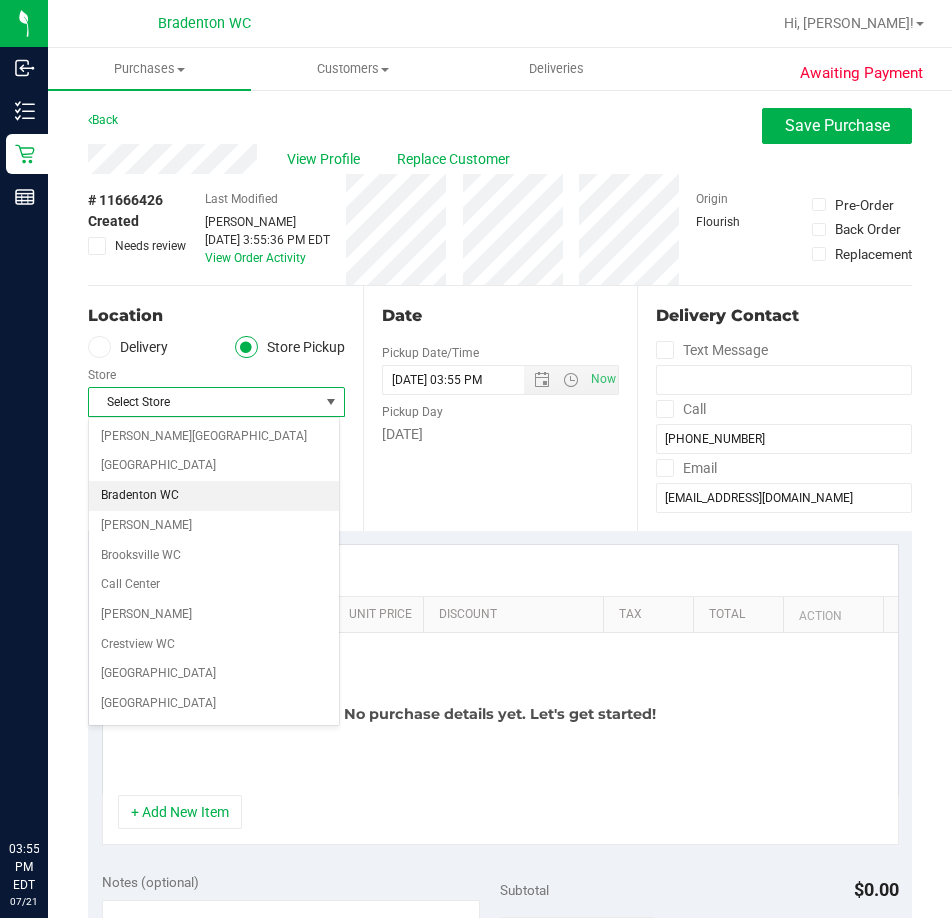 click on "Bradenton WC" at bounding box center (214, 496) 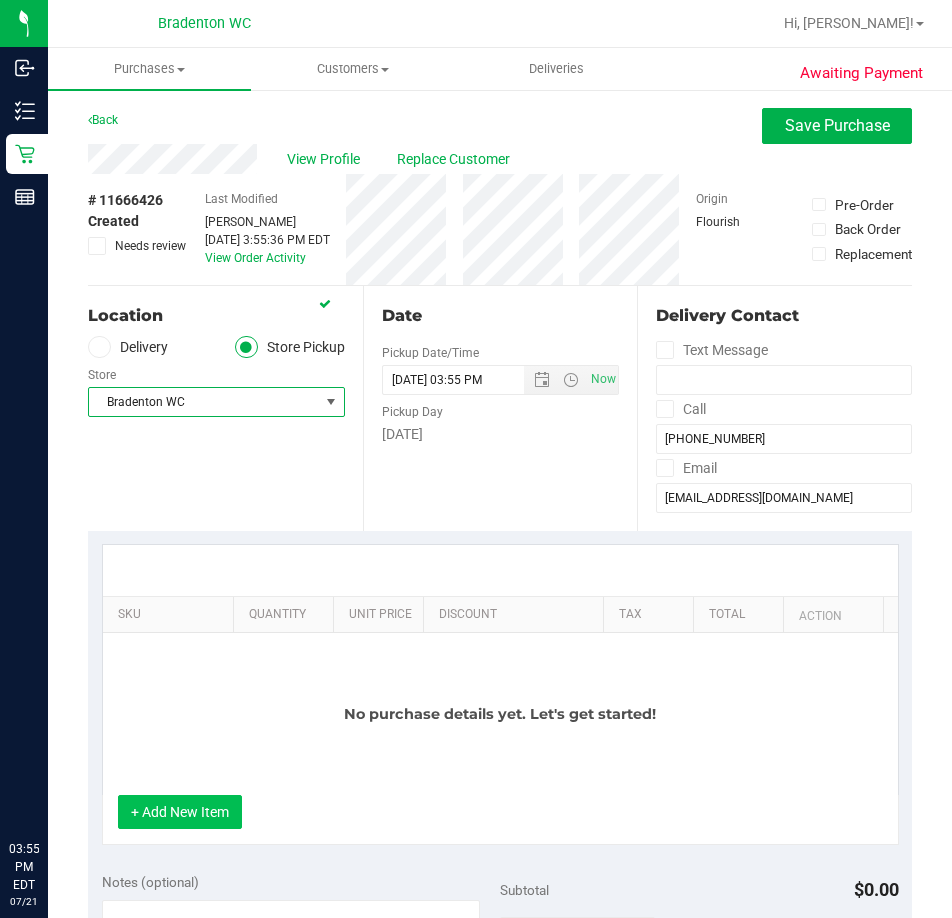 click on "+ Add New Item" at bounding box center (180, 812) 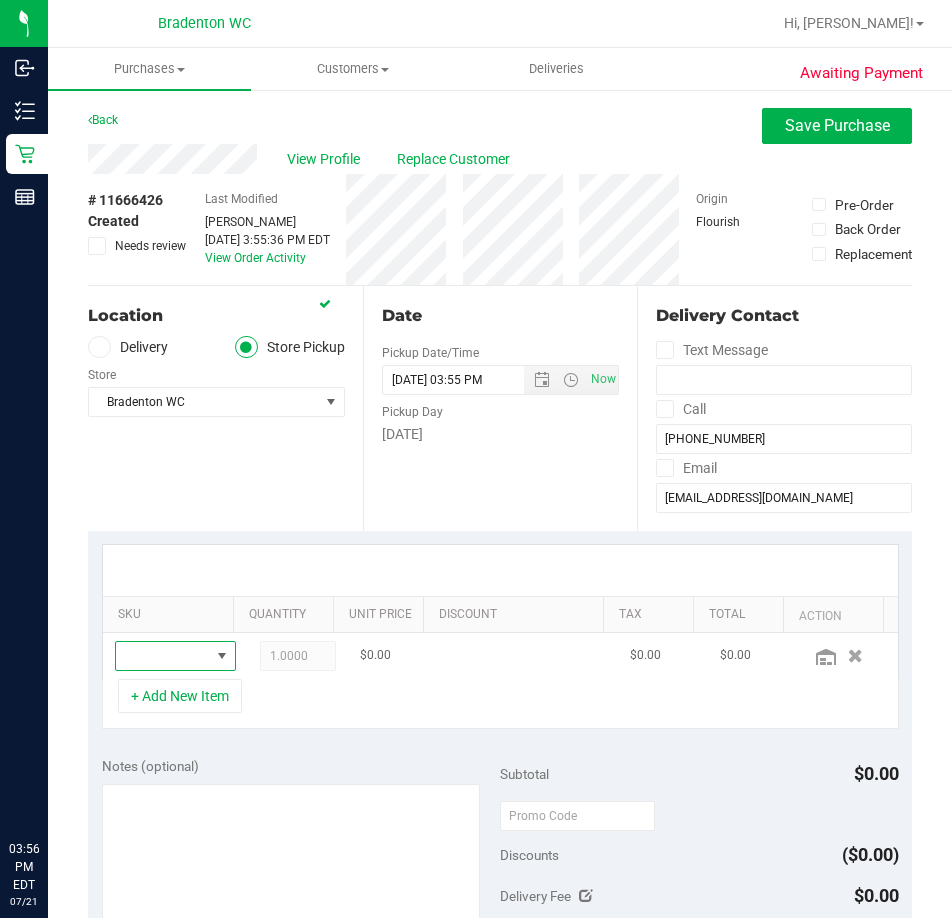 click at bounding box center [163, 656] 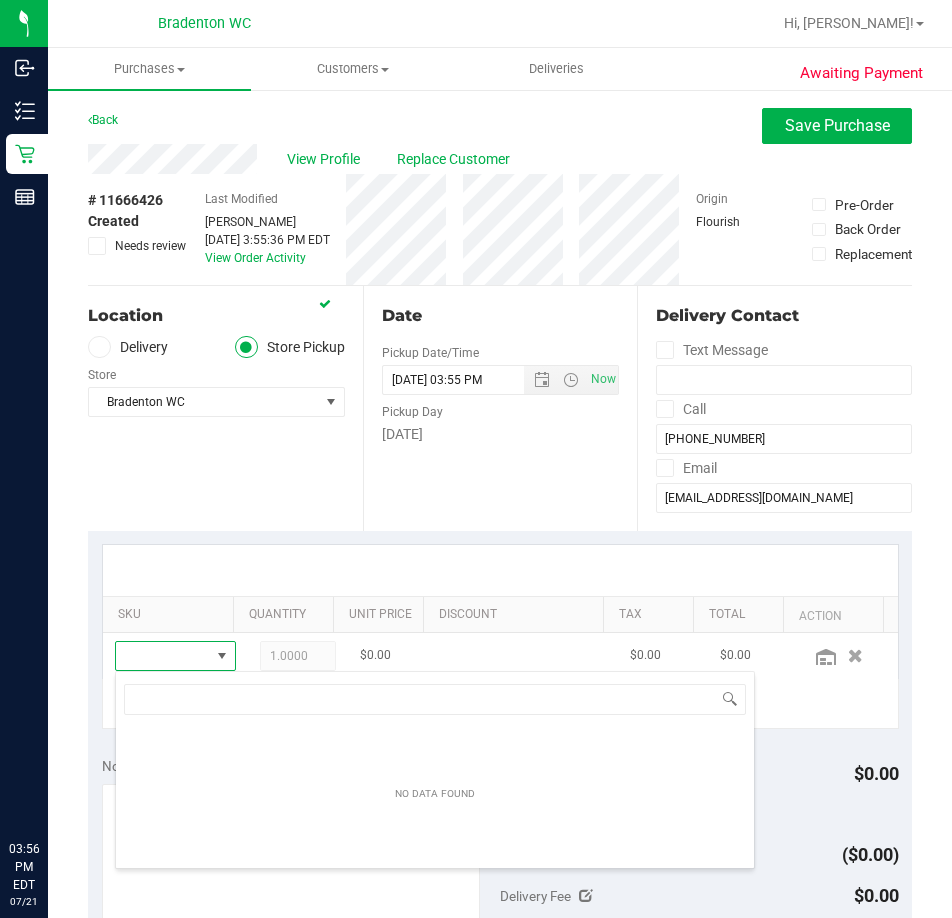 scroll, scrollTop: 99970, scrollLeft: 99909, axis: both 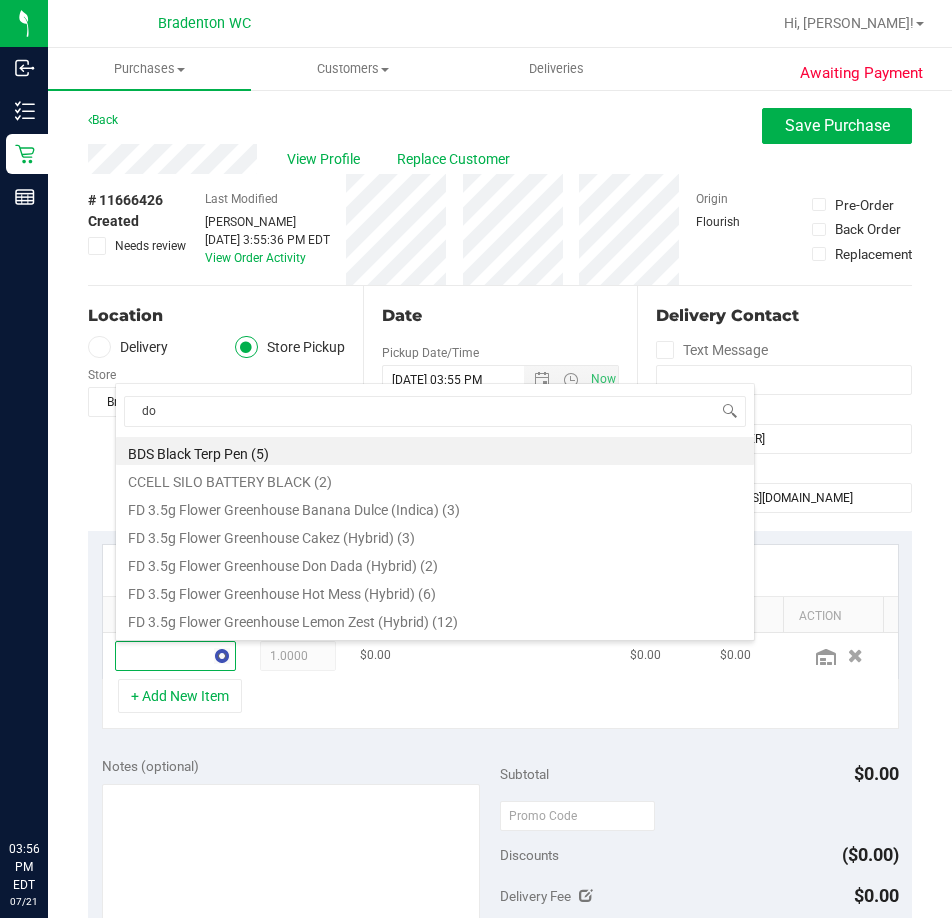 type on "dot" 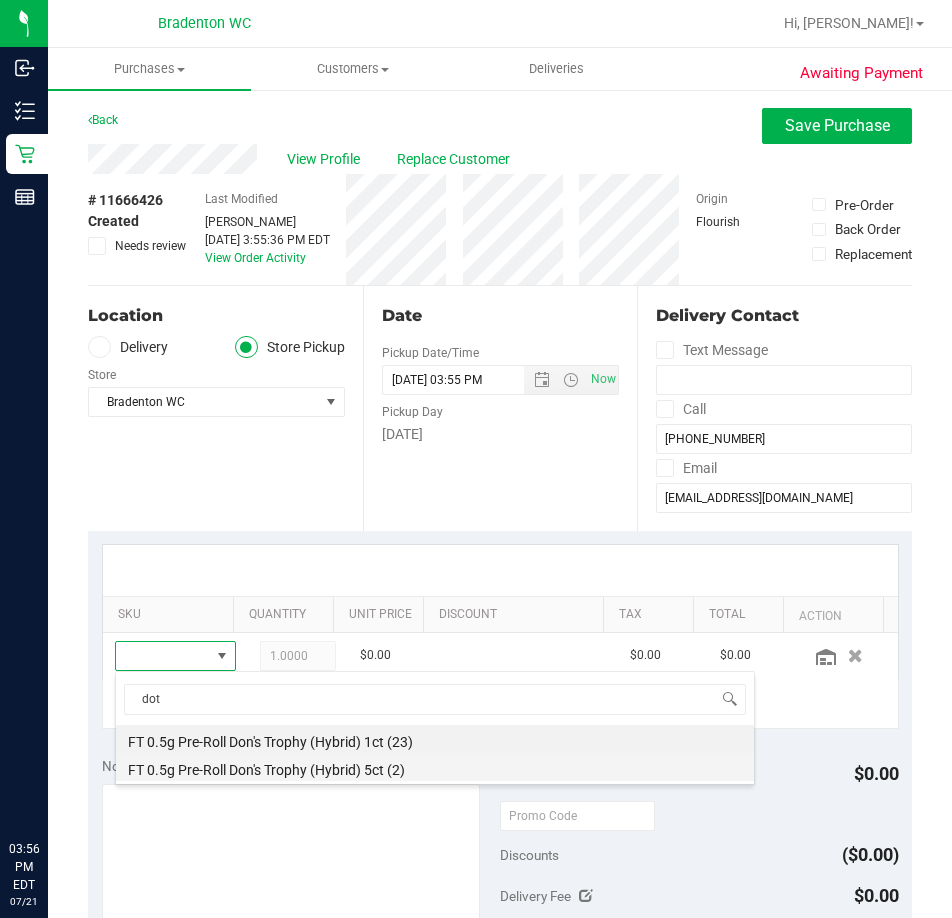 click on "FT 0.5g Pre-Roll Don's Trophy (Hybrid) 5ct (2)" at bounding box center (435, 767) 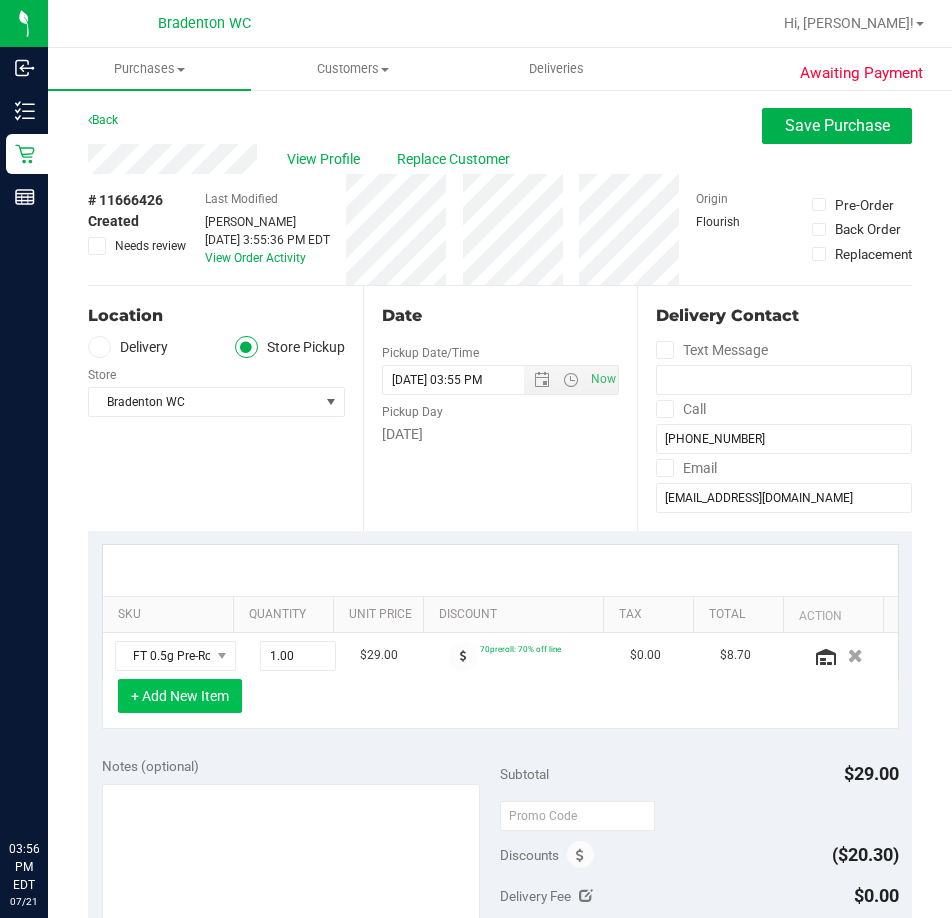 click on "+ Add New Item" at bounding box center [180, 696] 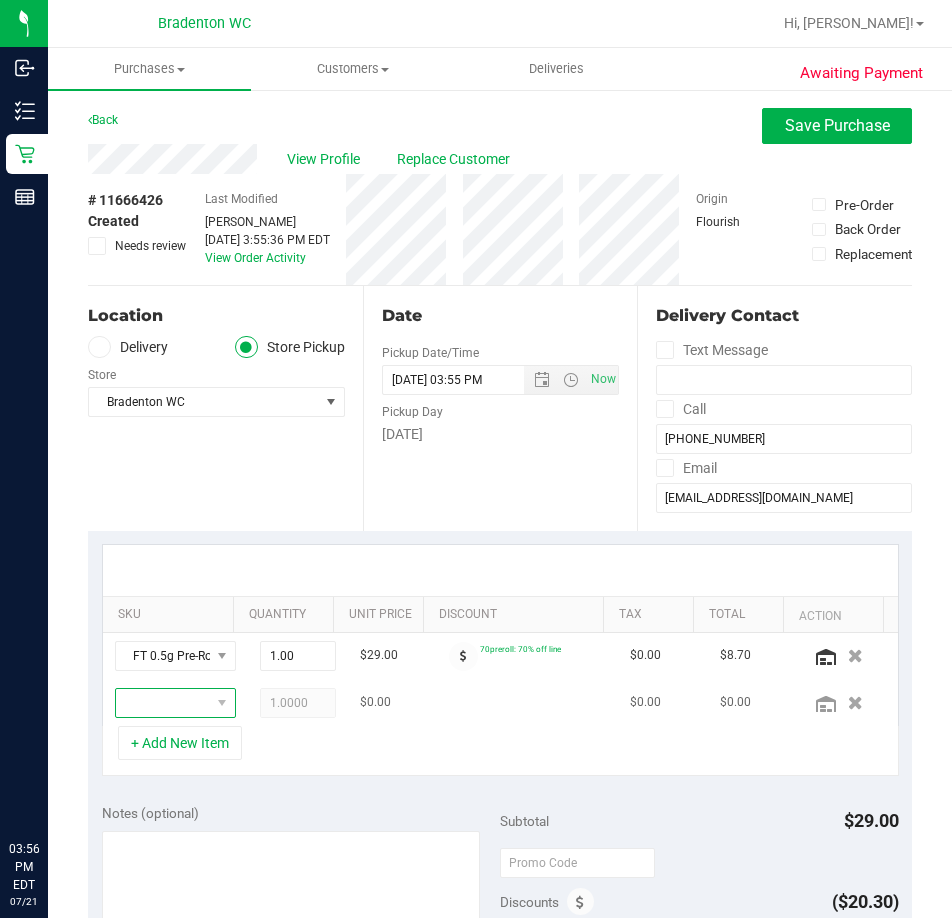 click at bounding box center (163, 703) 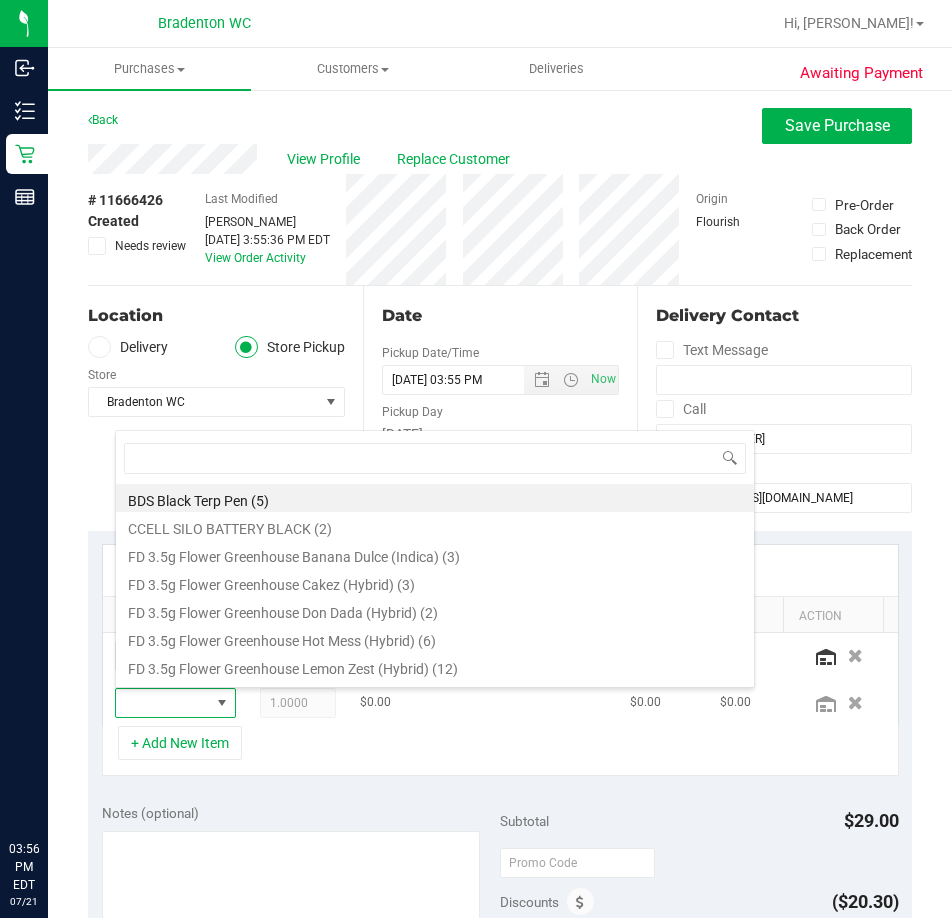 scroll, scrollTop: 99970, scrollLeft: 99909, axis: both 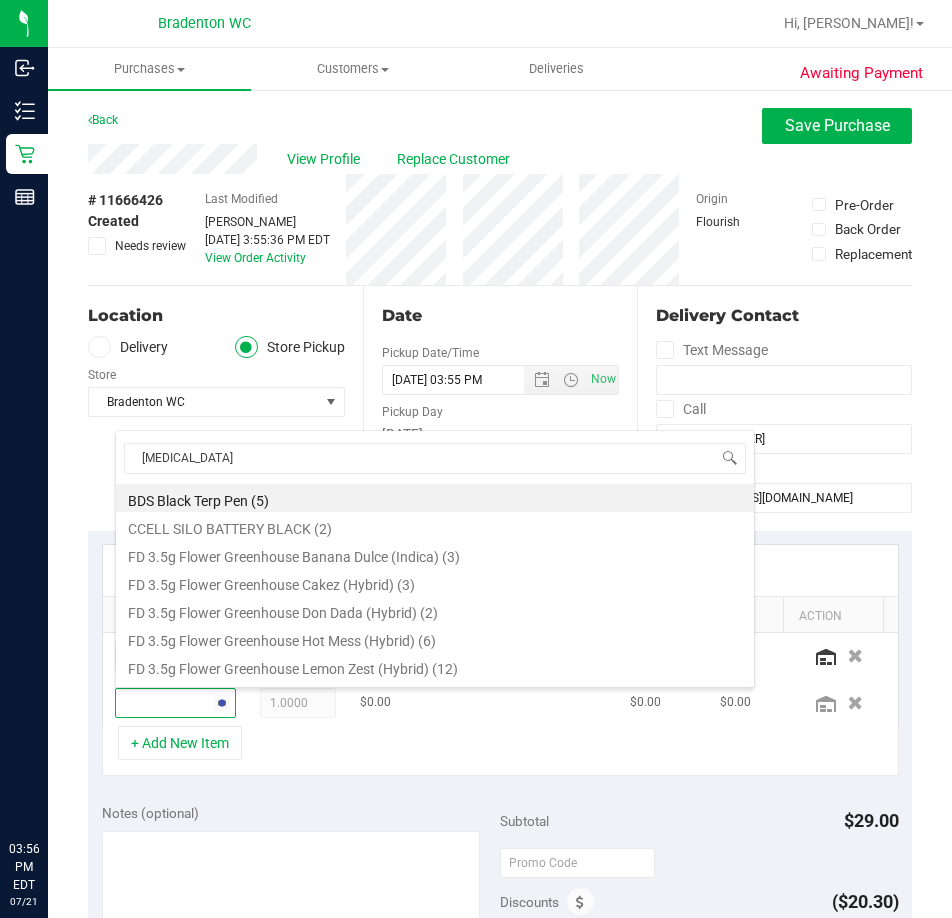 type on "banana" 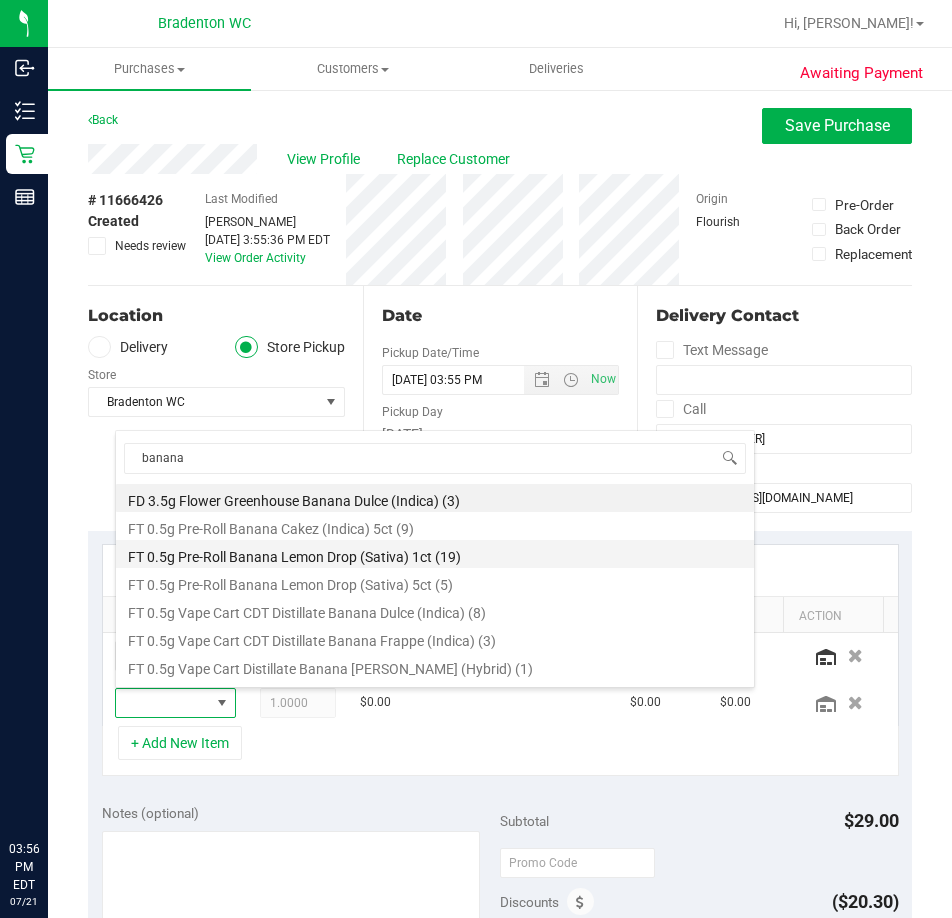 click on "FT 0.5g Pre-Roll Banana Lemon Drop (Sativa) 1ct (19)" at bounding box center (435, 554) 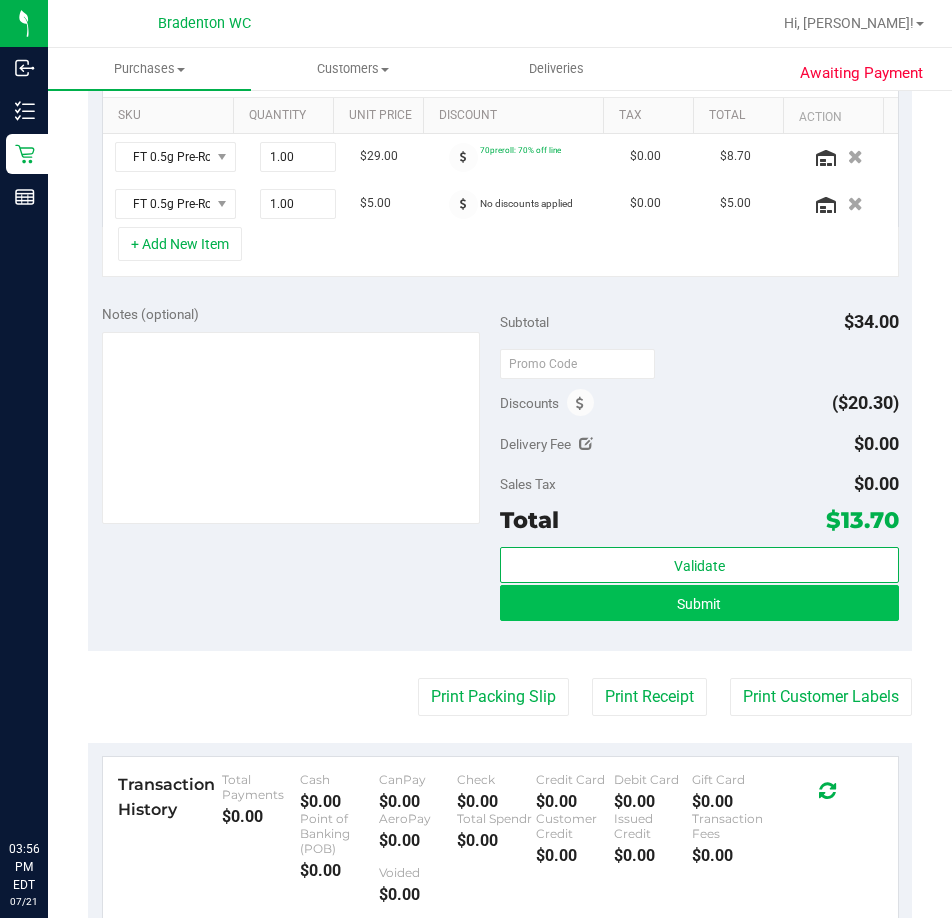 scroll, scrollTop: 500, scrollLeft: 0, axis: vertical 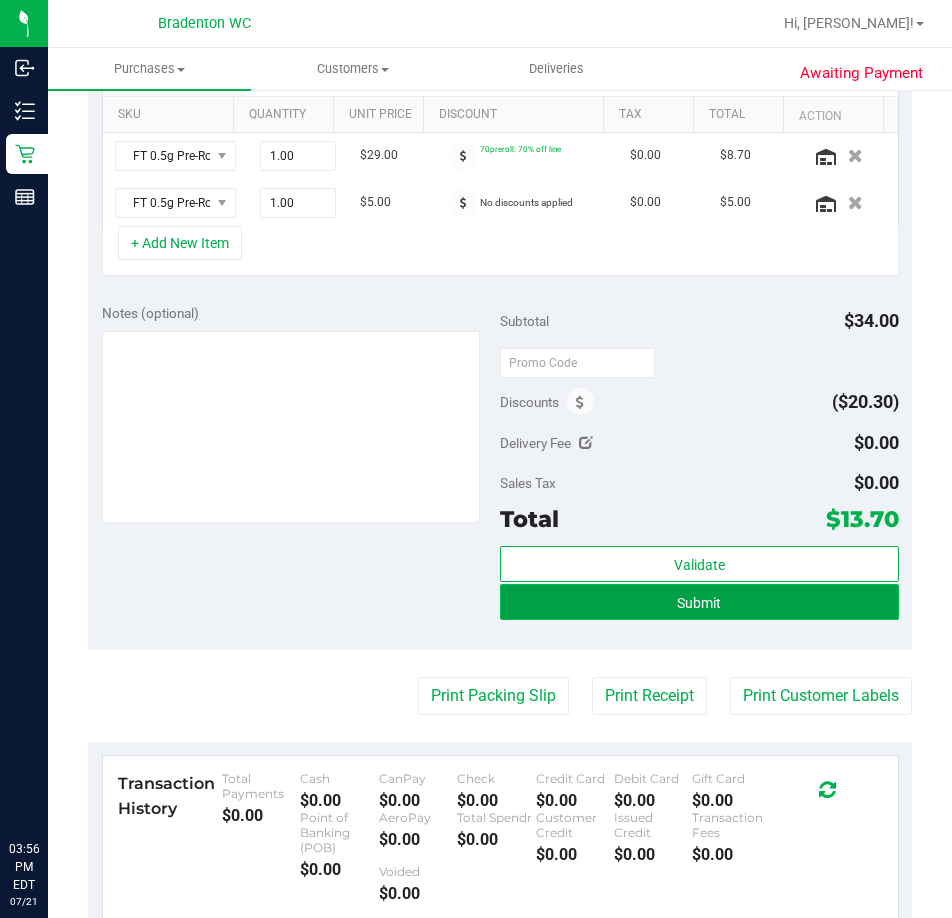 click on "Submit" at bounding box center (699, 602) 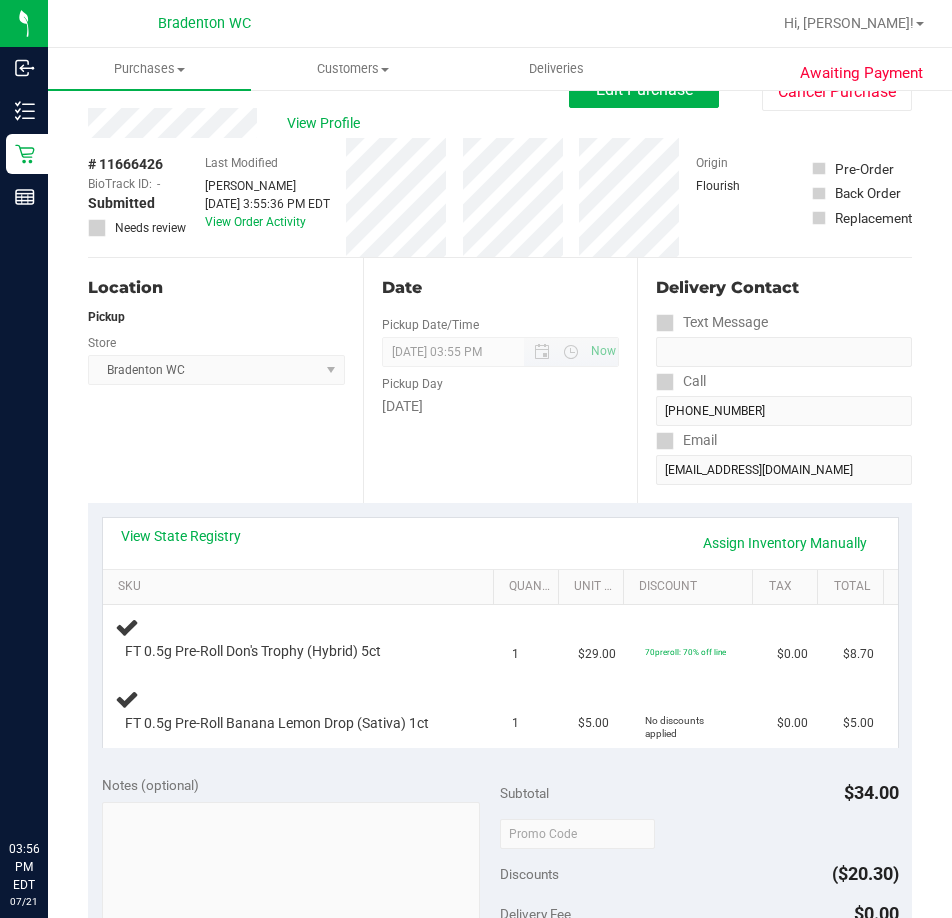 scroll, scrollTop: 0, scrollLeft: 0, axis: both 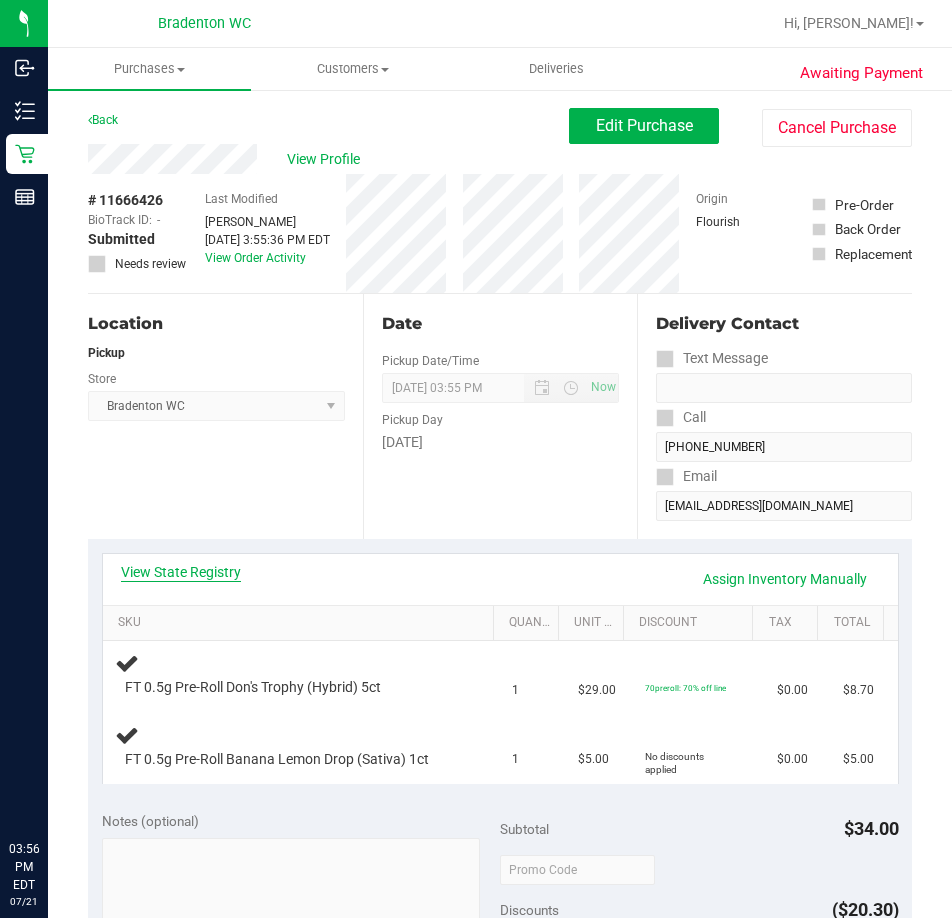 click on "View State Registry" at bounding box center [181, 572] 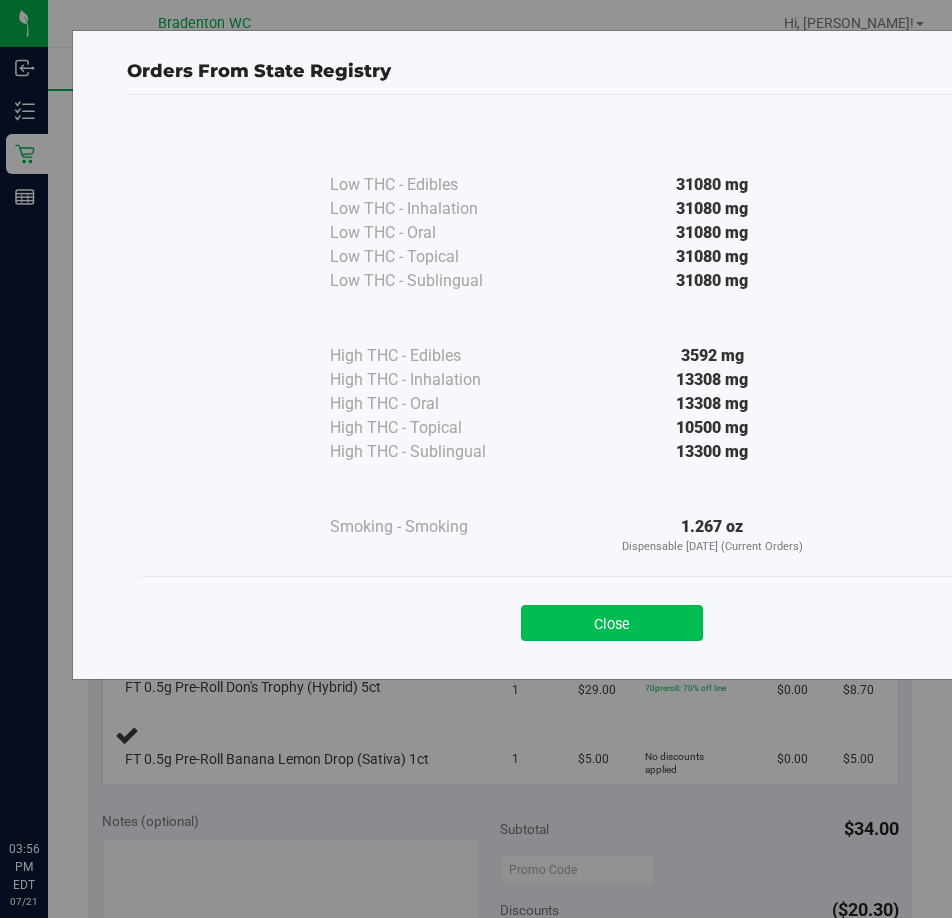 click on "Close" at bounding box center [612, 623] 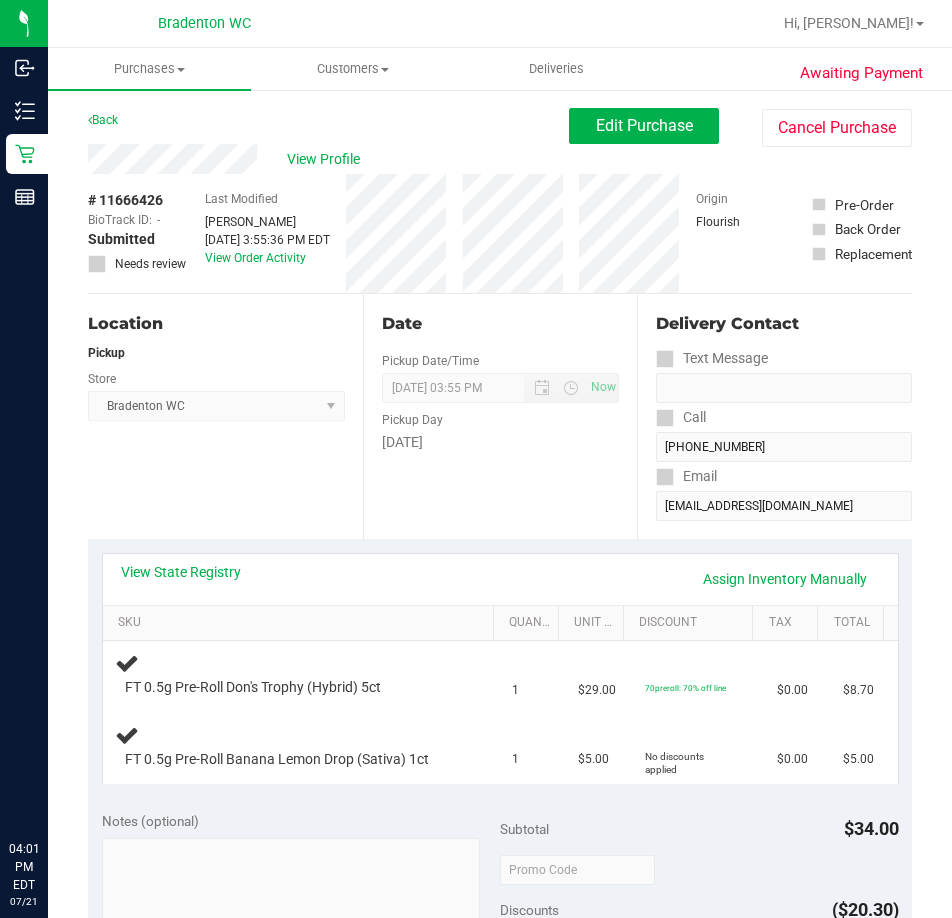 click on "Location
Pickup
Store
Bradenton WC Select Store Bonita Springs WC Boynton Beach WC Bradenton WC Brandon WC Brooksville WC Call Center Clermont WC Crestview WC Deerfield Beach WC Delray Beach WC Deltona WC Ft Walton Beach WC Ft. Lauderdale WC Ft. Myers WC Gainesville WC Jax Atlantic WC JAX DC REP Jax WC Key West WC Lakeland WC Largo WC Lehigh Acres DC REP Merritt Island WC Miami 72nd WC Miami Beach WC Miami Dadeland WC Miramar DC REP New Port Richey WC North Palm Beach WC North Port WC Ocala WC Orange Park WC Orlando Colonial WC Orlando DC REP Orlando WC Oviedo WC Palm Bay WC Palm Coast WC Panama City WC Pensacola WC Port Orange WC Port St. Lucie WC Sebring WC South Tampa WC St. Pete WC Summerfield WC Tallahassee DC REP Tallahassee WC Tampa DC Testing Tampa Warehouse Tampa WC TX Austin DC TX Plano Retail WPB DC WPB WC" at bounding box center [225, 416] 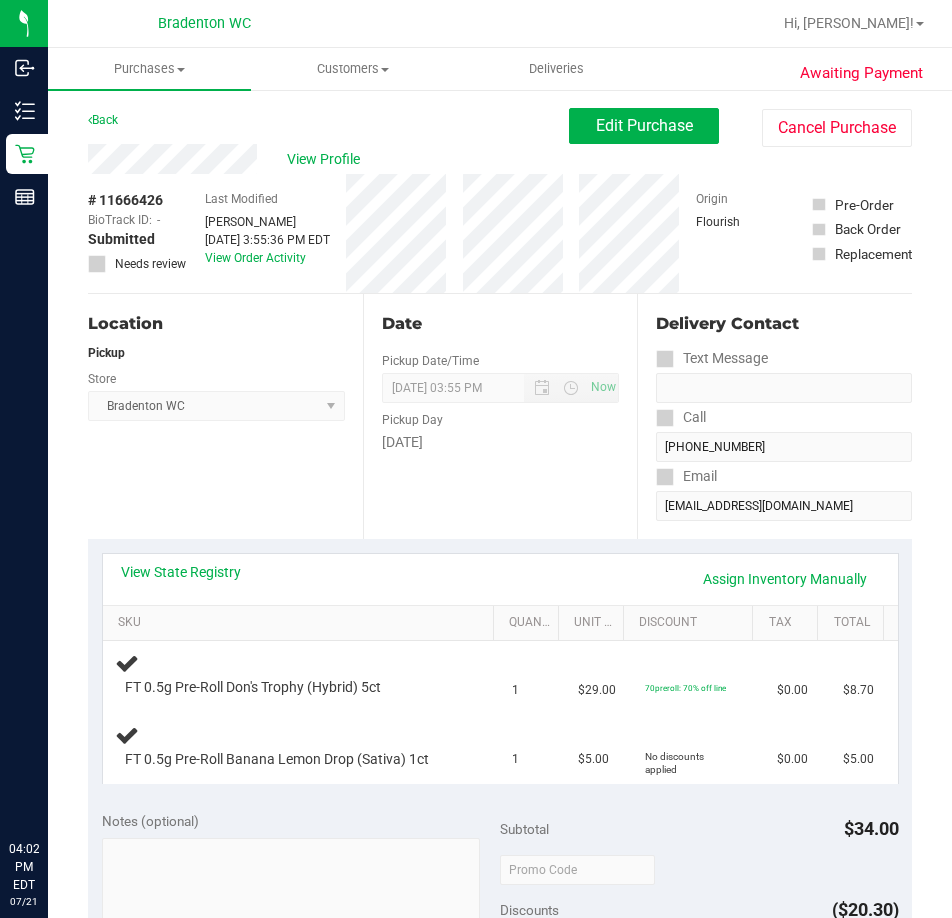 click on "Location
Pickup
Store
Bradenton WC Select Store Bonita Springs WC Boynton Beach WC Bradenton WC Brandon WC Brooksville WC Call Center Clermont WC Crestview WC Deerfield Beach WC Delray Beach WC Deltona WC Ft Walton Beach WC Ft. Lauderdale WC Ft. Myers WC Gainesville WC Jax Atlantic WC JAX DC REP Jax WC Key West WC Lakeland WC Largo WC Lehigh Acres DC REP Merritt Island WC Miami 72nd WC Miami Beach WC Miami Dadeland WC Miramar DC REP New Port Richey WC North Palm Beach WC North Port WC Ocala WC Orange Park WC Orlando Colonial WC Orlando DC REP Orlando WC Oviedo WC Palm Bay WC Palm Coast WC Panama City WC Pensacola WC Port Orange WC Port St. Lucie WC Sebring WC South Tampa WC St. Pete WC Summerfield WC Tallahassee DC REP Tallahassee WC Tampa DC Testing Tampa Warehouse Tampa WC TX Austin DC TX Plano Retail WPB DC WPB WC" at bounding box center [225, 416] 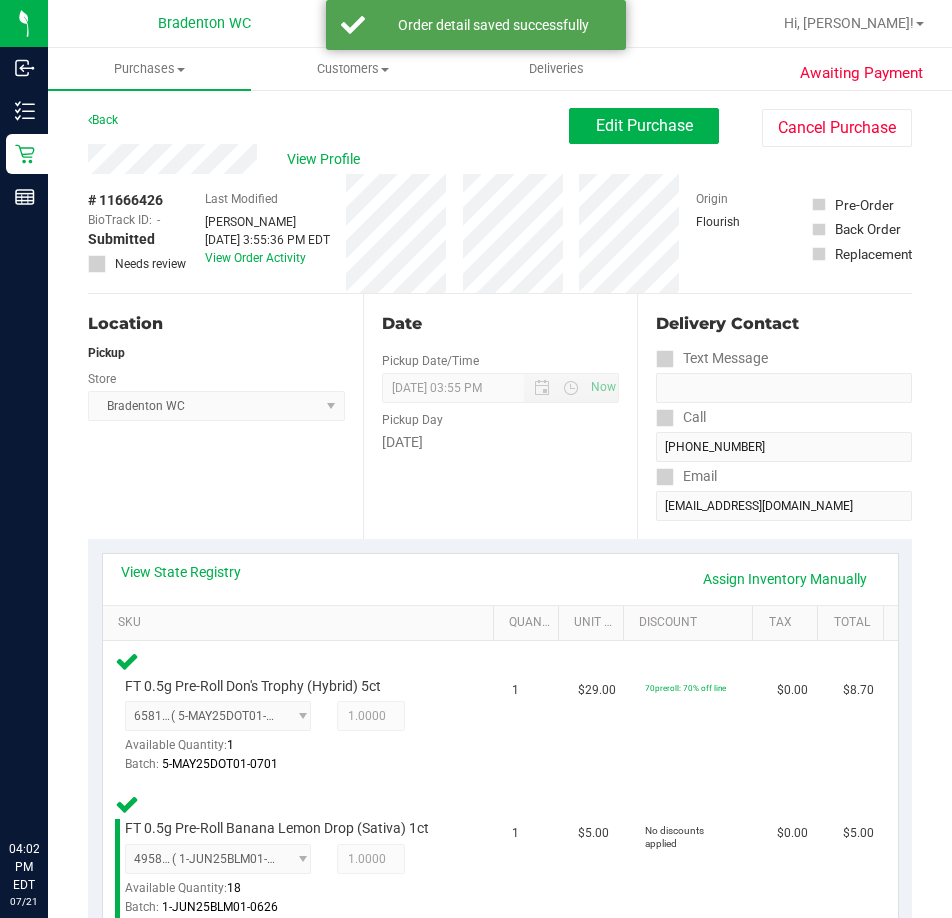 scroll, scrollTop: 400, scrollLeft: 0, axis: vertical 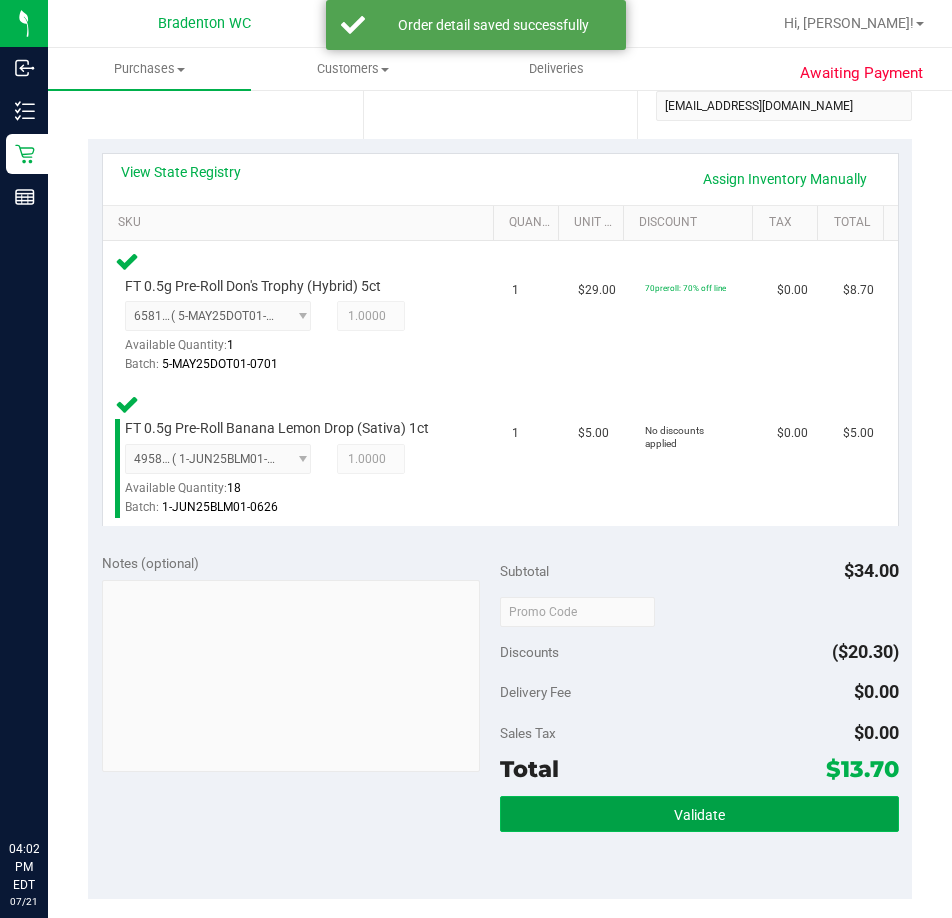 click on "Validate" at bounding box center (699, 814) 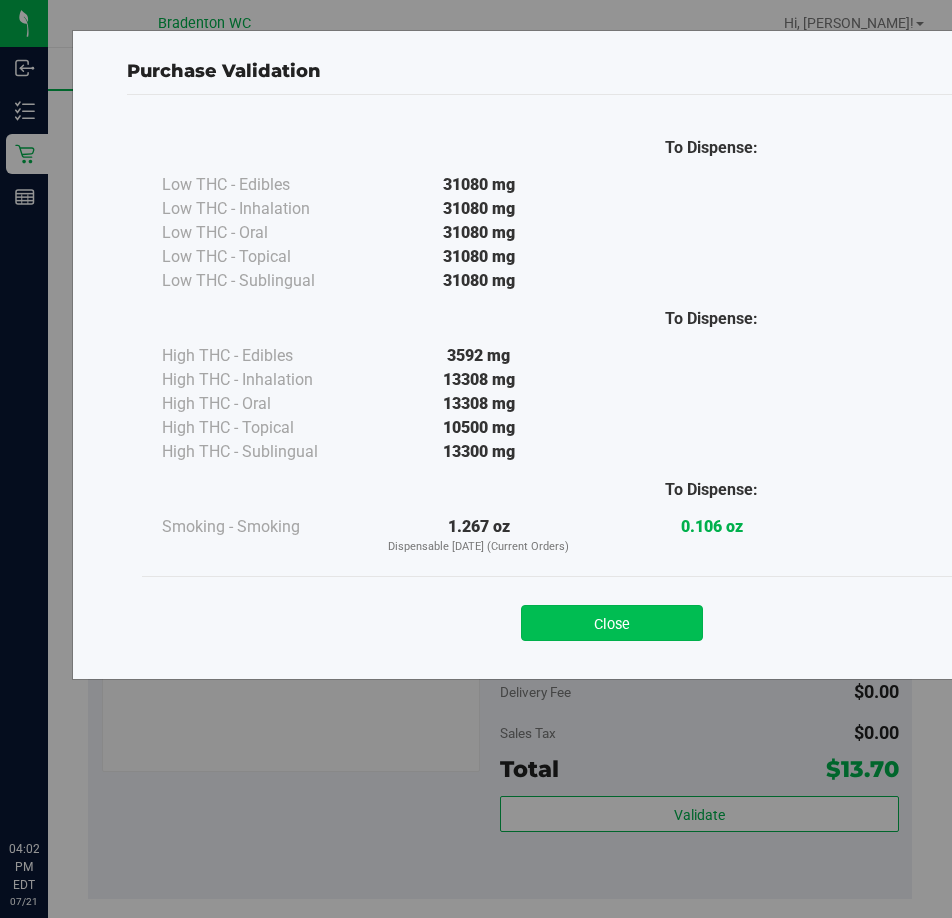 click on "Close" at bounding box center [612, 623] 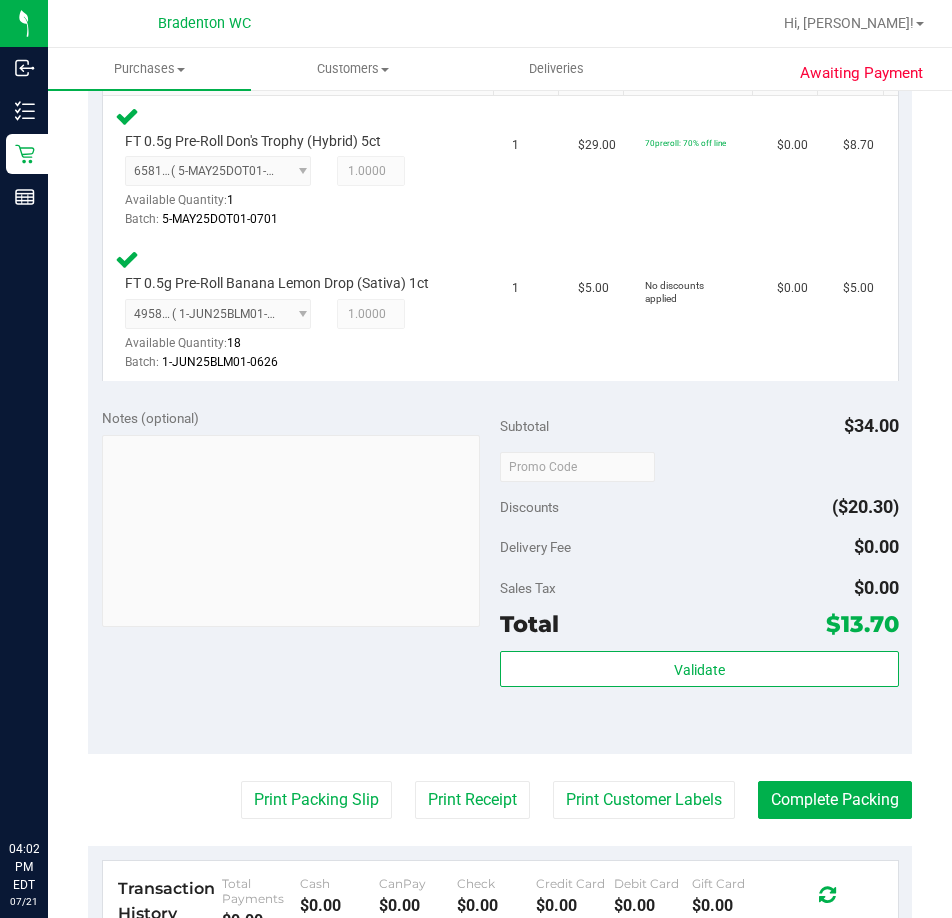 scroll, scrollTop: 700, scrollLeft: 0, axis: vertical 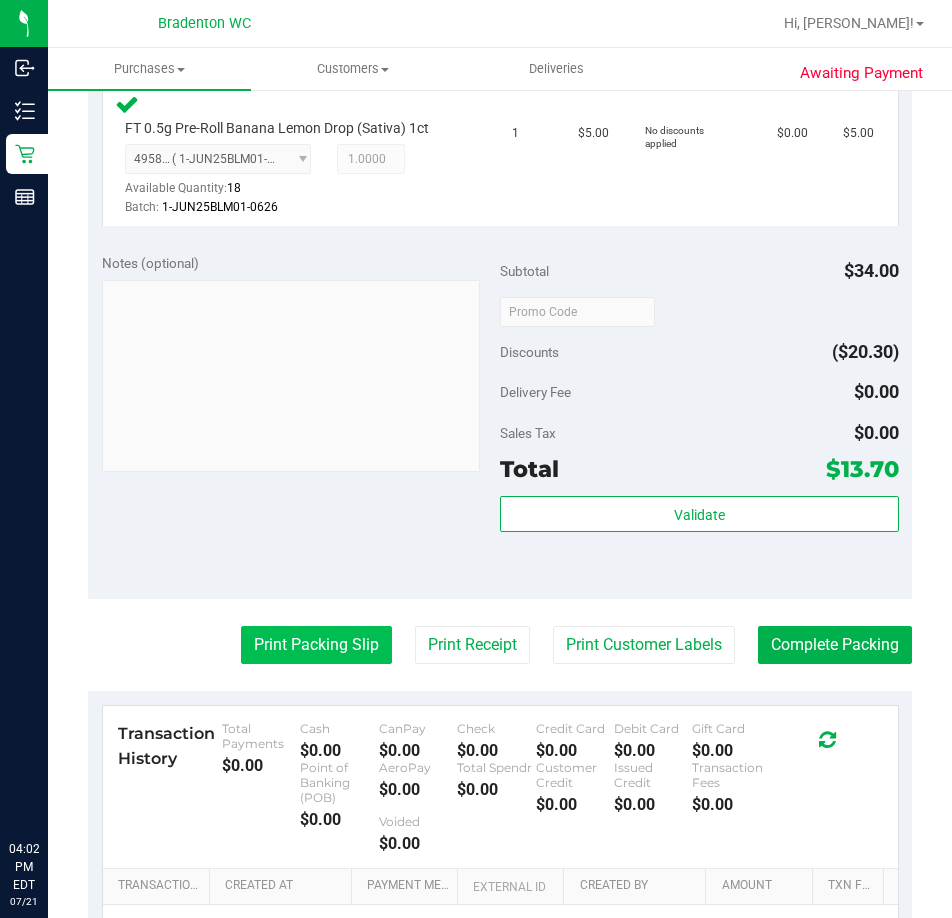 click on "Print Packing Slip" at bounding box center (316, 645) 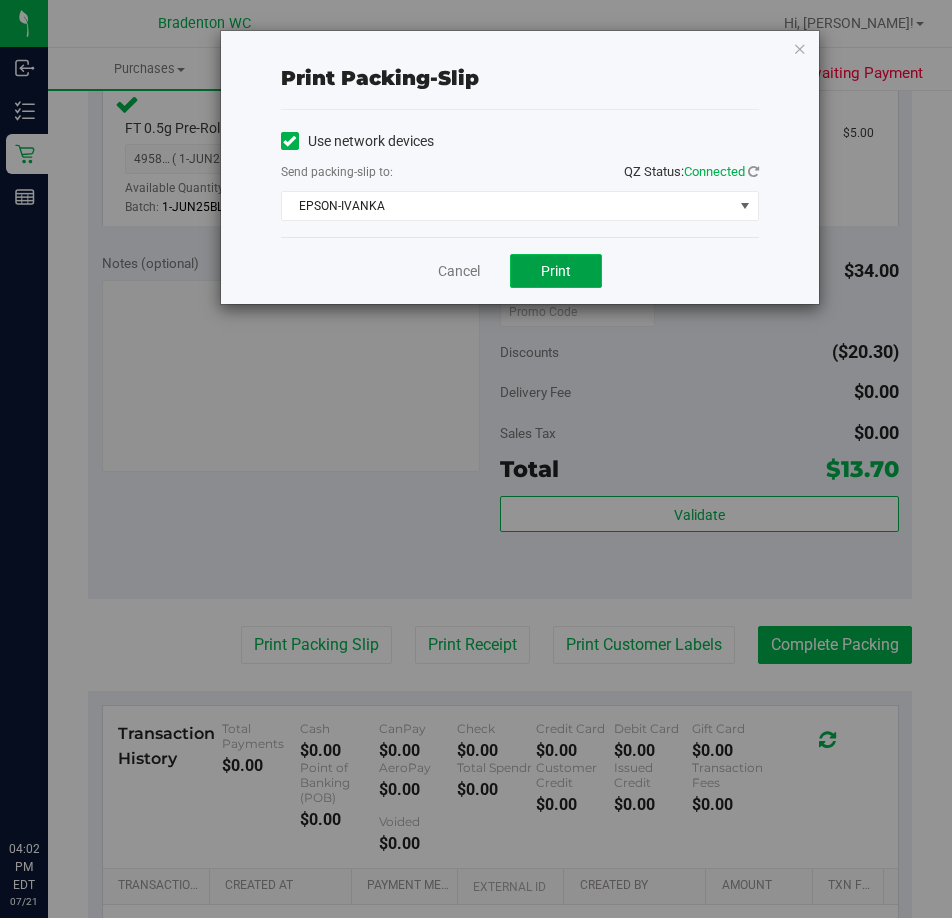 click on "Print" at bounding box center [556, 271] 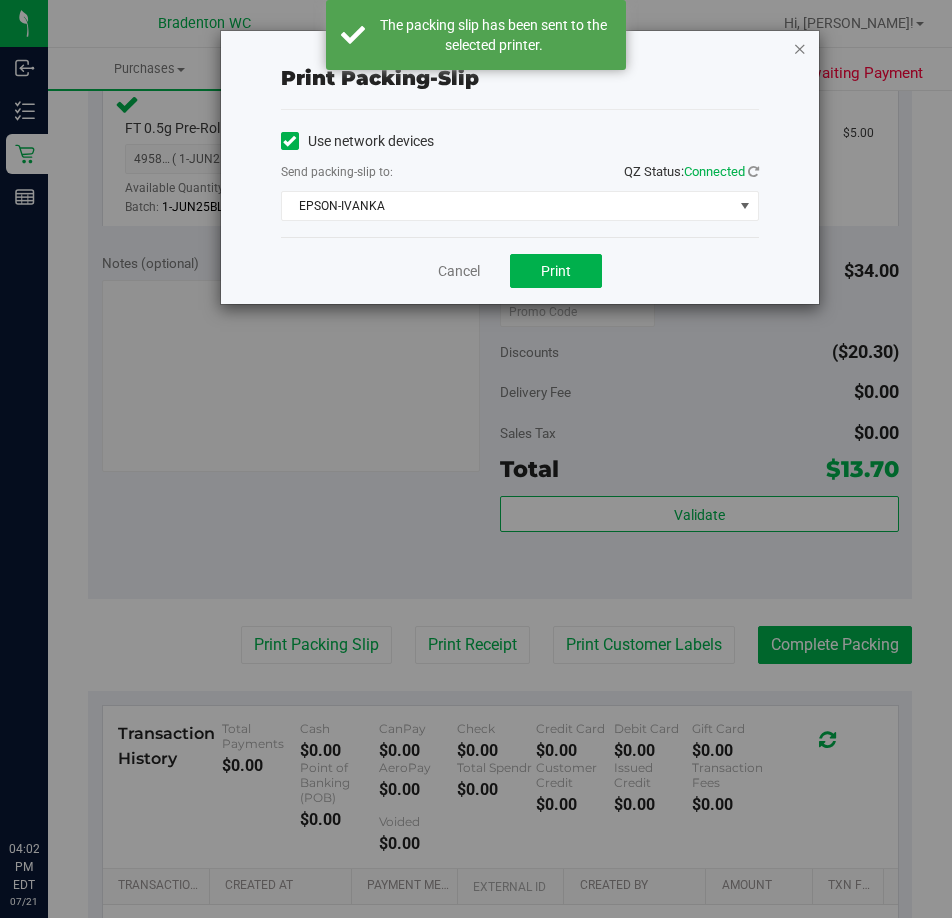 click at bounding box center [800, 48] 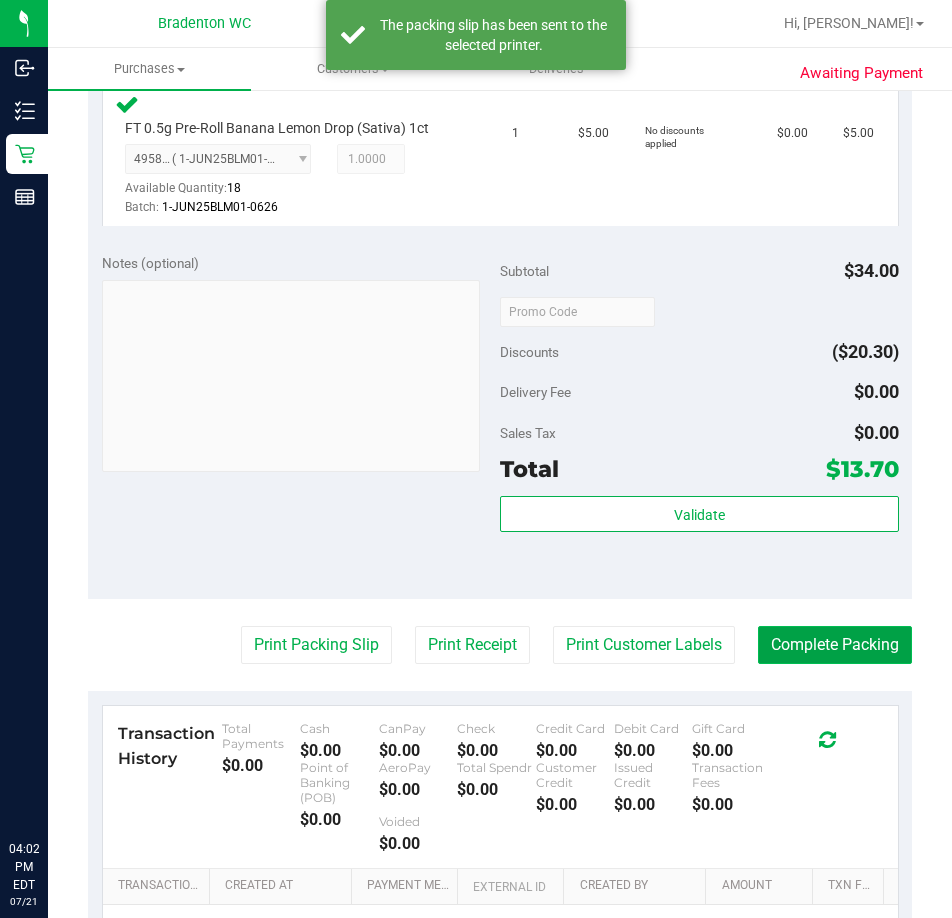 click on "Complete Packing" at bounding box center (835, 645) 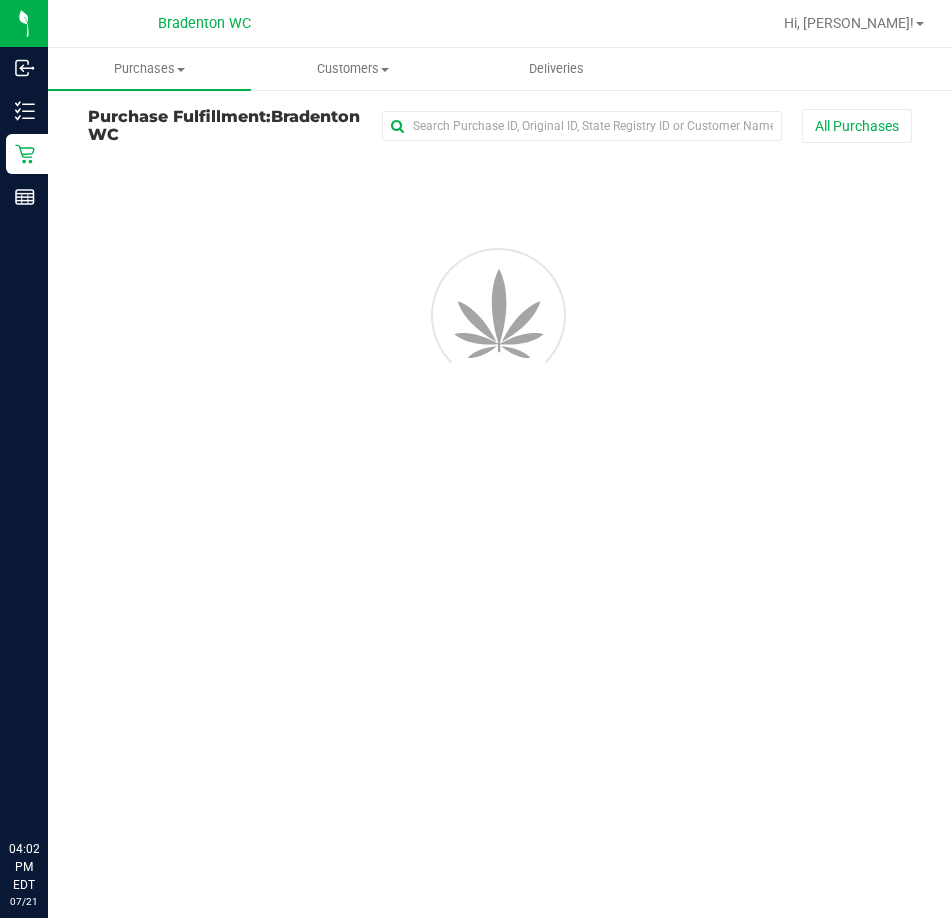 scroll, scrollTop: 0, scrollLeft: 0, axis: both 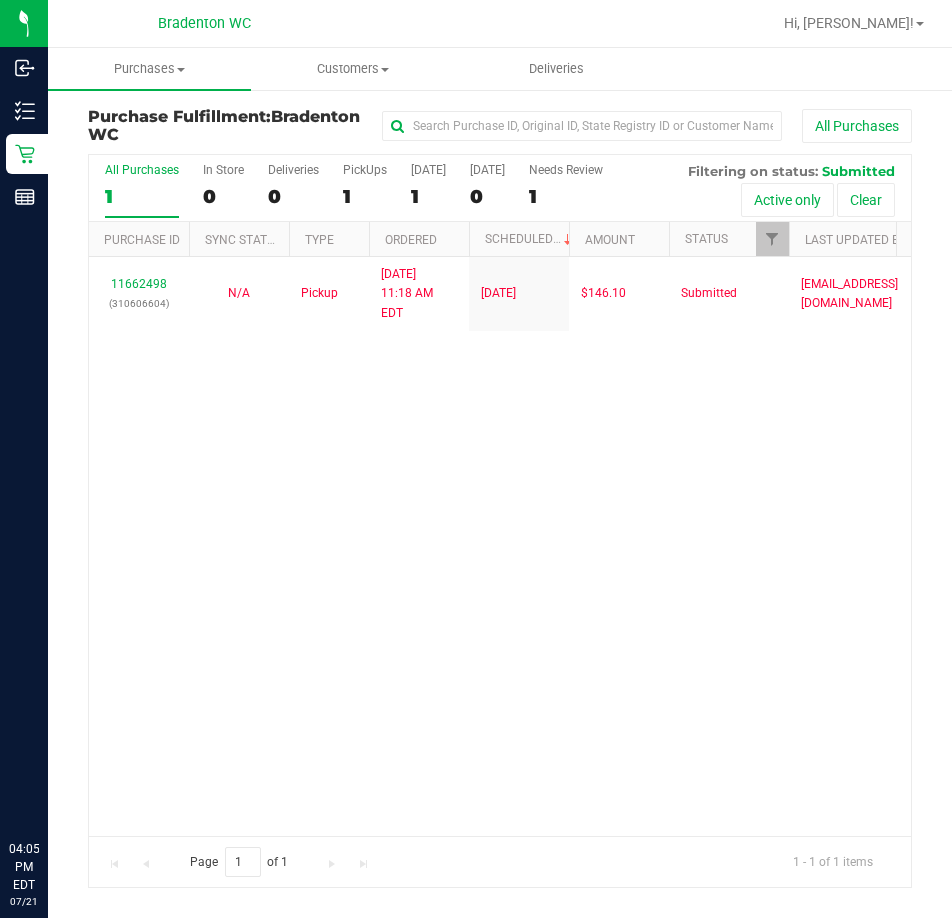 click on "11662498
(310606604)
N/A
Pickup 7/21/2025 11:18 AM EDT 7/21/2025
$146.10
Submitted nosmith@liveparallel.com" at bounding box center (500, 546) 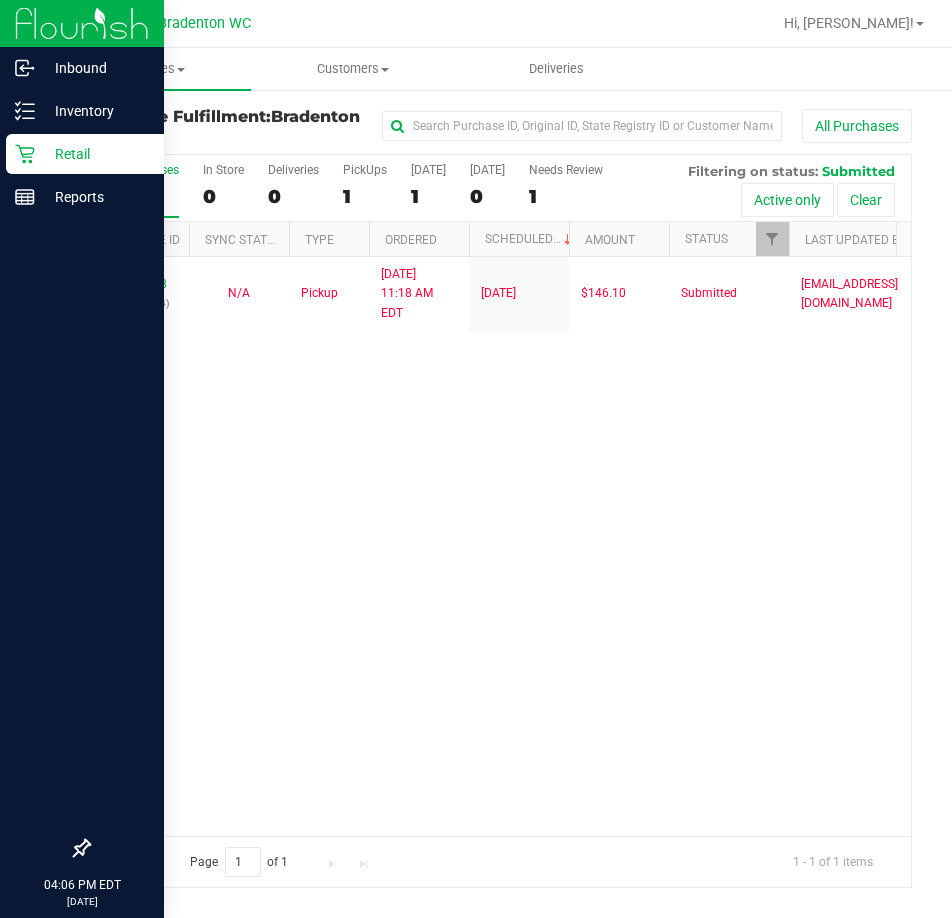 click at bounding box center [82, 524] 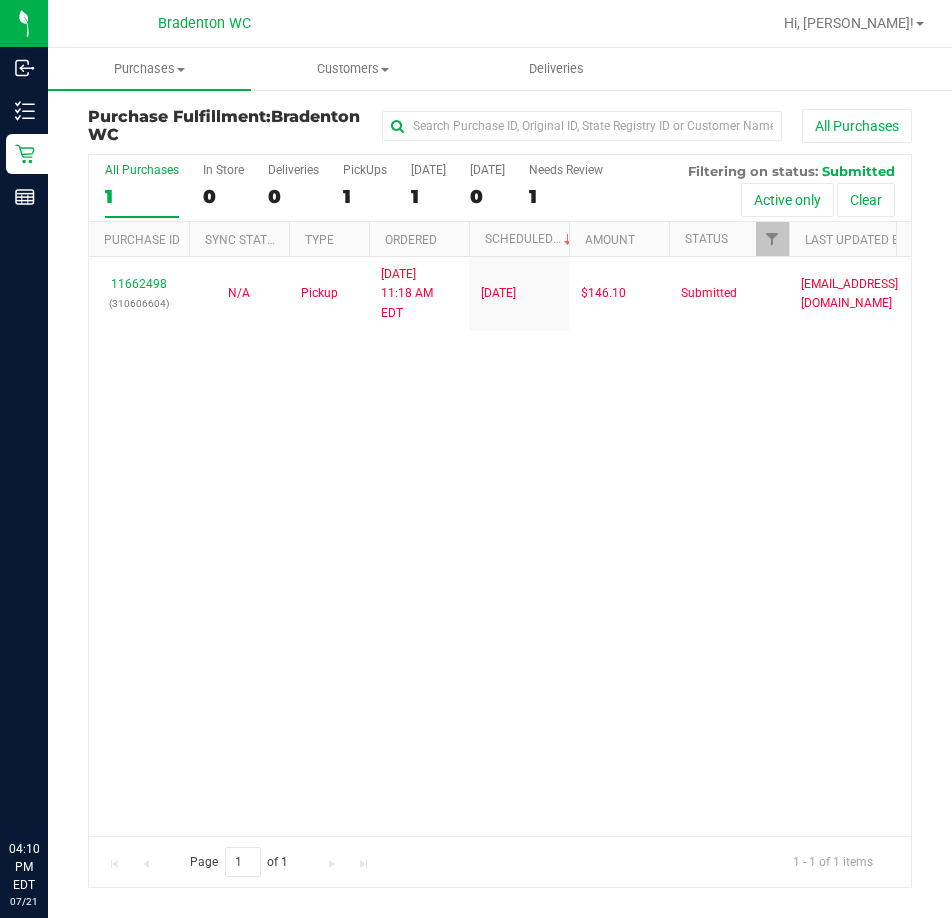 drag, startPoint x: 424, startPoint y: 617, endPoint x: 296, endPoint y: 678, distance: 141.7921 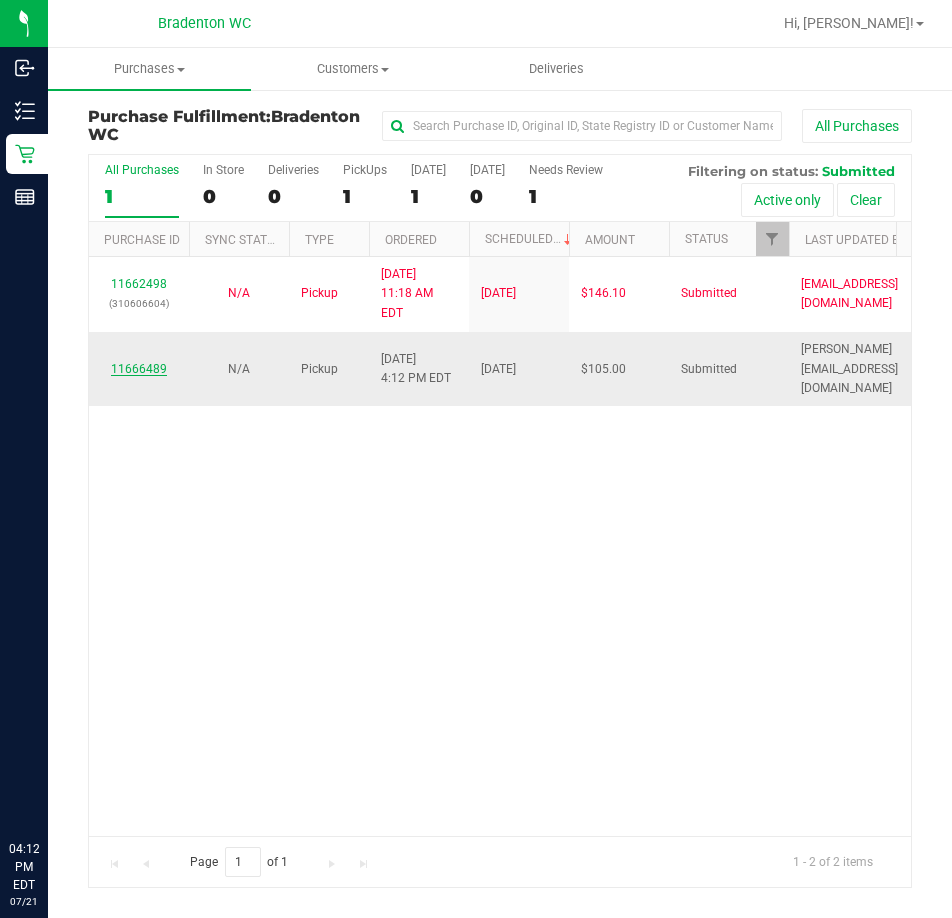 click on "11666489" at bounding box center [139, 369] 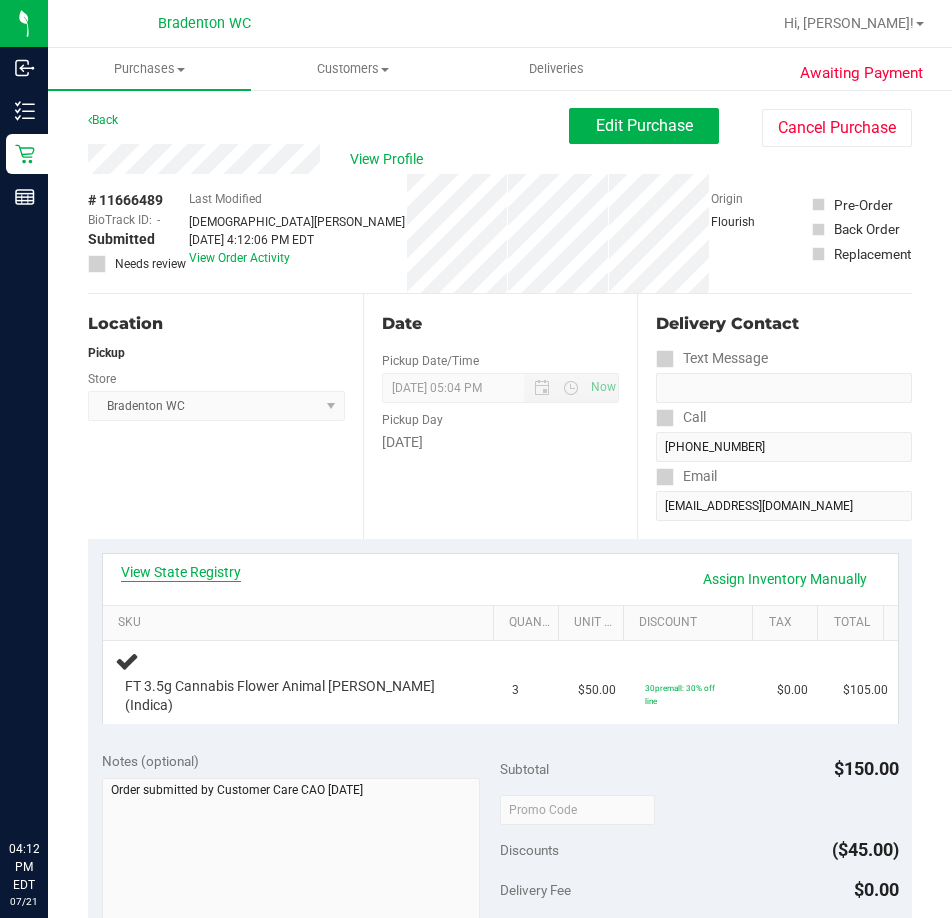 click on "View State Registry" at bounding box center [181, 572] 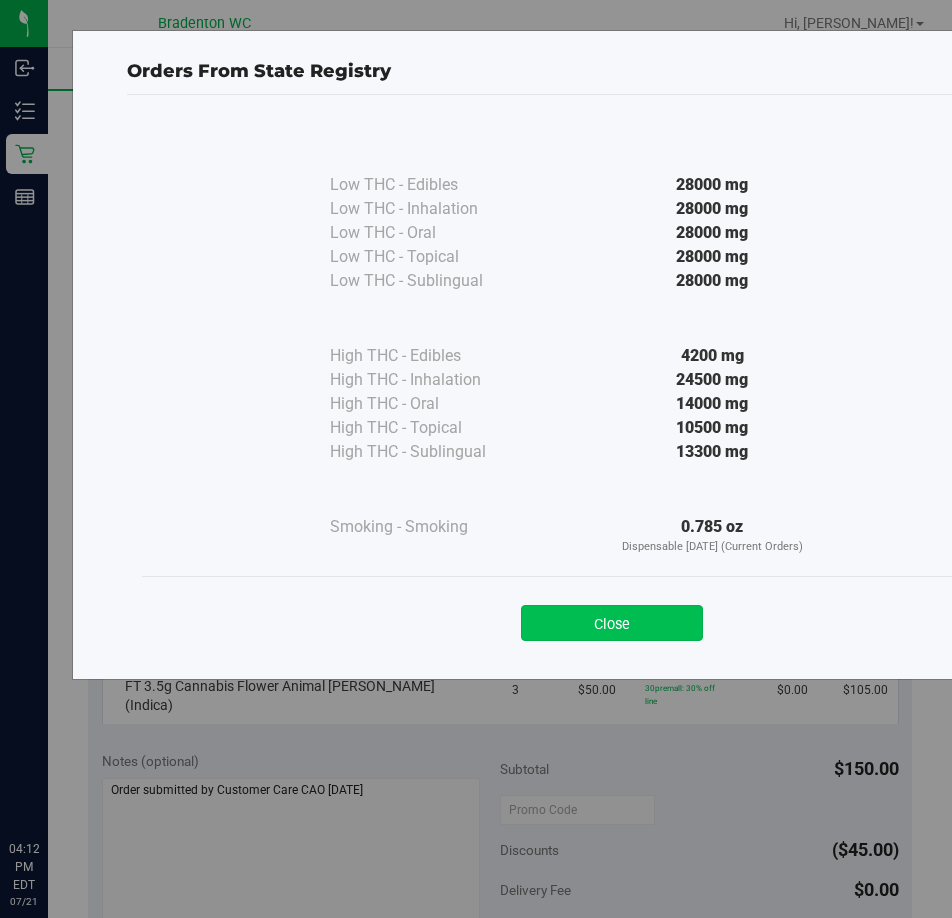 click on "Close" at bounding box center (612, 623) 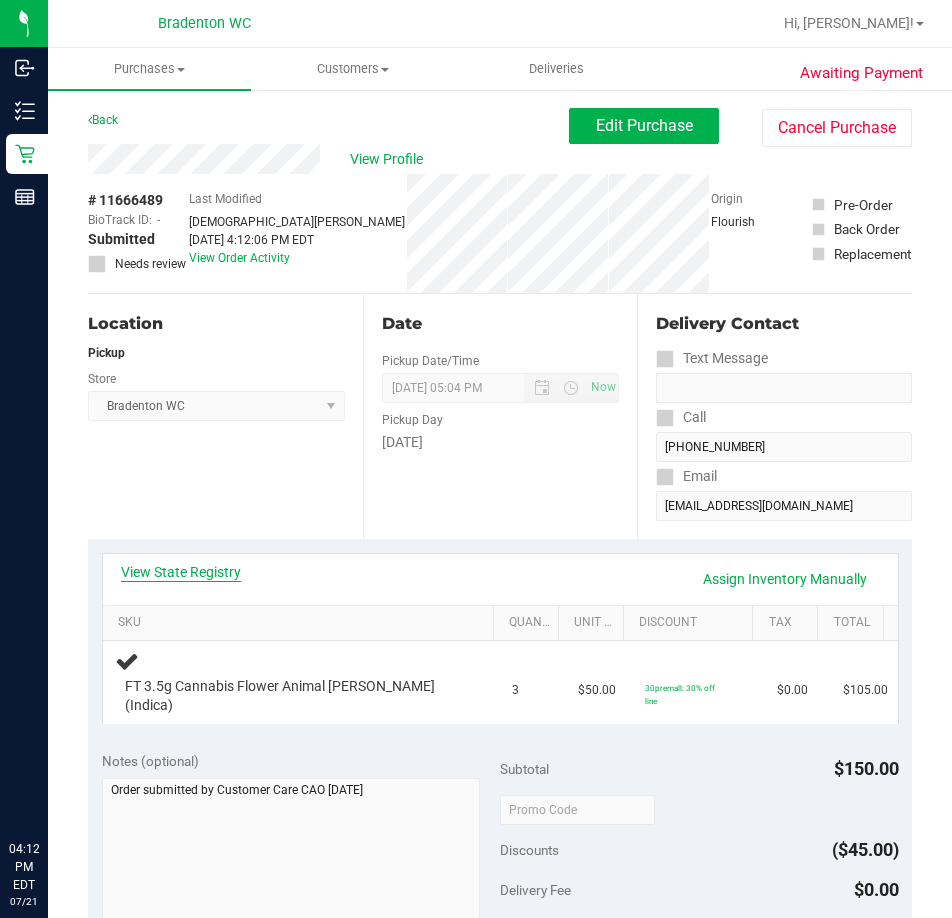 click on "View State Registry" at bounding box center (181, 572) 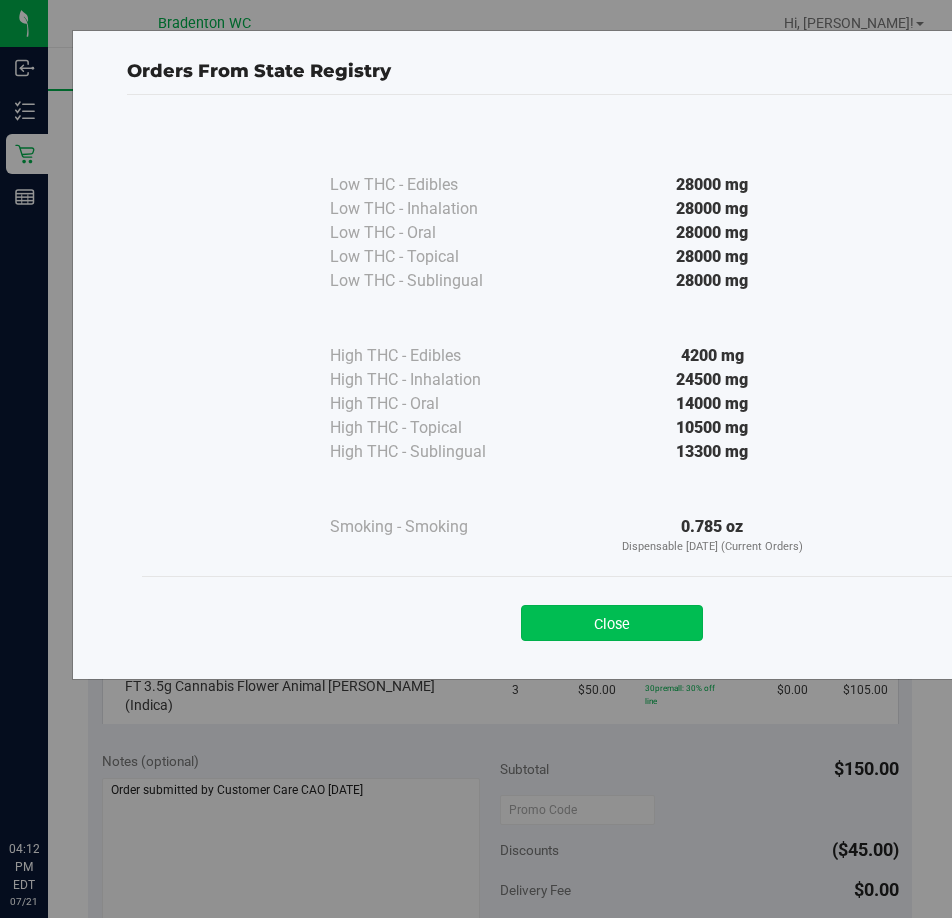 click on "Close" at bounding box center (612, 623) 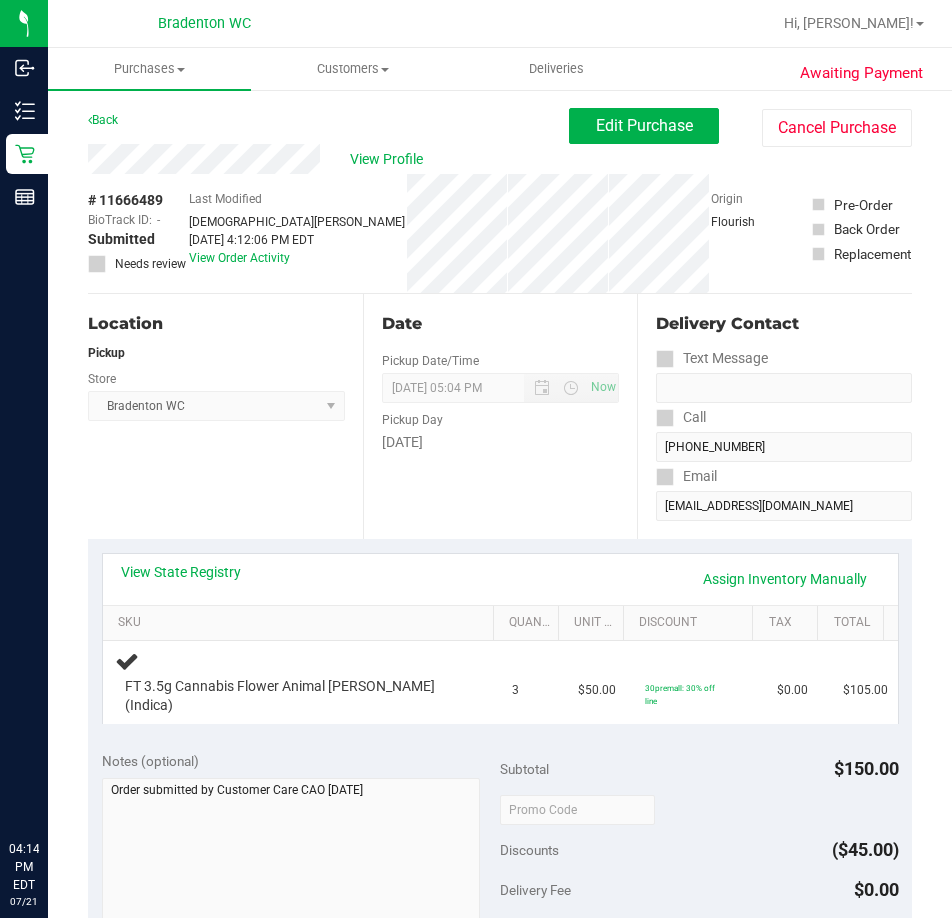 click on "Location
Pickup
Store
Bradenton WC Select Store Bonita Springs WC Boynton Beach WC Bradenton WC Brandon WC Brooksville WC Call Center Clermont WC Crestview WC Deerfield Beach WC Delray Beach WC Deltona WC Ft Walton Beach WC Ft. Lauderdale WC Ft. Myers WC Gainesville WC Jax Atlantic WC JAX DC REP Jax WC Key West WC Lakeland WC Largo WC Lehigh Acres DC REP Merritt Island WC Miami 72nd WC Miami Beach WC Miami Dadeland WC Miramar DC REP New Port Richey WC North Palm Beach WC North Port WC Ocala WC Orange Park WC Orlando Colonial WC Orlando DC REP Orlando WC Oviedo WC Palm Bay WC Palm Coast WC Panama City WC Pensacola WC Port Orange WC Port St. Lucie WC Sebring WC South Tampa WC St. Pete WC Summerfield WC Tallahassee DC REP Tallahassee WC Tampa DC Testing Tampa Warehouse Tampa WC TX Austin DC TX Plano Retail WPB DC WPB WC" at bounding box center [225, 416] 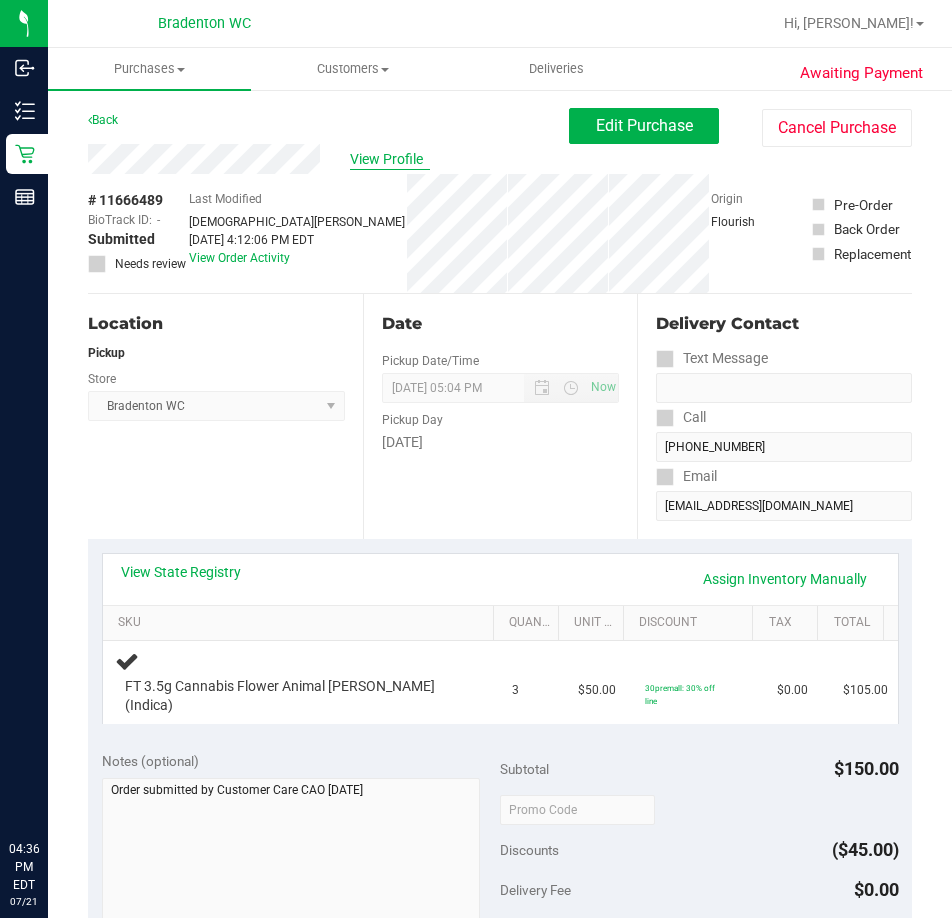 click on "View Profile" at bounding box center [390, 159] 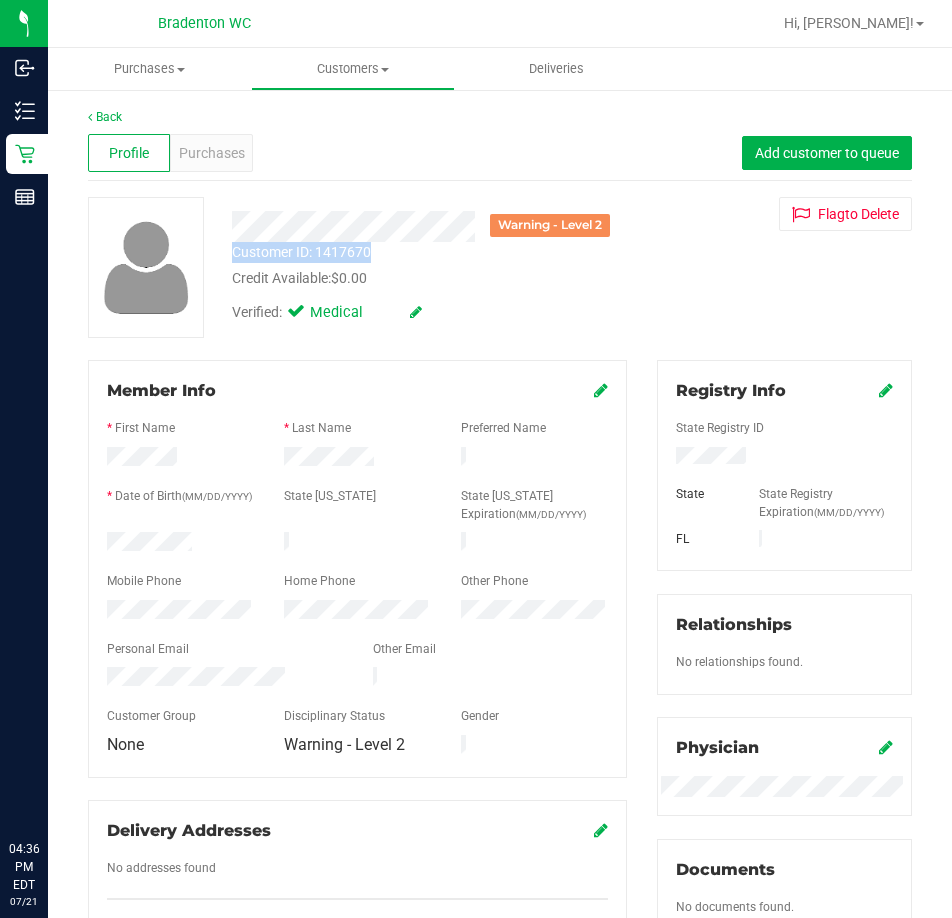 drag, startPoint x: 385, startPoint y: 257, endPoint x: 233, endPoint y: 250, distance: 152.1611 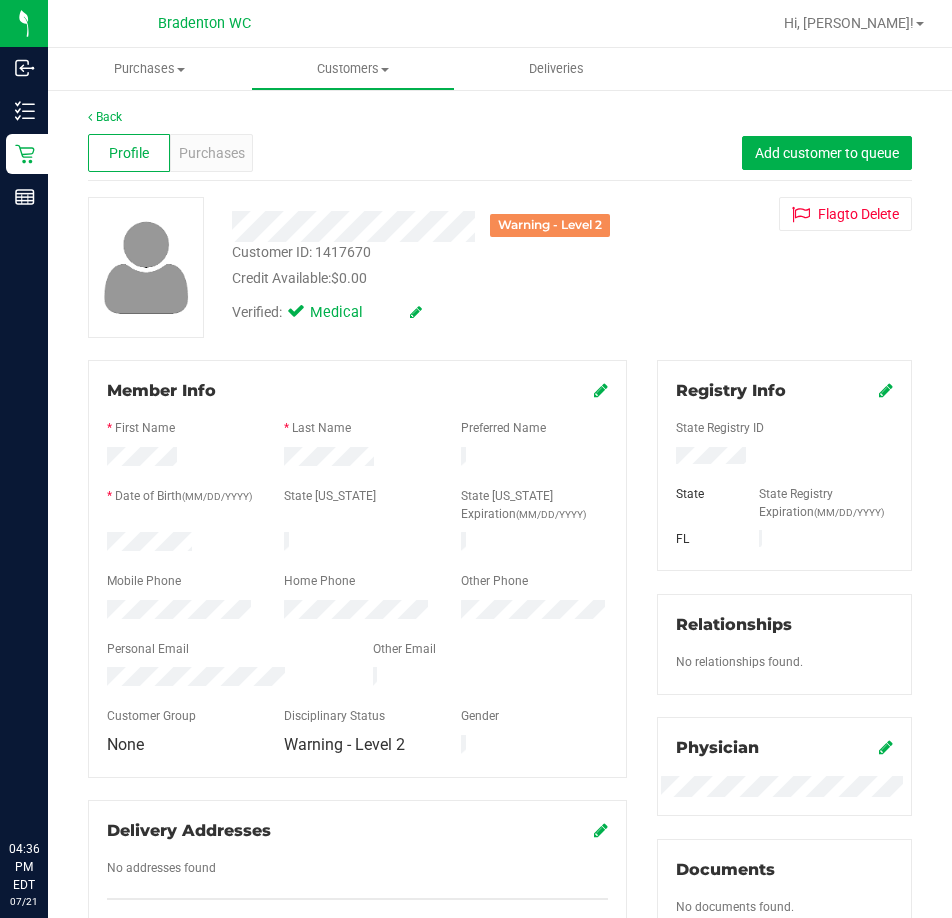 click on "Verified:
Medical" at bounding box center [430, 311] 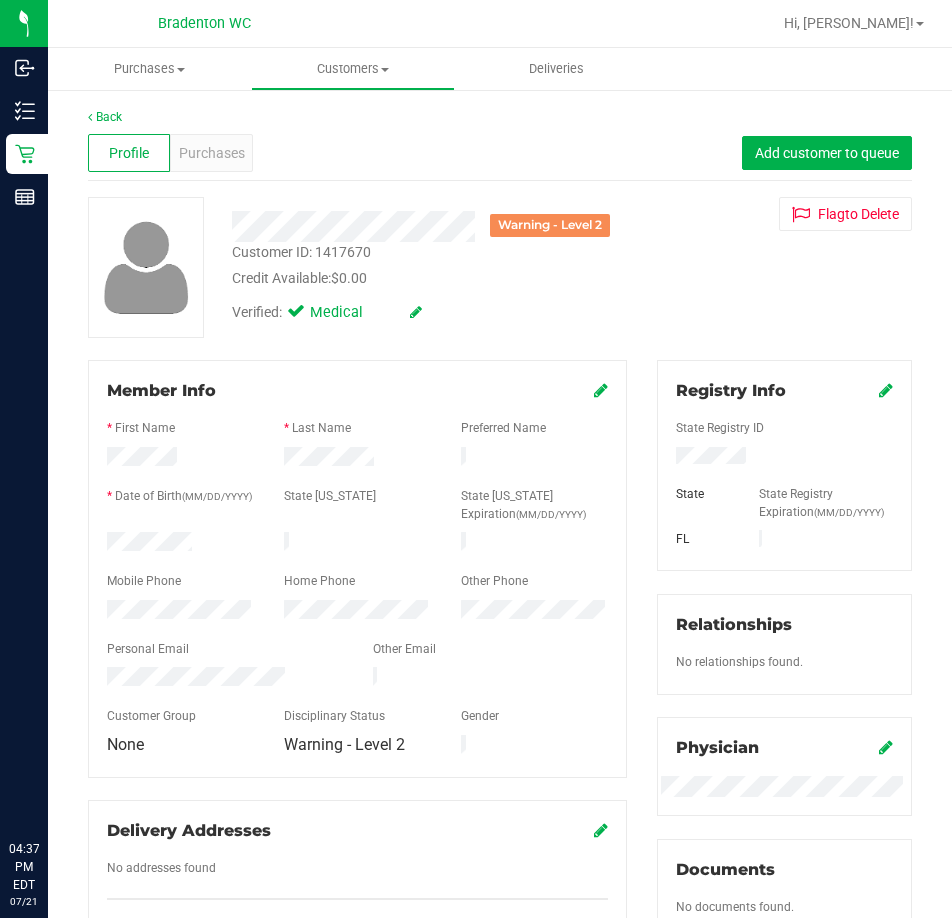 click on "Back" at bounding box center (500, 117) 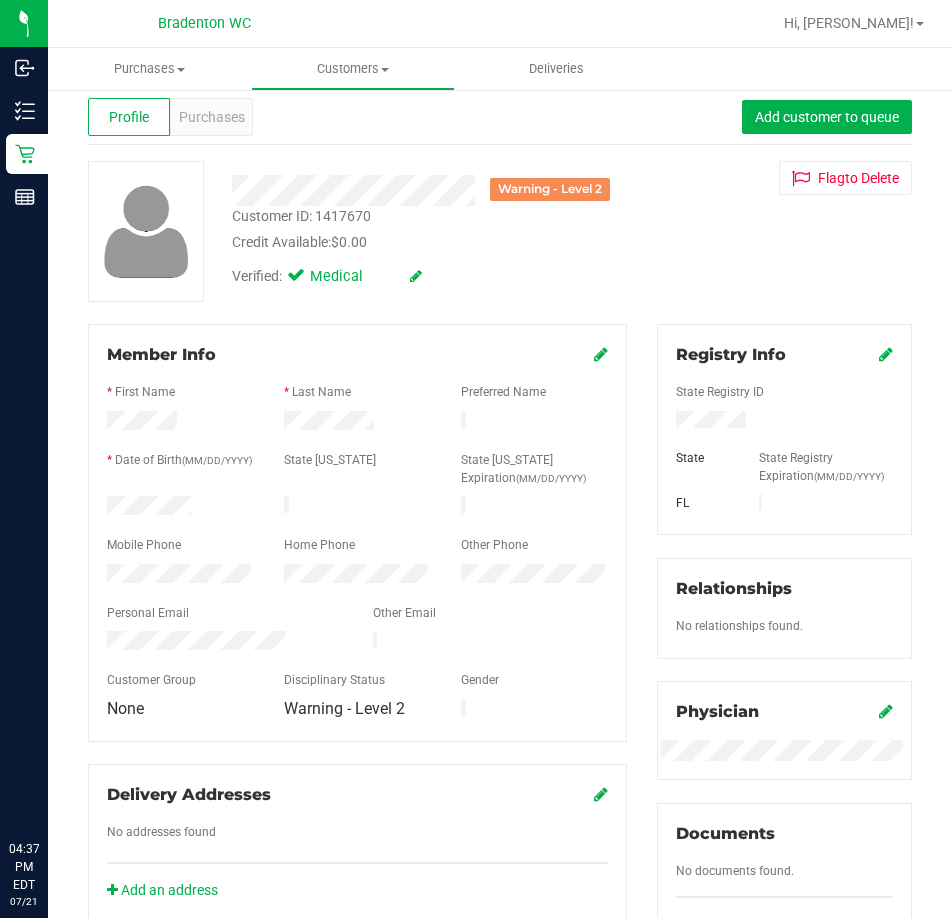 scroll, scrollTop: 0, scrollLeft: 0, axis: both 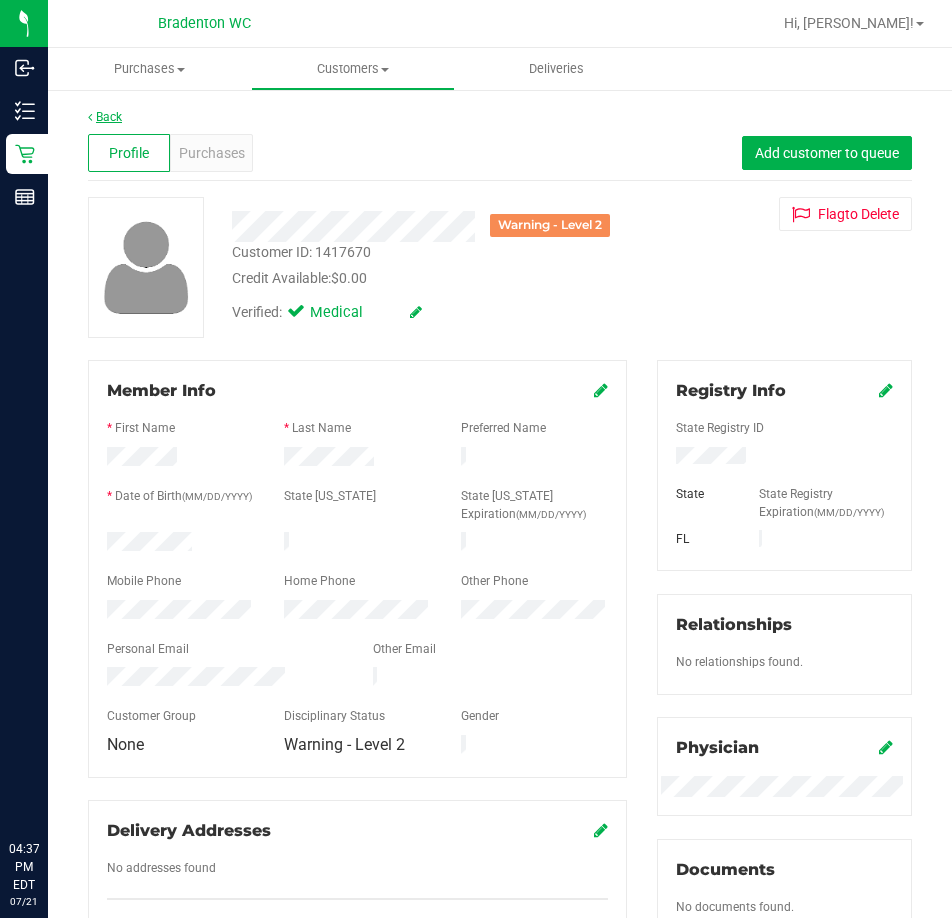 click on "Back" at bounding box center [105, 117] 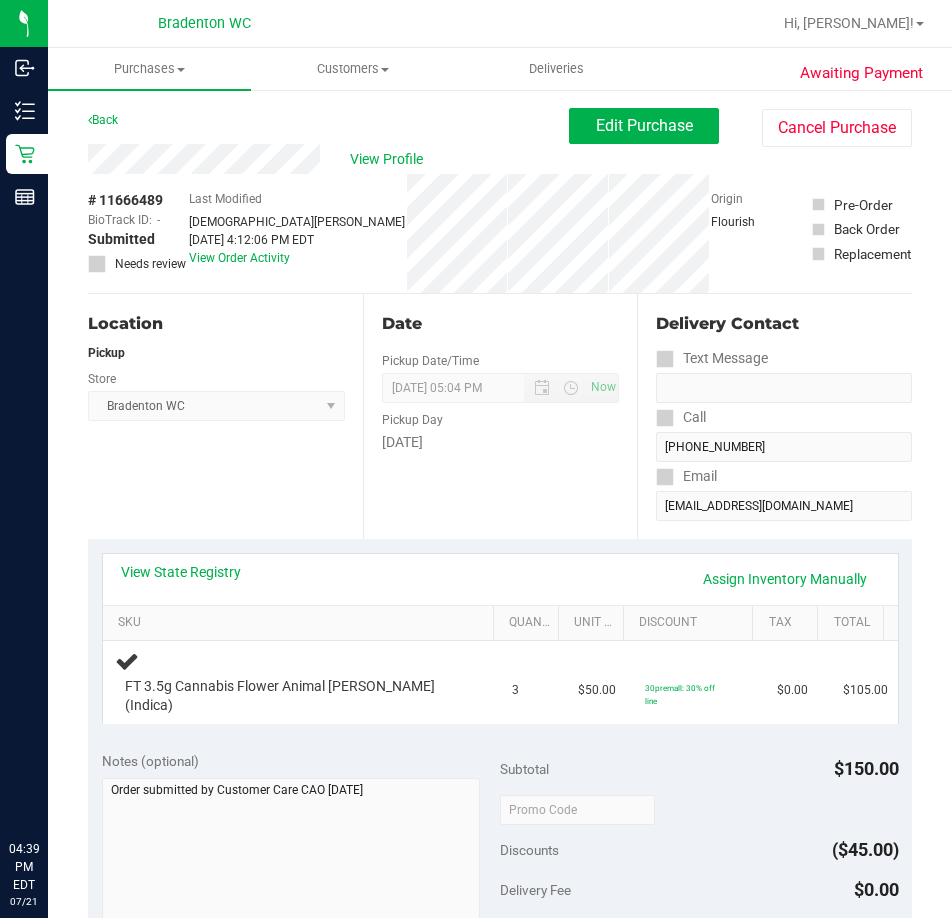 click on "# 11666489
BioTrack ID:
-
Submitted
Needs review
Last Modified
Christian Obey
Jul 21, 2025 4:12:06 PM EDT
View Order Activity
Origin
Flourish
Pre-Order" at bounding box center [500, 233] 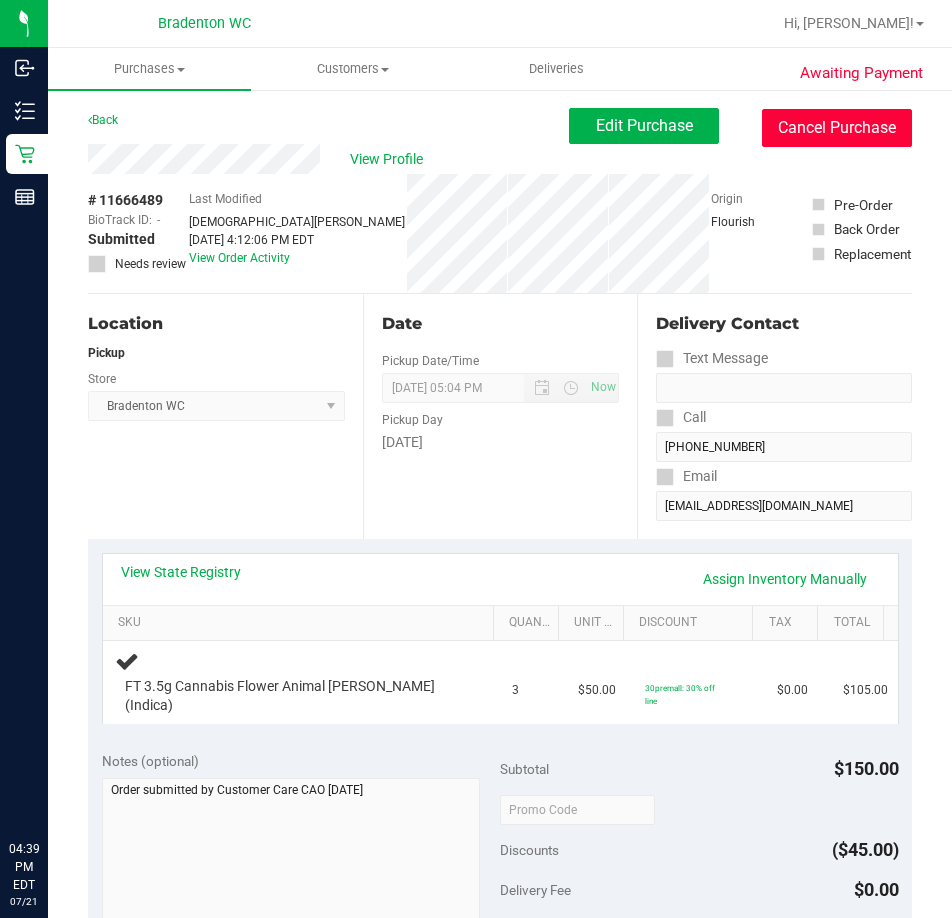 click on "Cancel Purchase" at bounding box center [837, 128] 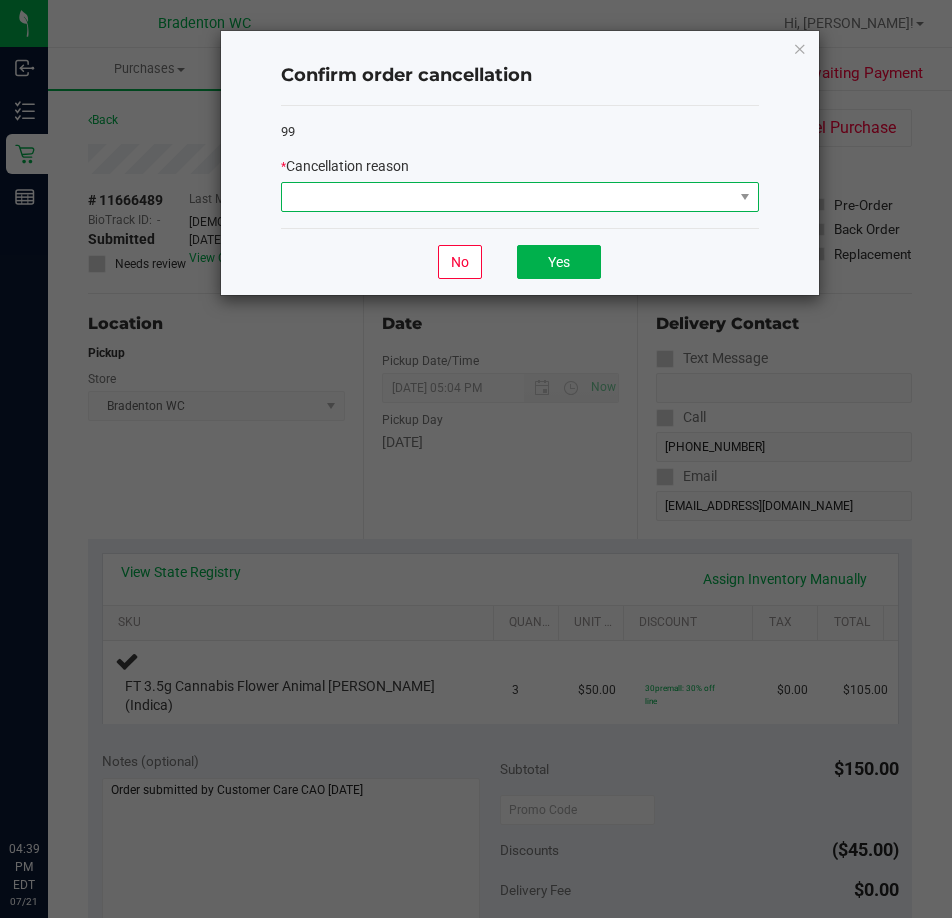 click at bounding box center (507, 197) 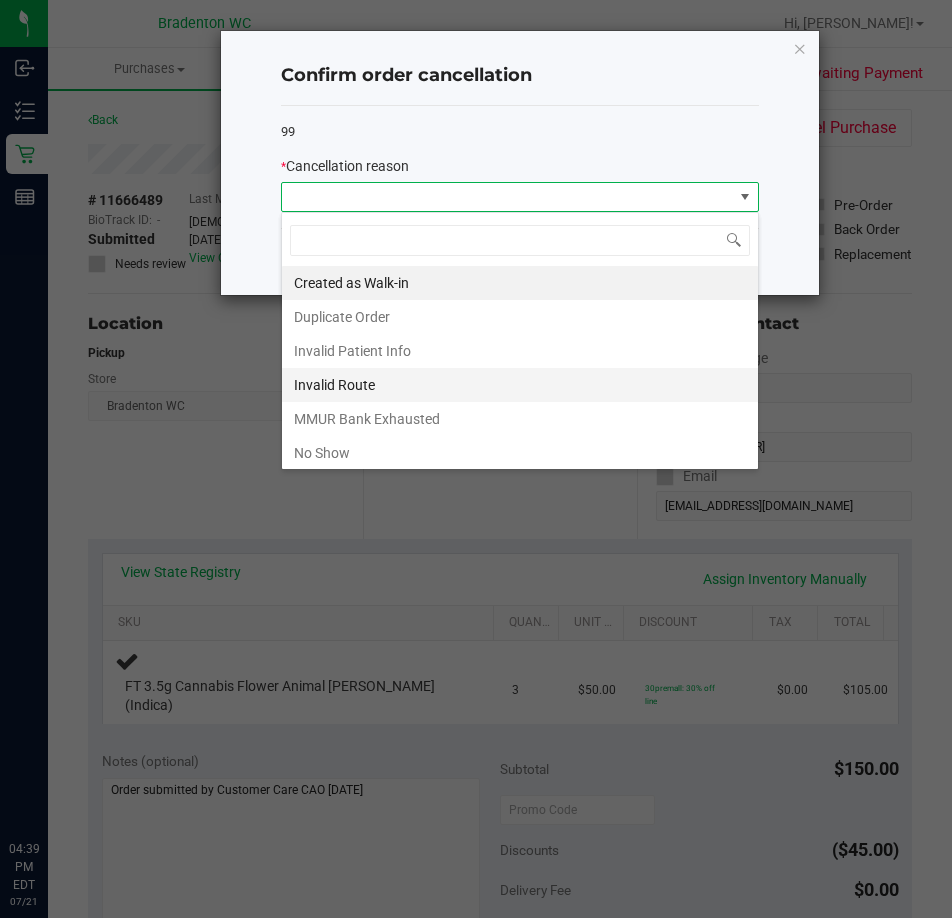 scroll, scrollTop: 99970, scrollLeft: 99522, axis: both 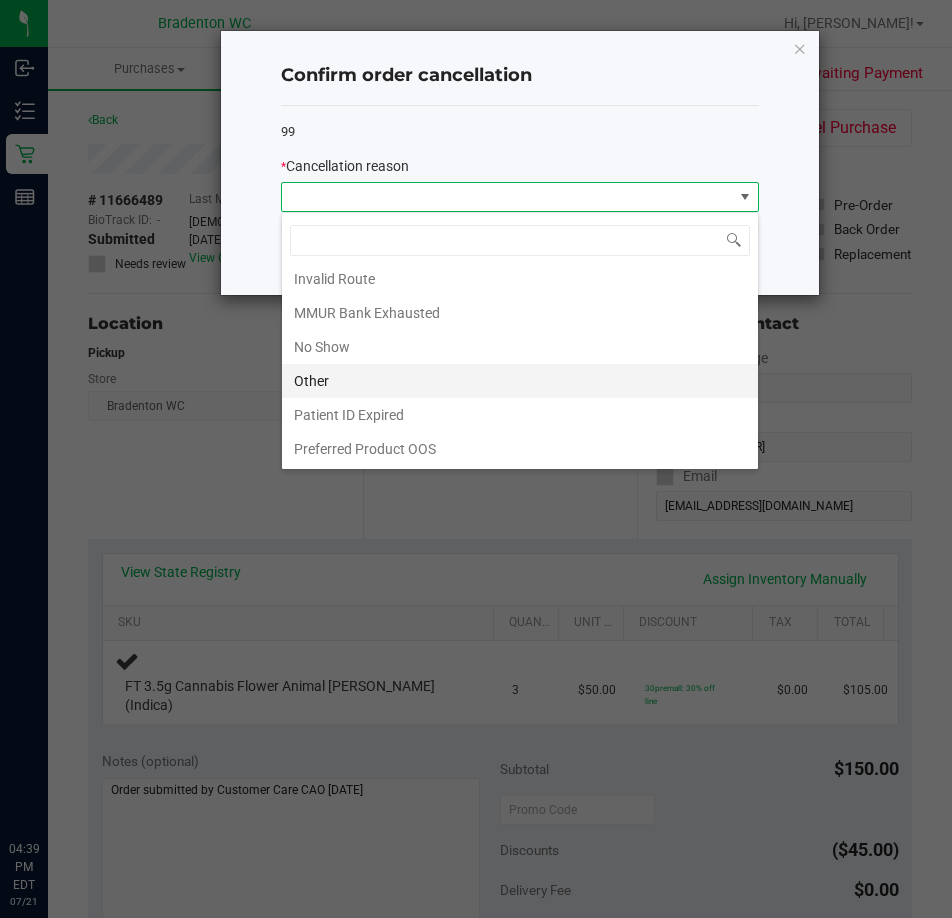 click on "Other" at bounding box center [520, 381] 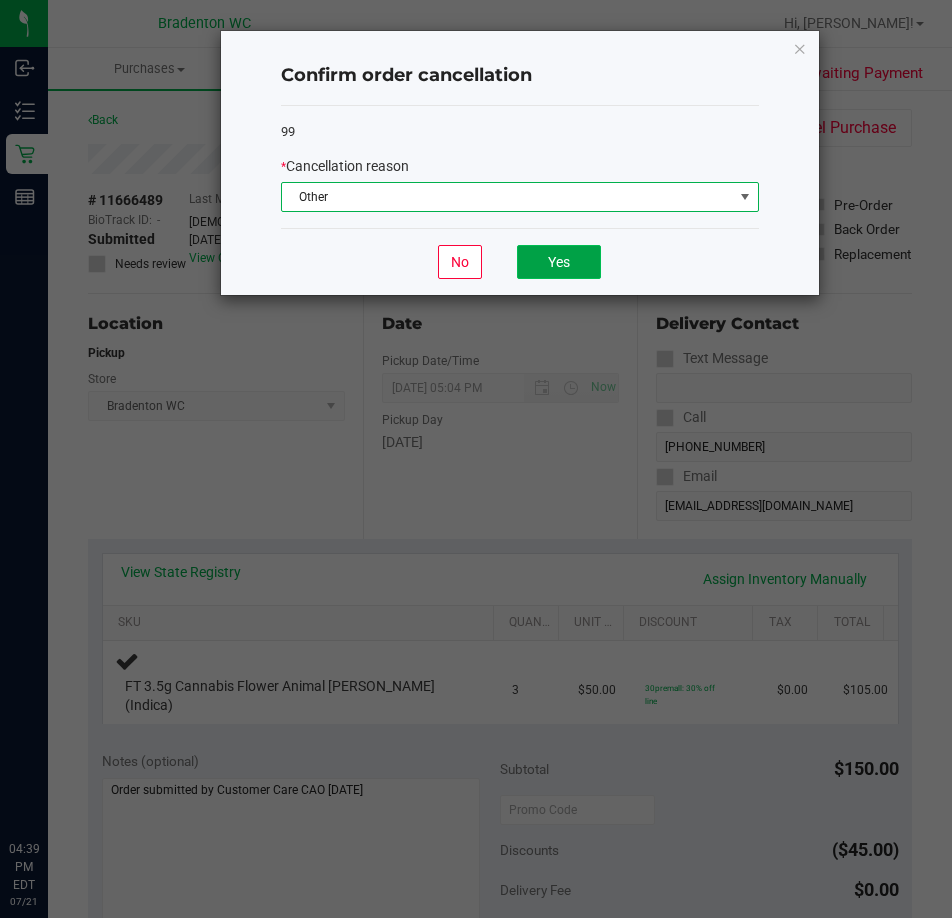 click on "Yes" 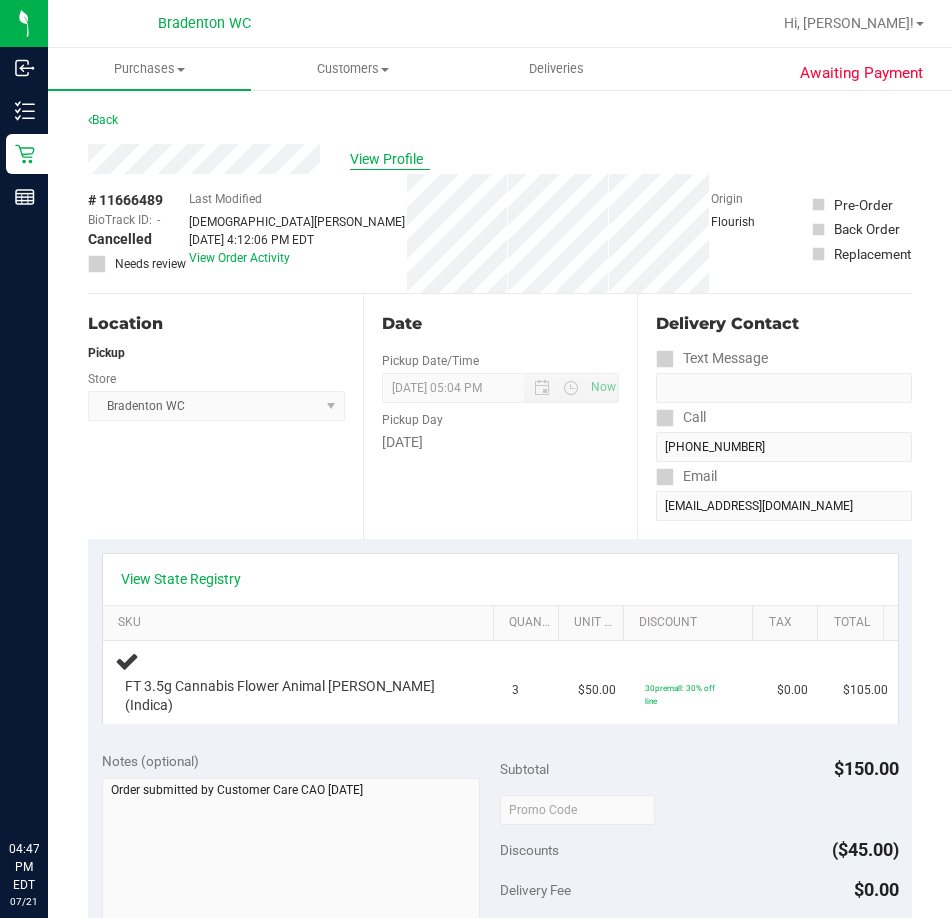 click on "View Profile" at bounding box center (390, 159) 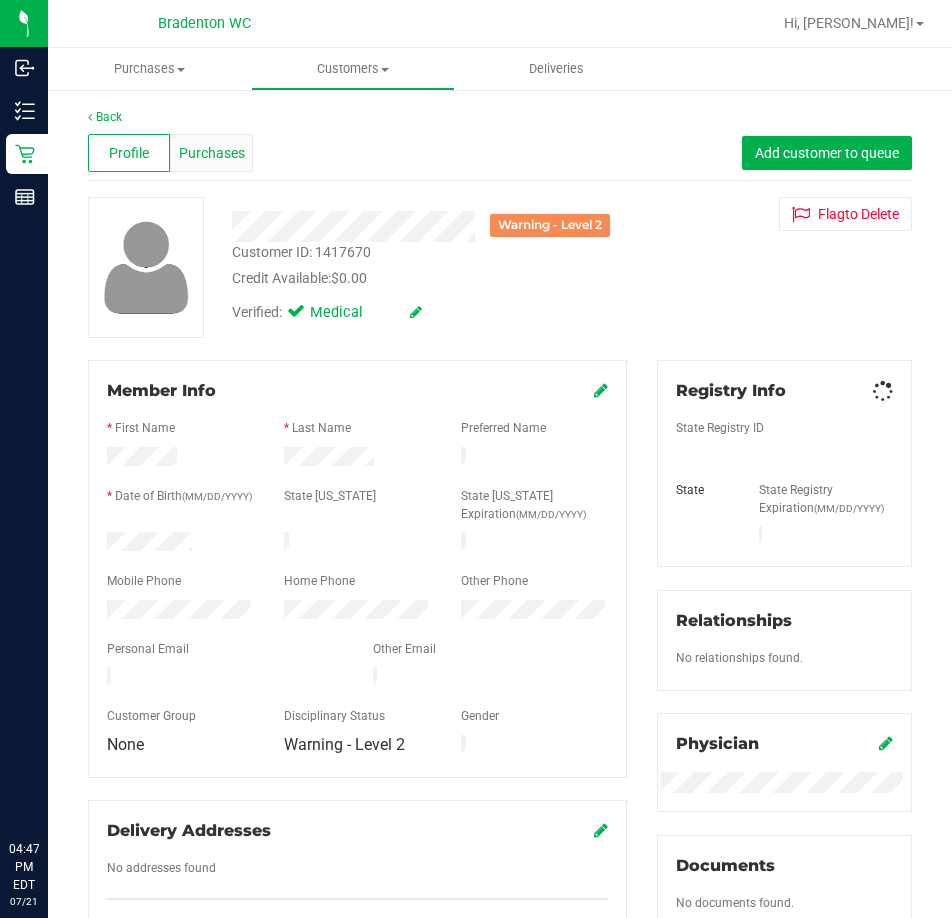 click on "Purchases" at bounding box center (212, 153) 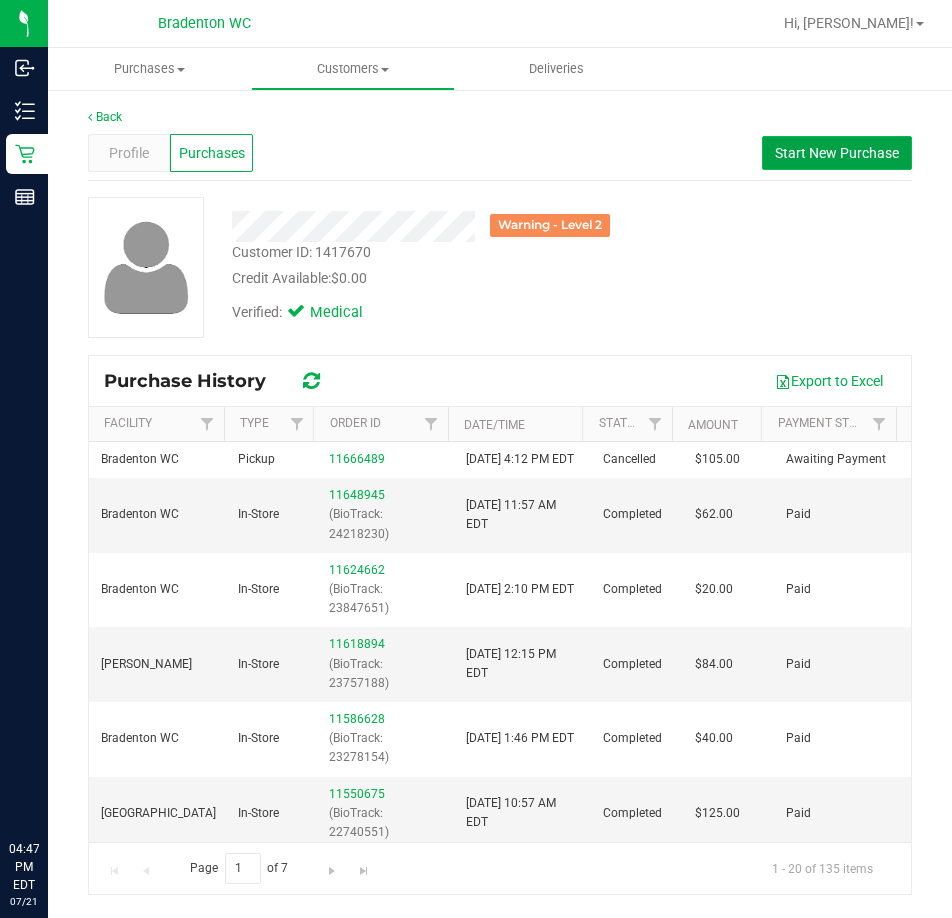 click on "Start New Purchase" at bounding box center [837, 153] 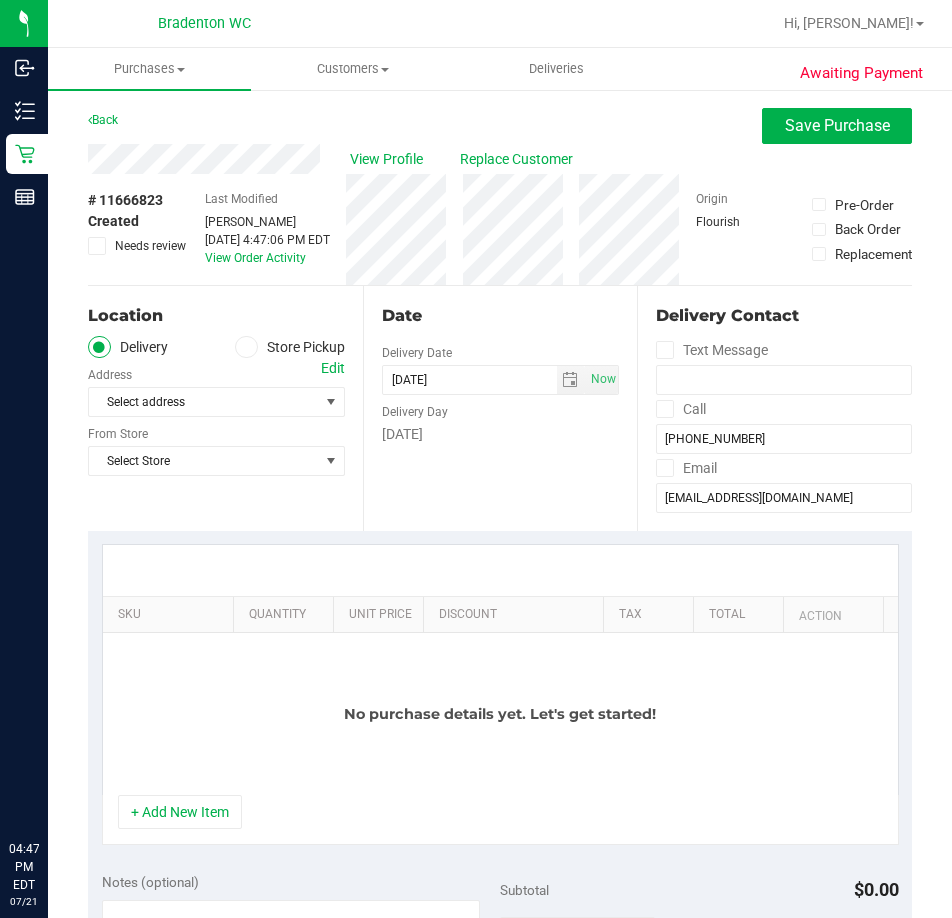 click on "Store Pickup" at bounding box center (290, 347) 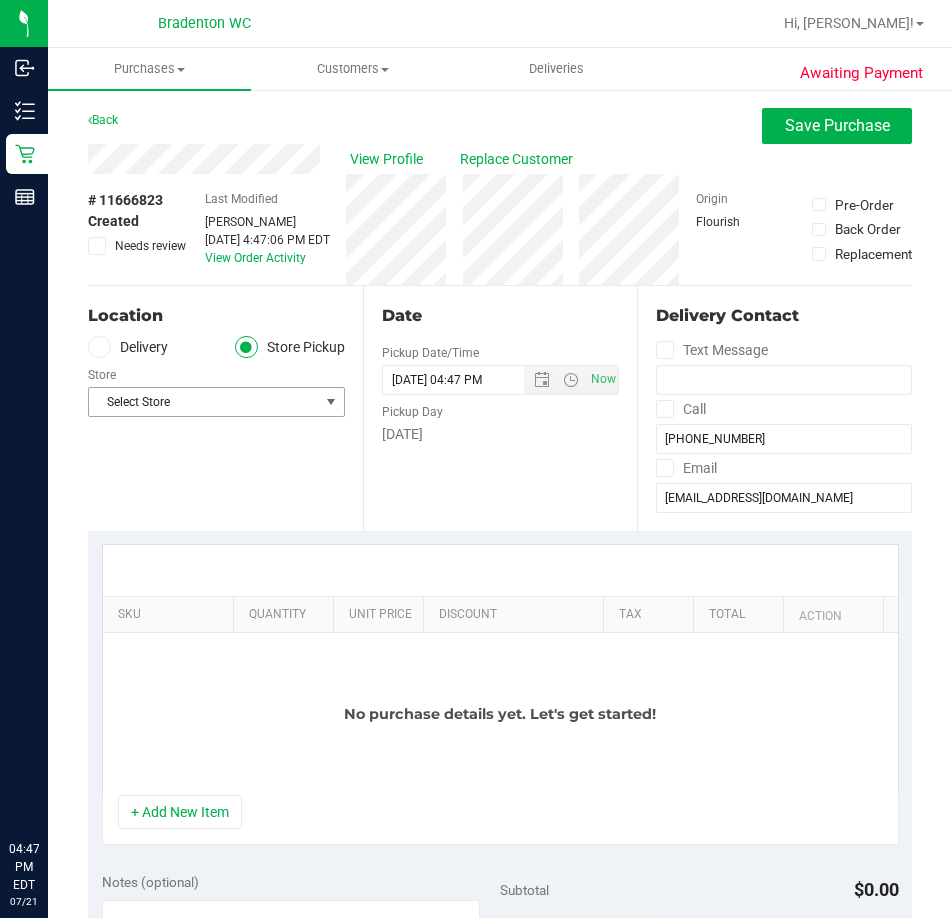 click on "Select Store" at bounding box center [204, 402] 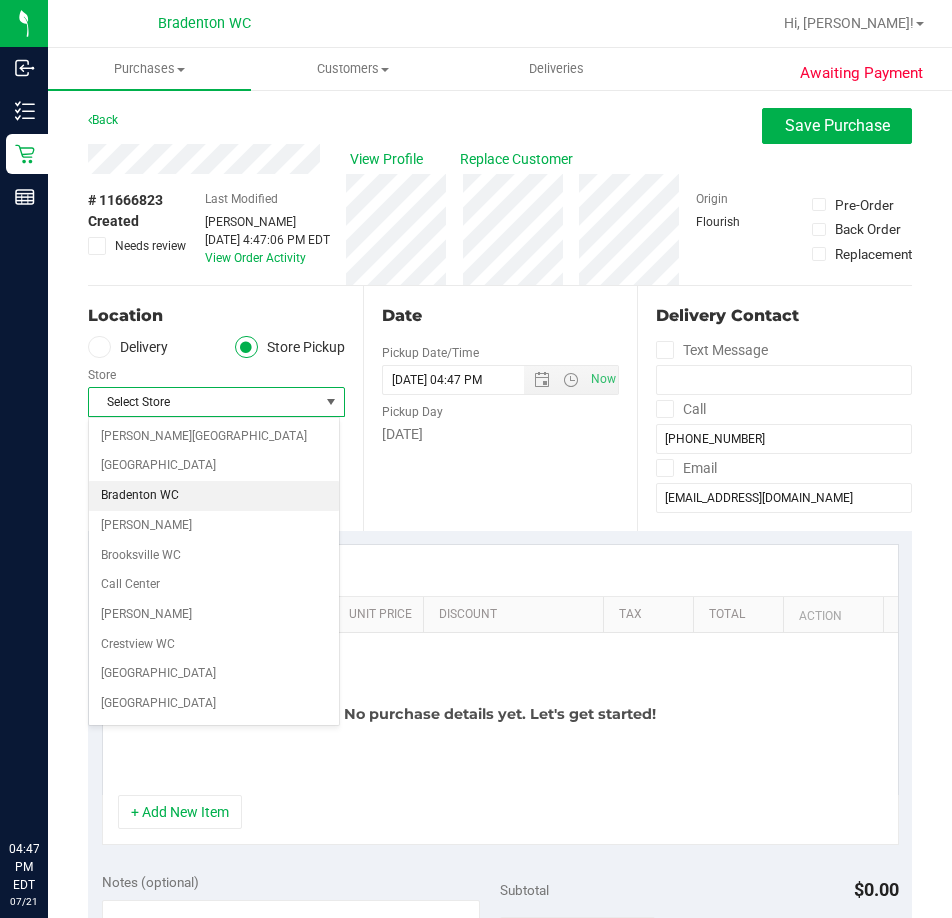 click on "Bradenton WC" at bounding box center [214, 496] 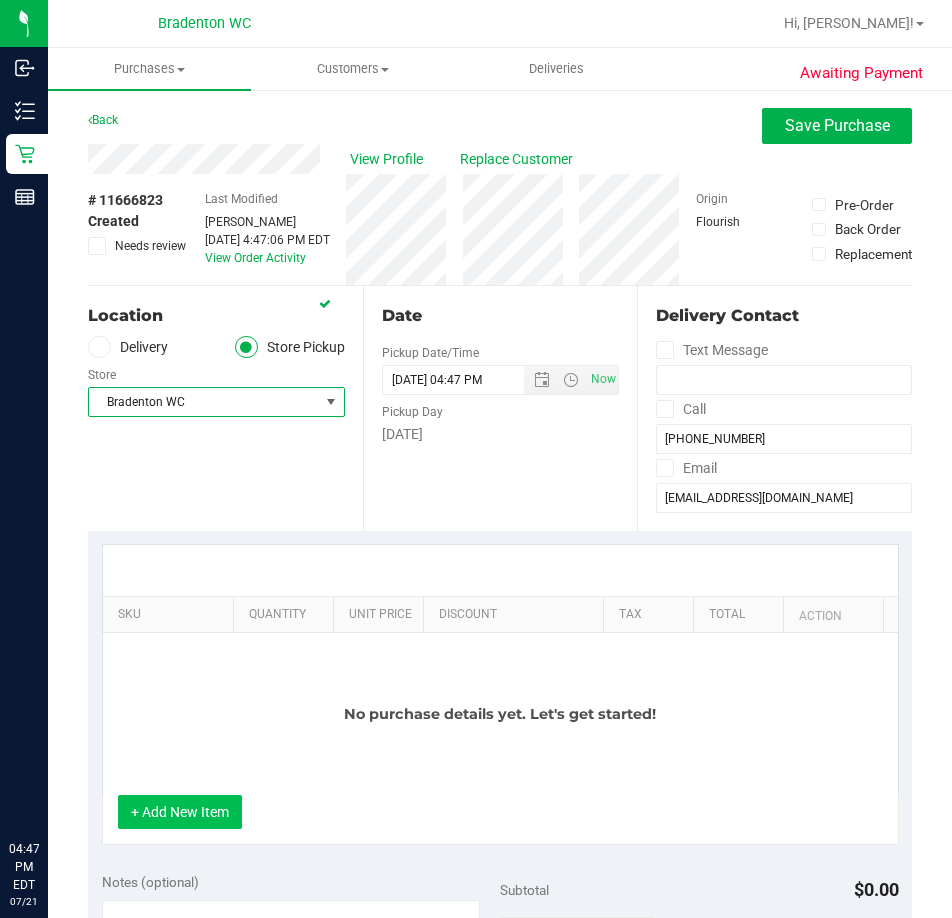 click on "+ Add New Item" at bounding box center (180, 812) 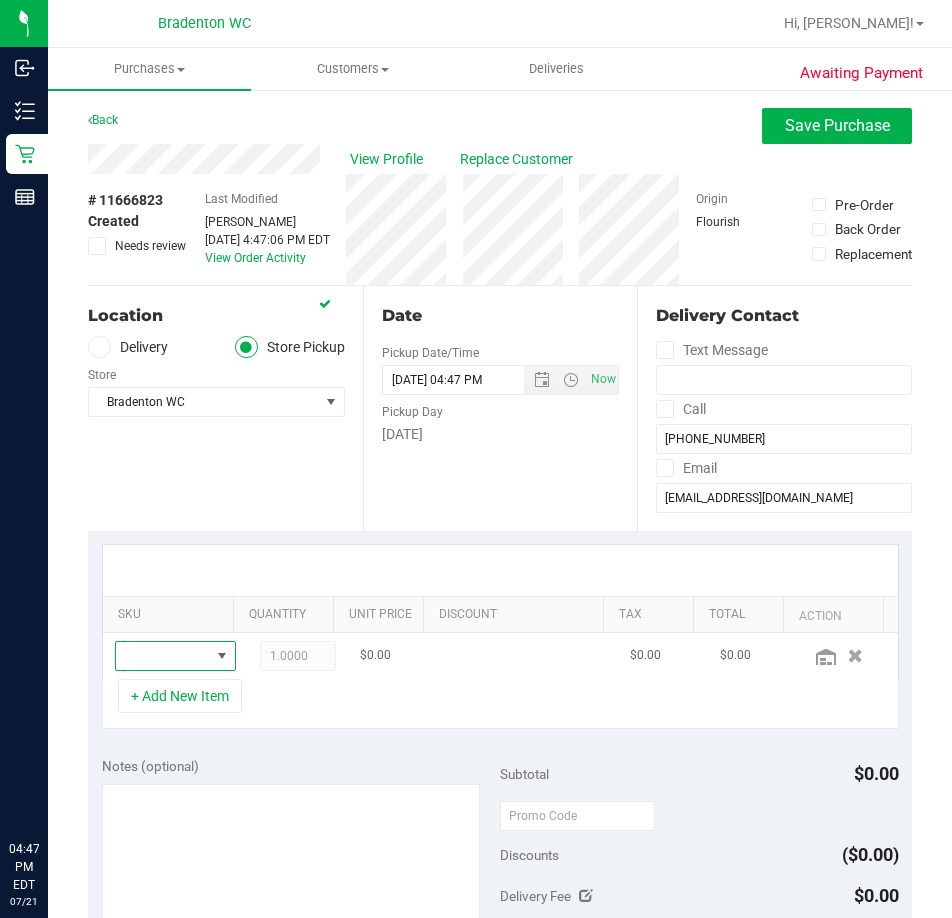click at bounding box center [222, 656] 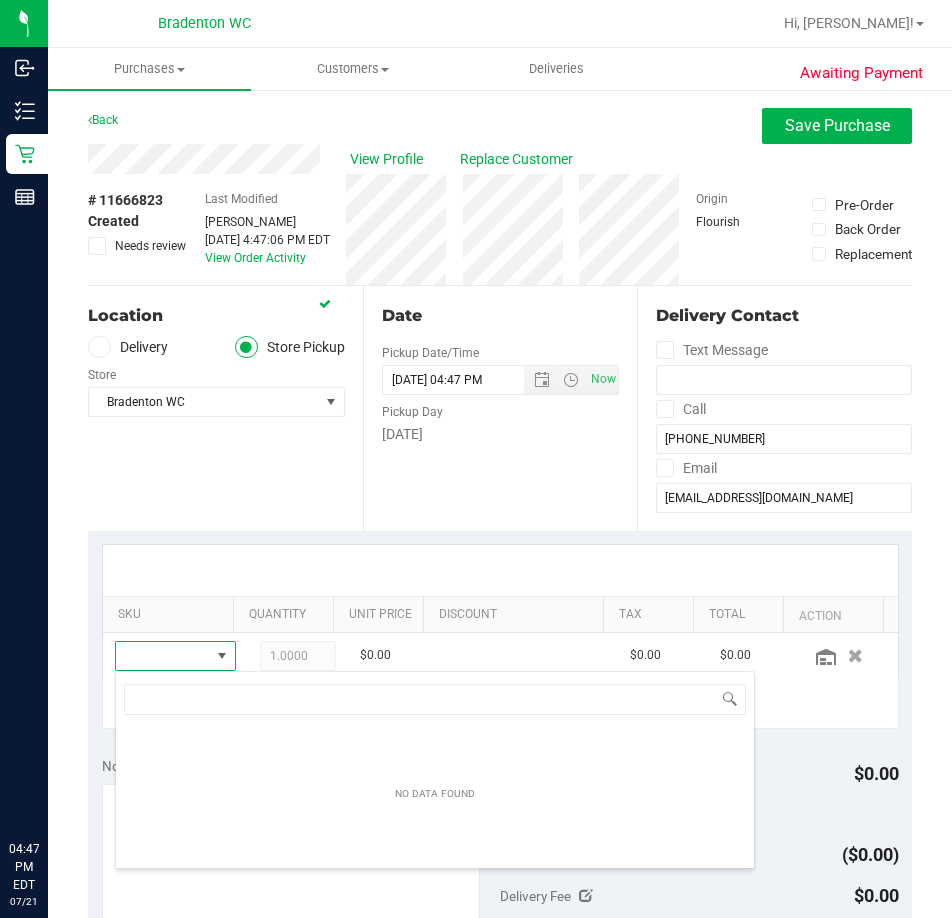 scroll, scrollTop: 99970, scrollLeft: 99909, axis: both 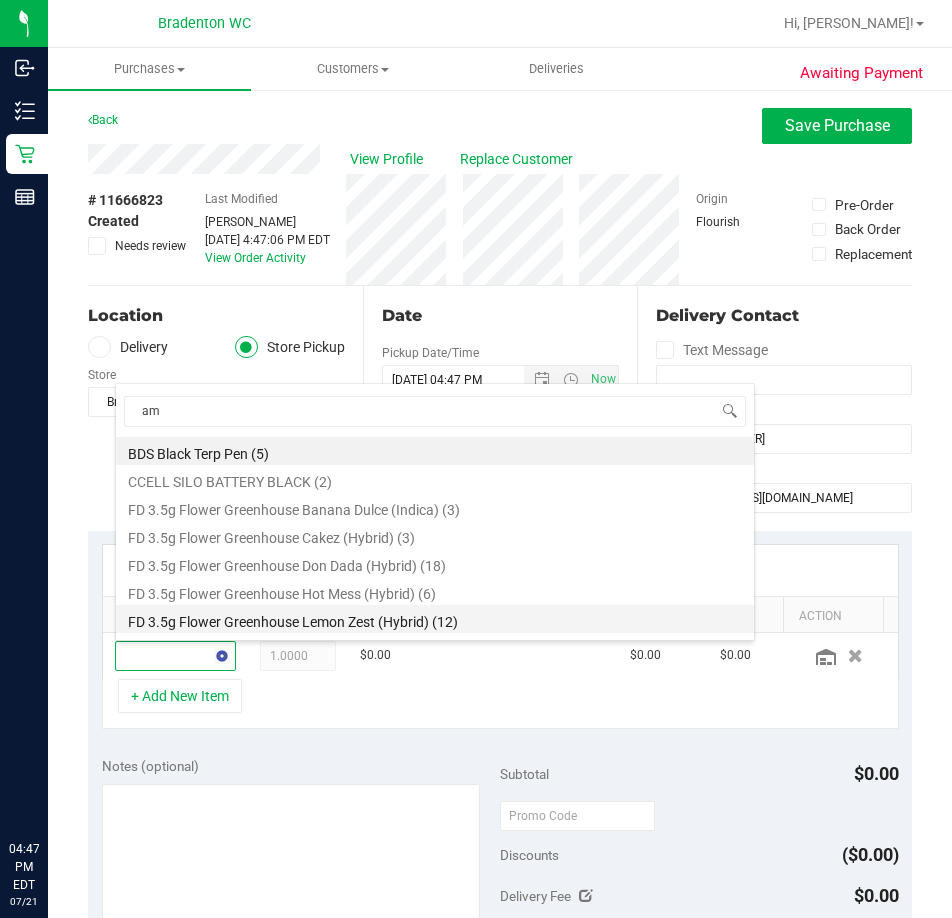 type on "aml" 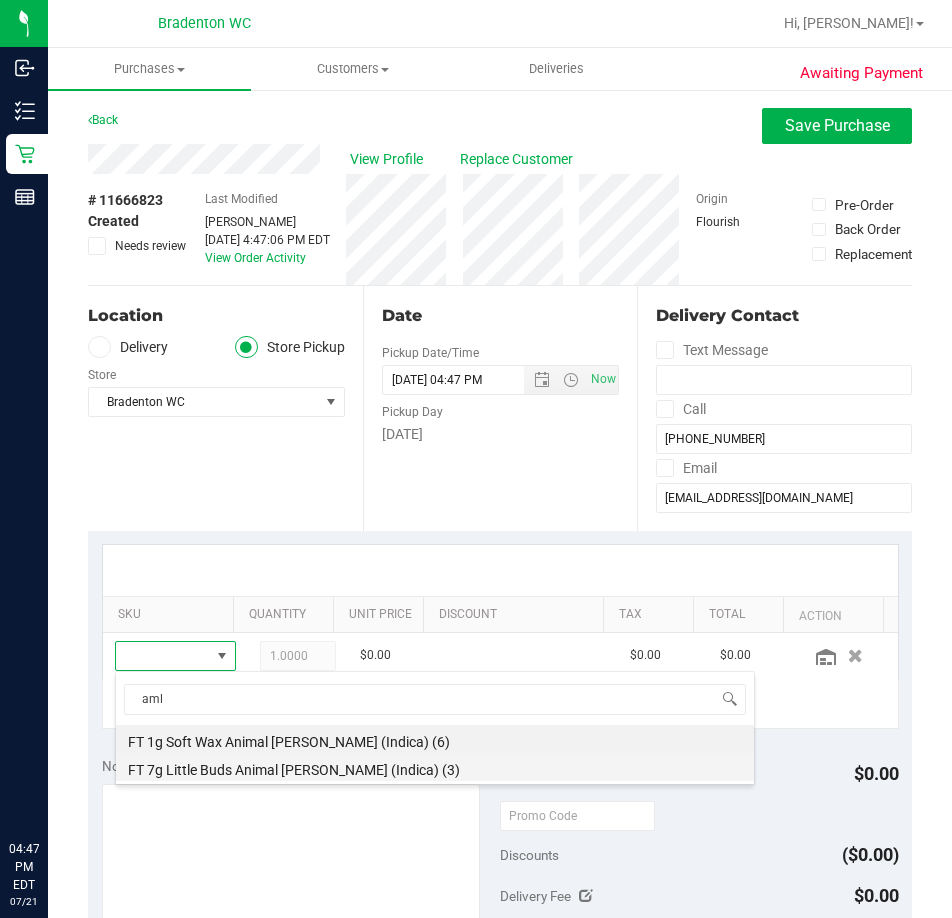 click on "FT 7g Little Buds Animal Larry (Indica) (3)" at bounding box center (435, 767) 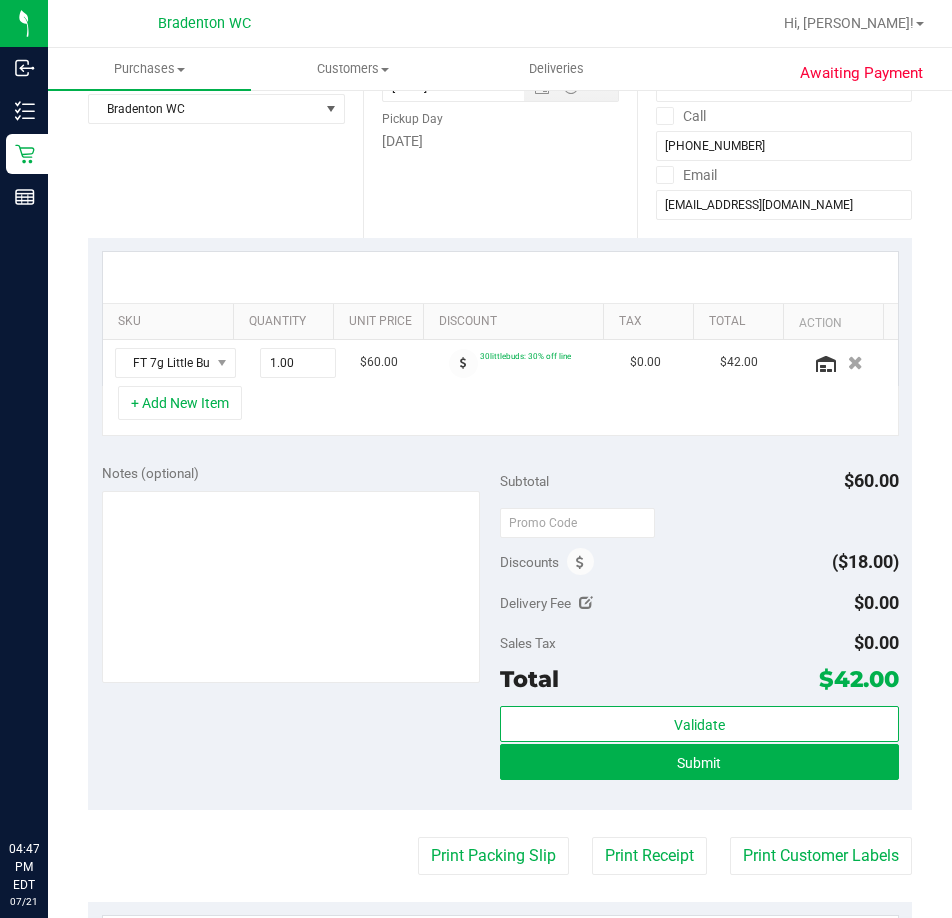 scroll, scrollTop: 300, scrollLeft: 0, axis: vertical 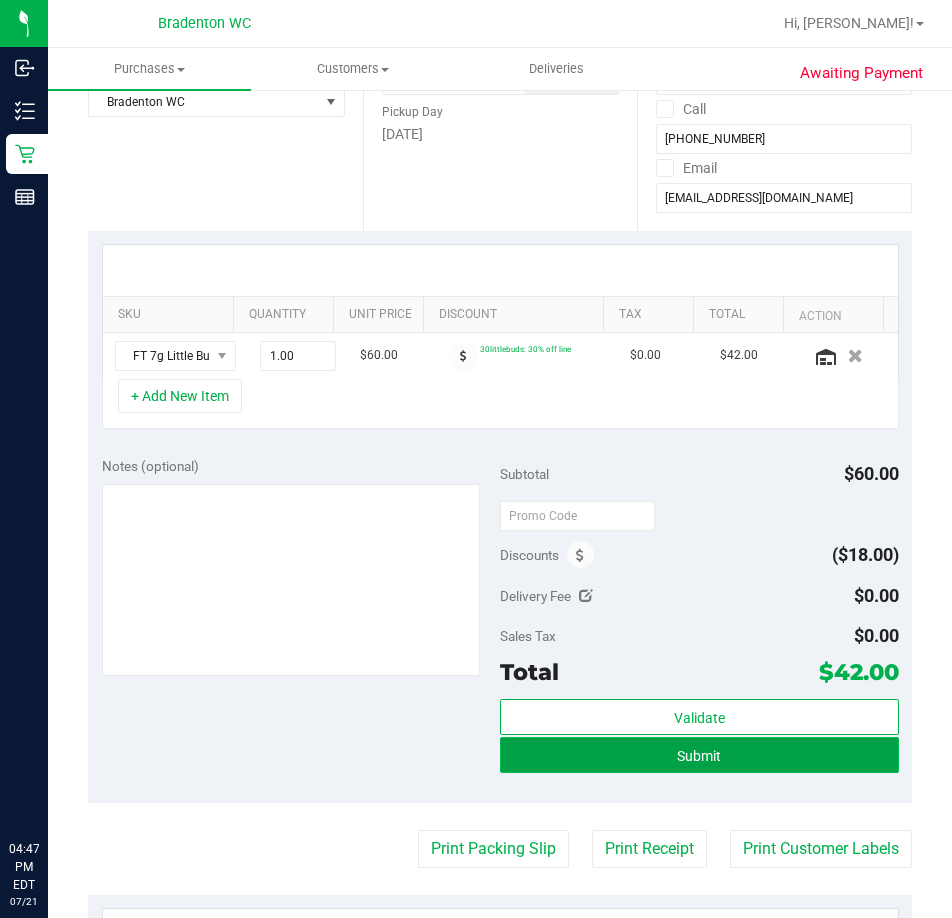 click on "Submit" at bounding box center (699, 755) 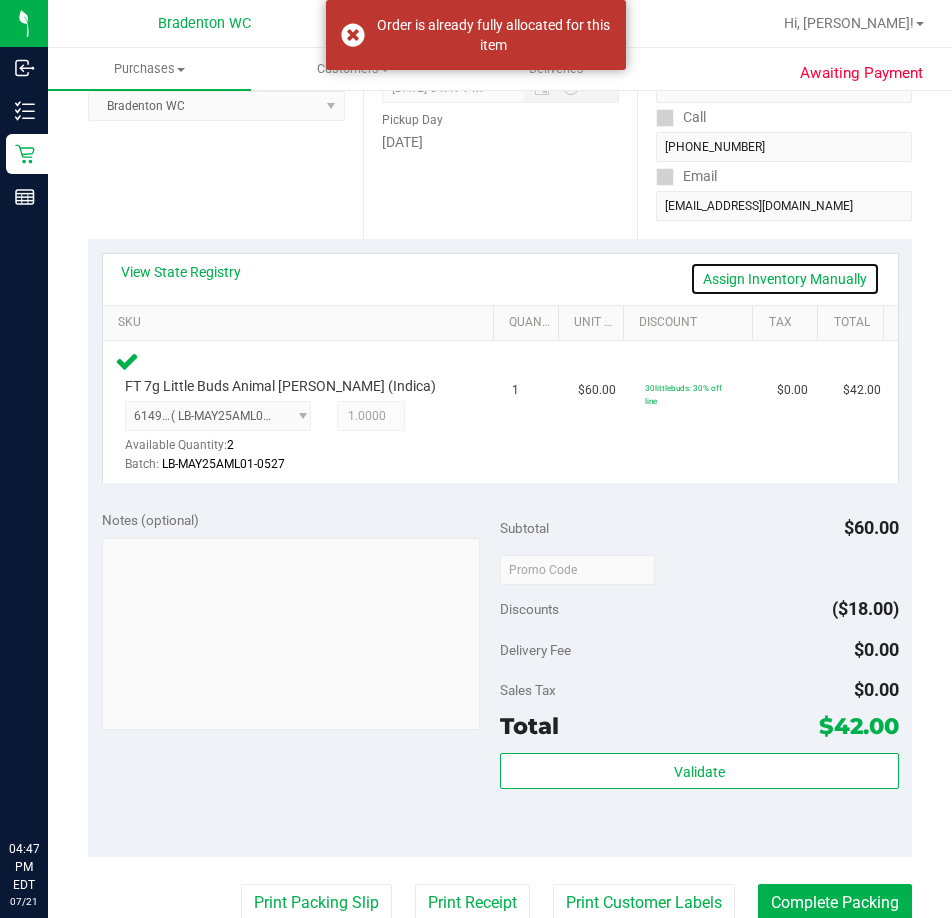 click on "Assign Inventory Manually" at bounding box center (785, 279) 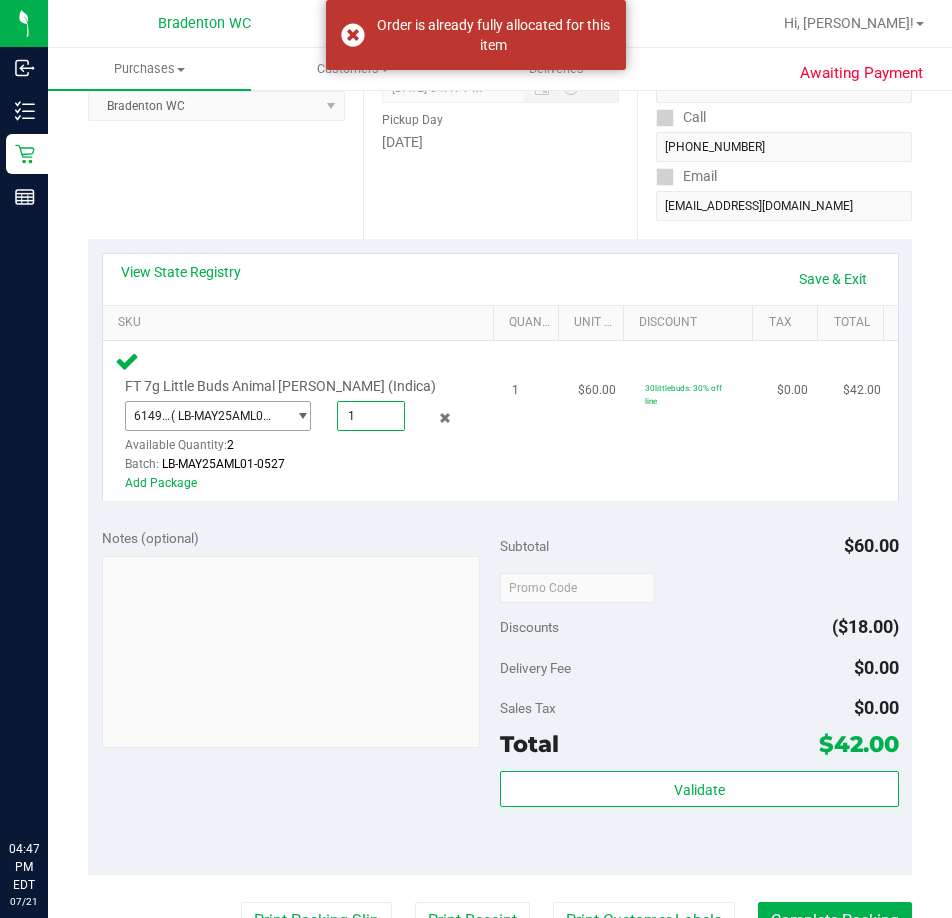 drag, startPoint x: 383, startPoint y: 414, endPoint x: 254, endPoint y: 425, distance: 129.46814 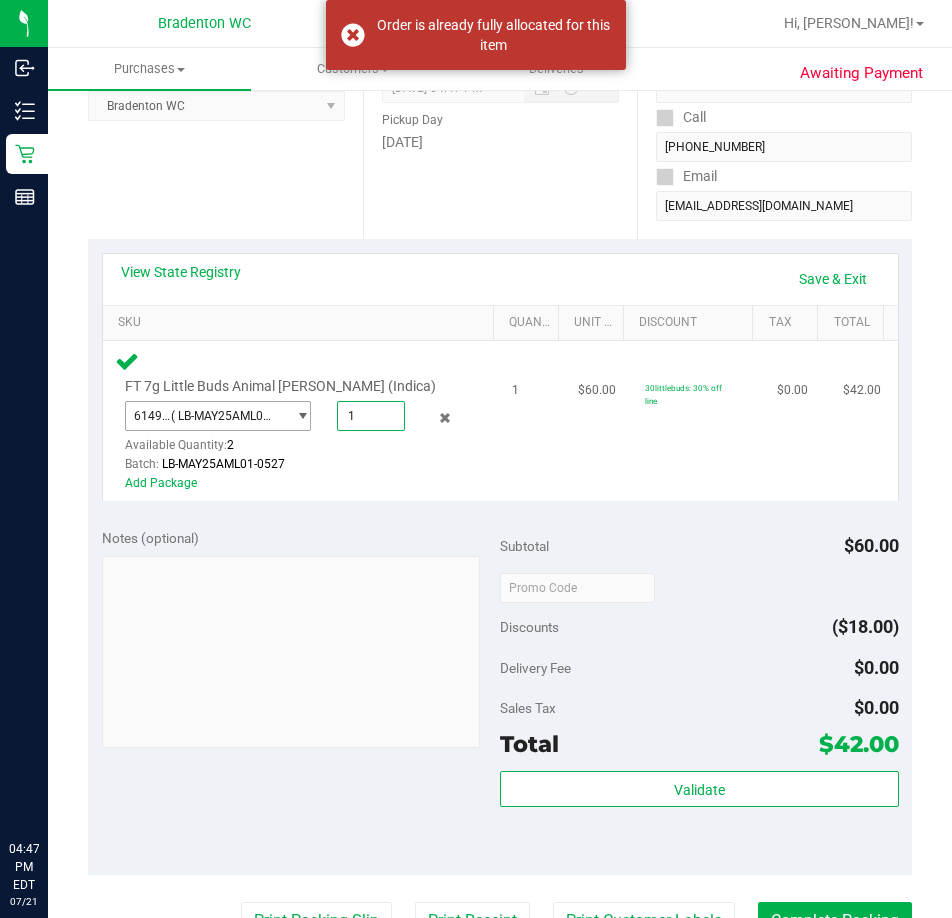 click on "6149287304037845
(
LB-MAY25AML01-0527 | orig: FLSRWGM-20250602-1581
)
6149287304037845
Available Quantity:  2
1.0000 1" at bounding box center [293, 401] 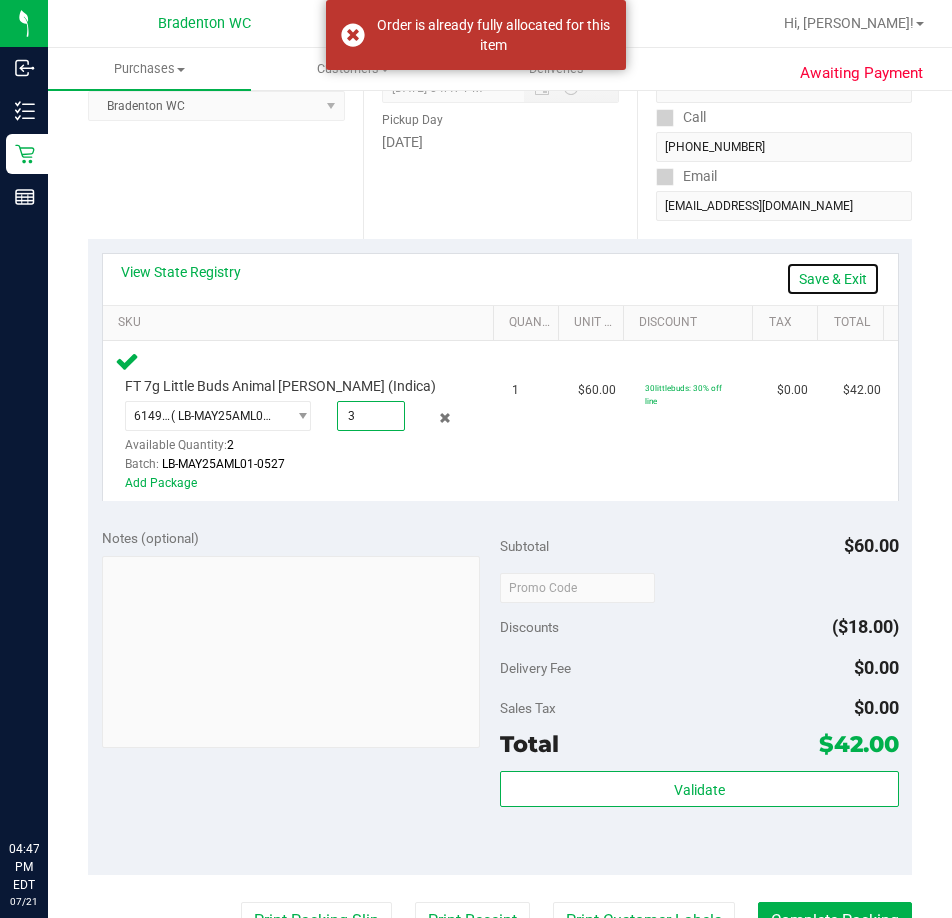 type on "1.0000" 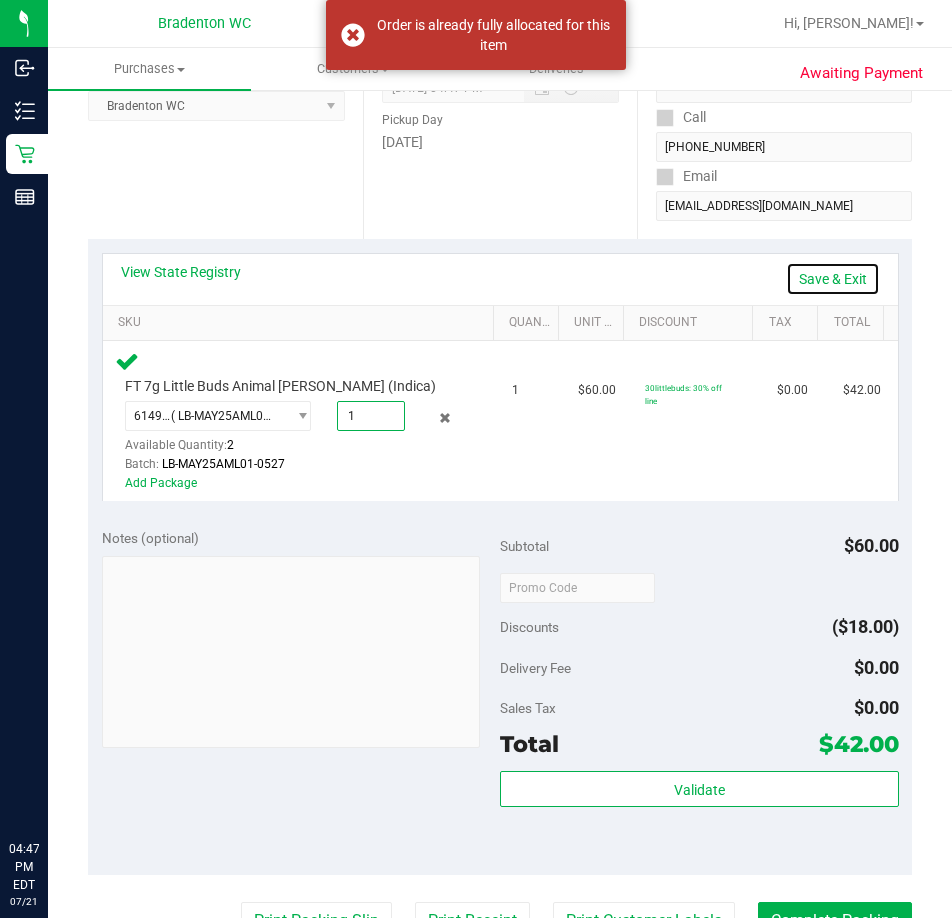 click on "Save & Exit" at bounding box center (833, 279) 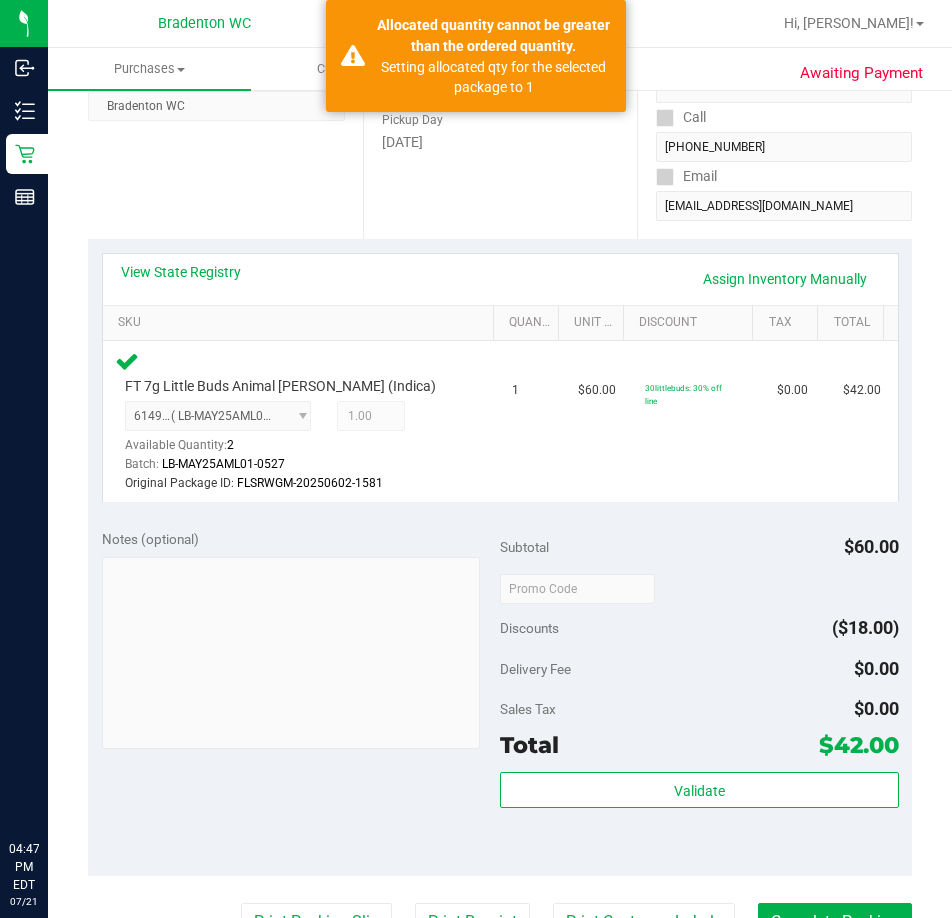 click on "View State Registry
Assign Inventory Manually" at bounding box center (500, 279) 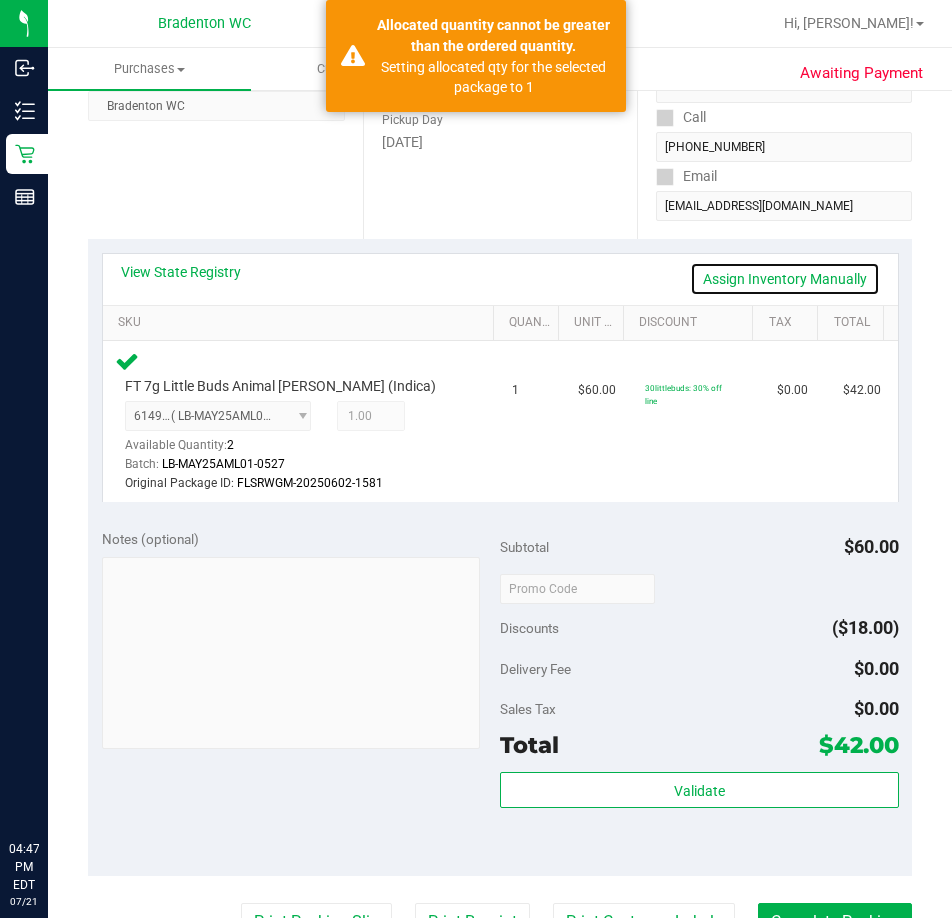 click on "Assign Inventory Manually" at bounding box center (785, 279) 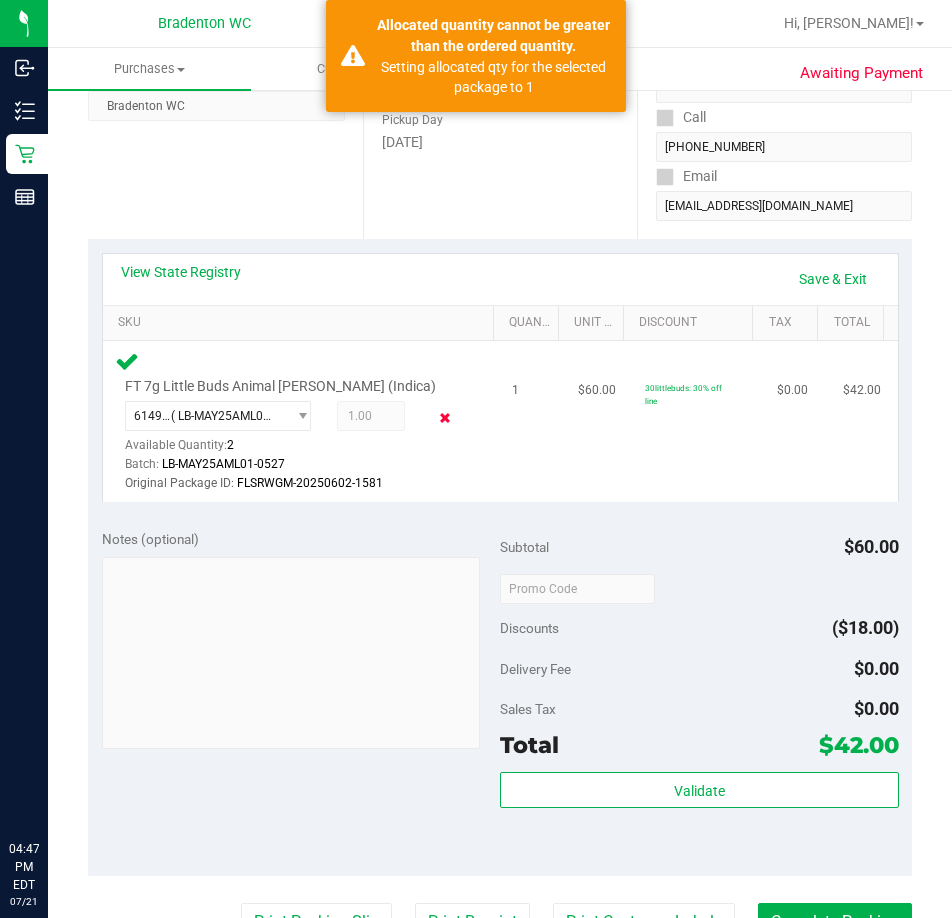 click at bounding box center (445, 418) 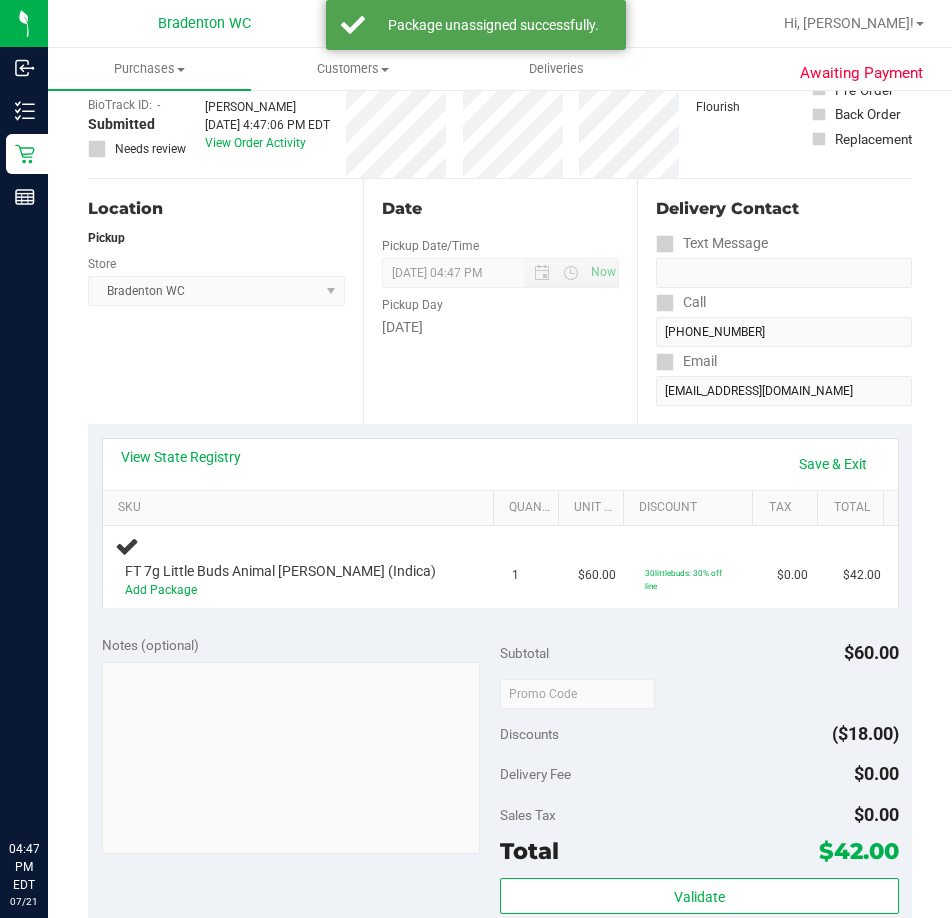 scroll, scrollTop: 0, scrollLeft: 0, axis: both 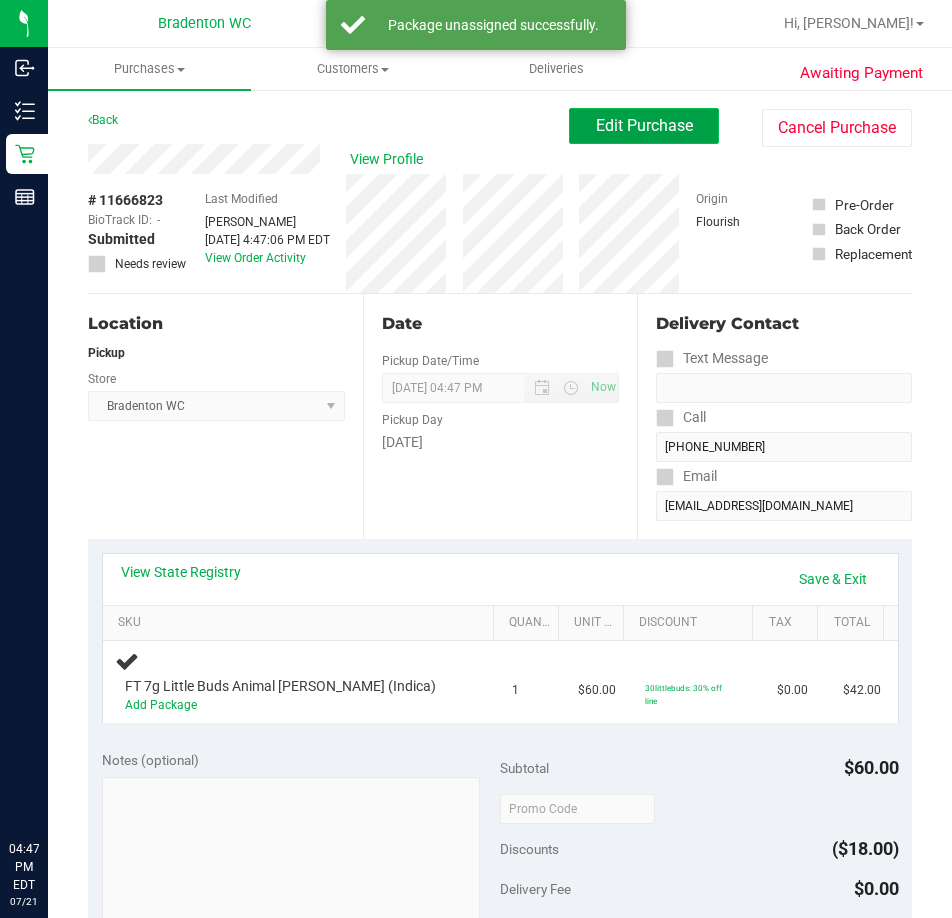 click on "Edit Purchase" at bounding box center [644, 125] 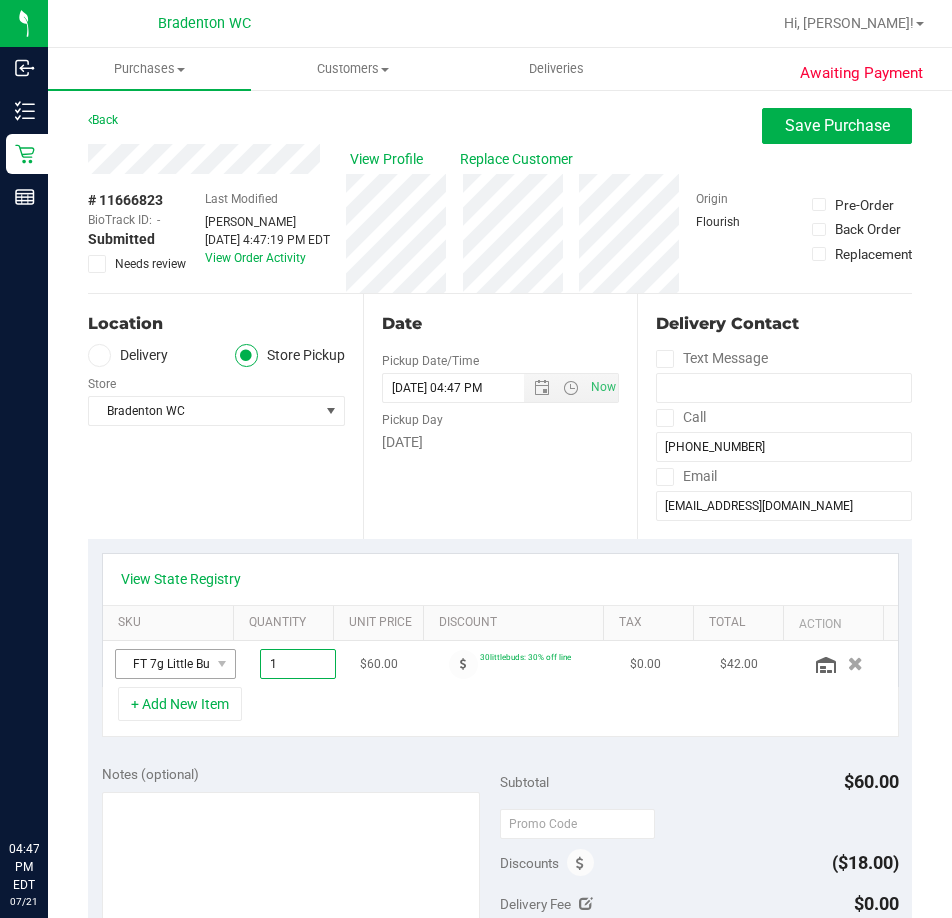 drag, startPoint x: 276, startPoint y: 661, endPoint x: 177, endPoint y: 674, distance: 99.849884 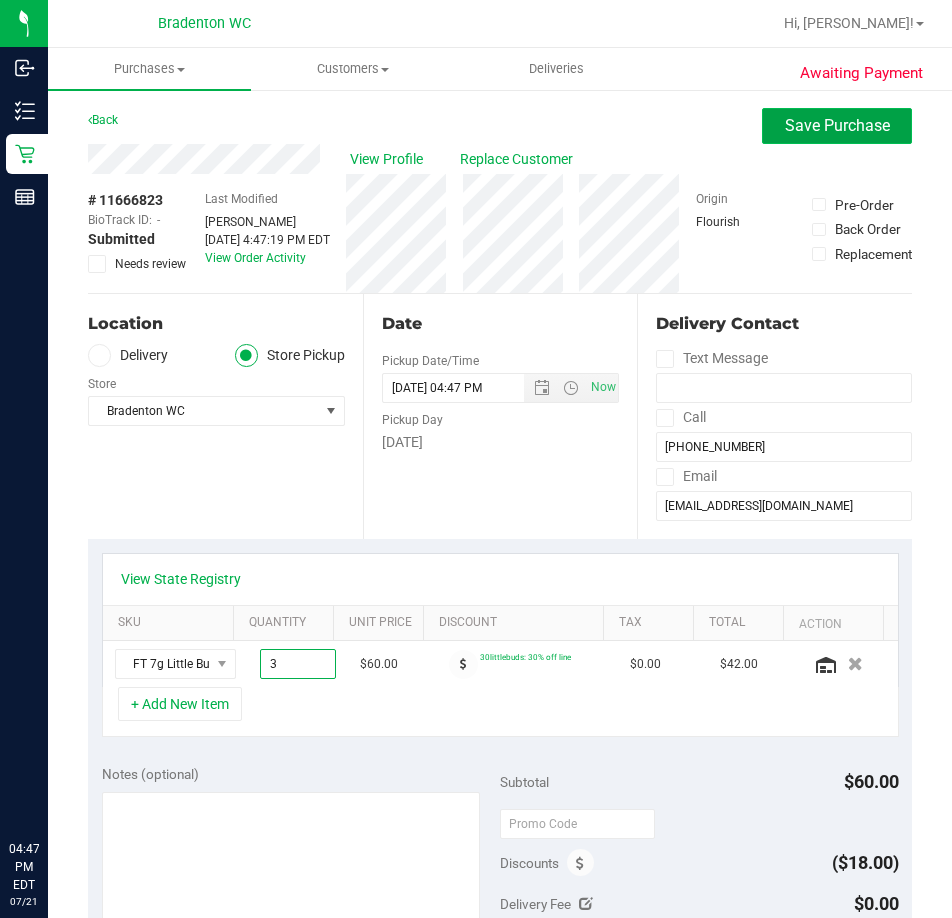 type on "3.00" 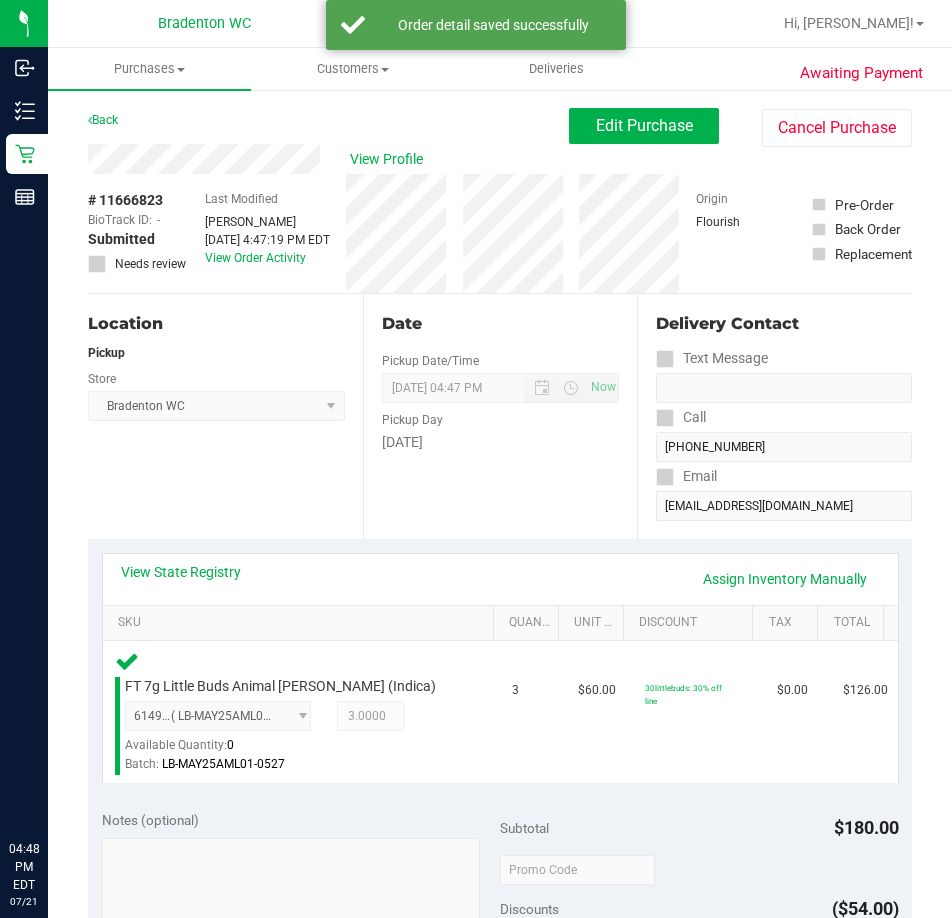 scroll, scrollTop: 300, scrollLeft: 0, axis: vertical 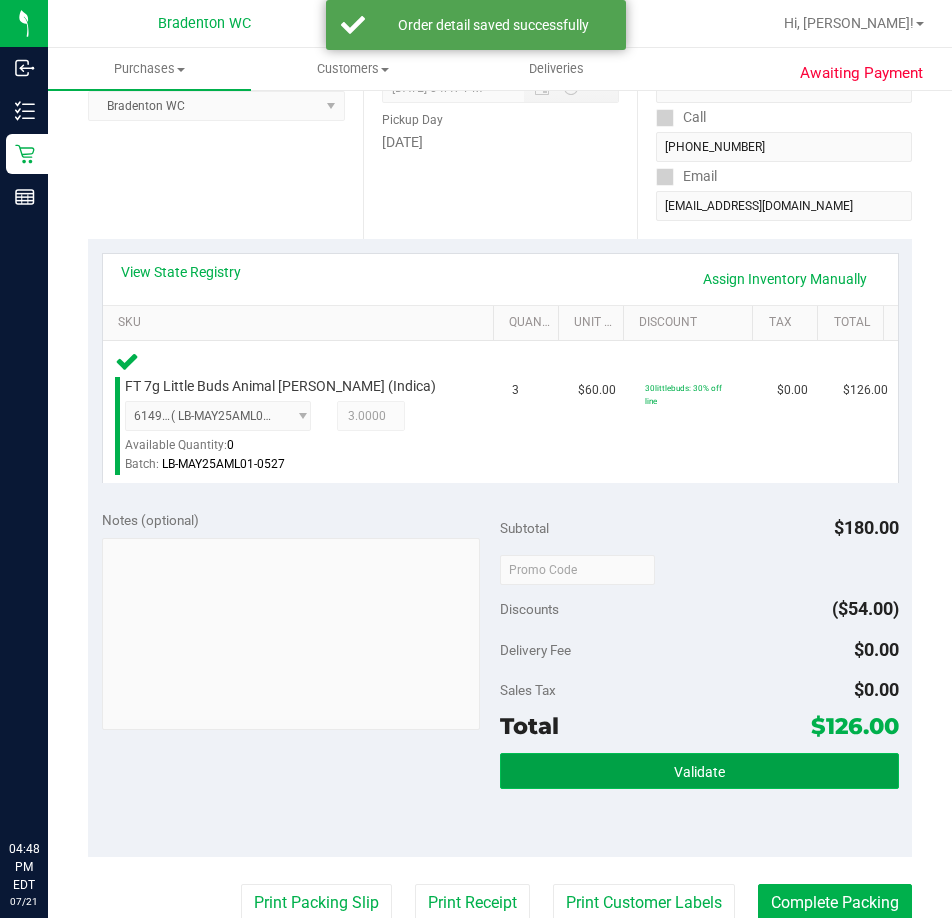 click on "Validate" at bounding box center [699, 771] 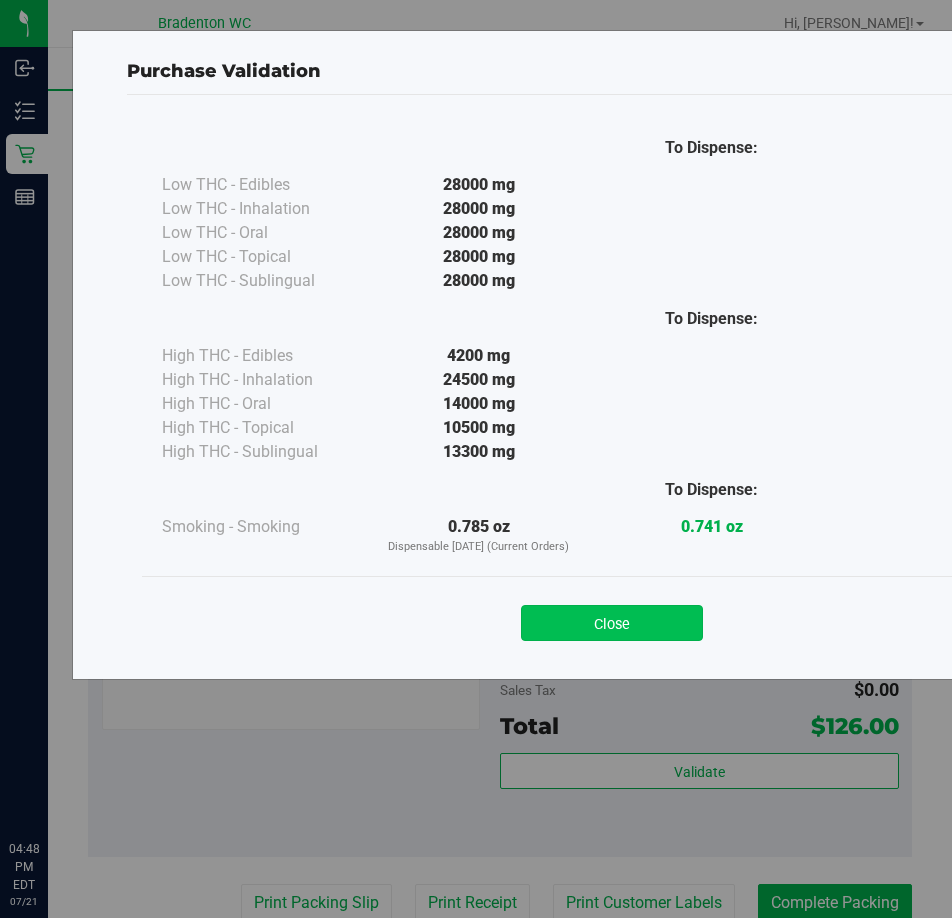 click on "Close" at bounding box center [612, 623] 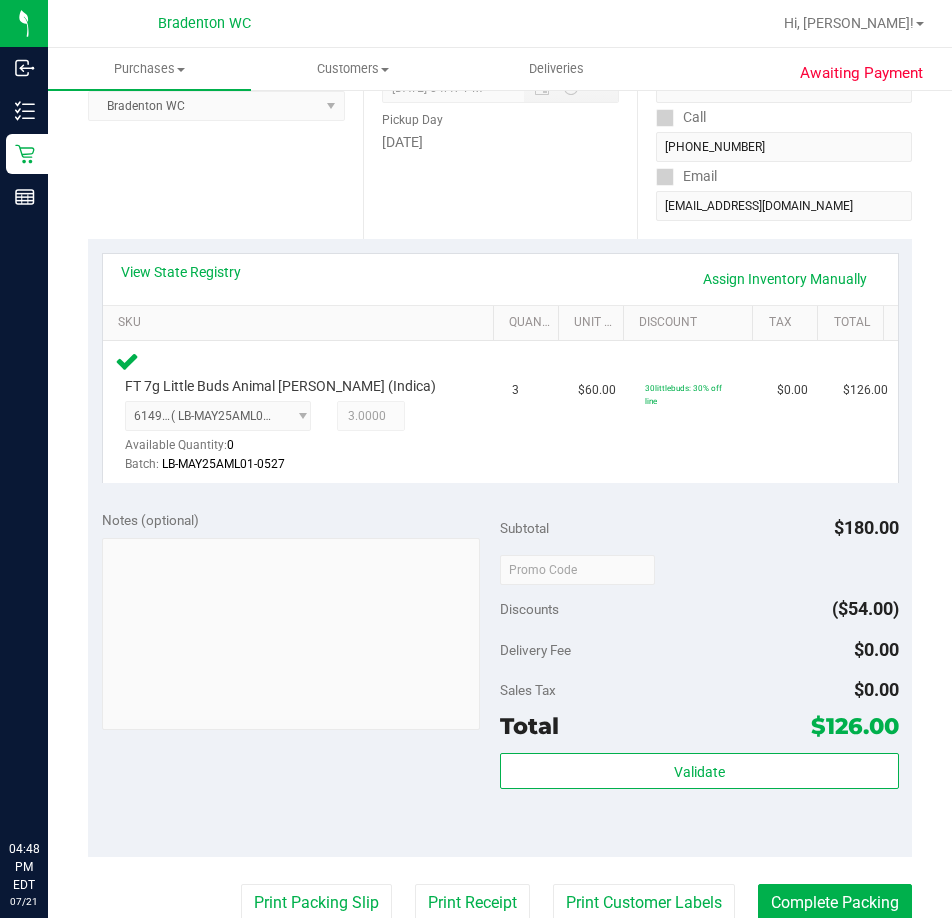 scroll, scrollTop: 500, scrollLeft: 0, axis: vertical 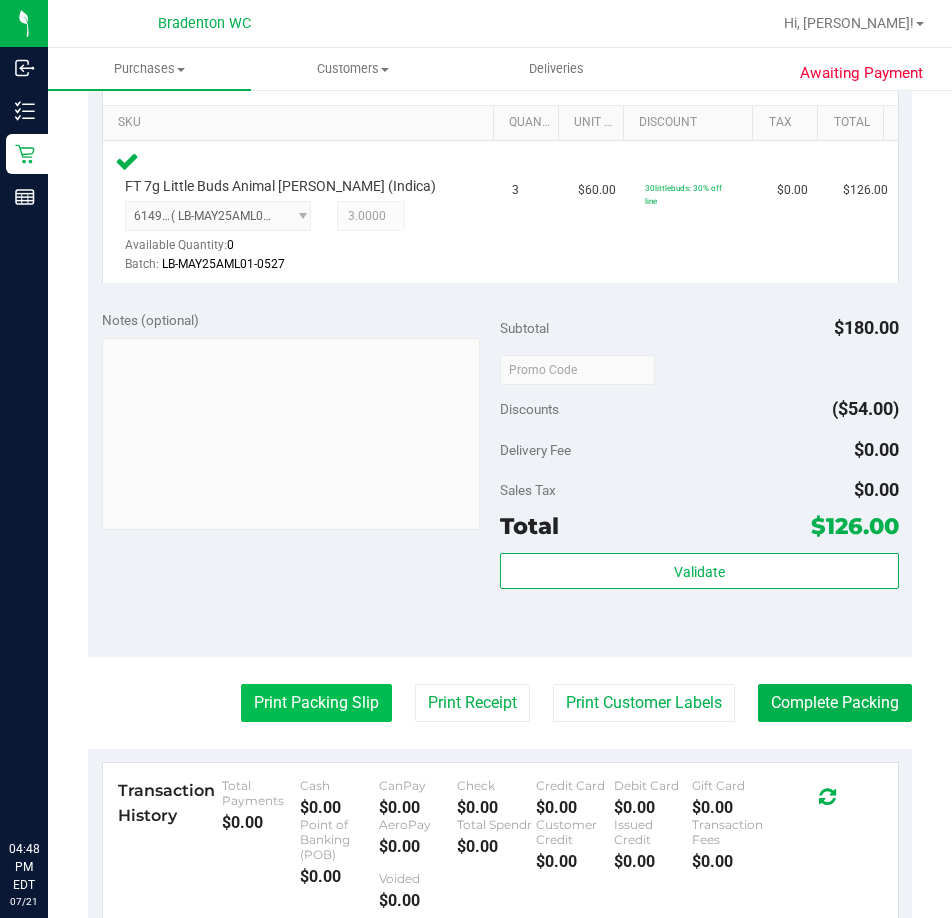 click on "Print Packing Slip" at bounding box center (316, 703) 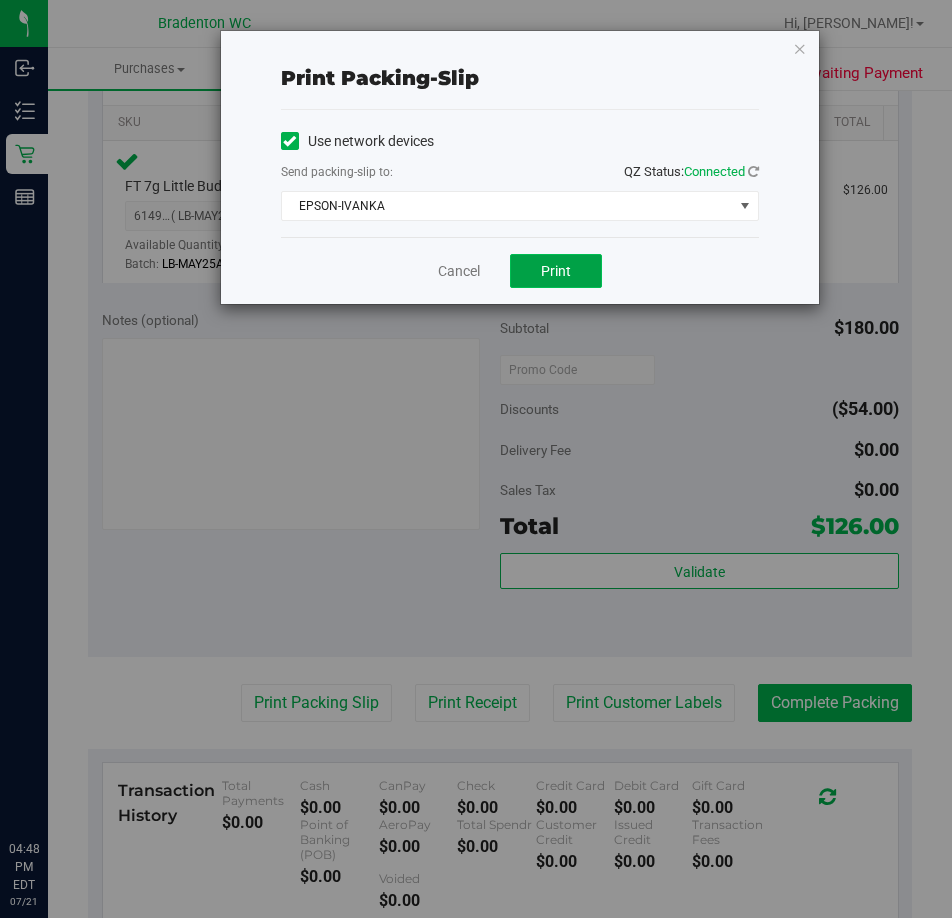 click on "Print" at bounding box center [556, 271] 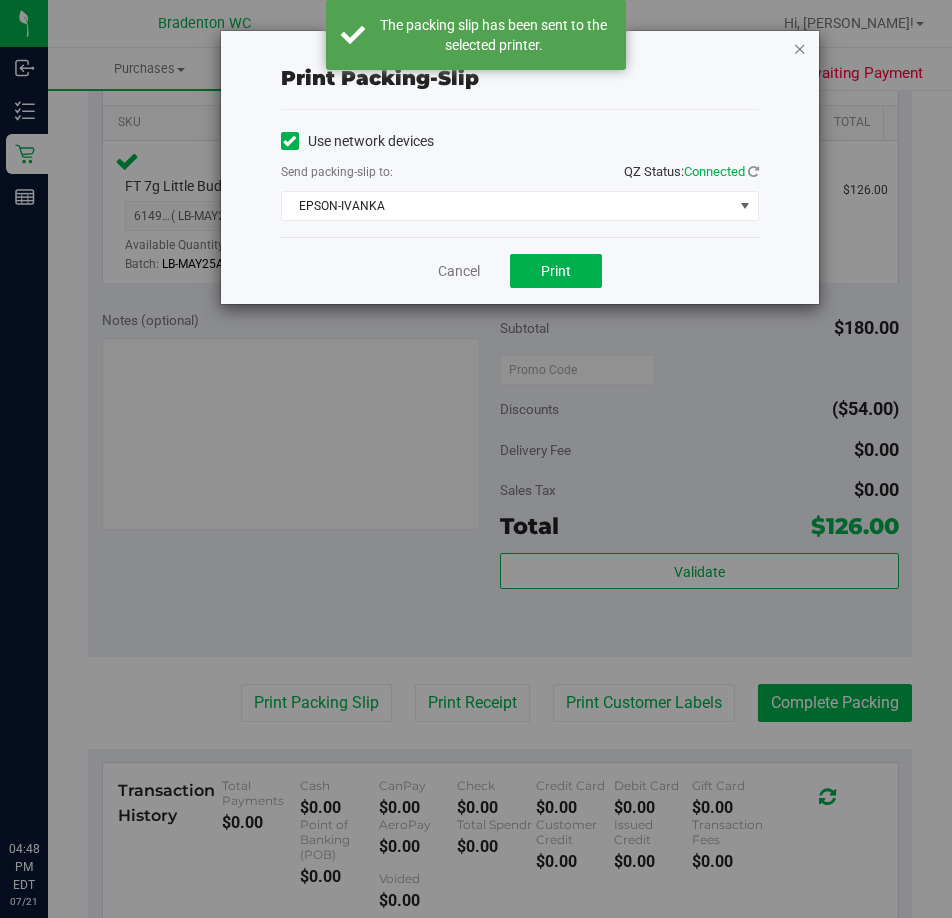 click at bounding box center [800, 48] 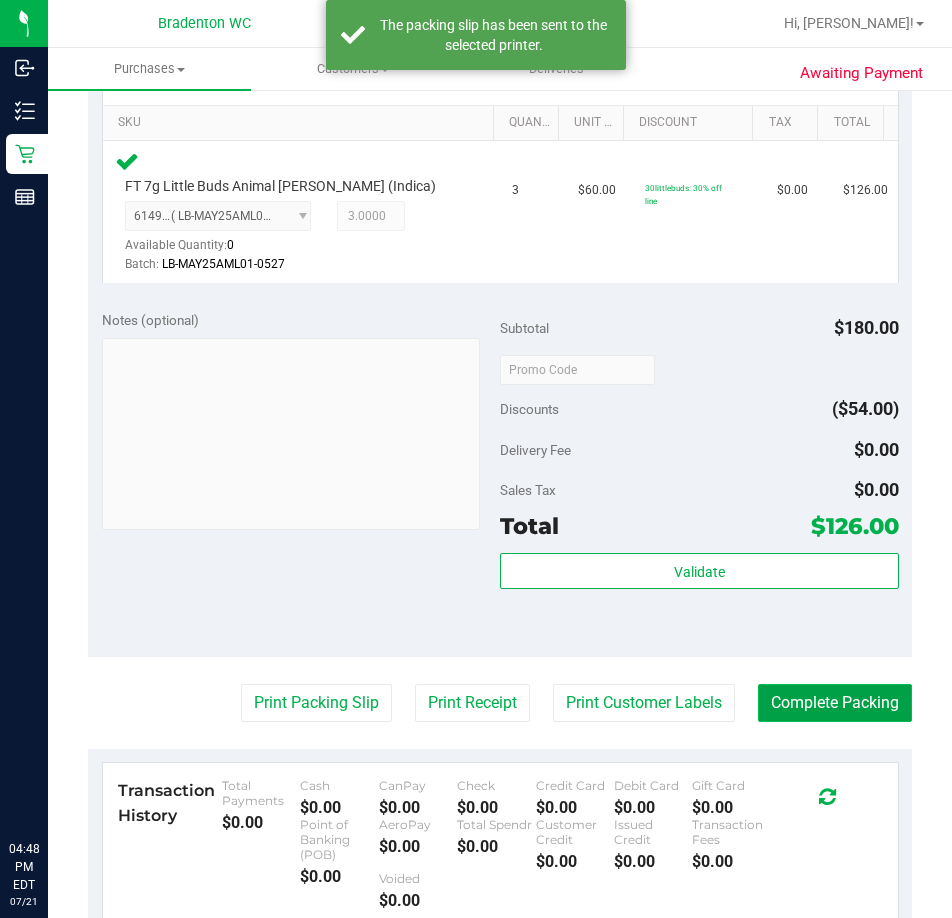 click on "Complete Packing" at bounding box center (835, 703) 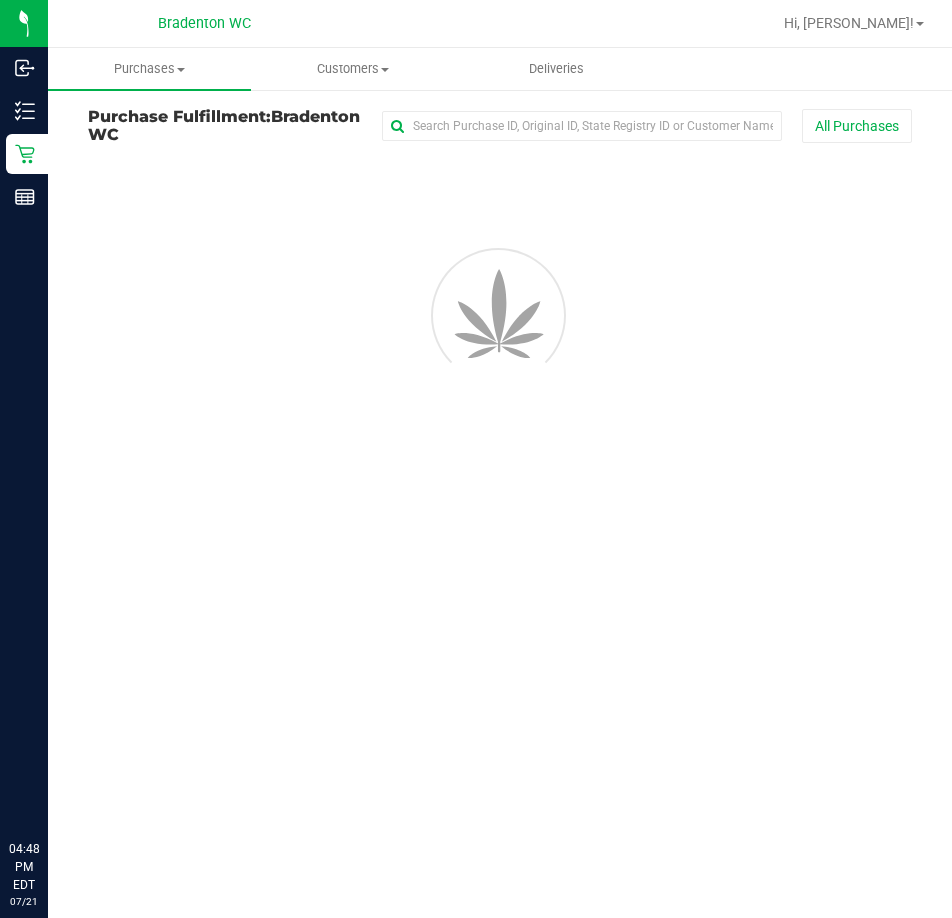 scroll, scrollTop: 0, scrollLeft: 0, axis: both 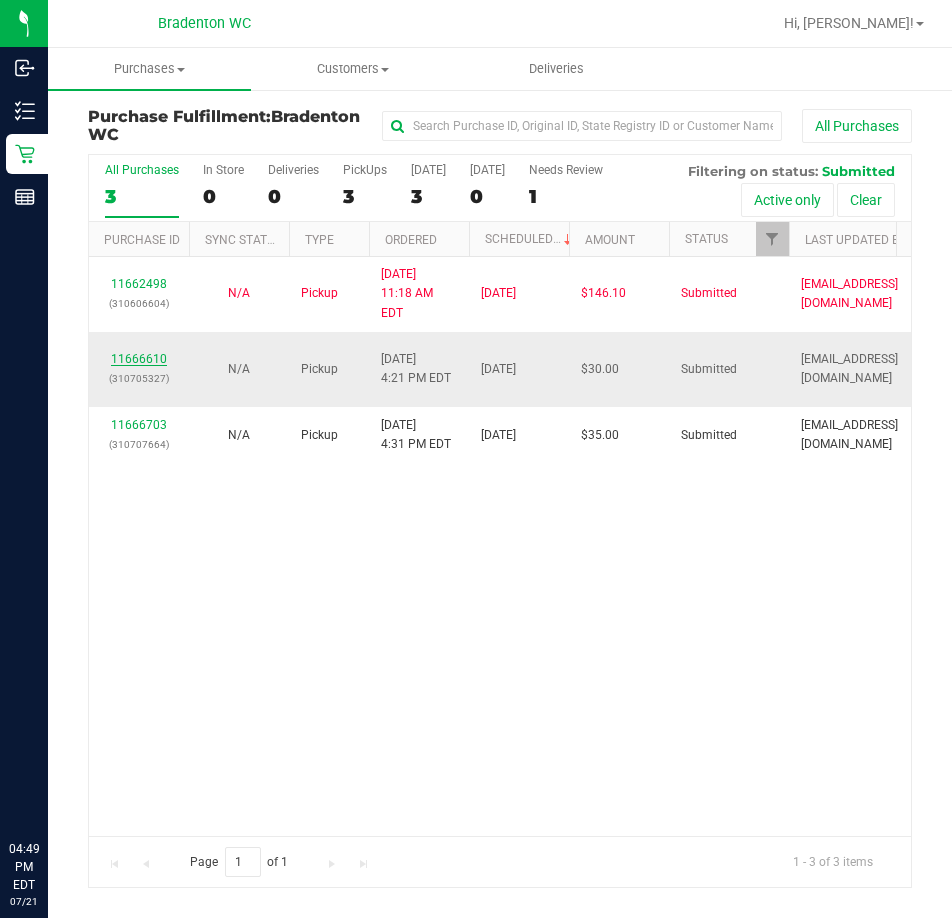 click on "11666610" at bounding box center [139, 359] 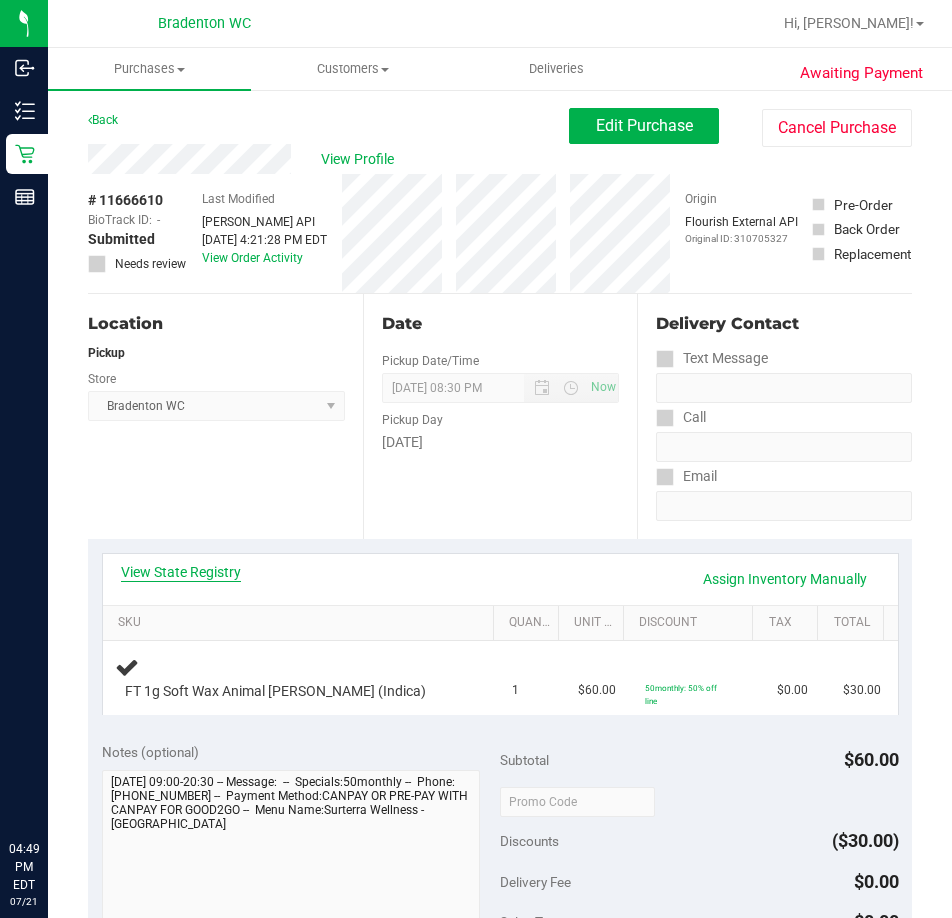click on "View State Registry" at bounding box center (181, 572) 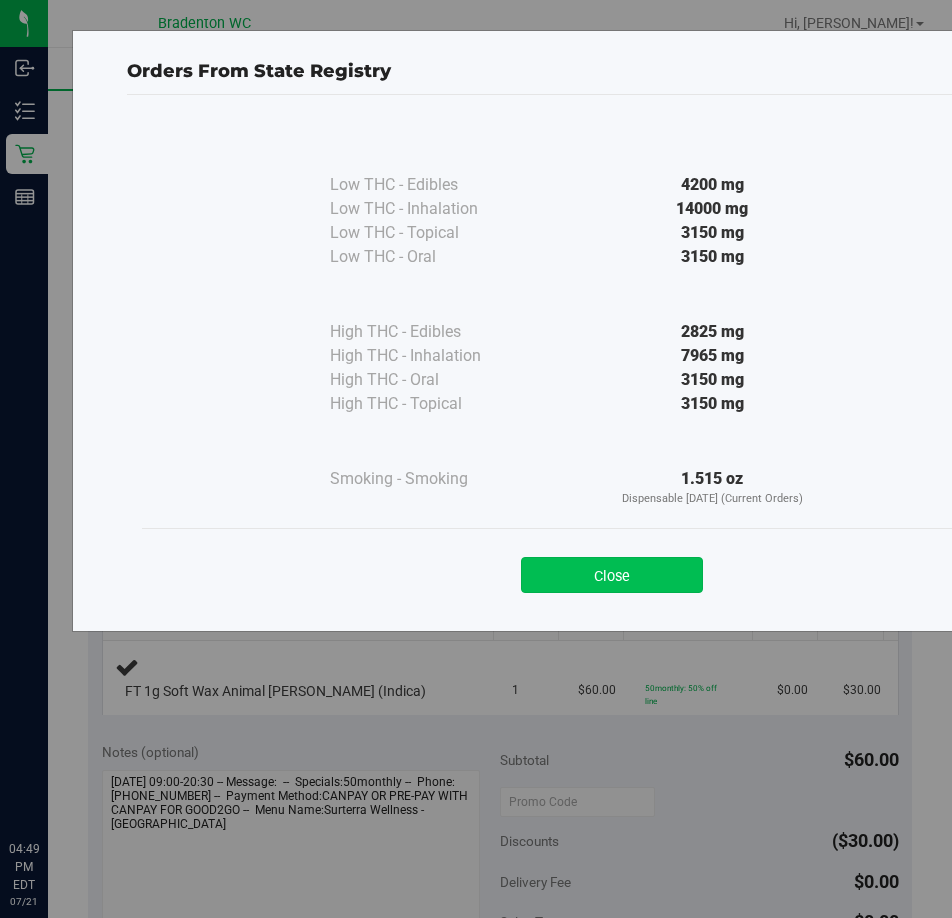 click on "Close" at bounding box center (612, 575) 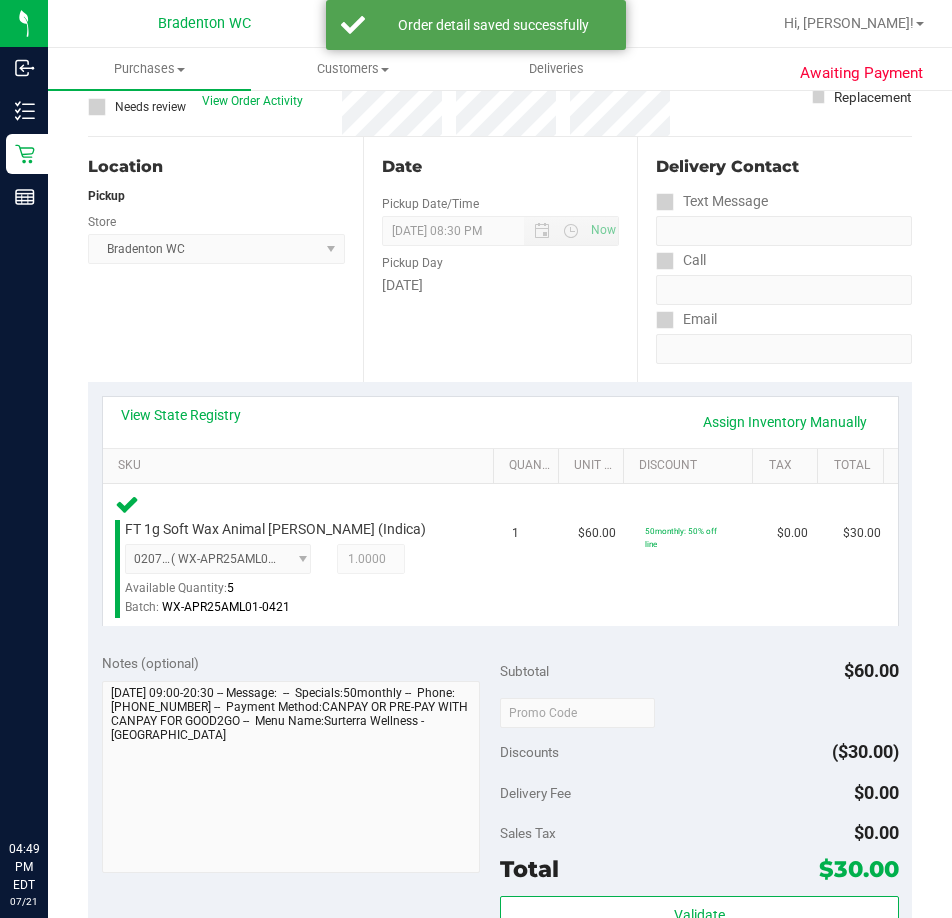 scroll, scrollTop: 400, scrollLeft: 0, axis: vertical 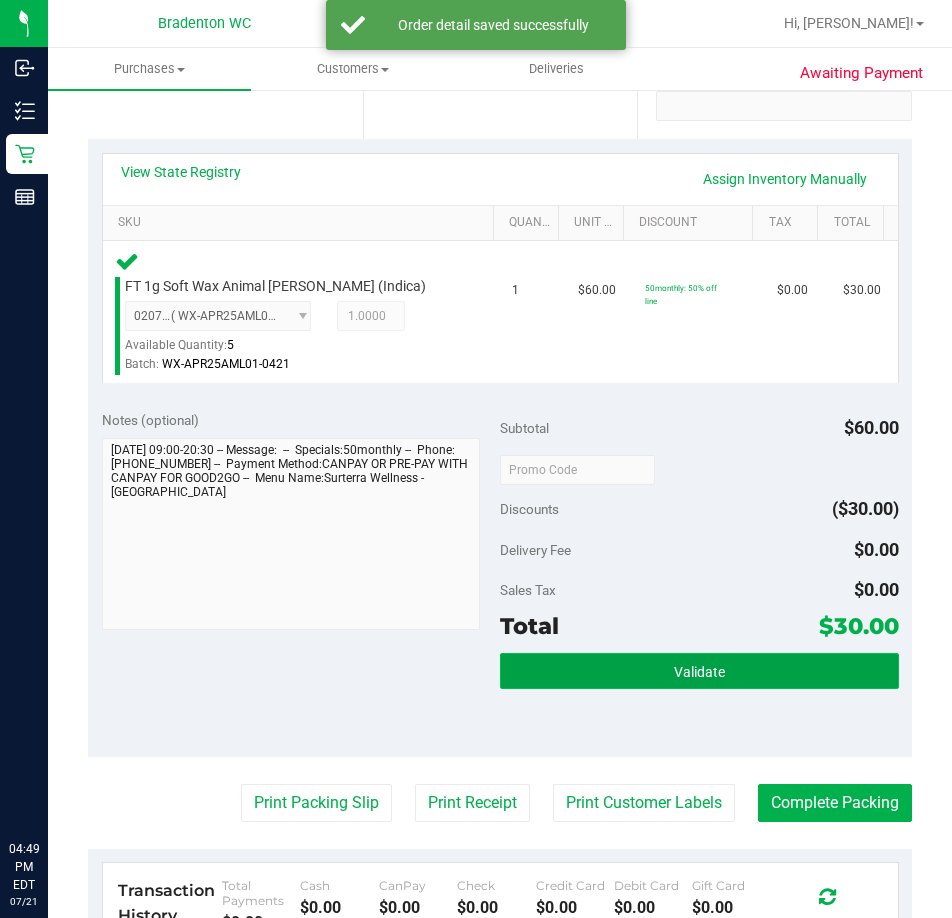 click on "Validate" at bounding box center (699, 671) 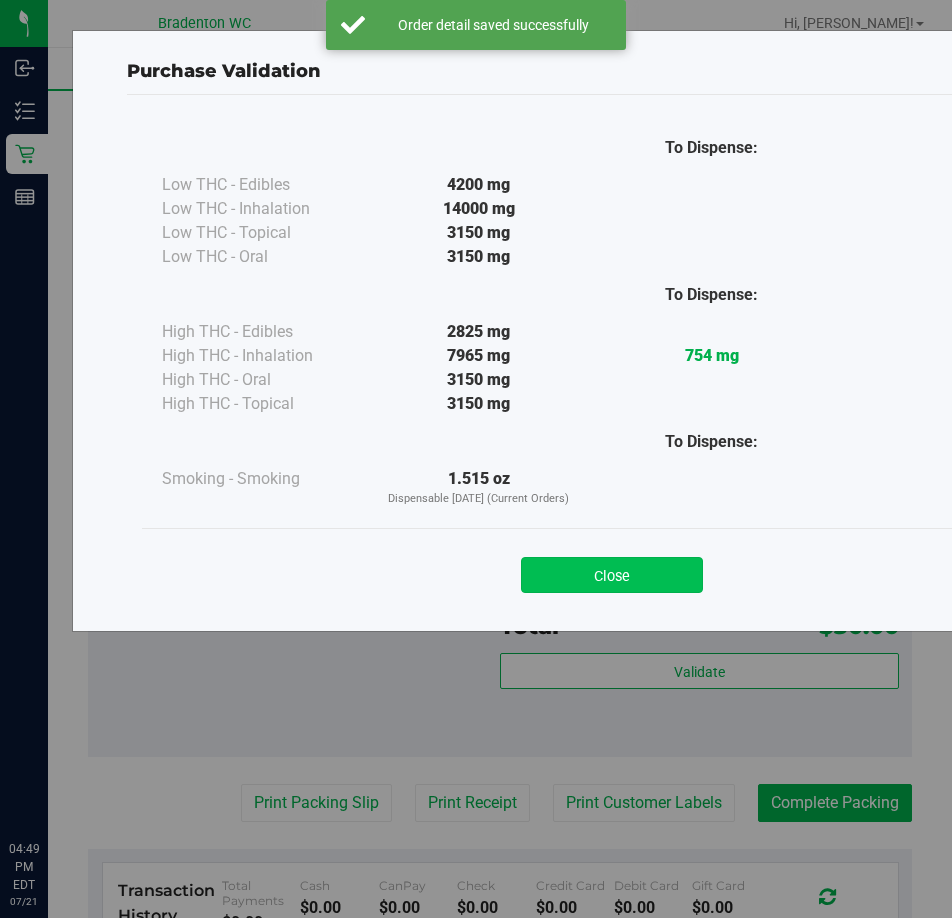 click on "Close" at bounding box center (612, 575) 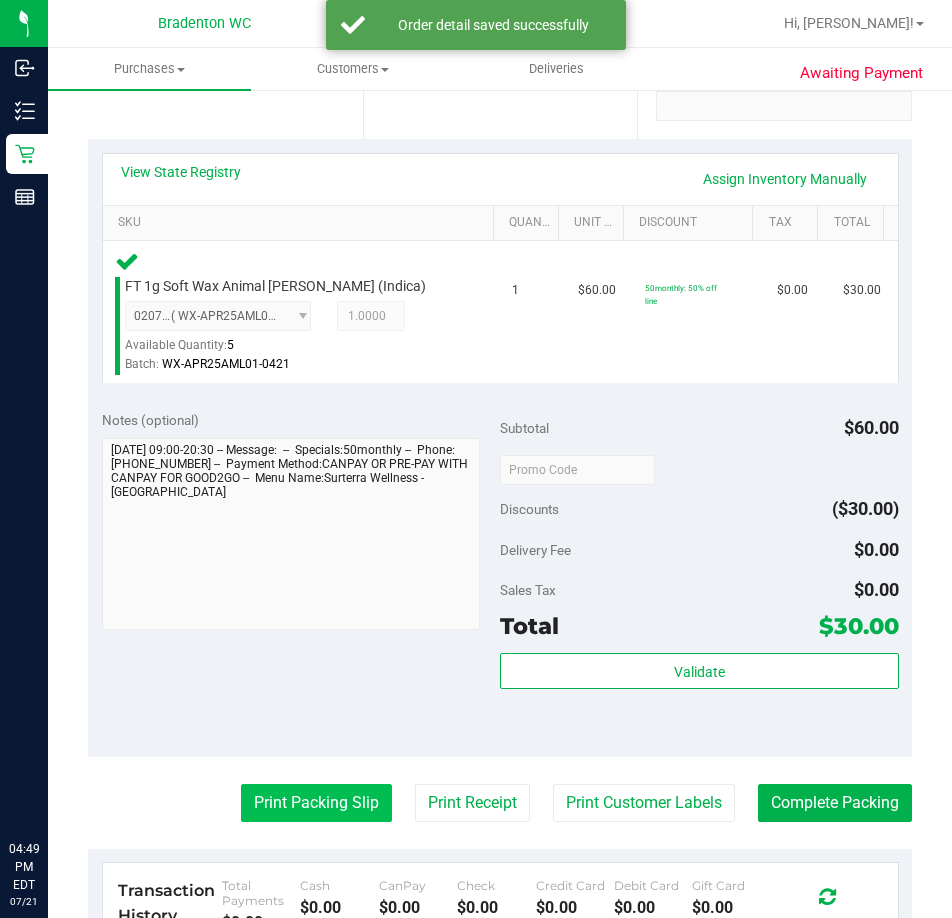 click on "Print Packing Slip" at bounding box center [316, 803] 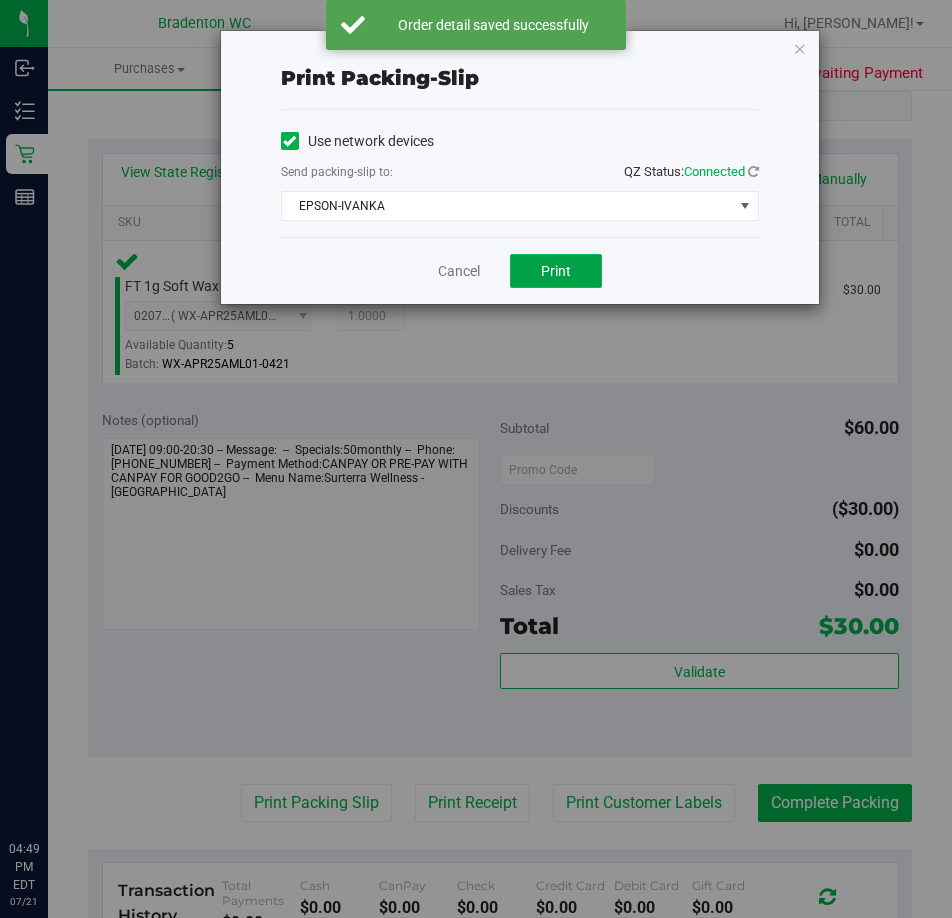click on "Print" at bounding box center (556, 271) 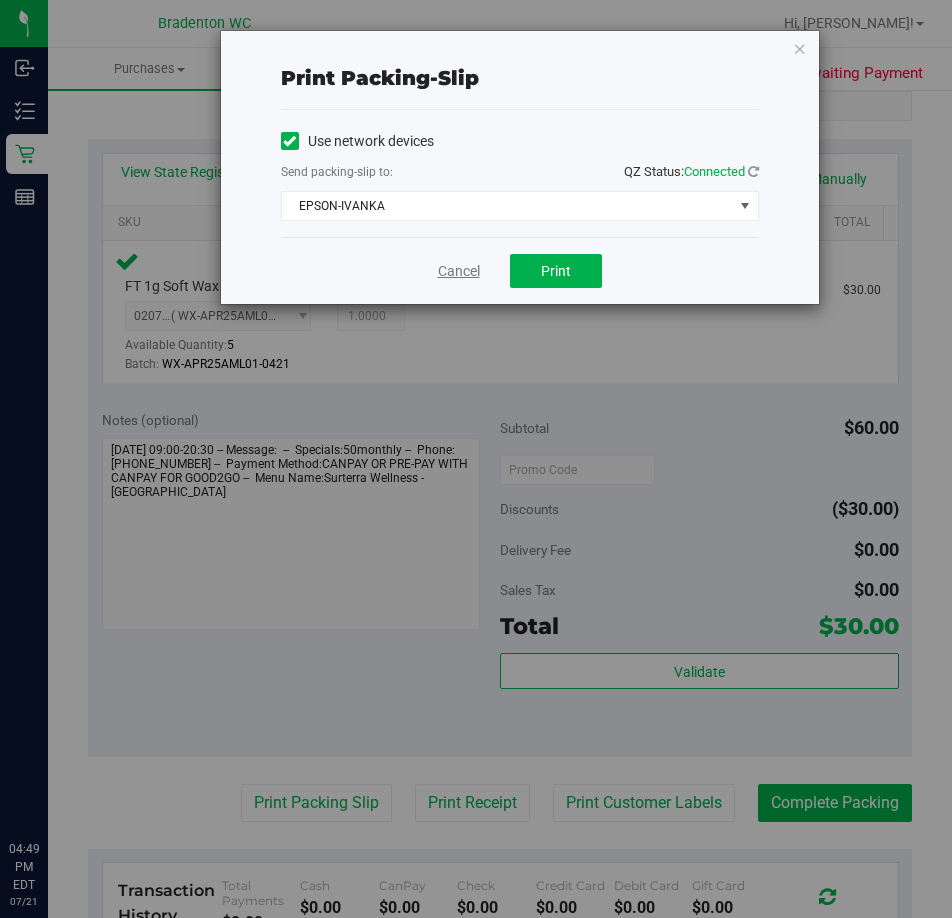 click on "Cancel" at bounding box center (459, 271) 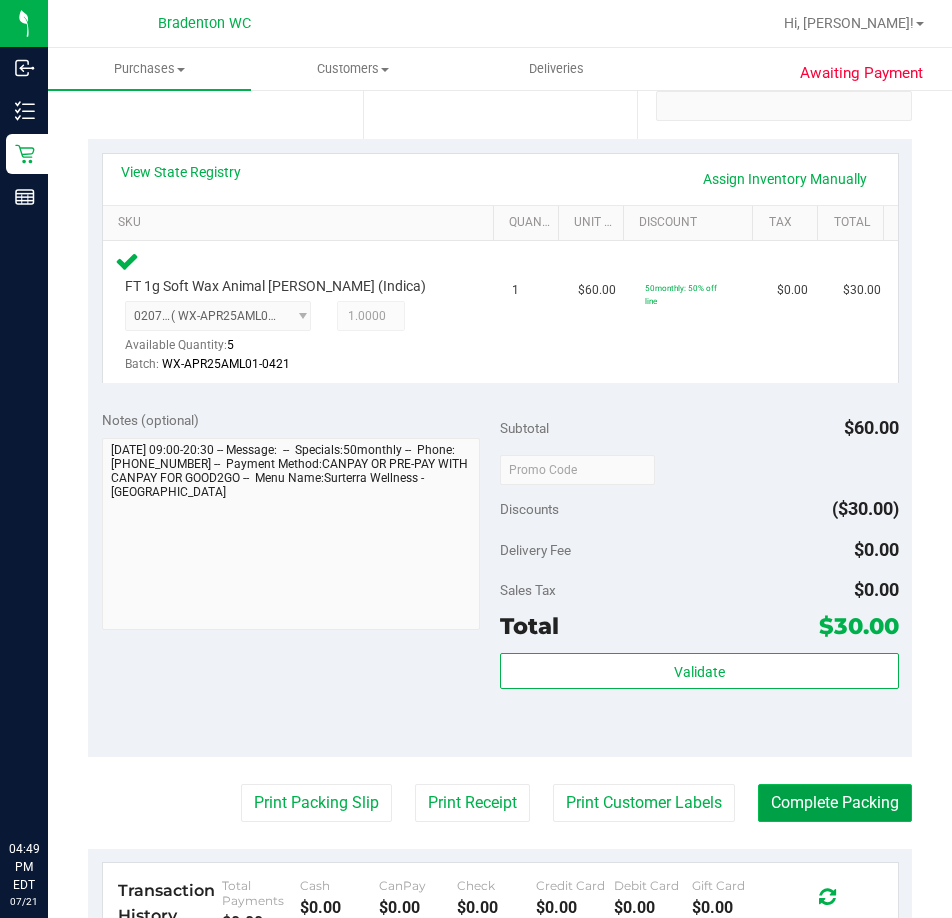 click on "Complete Packing" at bounding box center [835, 803] 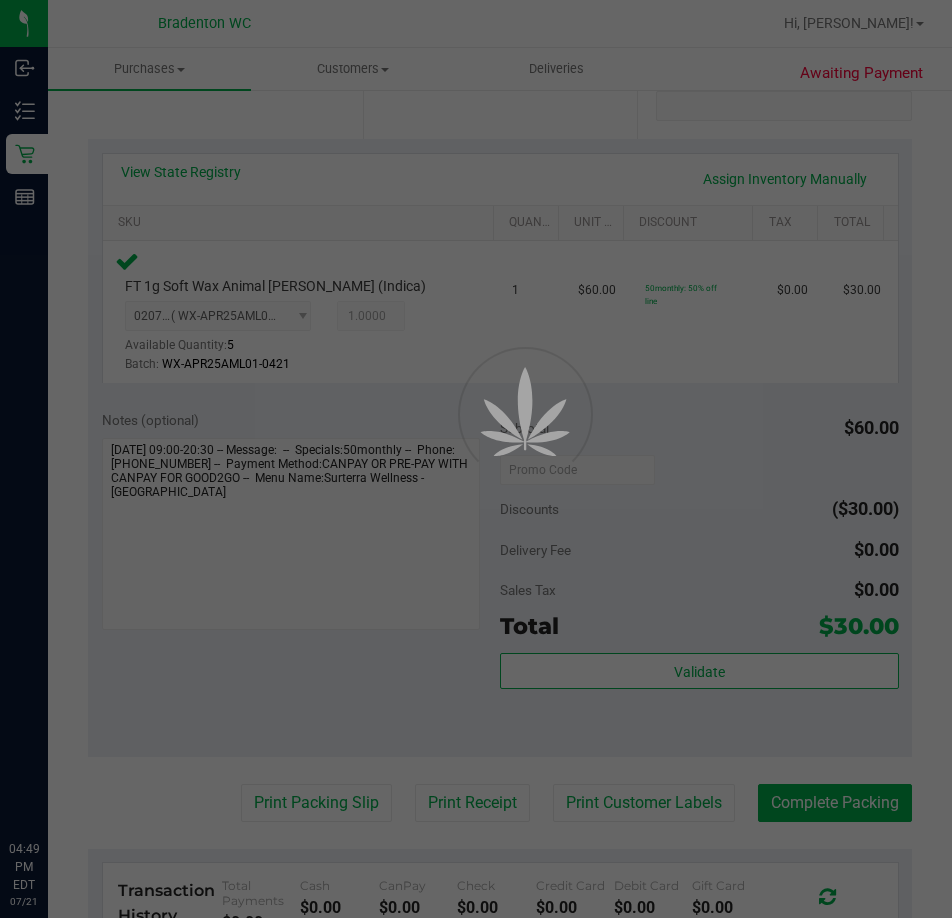 scroll, scrollTop: 0, scrollLeft: 0, axis: both 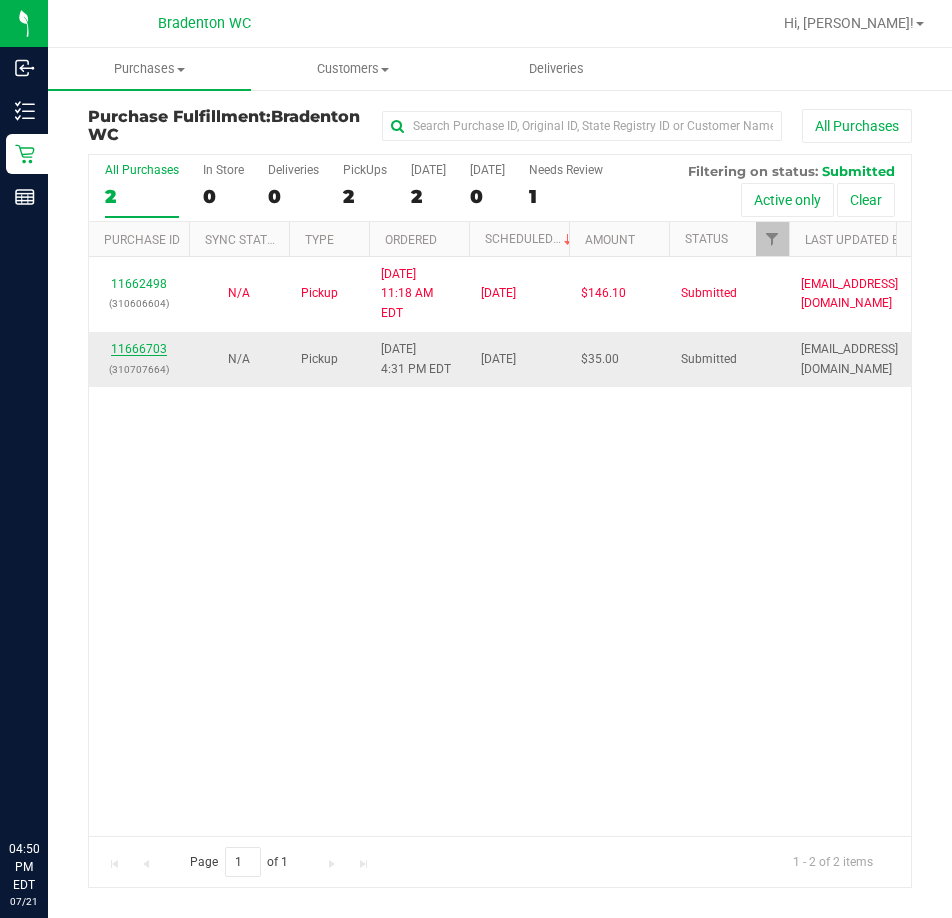 click on "11666703" at bounding box center [139, 349] 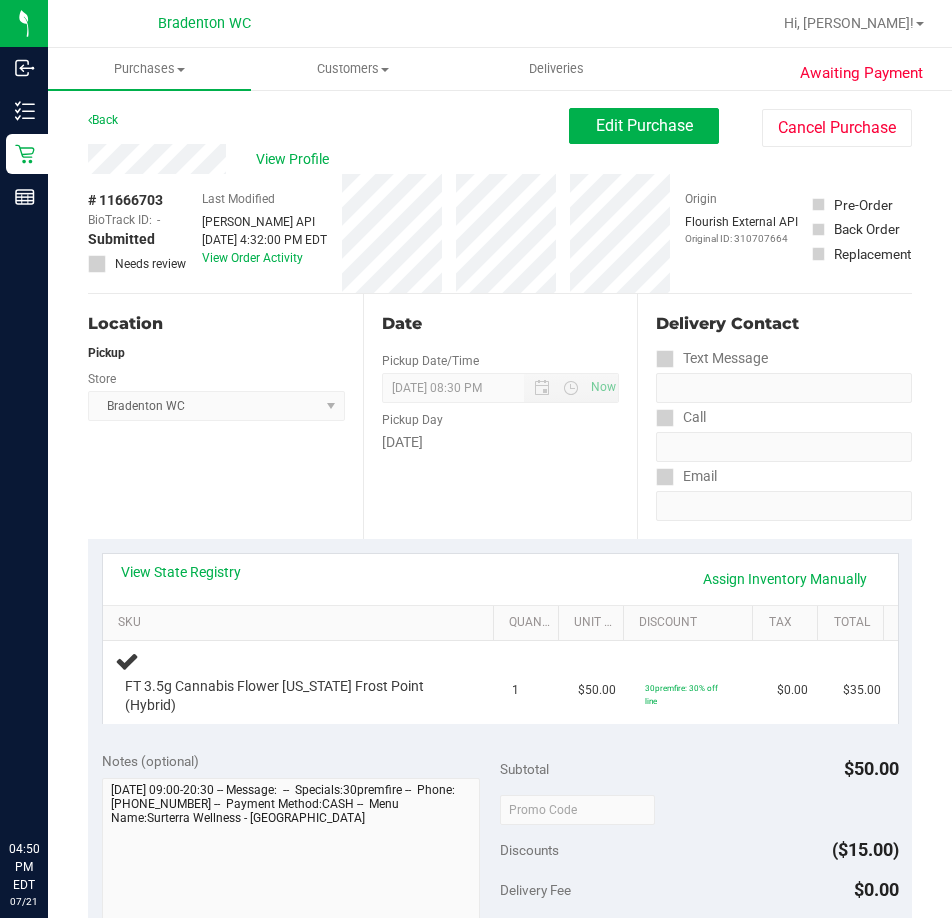 click on "View State Registry
Assign Inventory Manually" at bounding box center (500, 579) 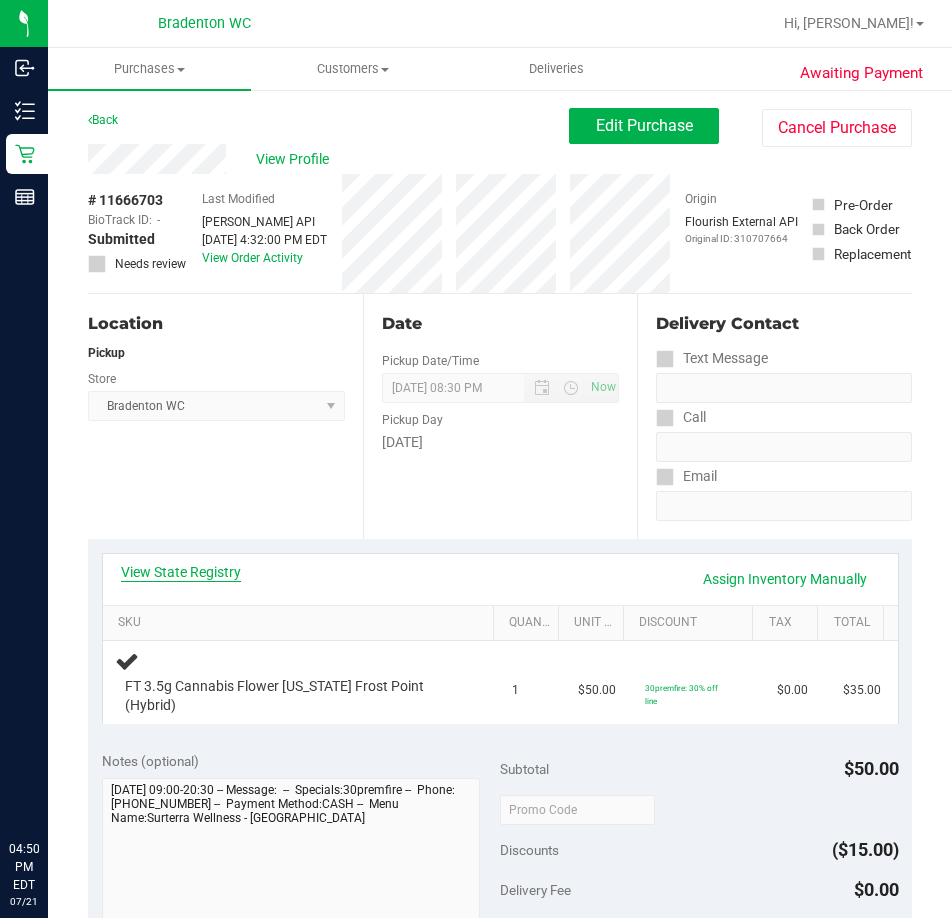 click on "View State Registry" at bounding box center (181, 572) 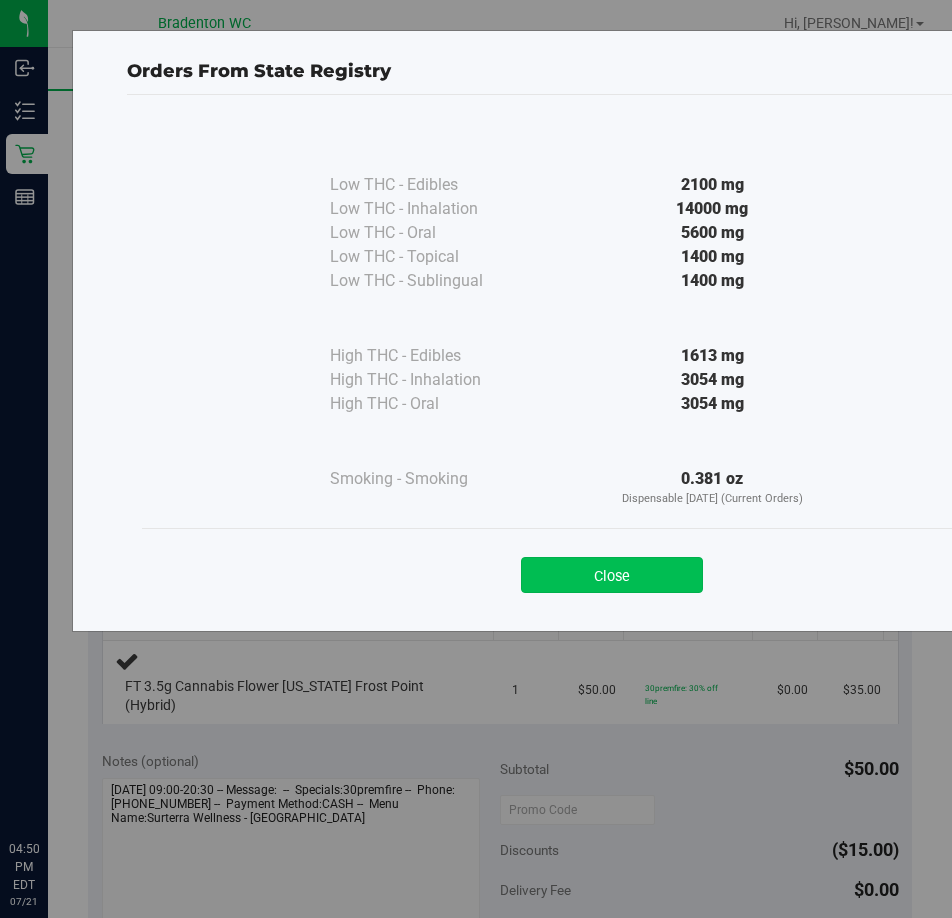 click on "Close" at bounding box center [612, 575] 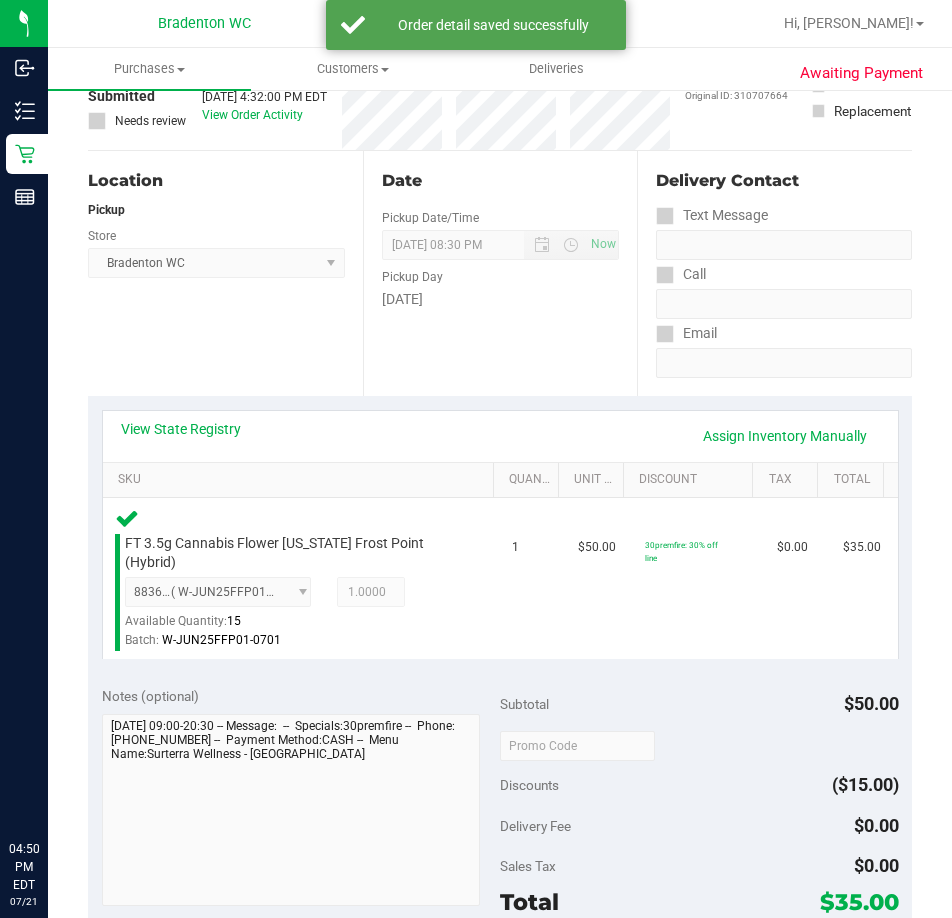 scroll, scrollTop: 400, scrollLeft: 0, axis: vertical 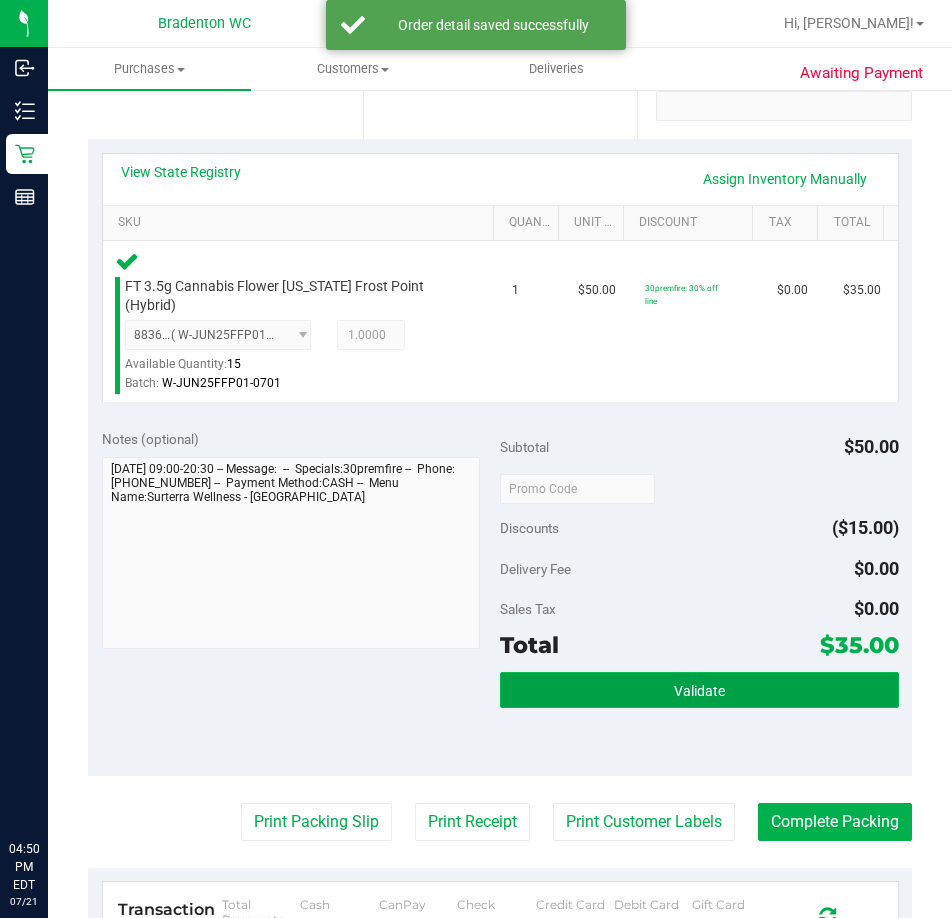 click on "Validate" at bounding box center (699, 690) 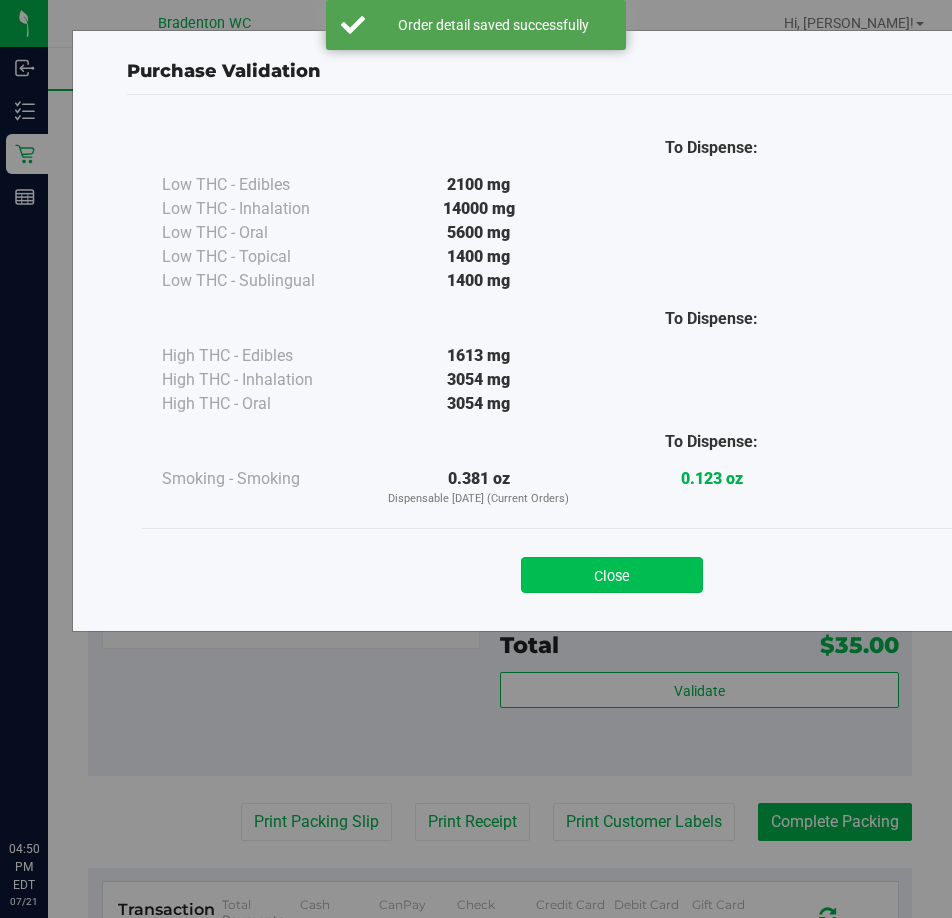 click on "Close" at bounding box center [612, 575] 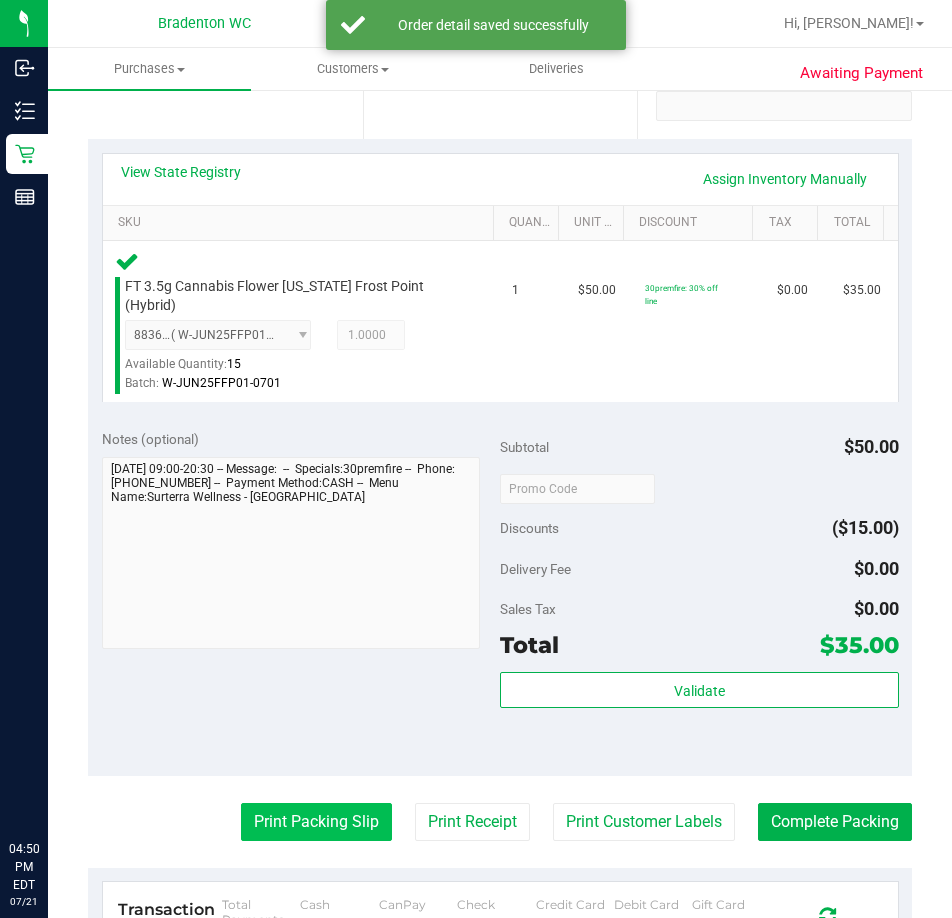 click on "Print Packing Slip" at bounding box center [316, 822] 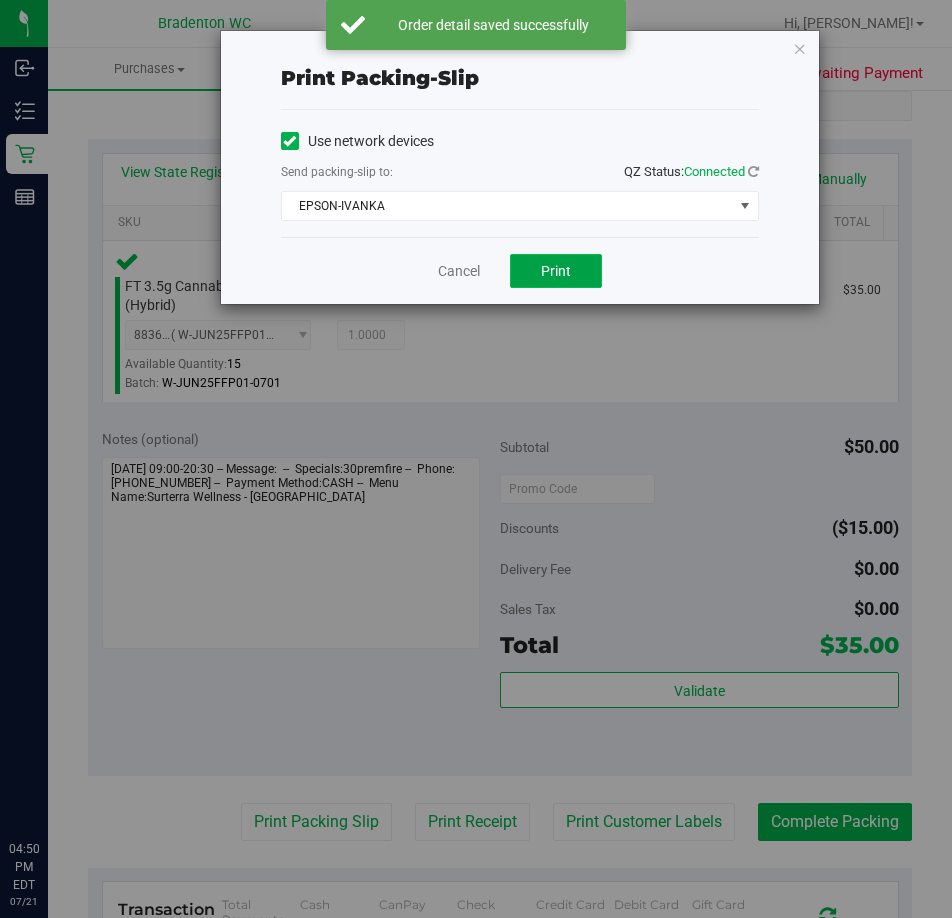 click on "Print" at bounding box center [556, 271] 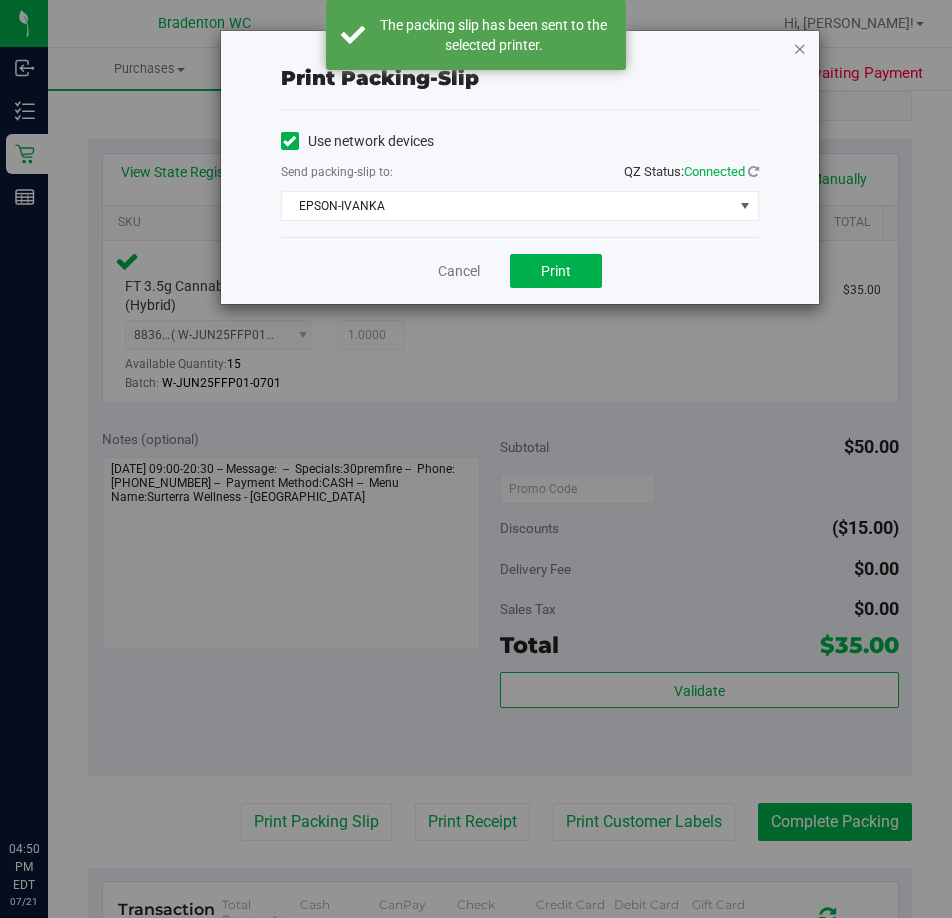 click at bounding box center [800, 48] 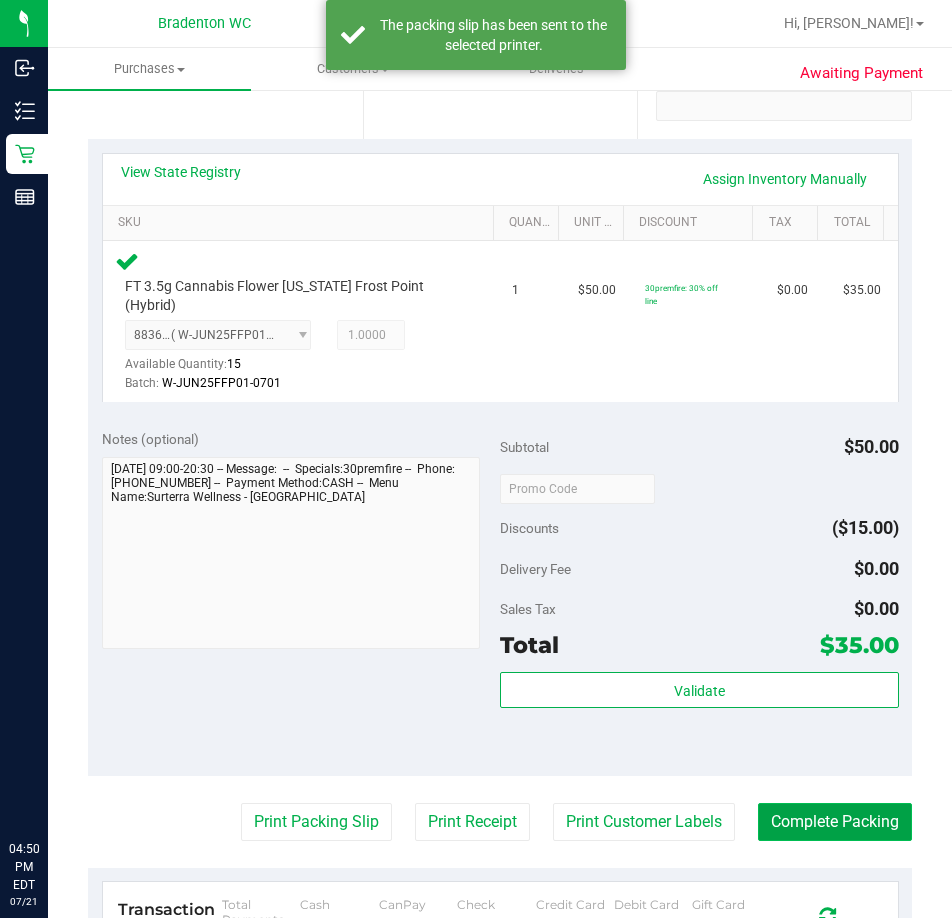 click on "Complete Packing" at bounding box center (835, 822) 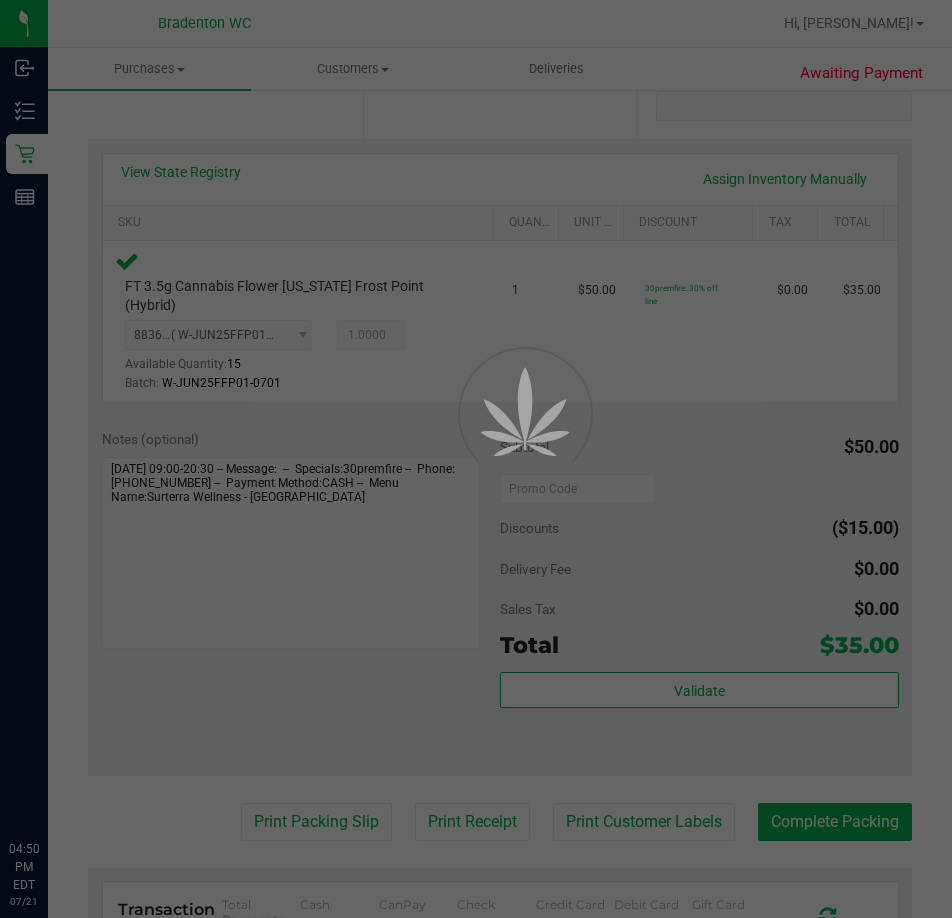 scroll, scrollTop: 0, scrollLeft: 0, axis: both 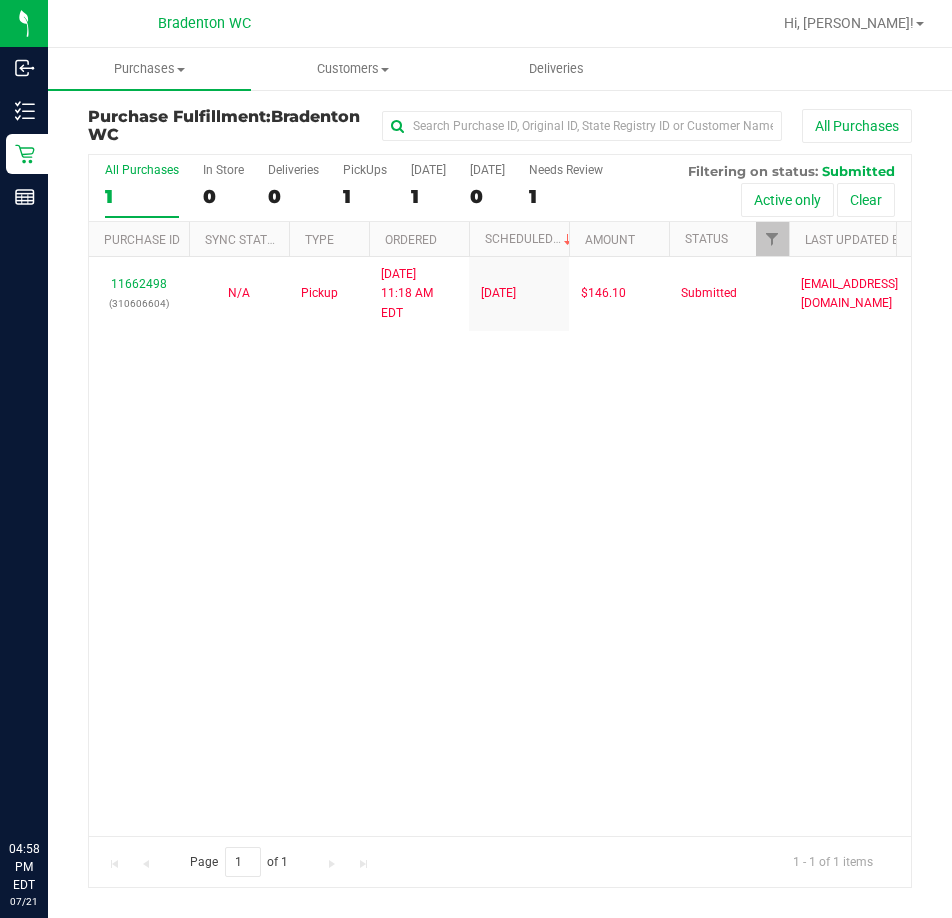 click on "11662498
(310606604)
N/A
Pickup 7/21/2025 11:18 AM EDT 7/21/2025
$146.10
Submitted nosmith@liveparallel.com" at bounding box center [500, 546] 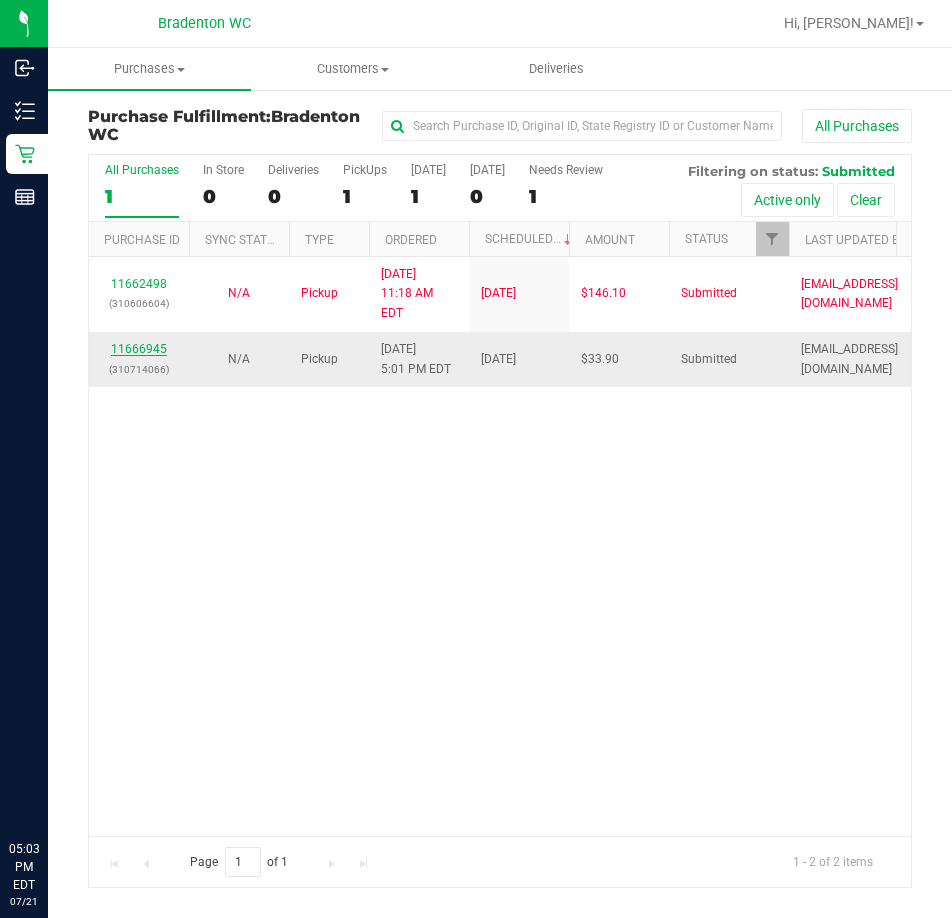 click on "11666945" at bounding box center [139, 349] 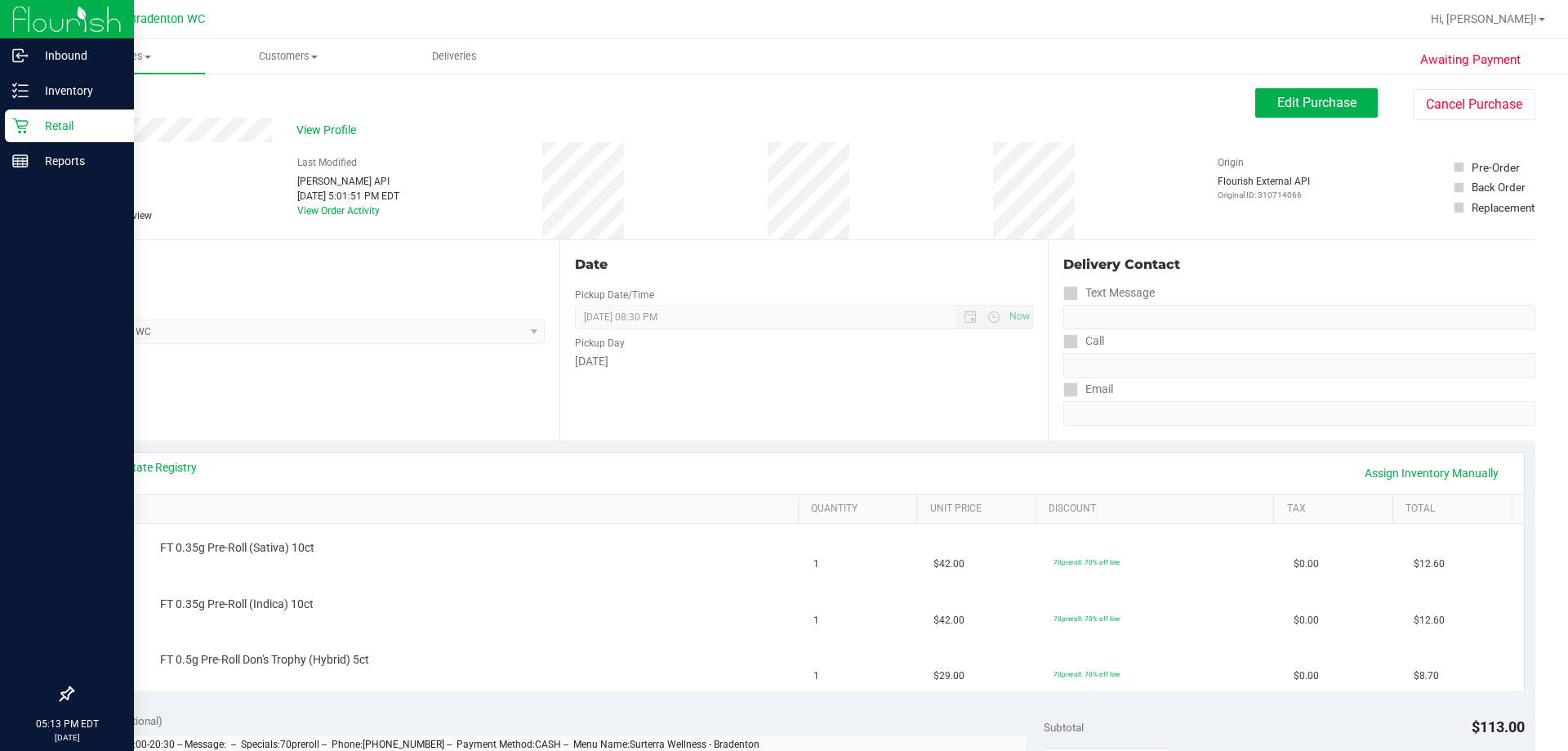 click at bounding box center [67, 429] 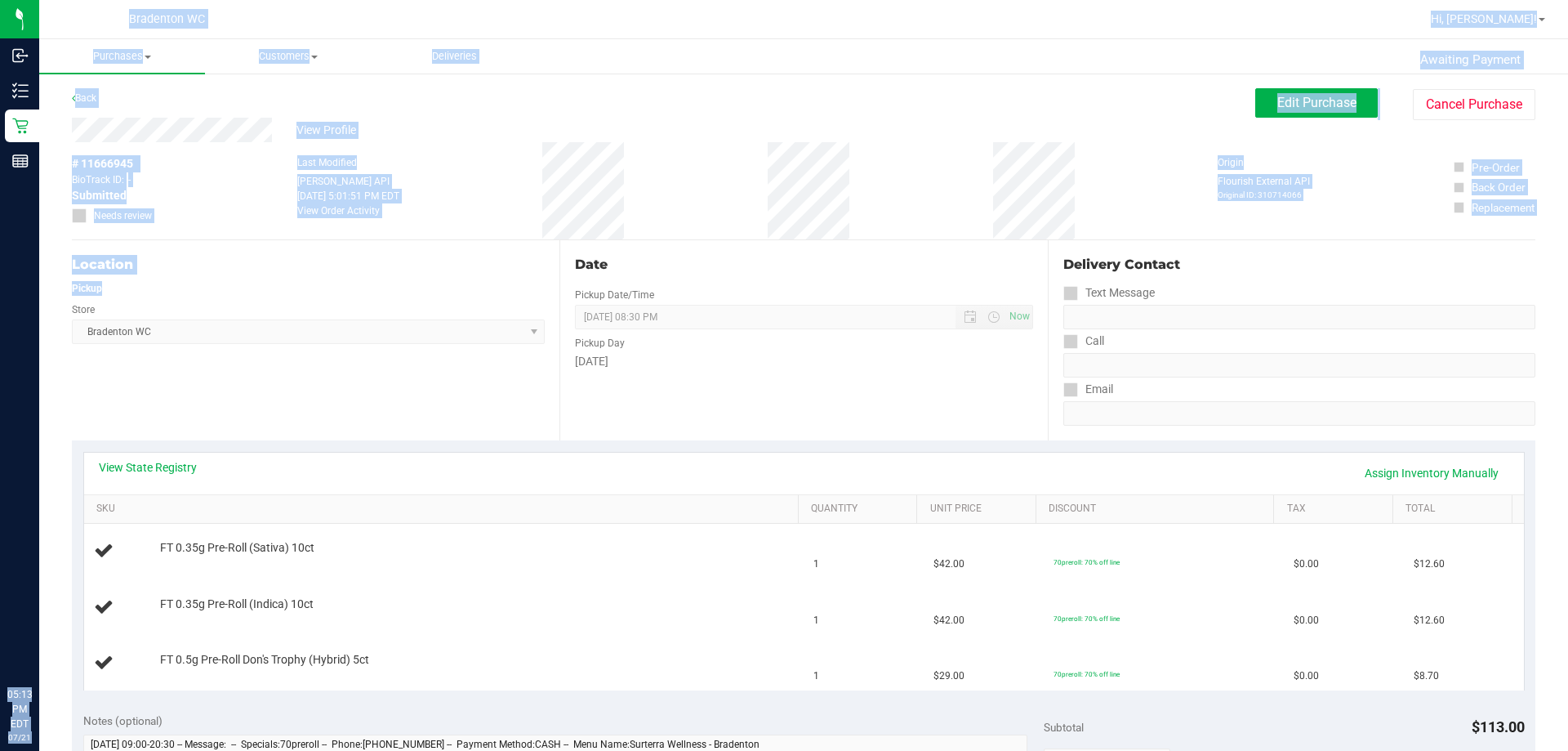 drag, startPoint x: 0, startPoint y: 283, endPoint x: 604, endPoint y: 33, distance: 653.6941 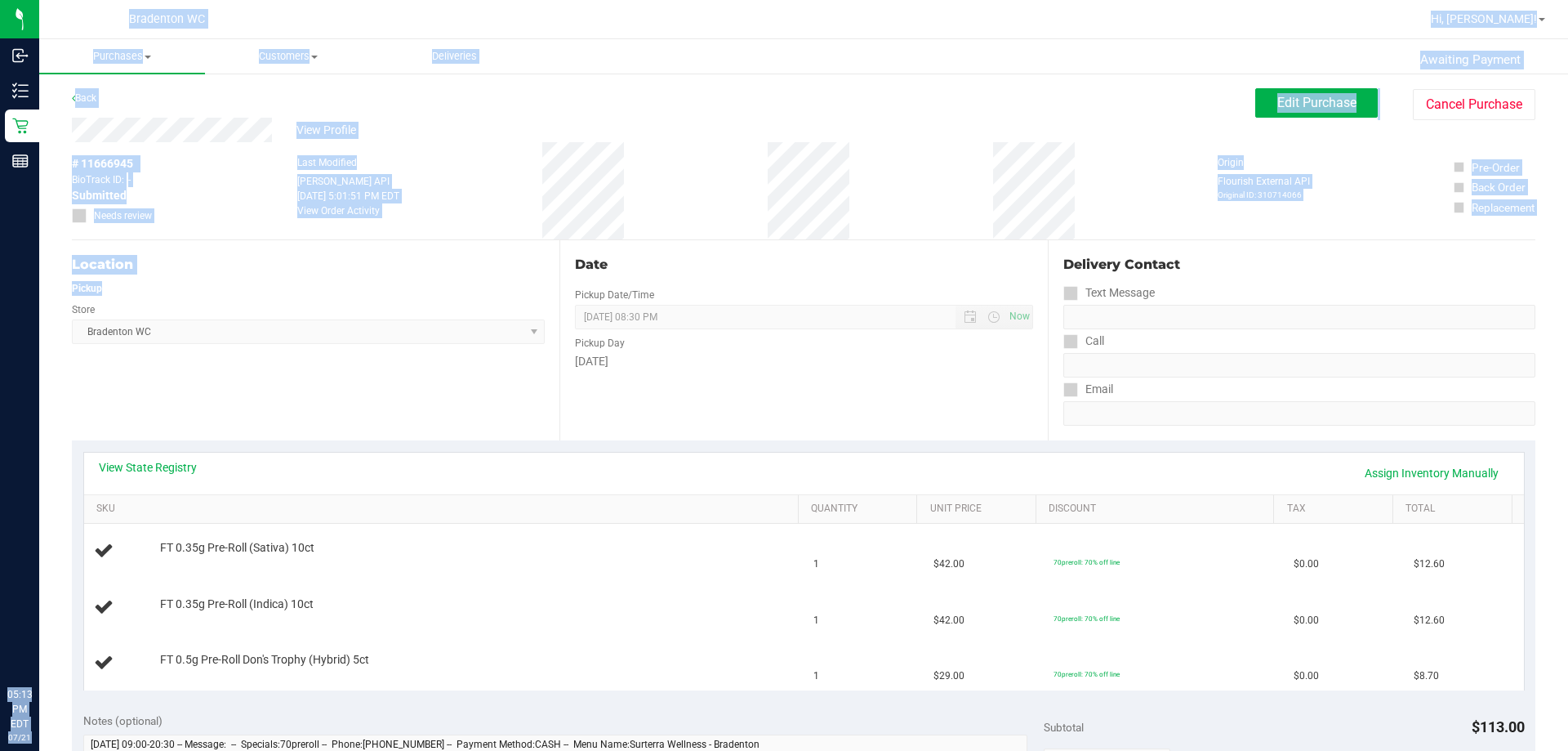 click on "Inbound Inventory Retail Reports 05:13 PM EDT 07/21/2025  07/21   Bradenton WC   Hi, Olivia!
Purchases
Summary of purchases
Fulfillment
All purchases
Customers
All customers" at bounding box center (784, 375) 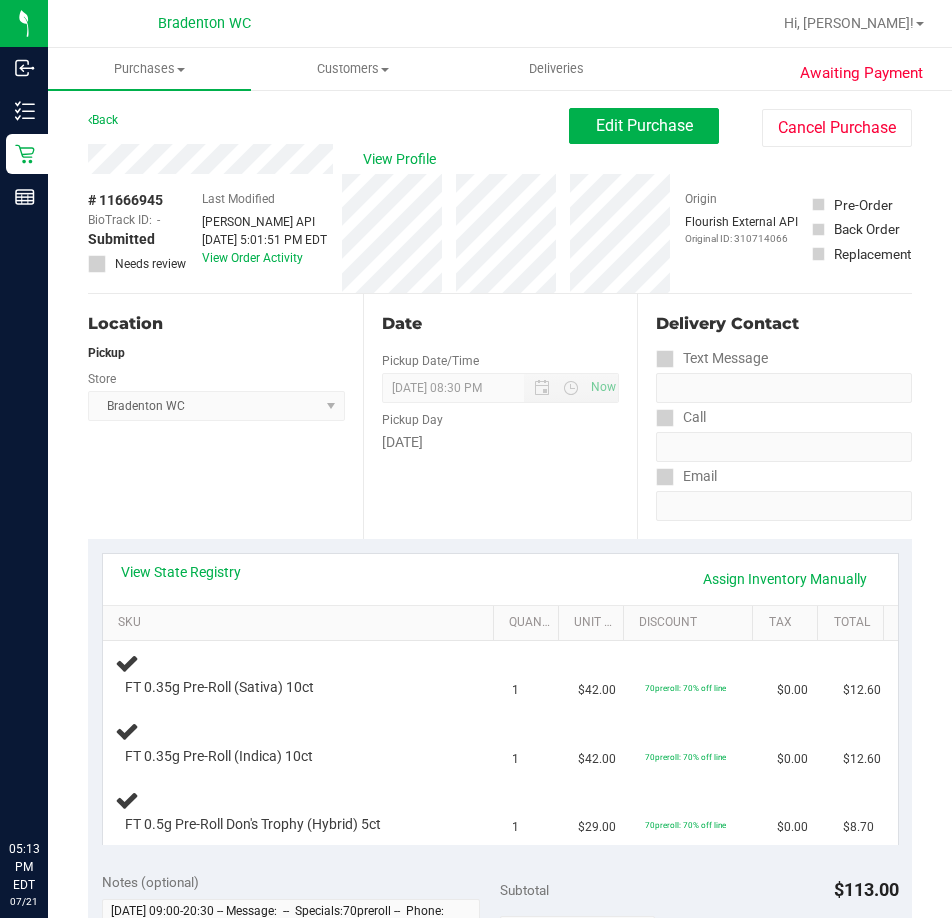 click on "View State Registry
Assign Inventory Manually
SKU Quantity Unit Price Discount Tax Total
FT 0.35g Pre-Roll (Sativa) 10ct
1
$42.00
70preroll:
70%
off
line
$0.00
$12.60" at bounding box center [500, 698] 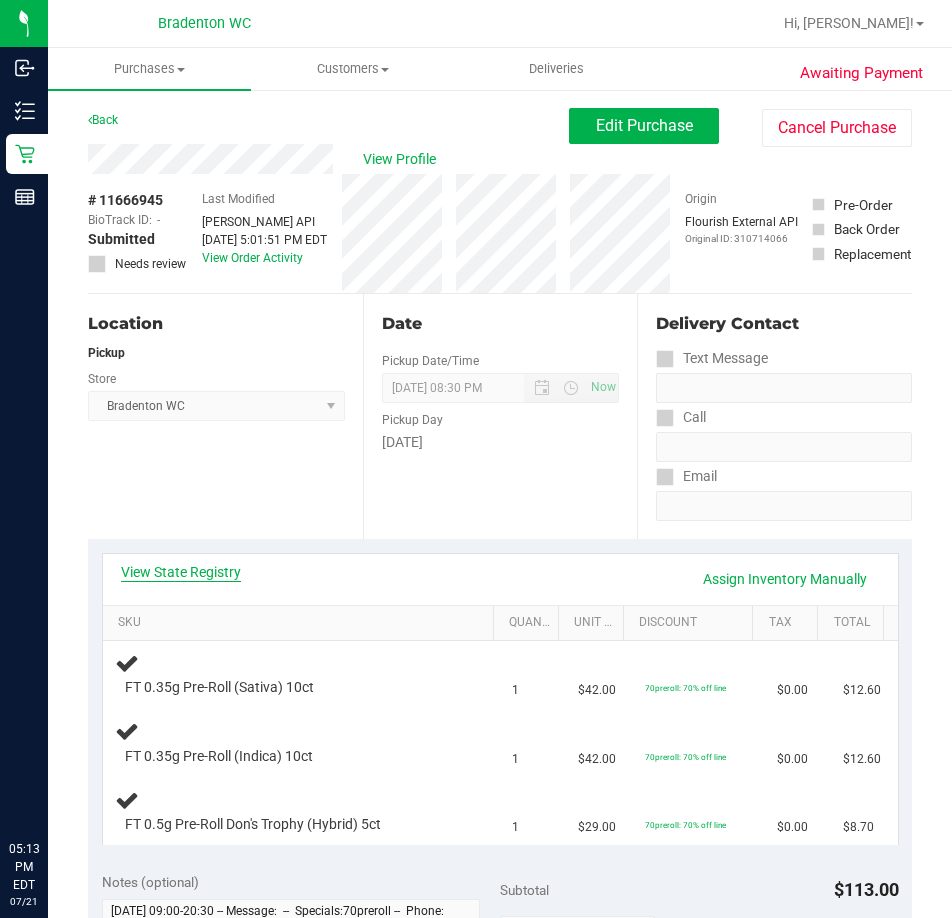 click on "View State Registry" at bounding box center [181, 572] 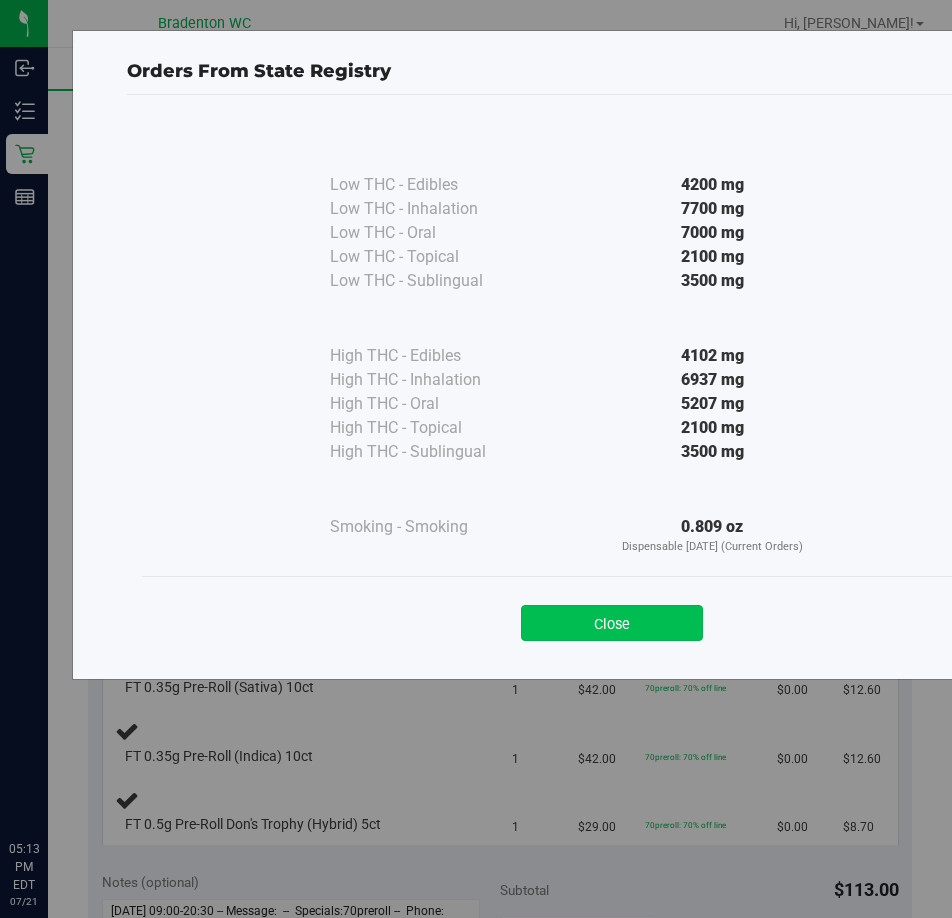 click on "Close" at bounding box center [612, 623] 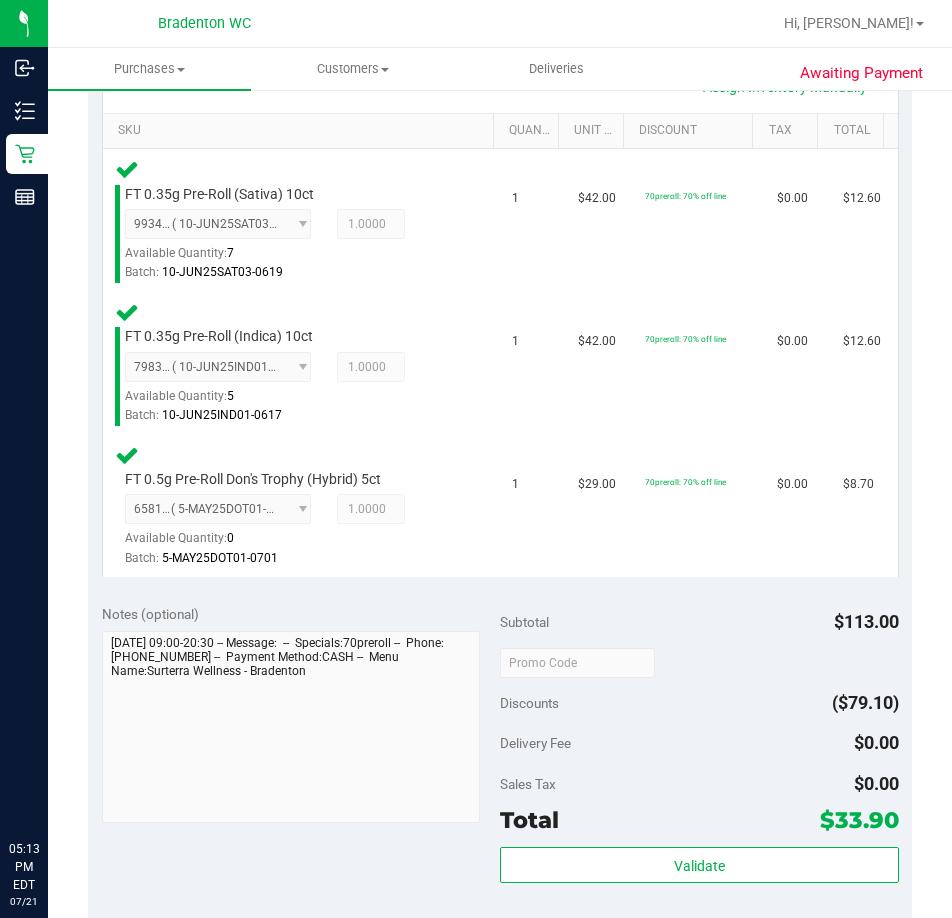 scroll, scrollTop: 500, scrollLeft: 0, axis: vertical 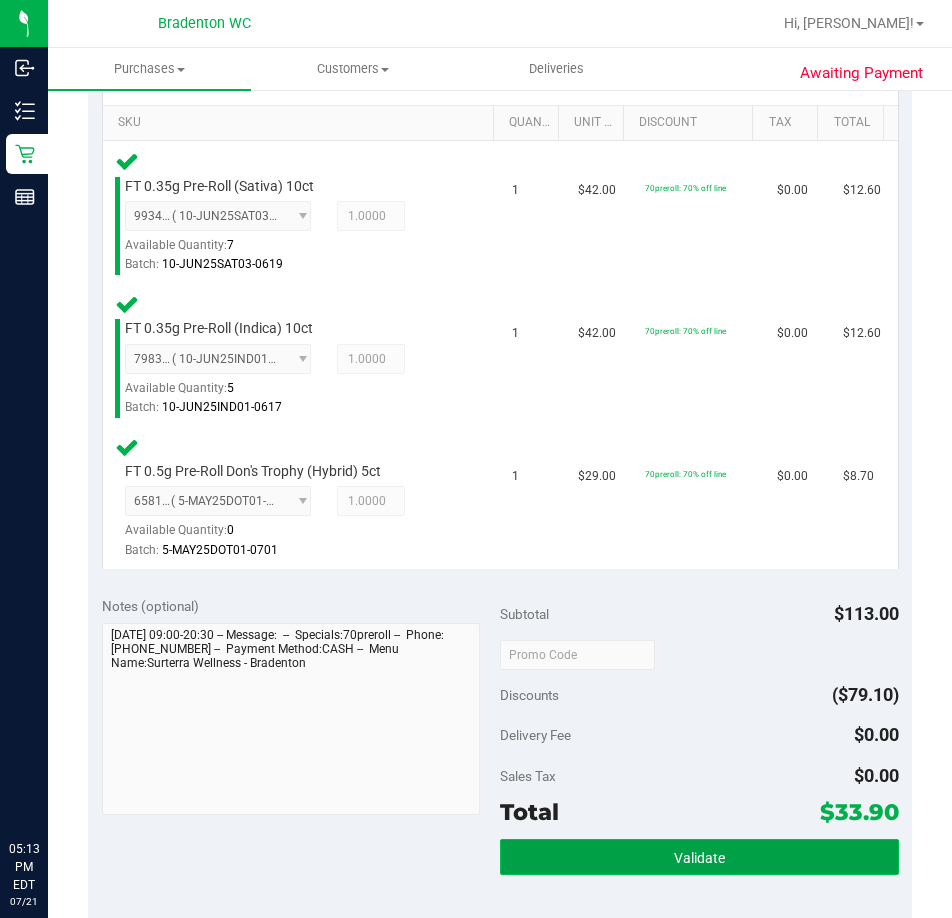 click on "Validate" at bounding box center (699, 857) 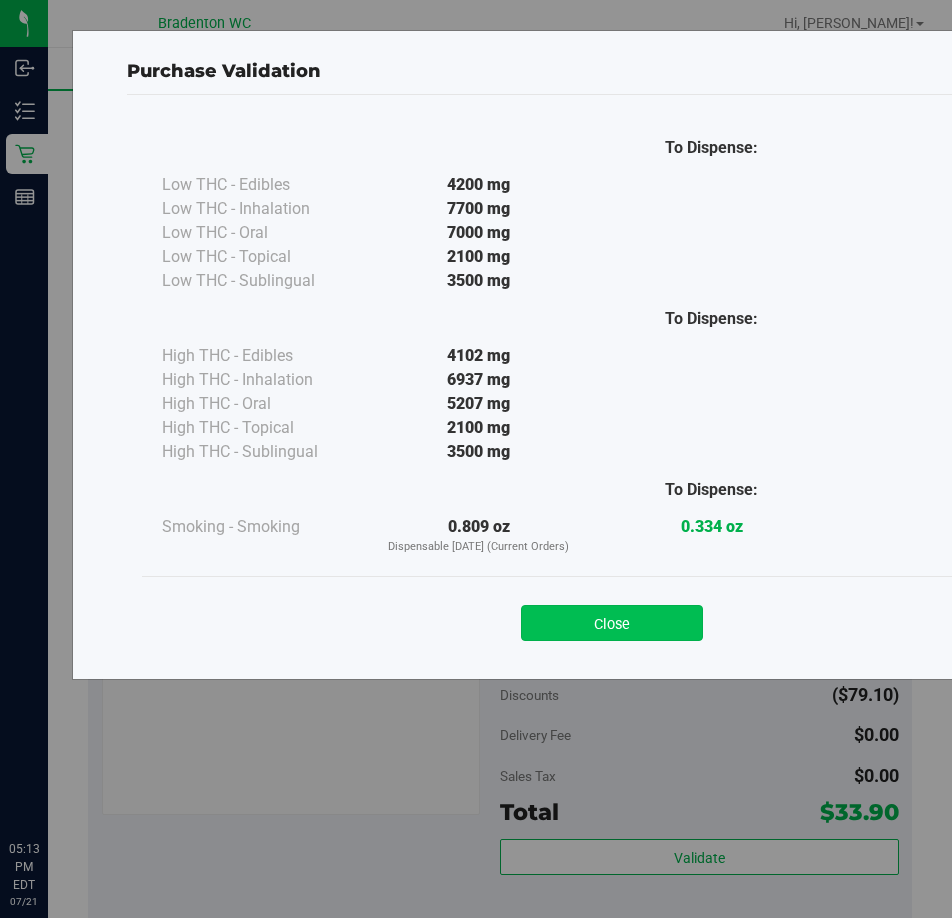 click on "Close" at bounding box center [612, 623] 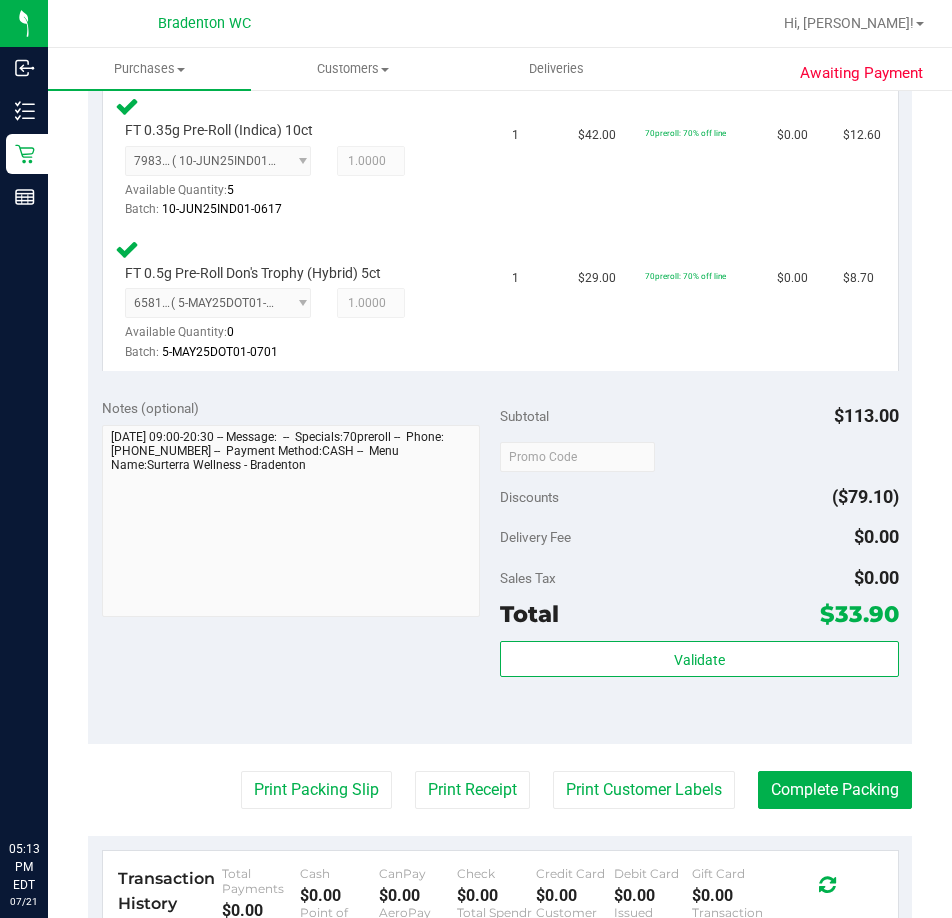 scroll, scrollTop: 700, scrollLeft: 0, axis: vertical 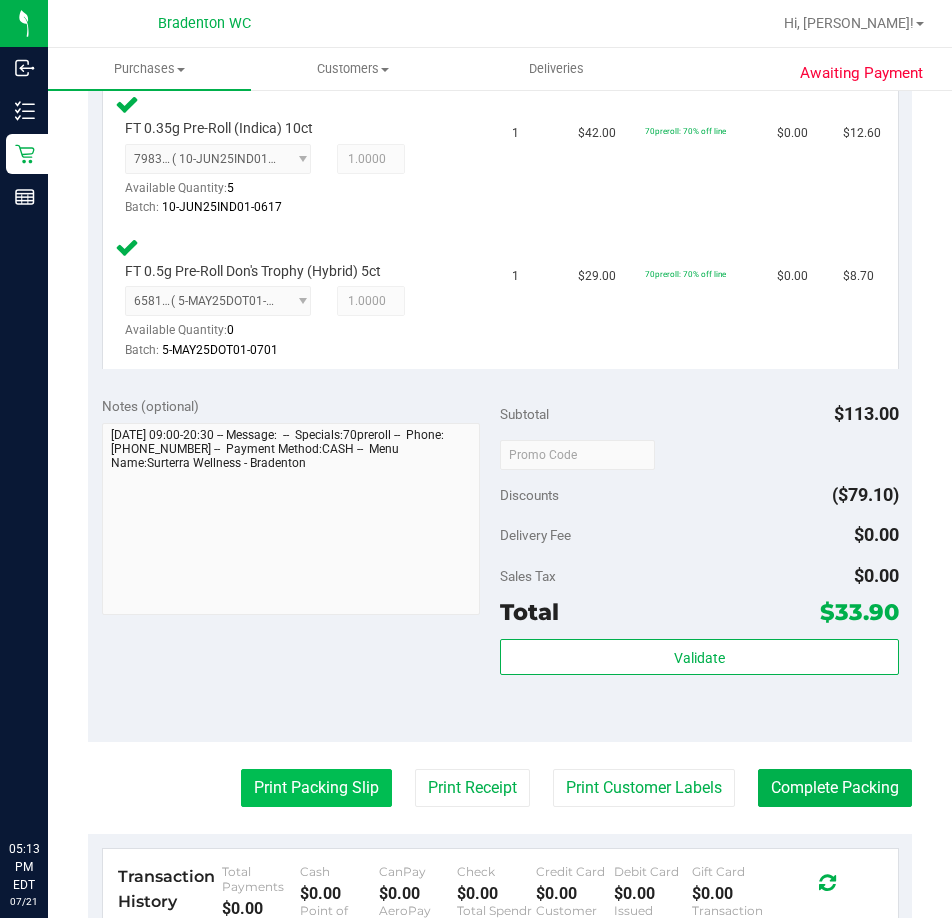 click on "Print Packing Slip" at bounding box center [316, 788] 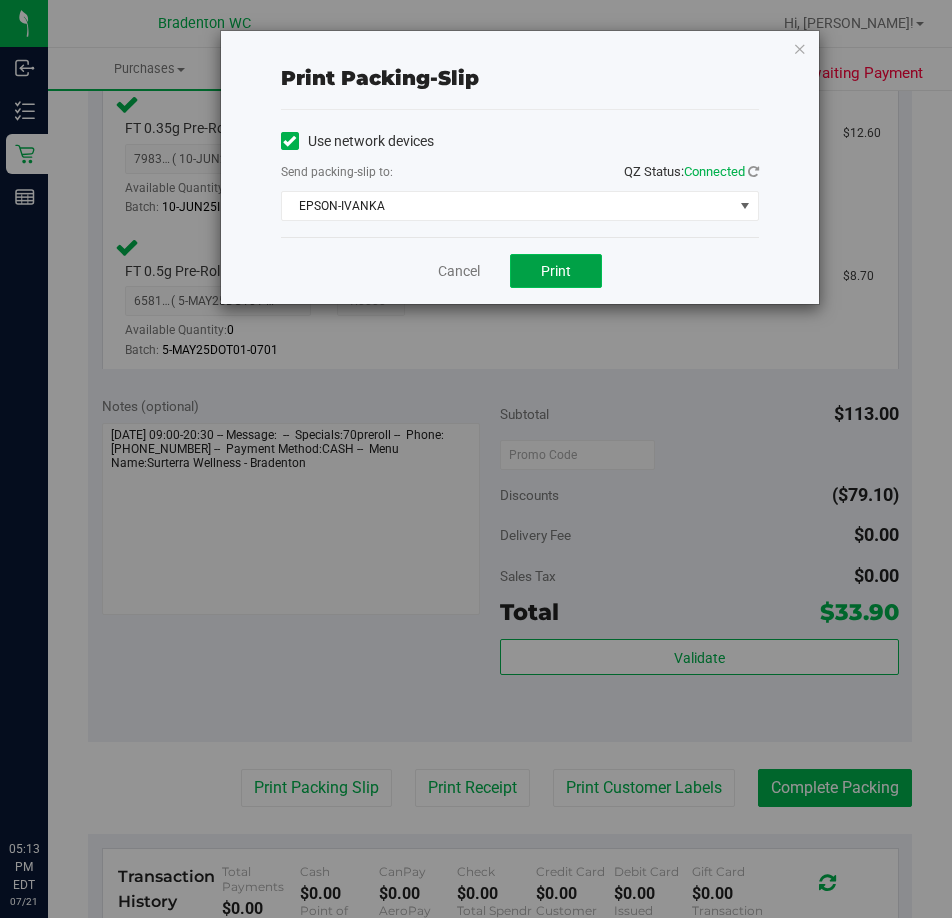 click on "Print" at bounding box center (556, 271) 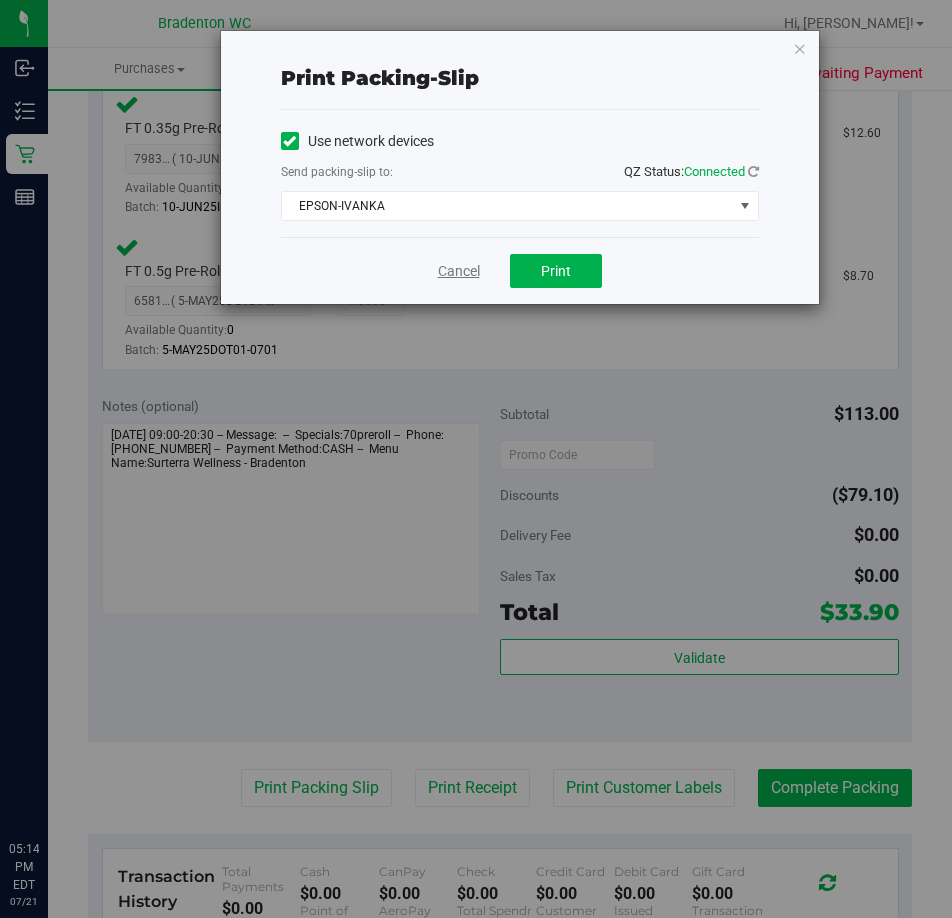 click on "Cancel" at bounding box center (459, 271) 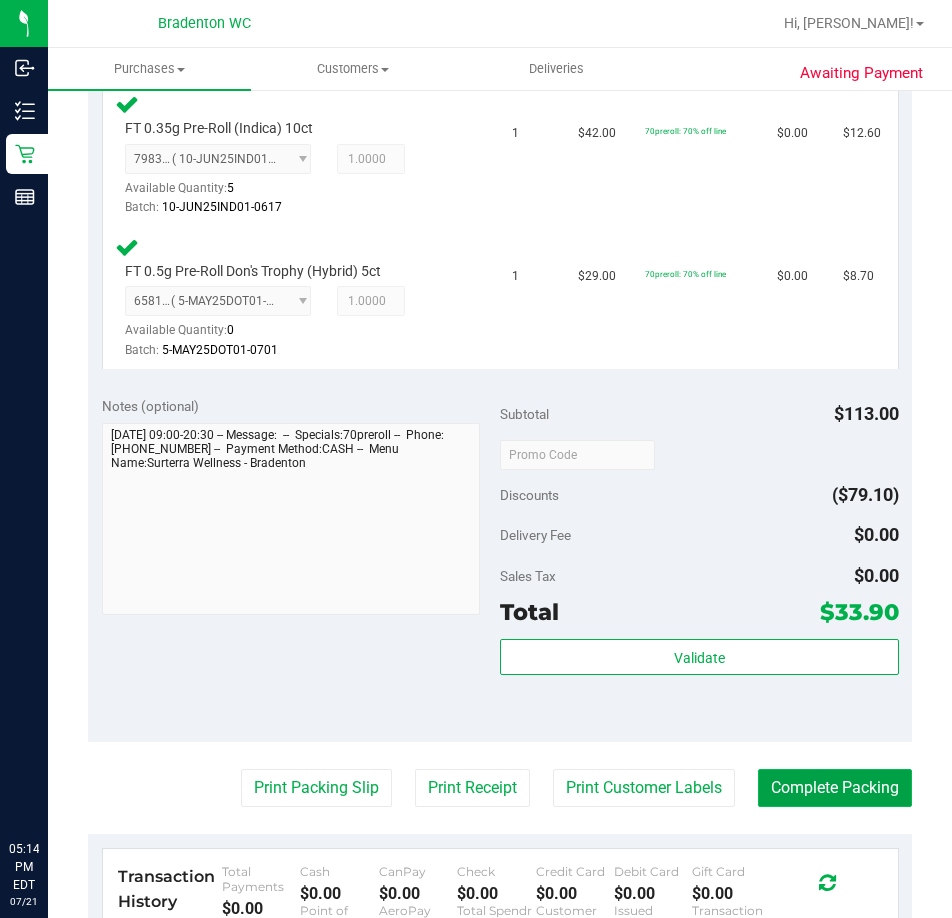 click on "Complete Packing" at bounding box center [835, 788] 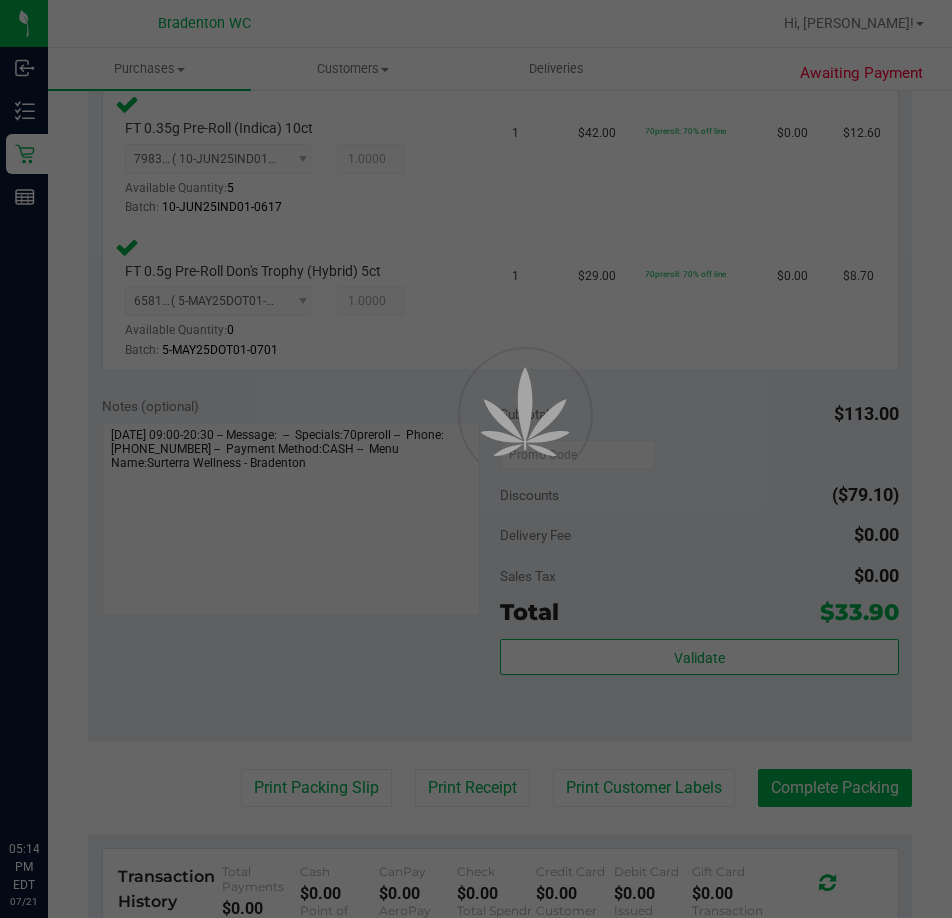 scroll, scrollTop: 0, scrollLeft: 0, axis: both 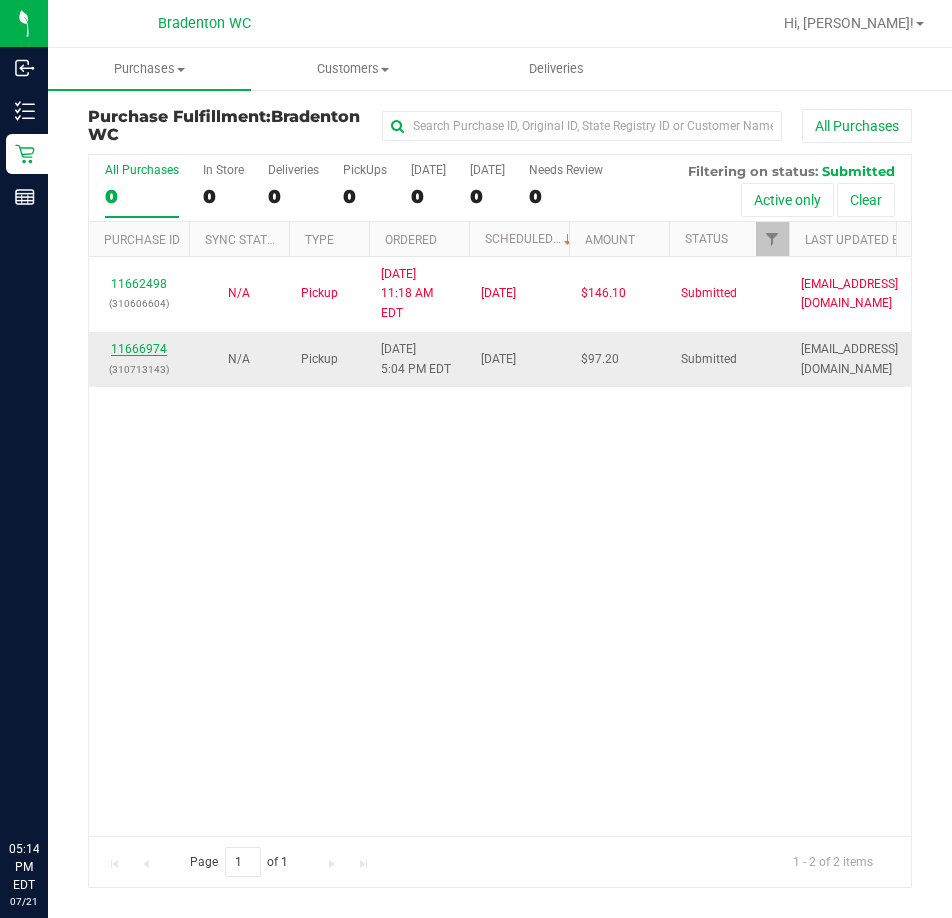 click on "11666974" at bounding box center [139, 349] 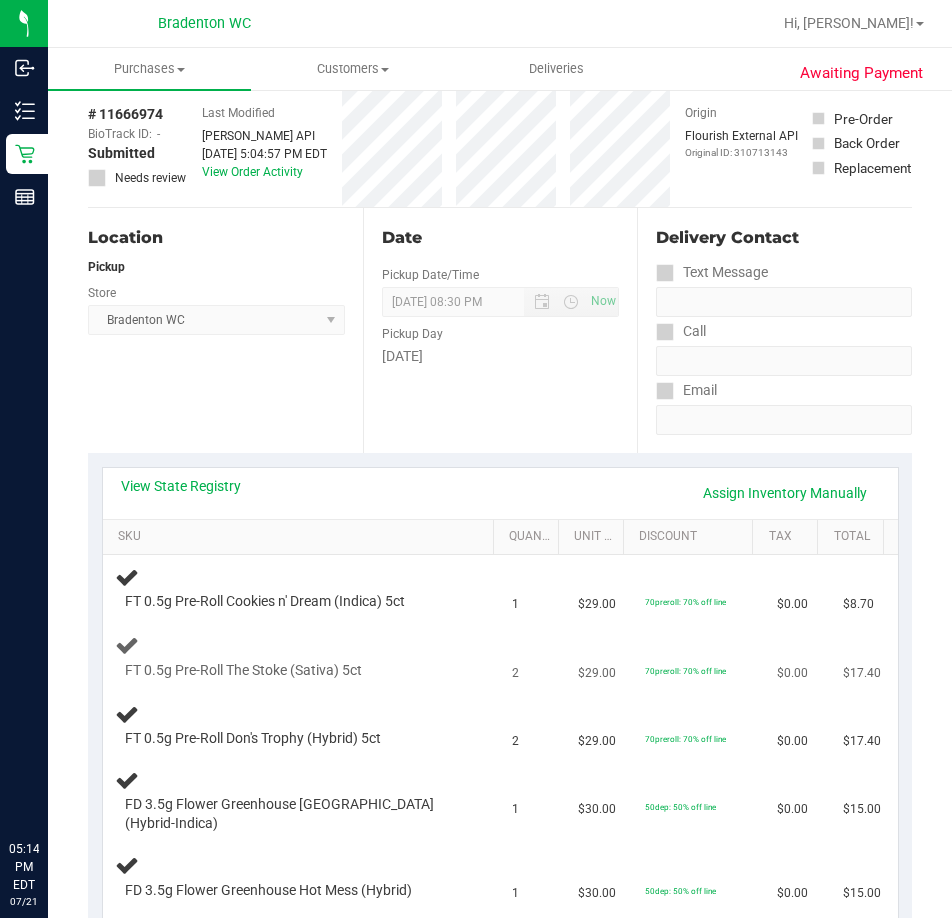 scroll, scrollTop: 200, scrollLeft: 0, axis: vertical 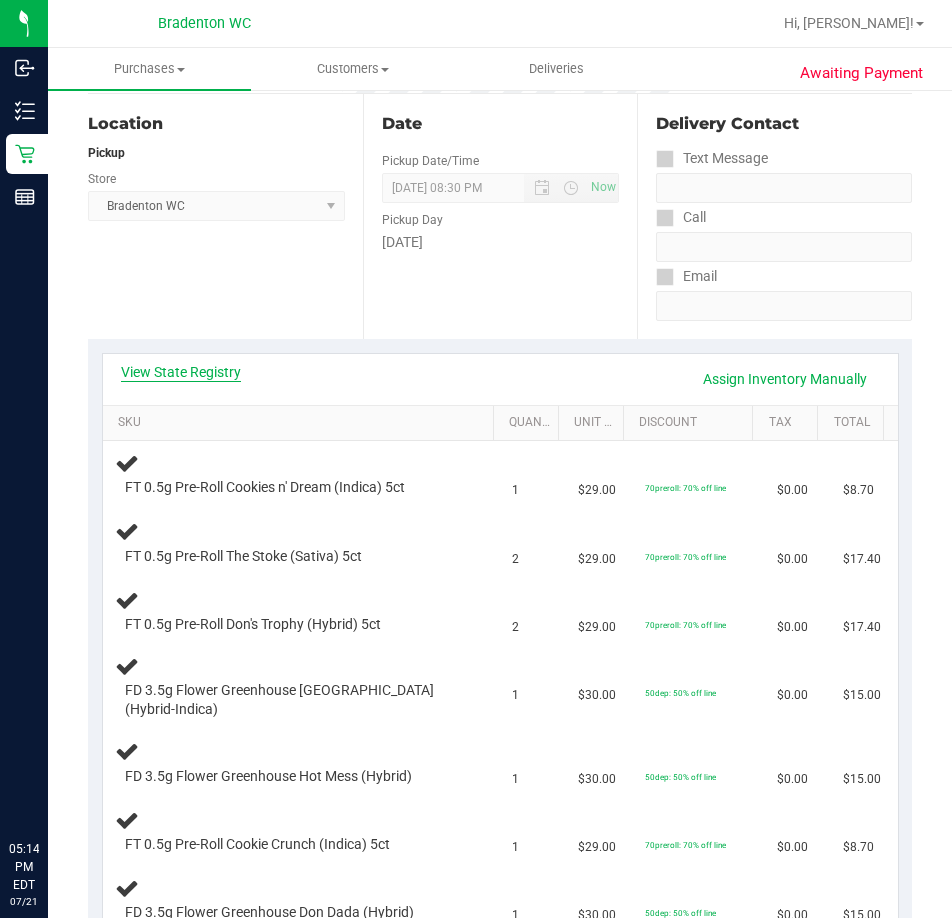 click on "View State Registry" at bounding box center (181, 372) 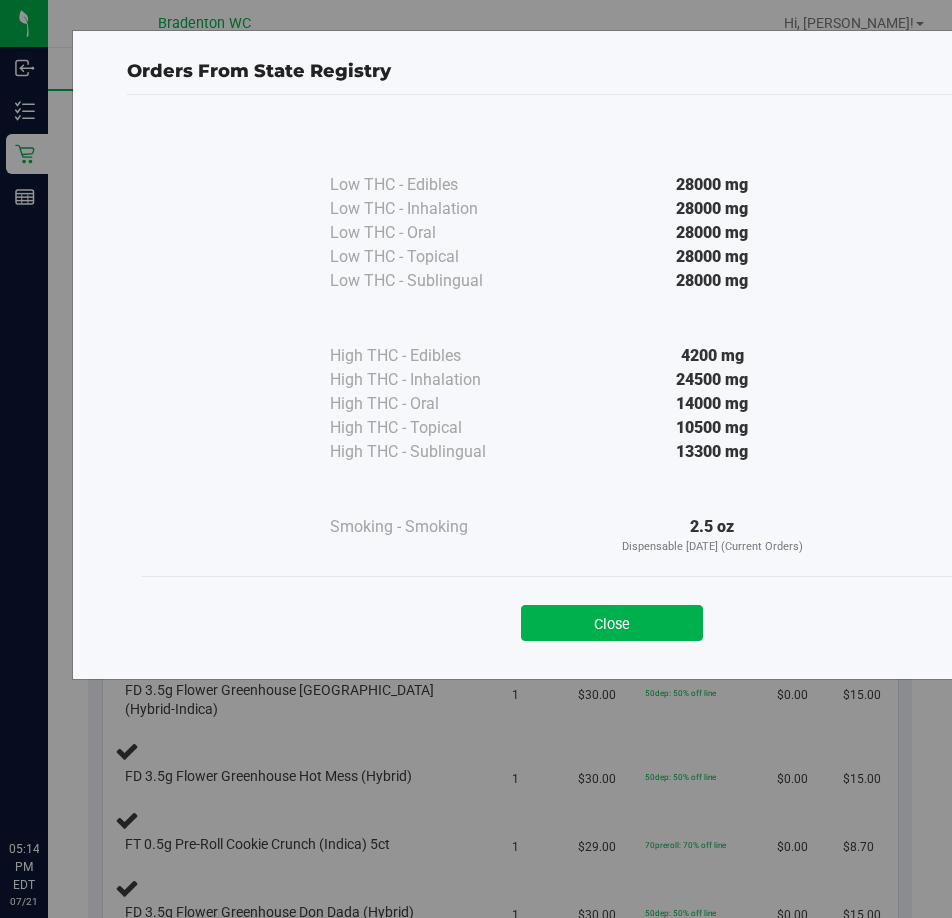 click on "Close" at bounding box center [612, 623] 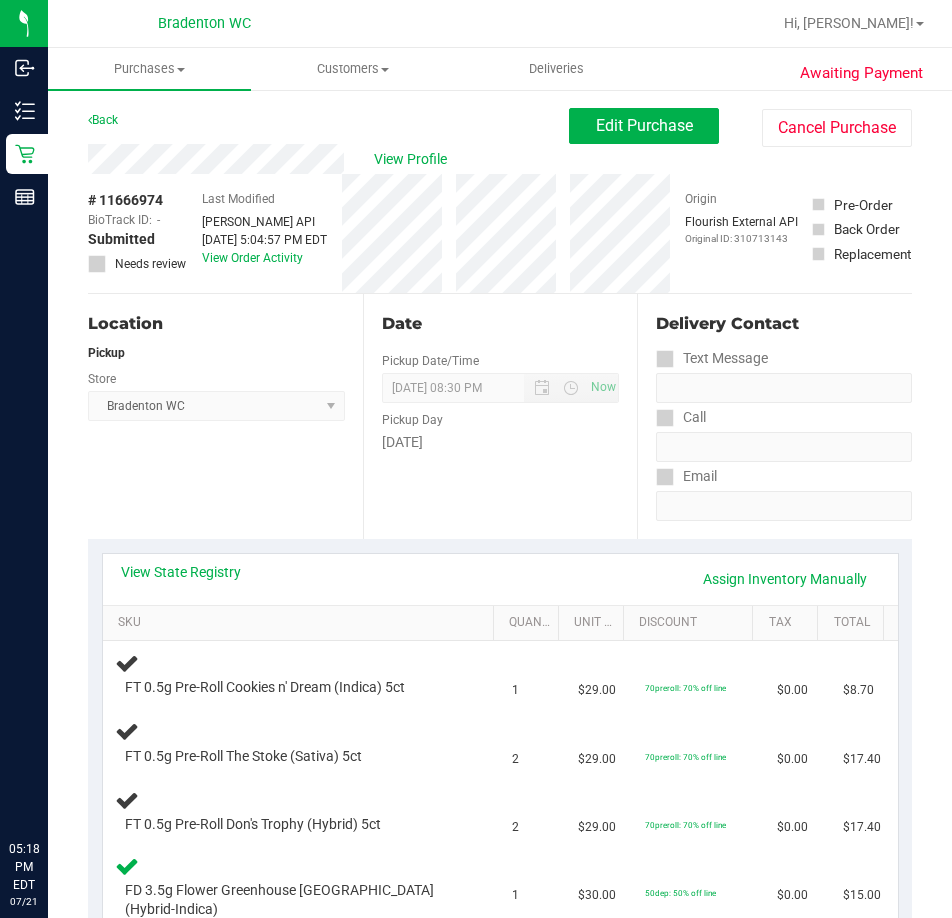 scroll, scrollTop: 400, scrollLeft: 0, axis: vertical 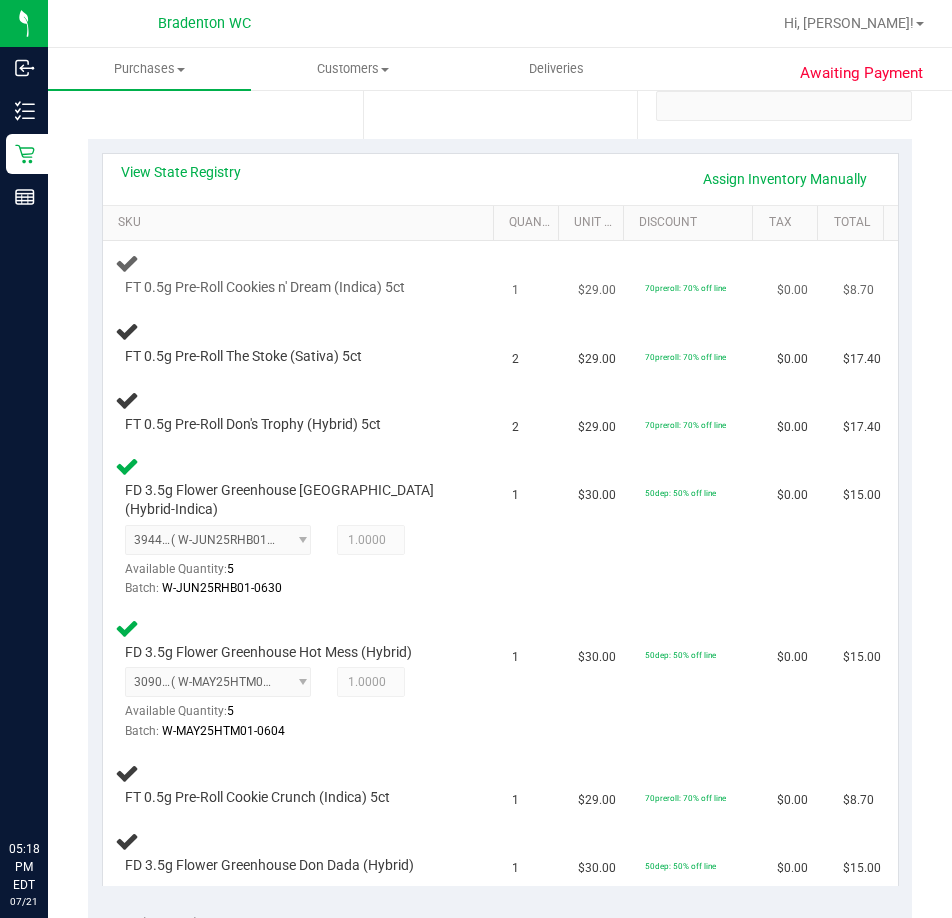 click on "FT 0.5g Pre-Roll Cookies n' Dream (Indica) 5ct" at bounding box center [302, 275] 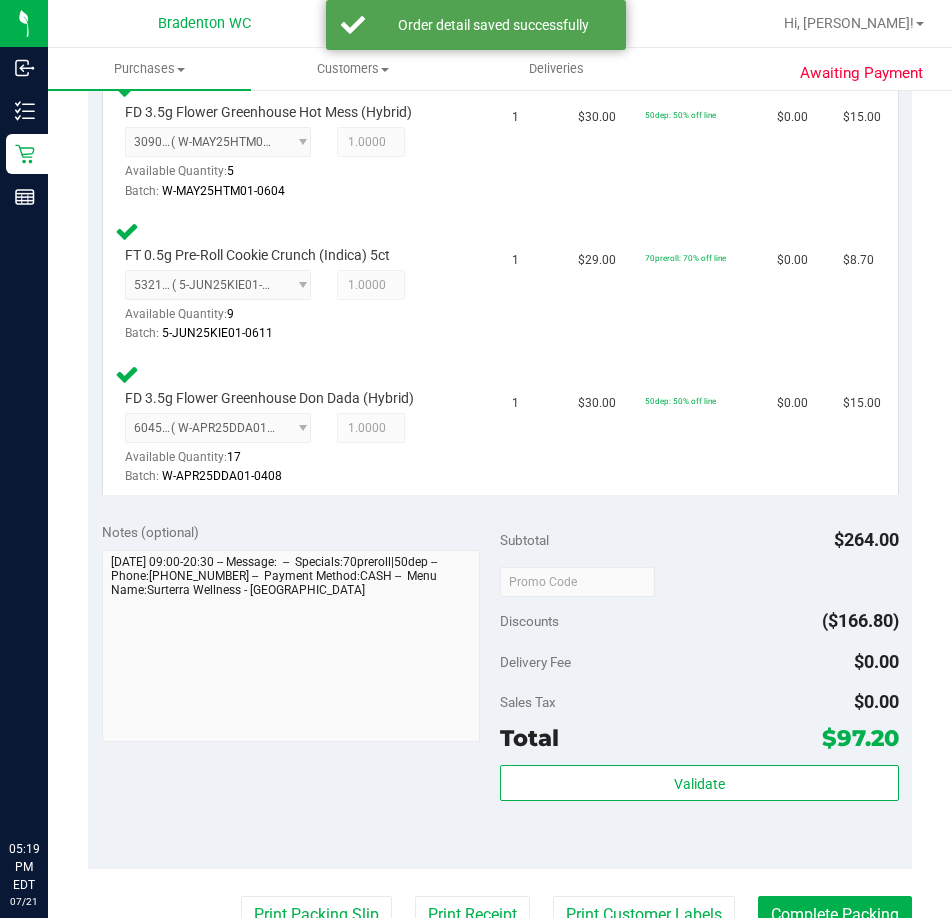 scroll, scrollTop: 1307, scrollLeft: 0, axis: vertical 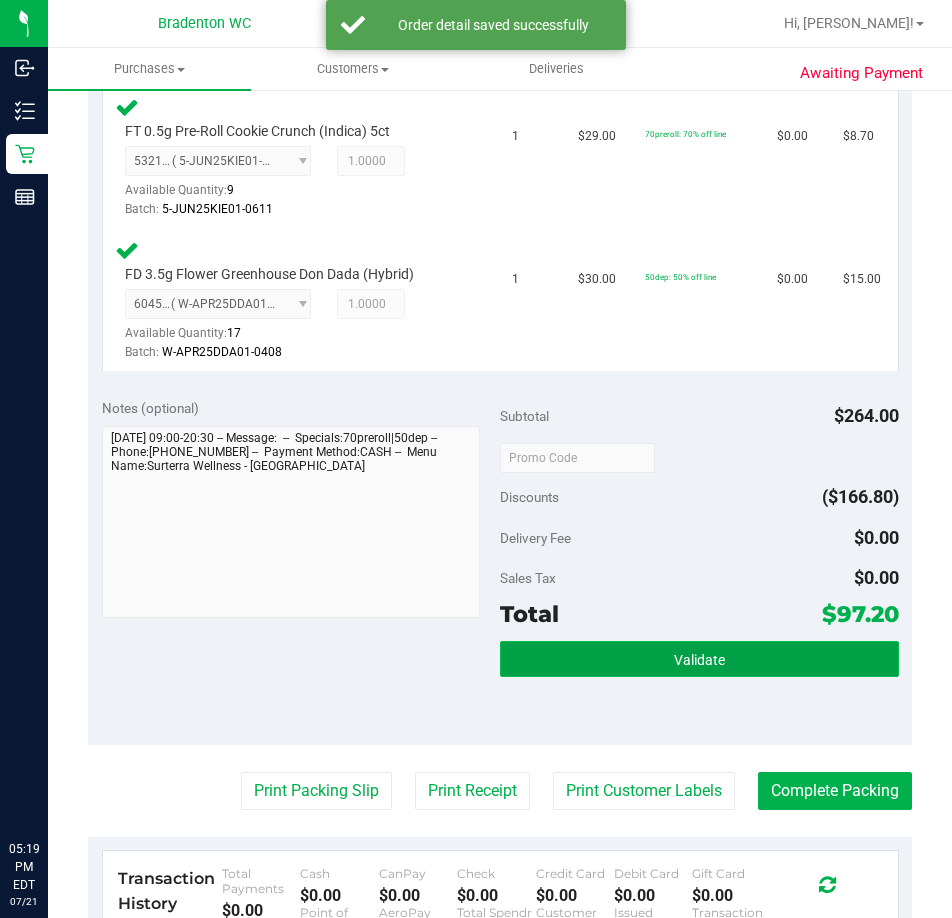 click on "Validate" at bounding box center (699, 659) 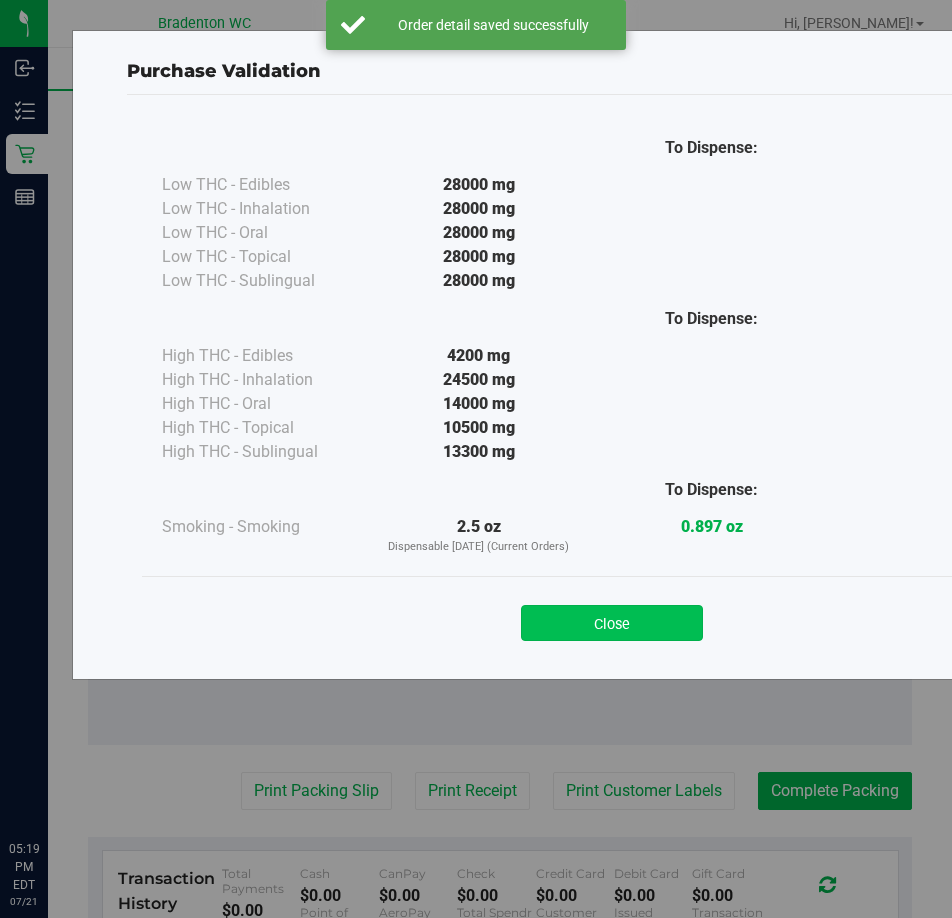click on "Close" at bounding box center [612, 623] 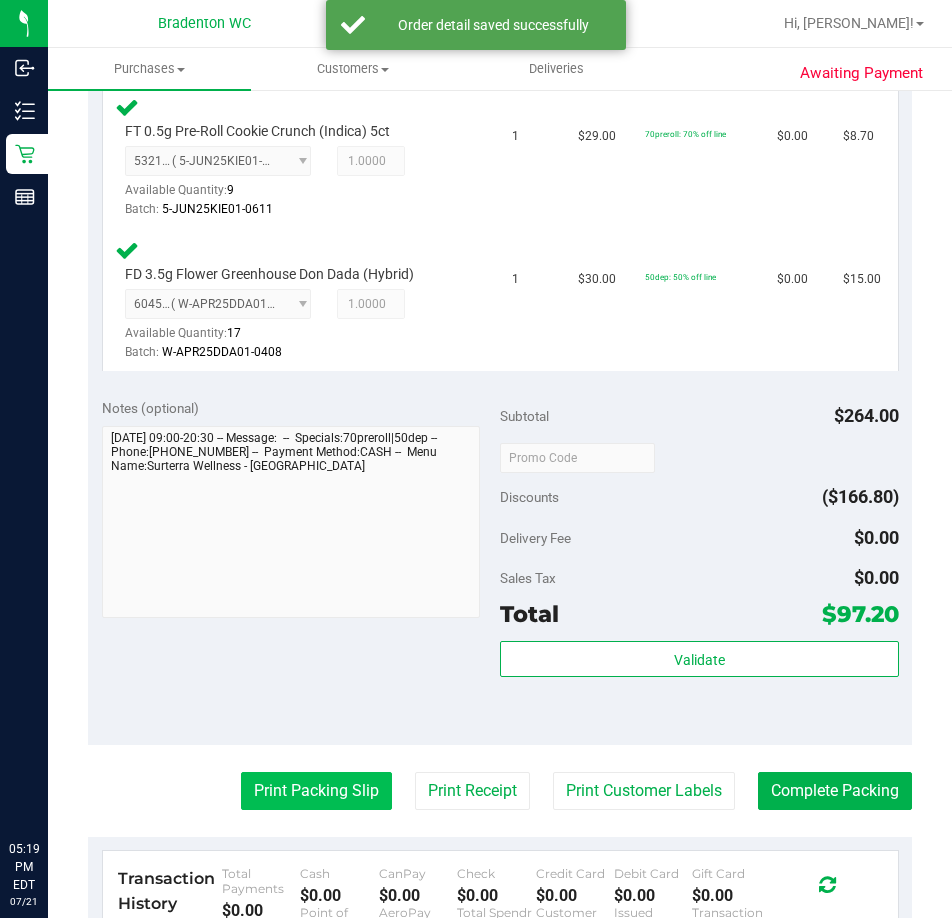 click on "Print Packing Slip" at bounding box center (316, 791) 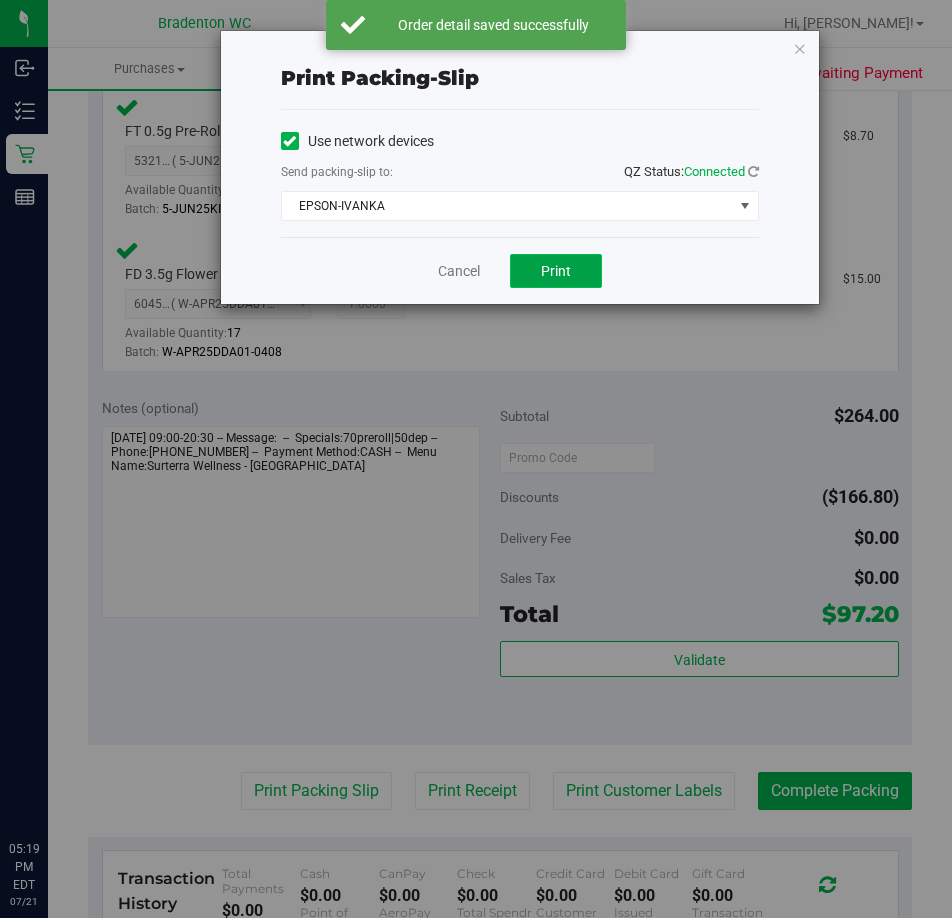 click on "Print" at bounding box center (556, 271) 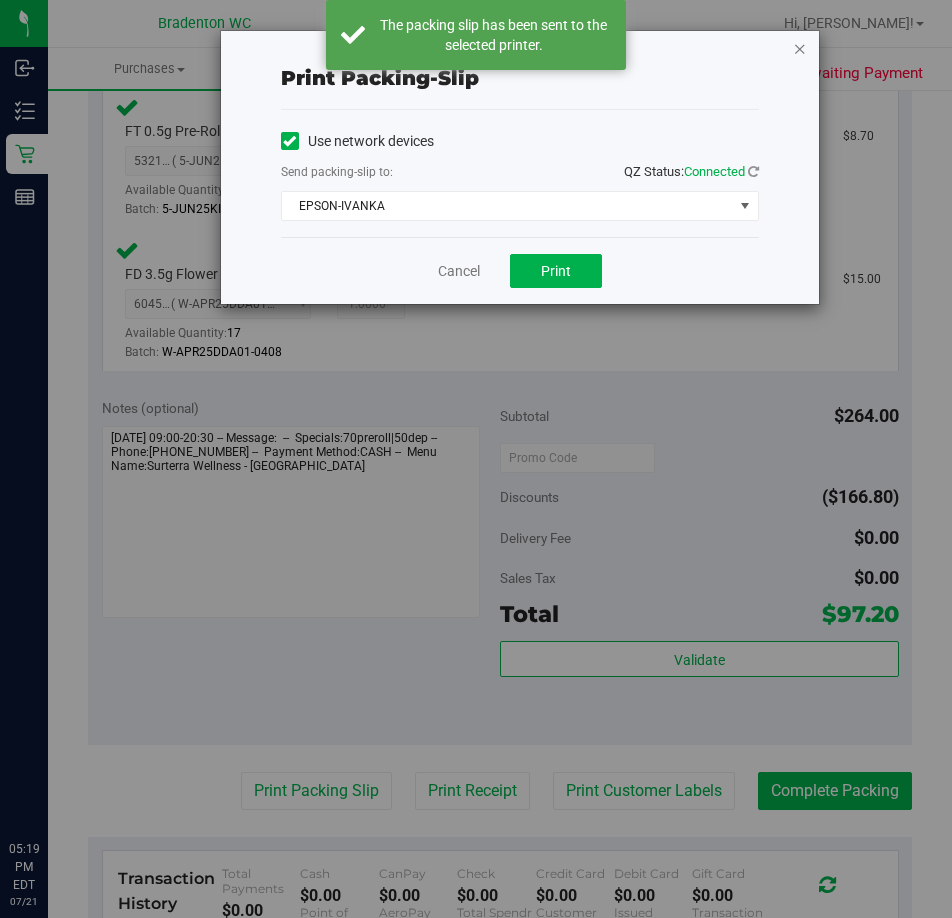 click at bounding box center [800, 48] 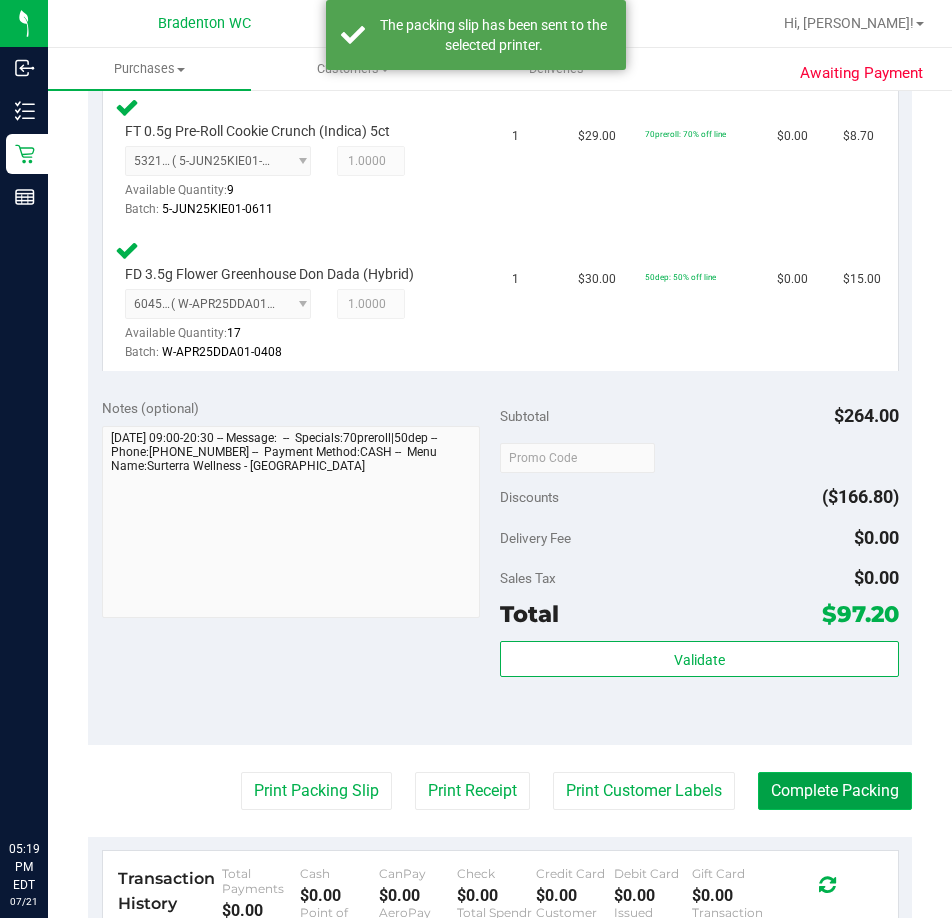 click on "Complete Packing" at bounding box center (835, 791) 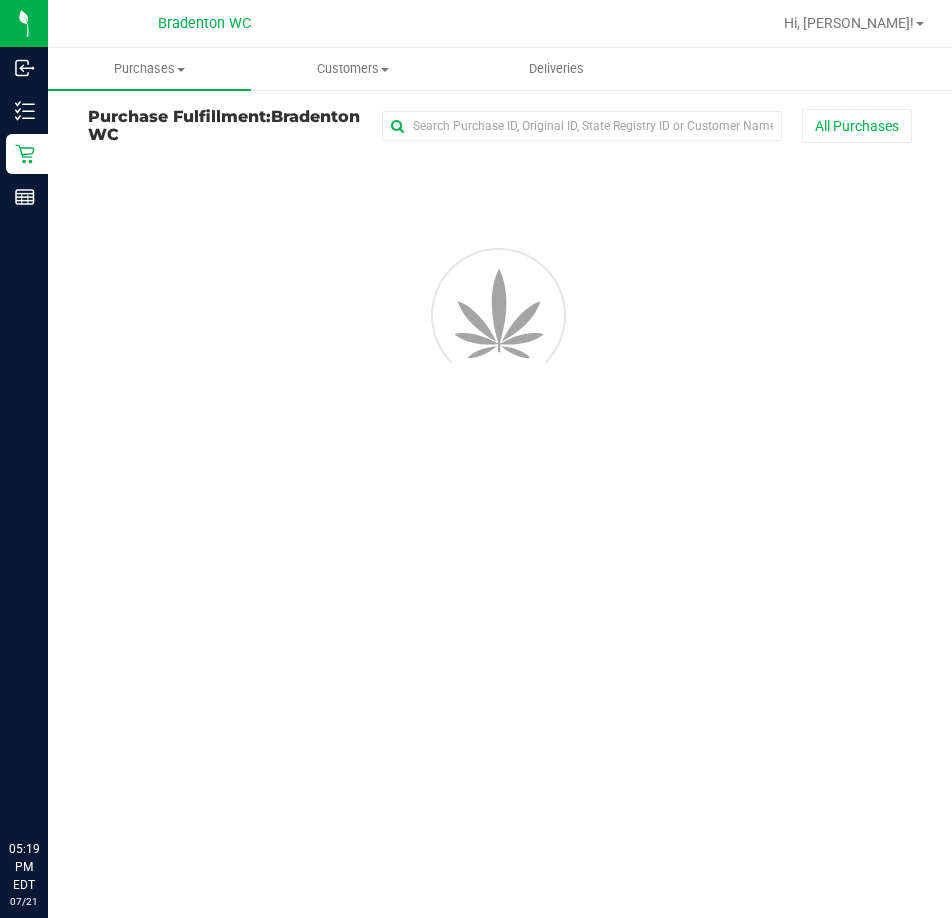 scroll, scrollTop: 0, scrollLeft: 0, axis: both 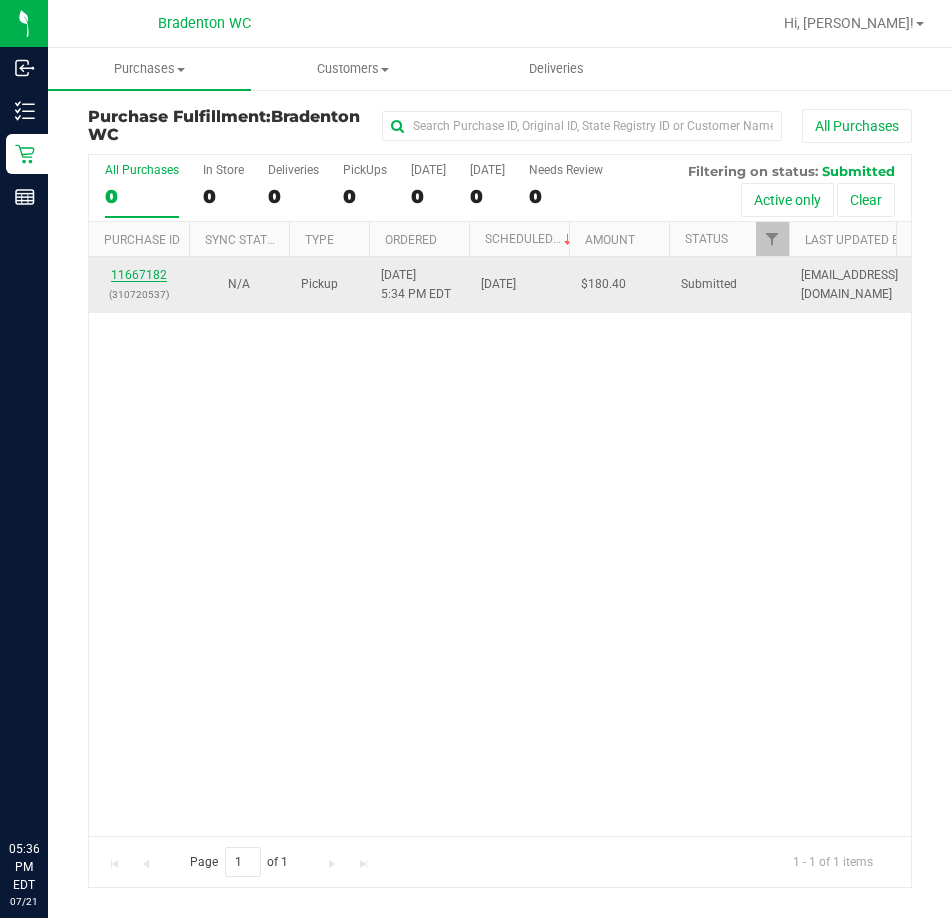click on "11667182" at bounding box center [139, 275] 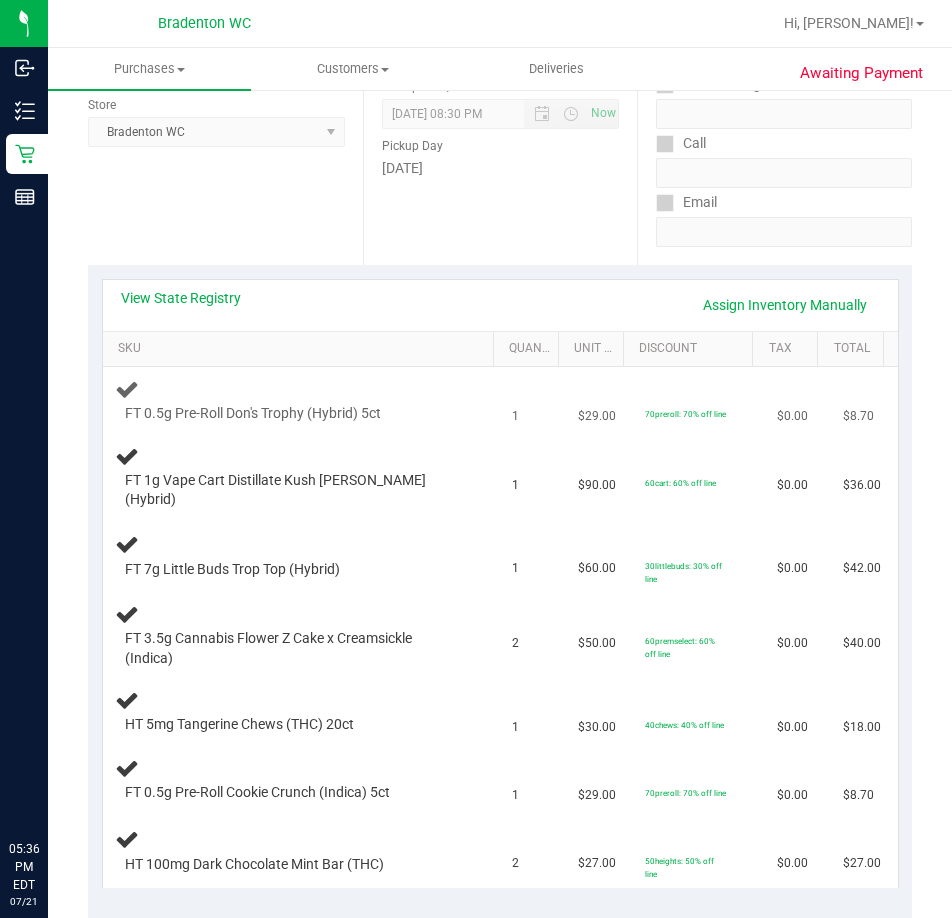 scroll, scrollTop: 300, scrollLeft: 0, axis: vertical 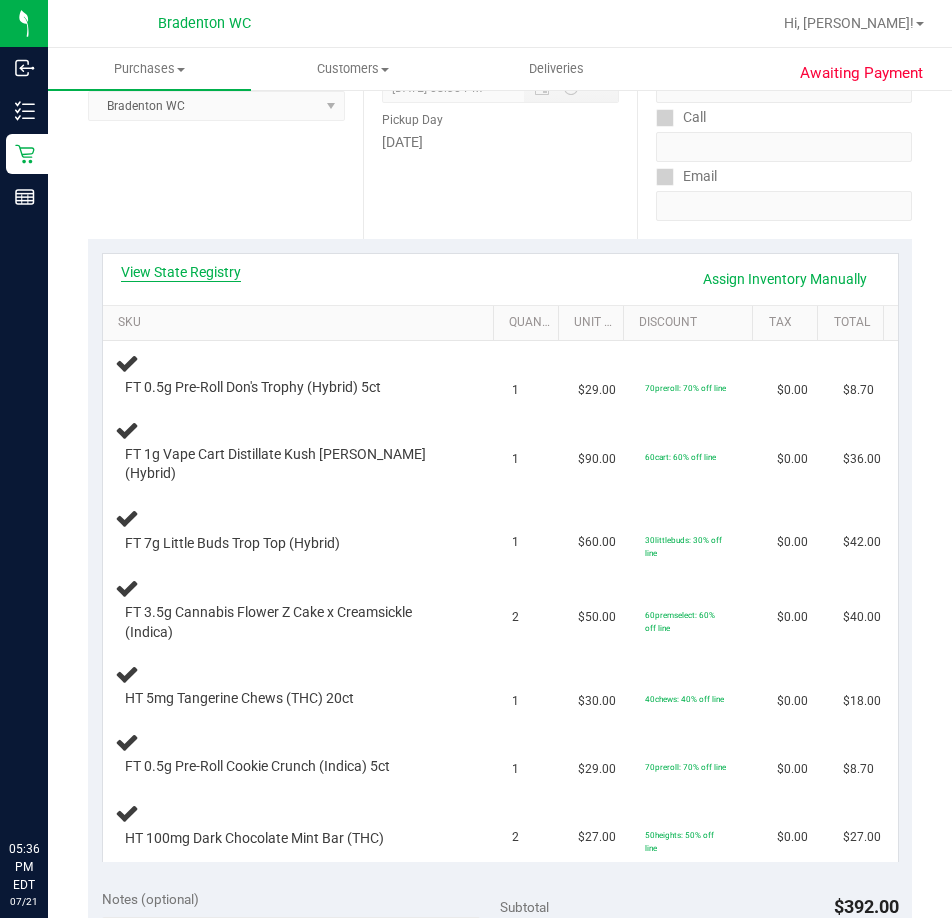 click on "View State Registry" at bounding box center [181, 272] 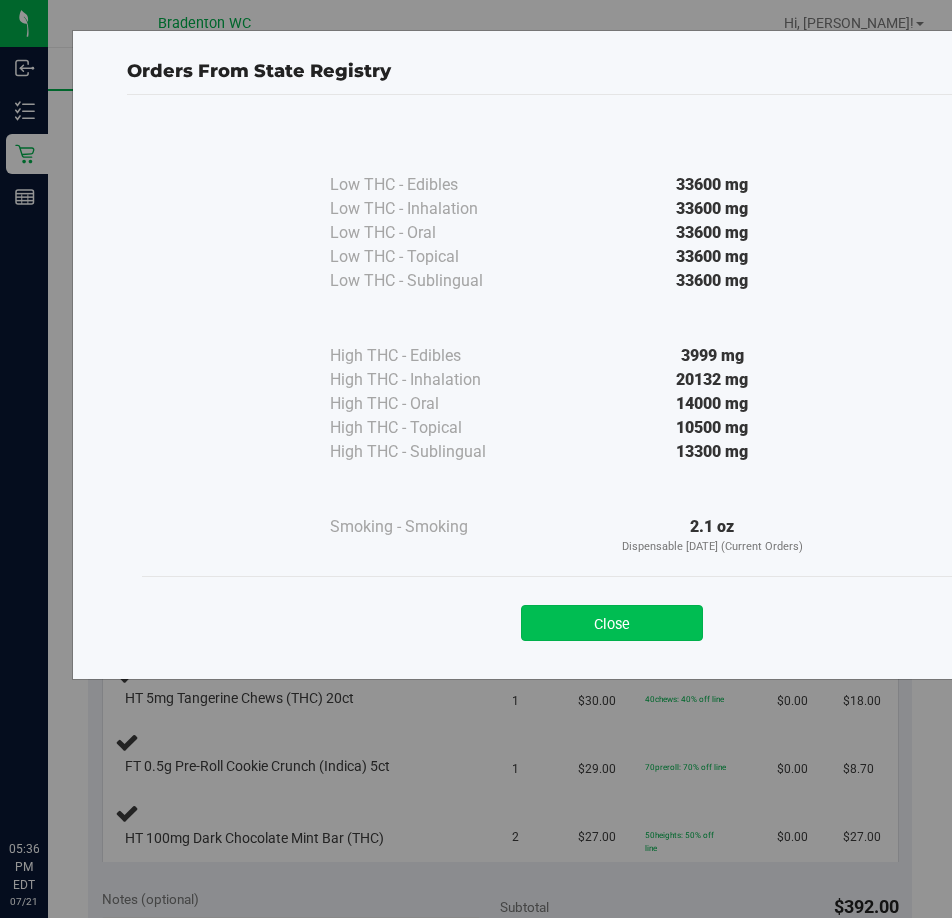 click on "Close" at bounding box center (612, 623) 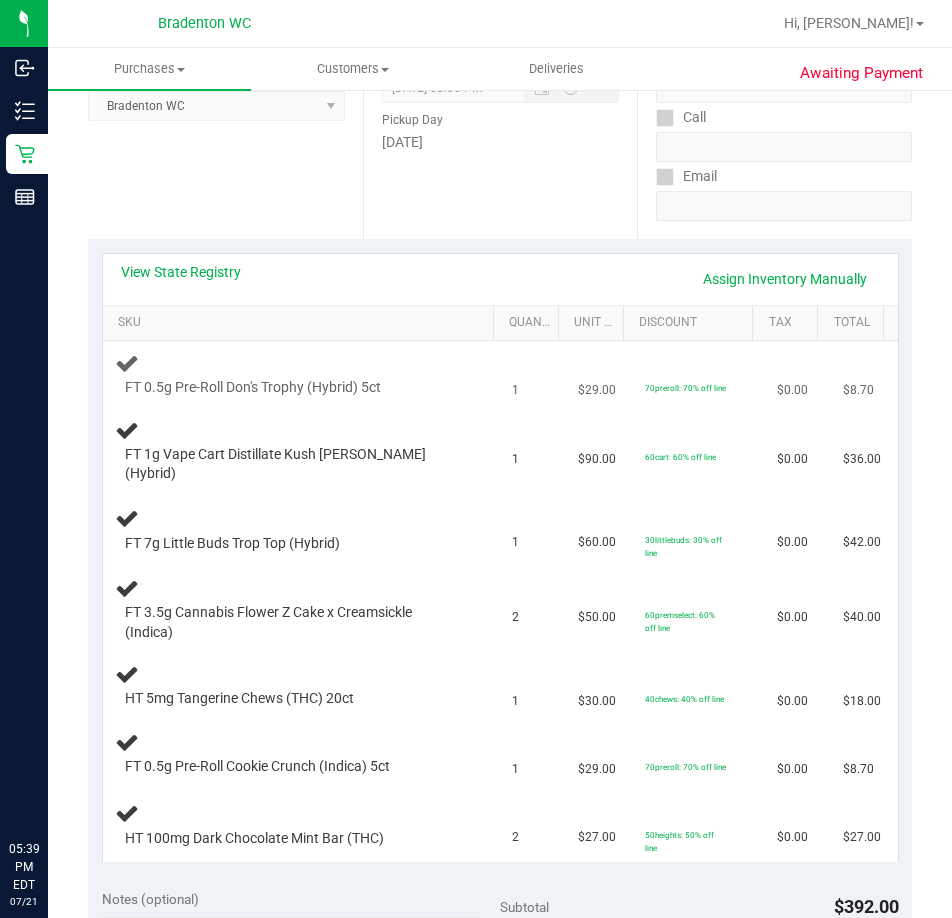 click on "FT 0.5g Pre-Roll Don's Trophy (Hybrid) 5ct" at bounding box center [302, 375] 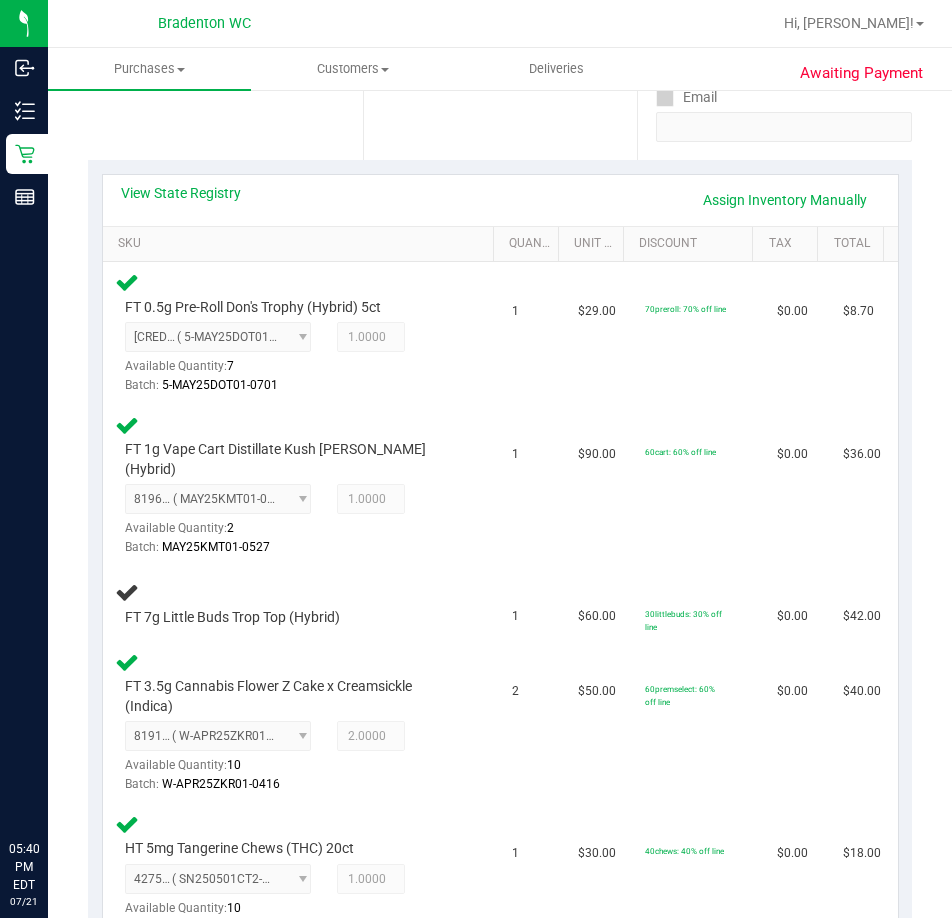 scroll, scrollTop: 196, scrollLeft: 0, axis: vertical 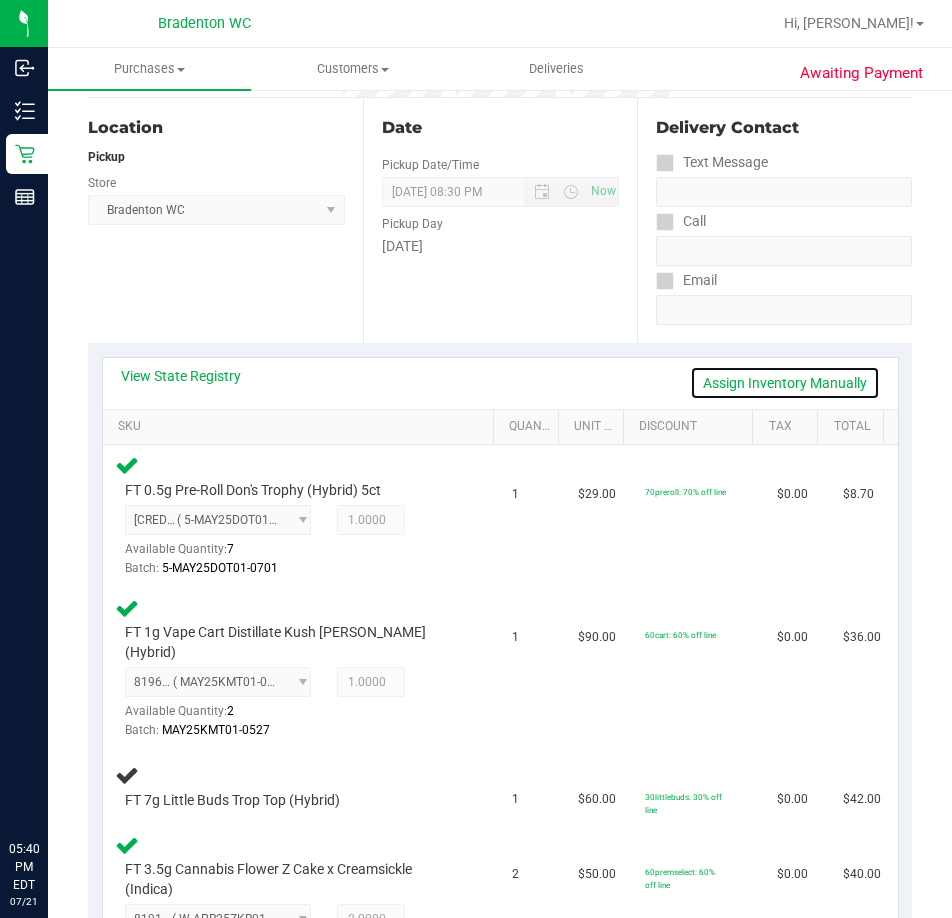 click on "Assign Inventory Manually" at bounding box center [785, 383] 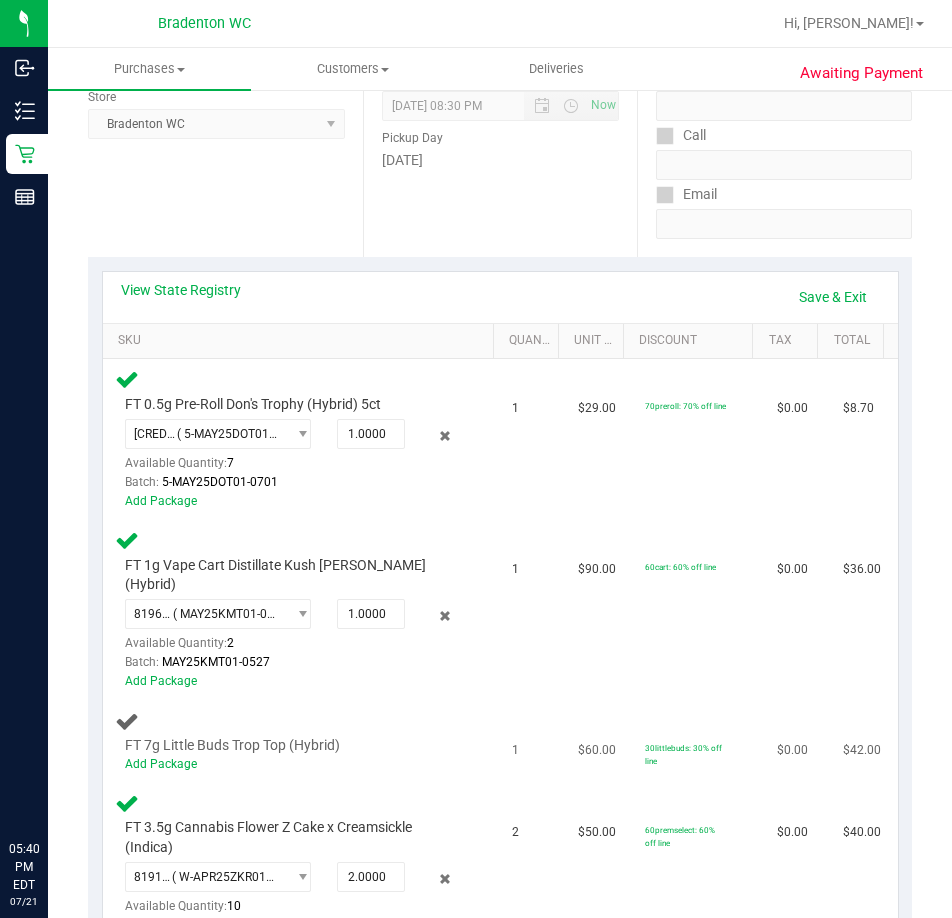 scroll, scrollTop: 396, scrollLeft: 0, axis: vertical 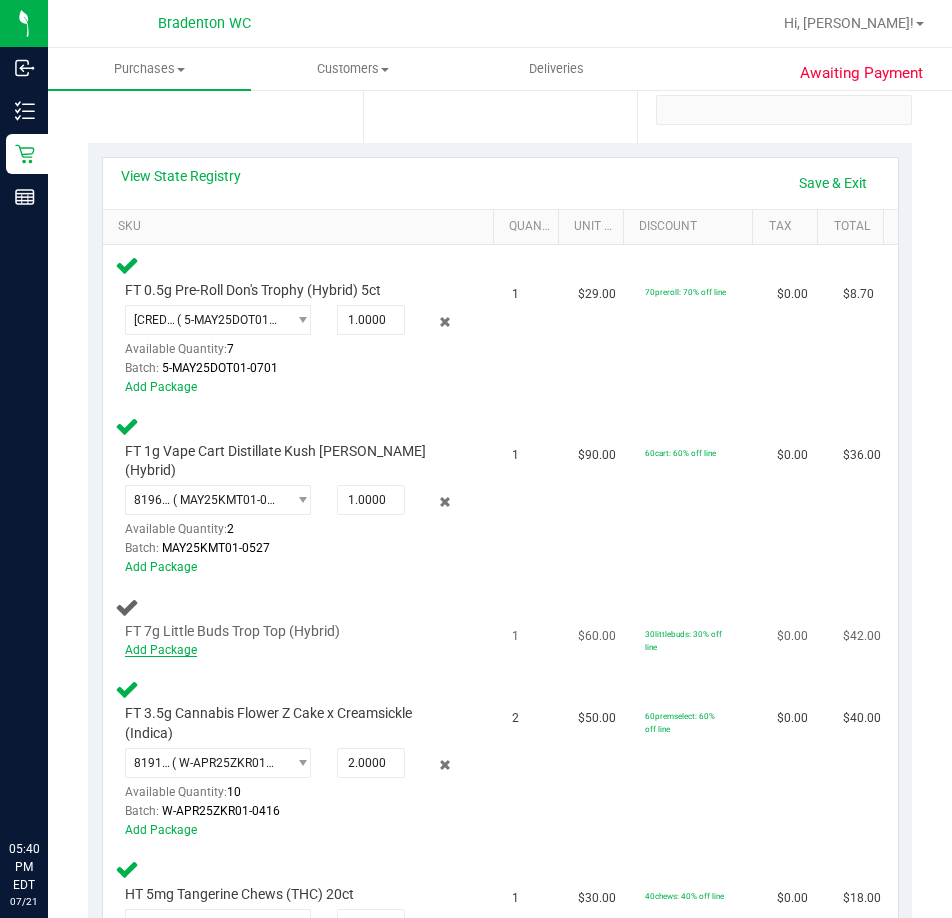 click on "Add Package" at bounding box center [161, 650] 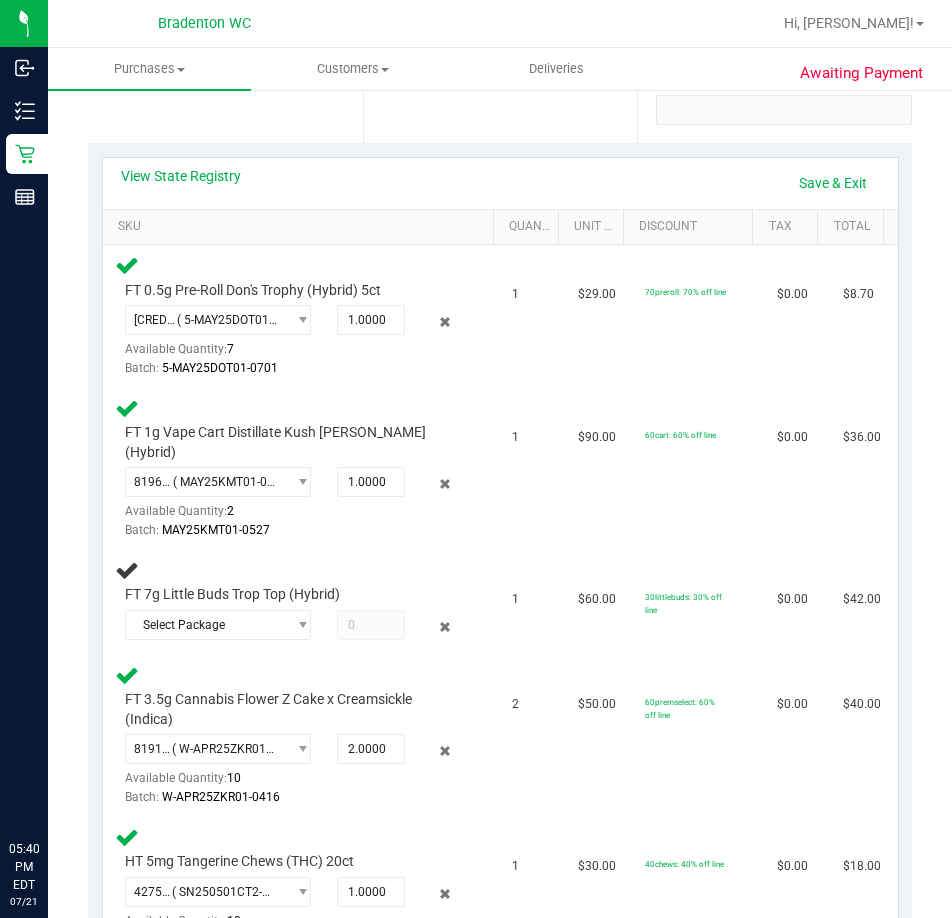 click on "FT 3.5g Cannabis Flower Z Cake x Creamsickle (Indica)
8191327245362021
(
W-APR25ZKR01-0416 | orig: FLSRWGM-20250423-947
)
8191327245362021
Available Quantity:  10
2.0000 2" at bounding box center [302, 735] 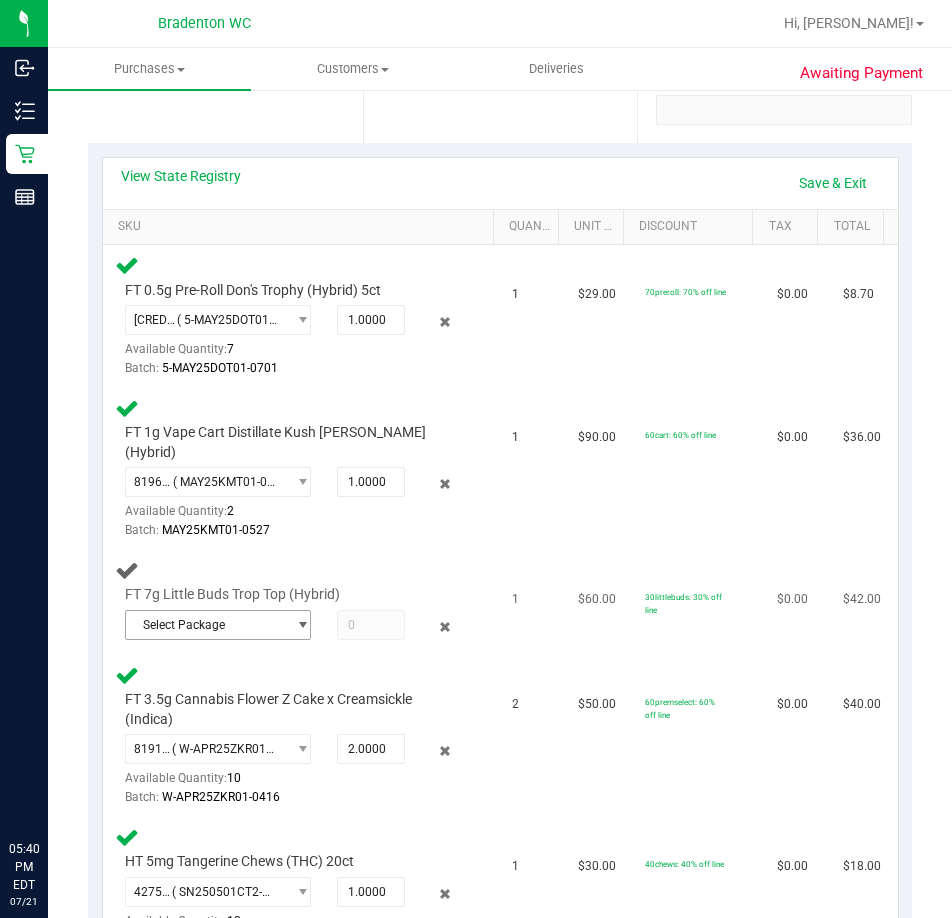 click on "Select Package" at bounding box center (205, 625) 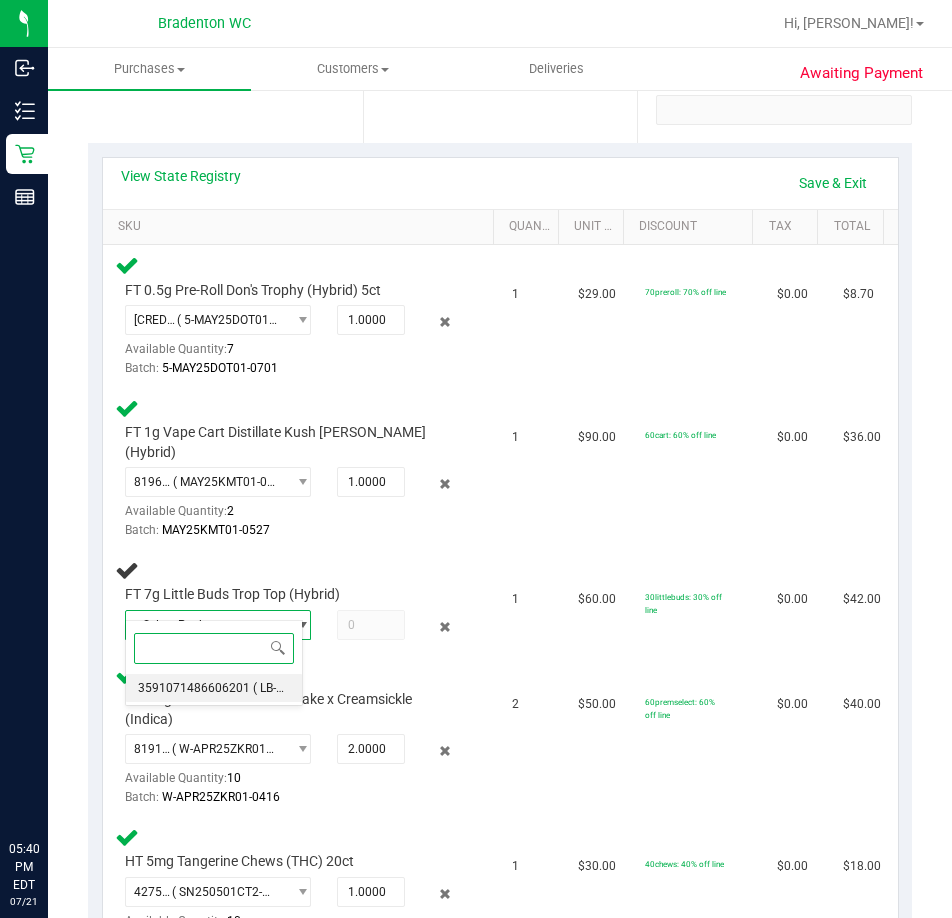click on "3591071486606201" at bounding box center [194, 688] 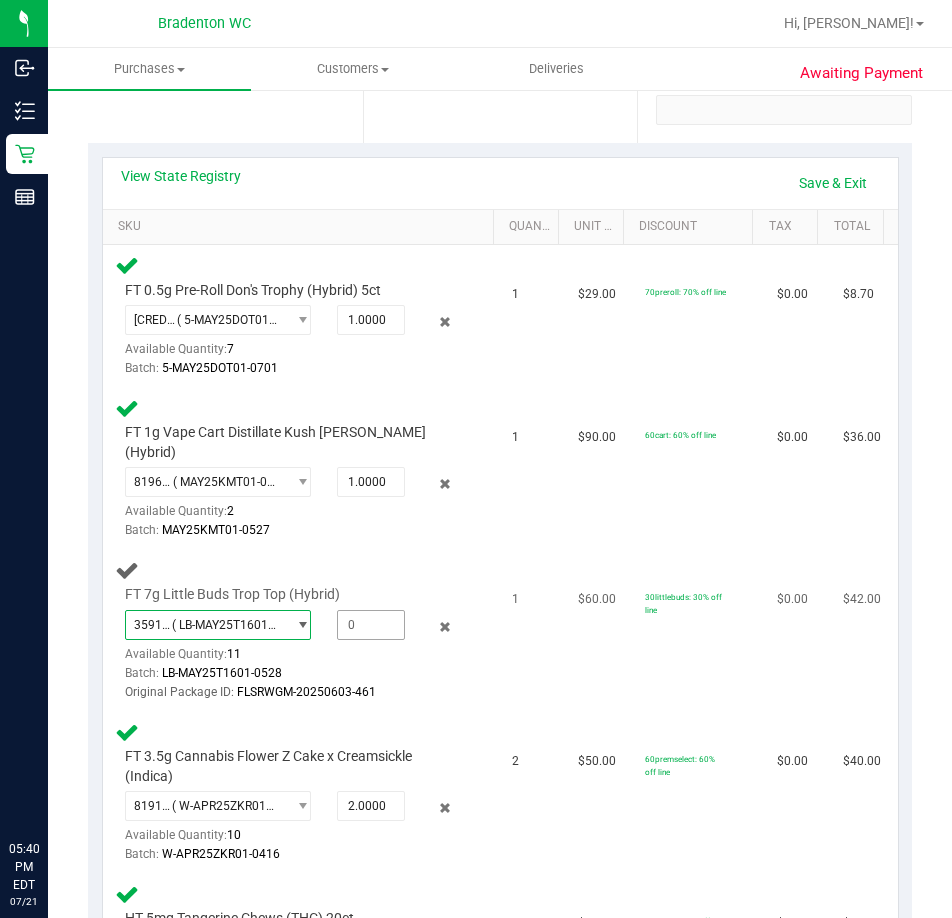 click at bounding box center [370, 625] 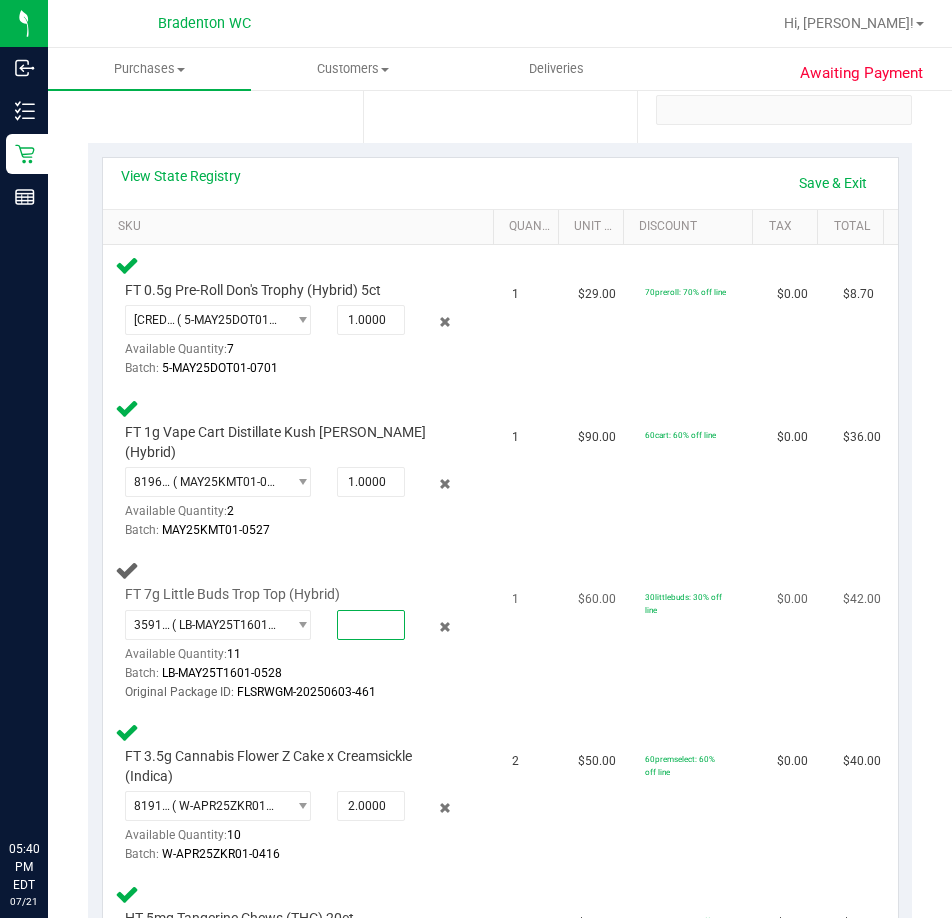 type on "1" 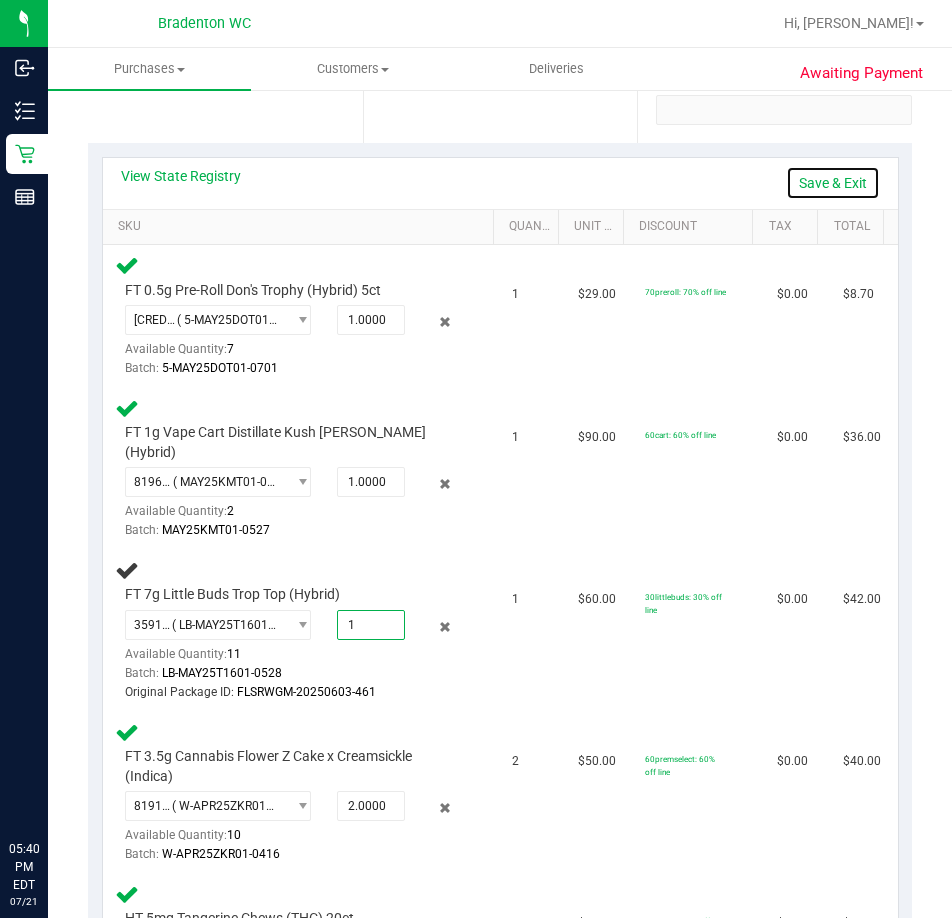 type on "1.0000" 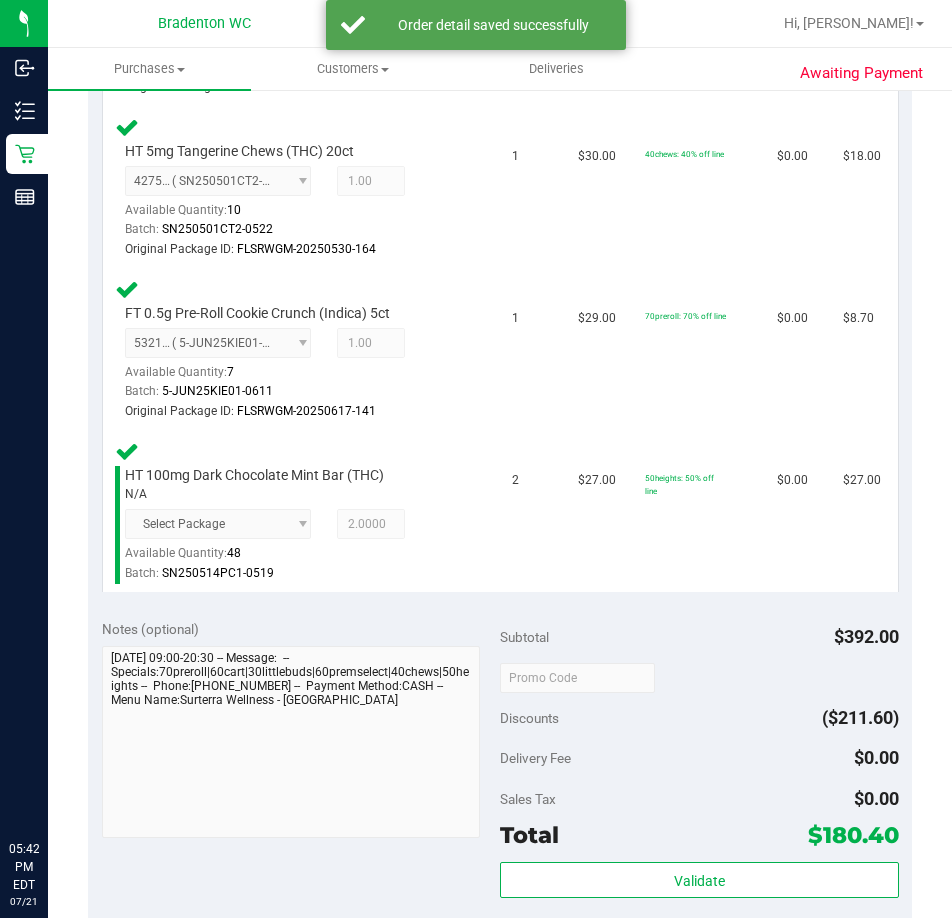 scroll, scrollTop: 1231, scrollLeft: 0, axis: vertical 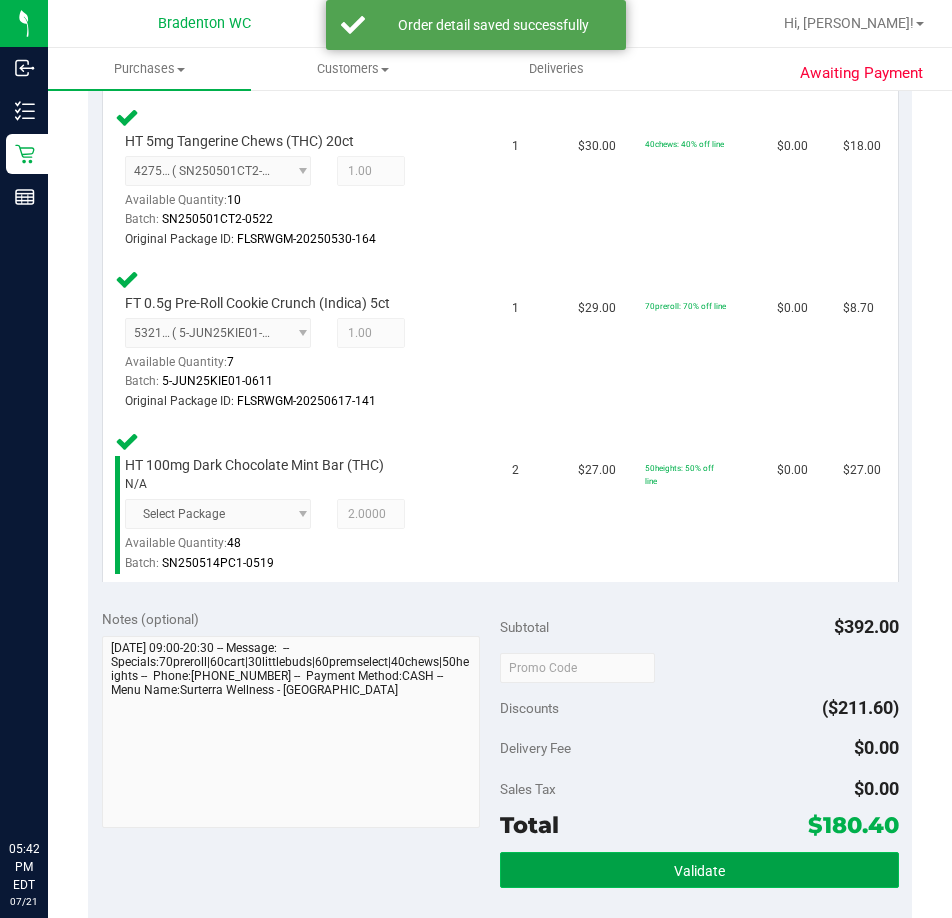 click on "Validate" at bounding box center (699, 870) 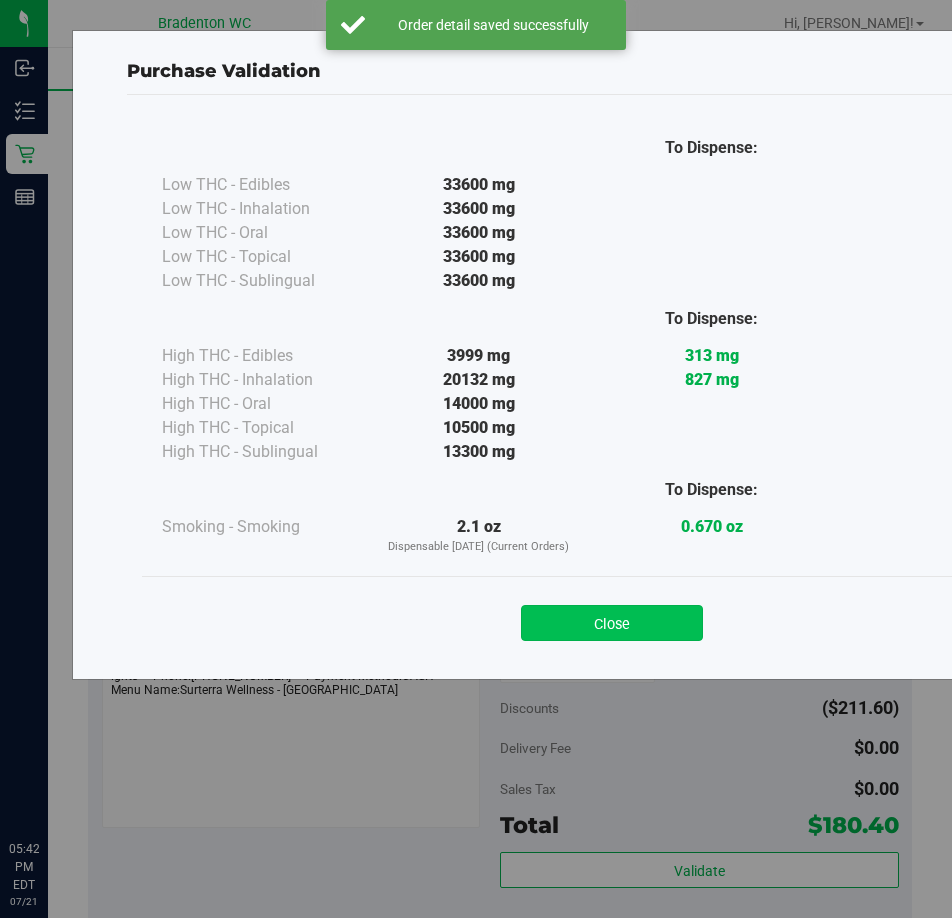 click on "Close" at bounding box center (612, 623) 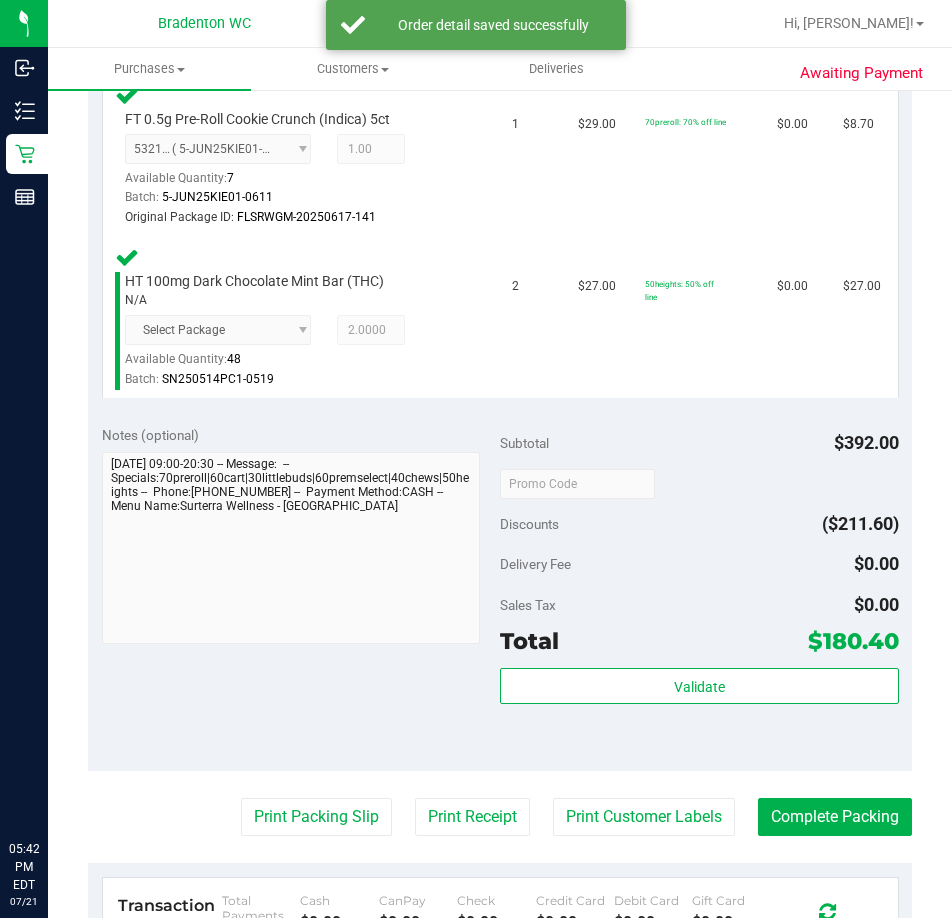 scroll, scrollTop: 1591, scrollLeft: 0, axis: vertical 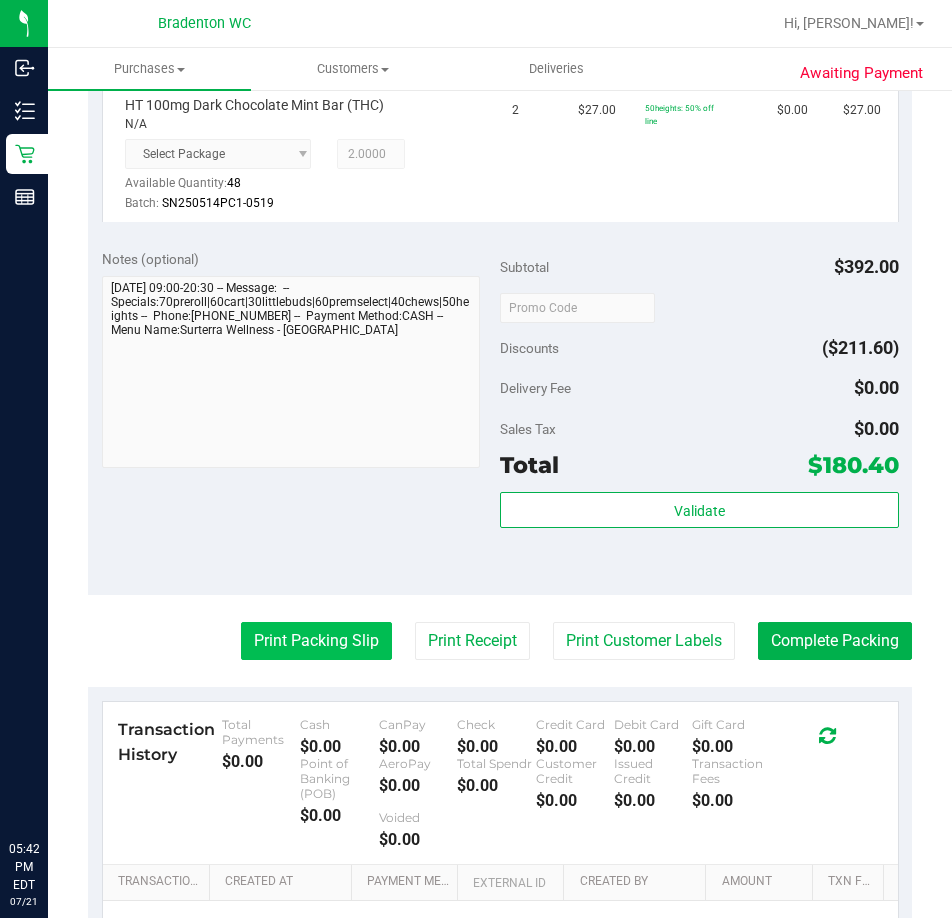 click on "Print Packing Slip" at bounding box center [316, 641] 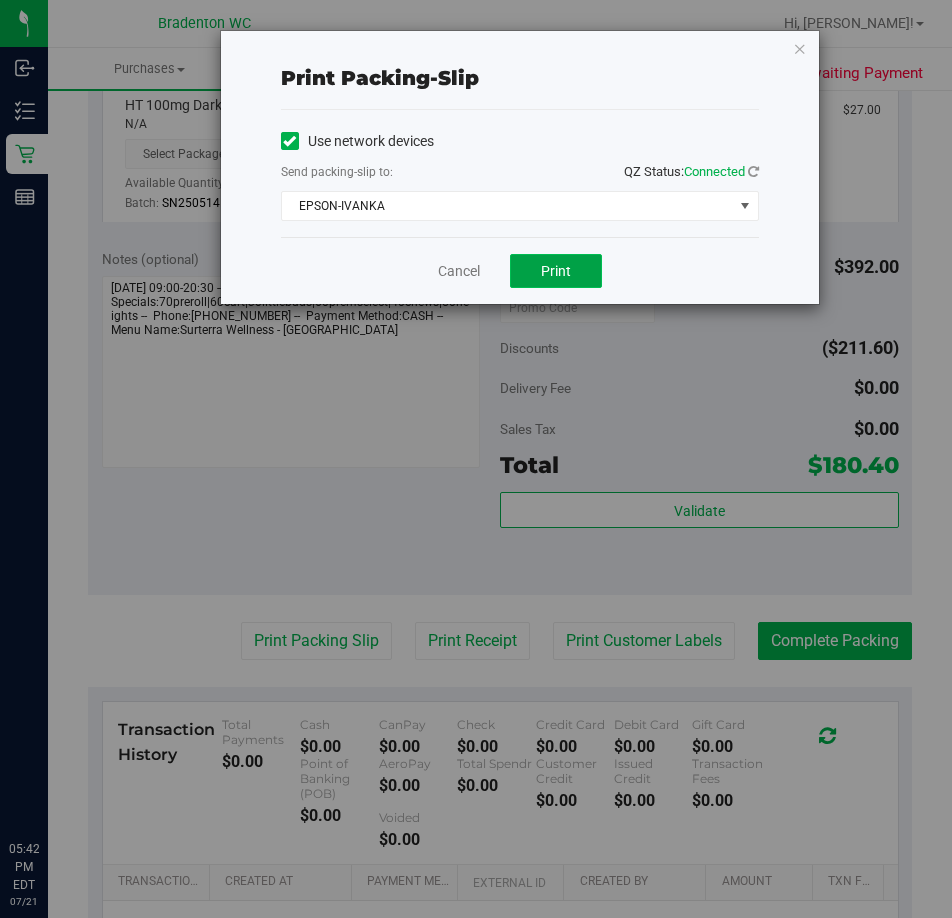 click on "Print" at bounding box center (556, 271) 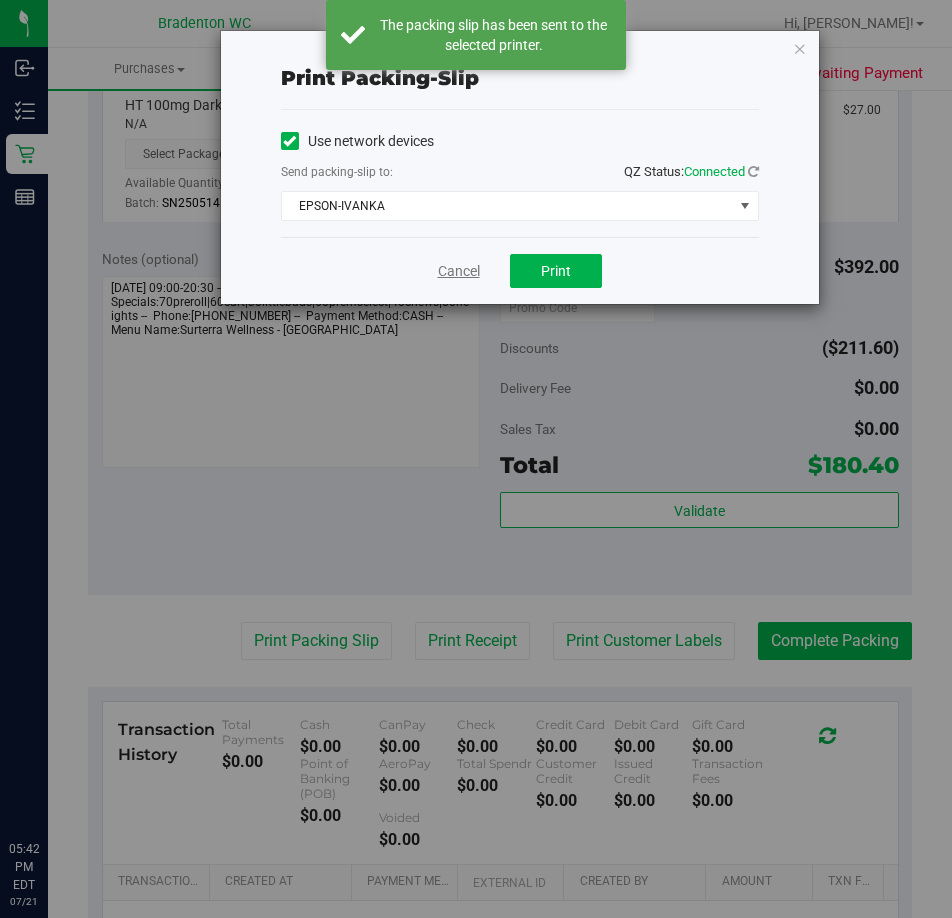 click on "Cancel" at bounding box center (459, 271) 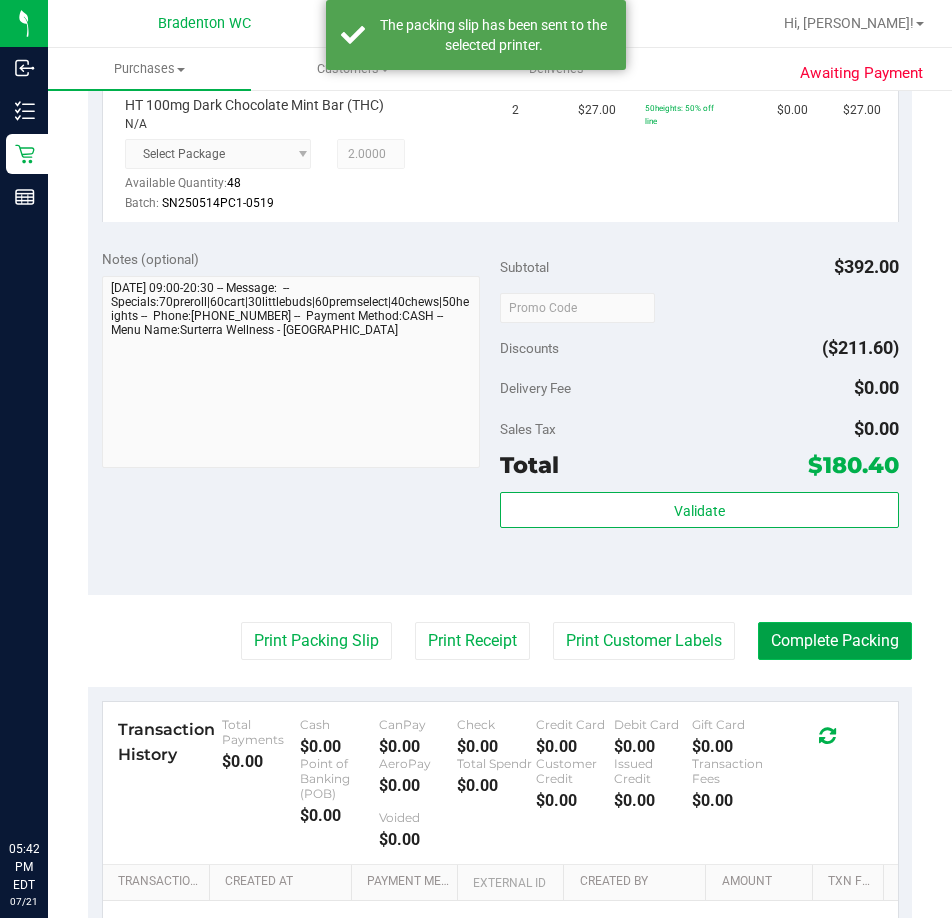 click on "Complete Packing" at bounding box center [835, 641] 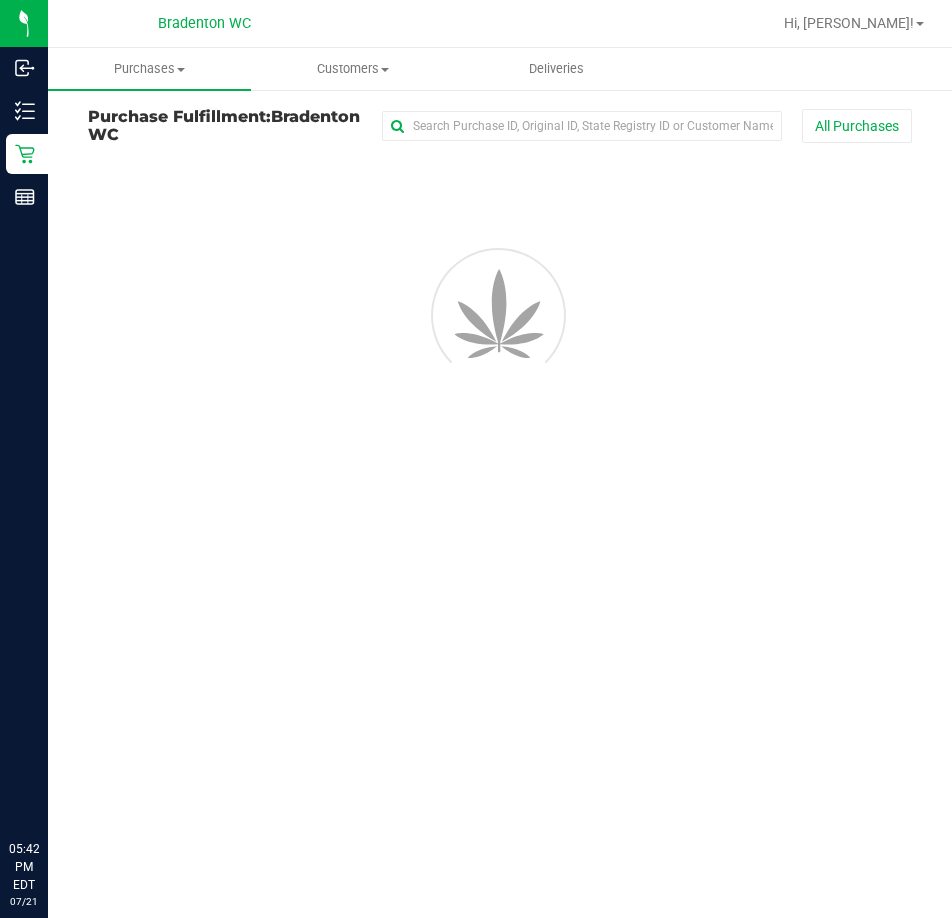 scroll, scrollTop: 0, scrollLeft: 0, axis: both 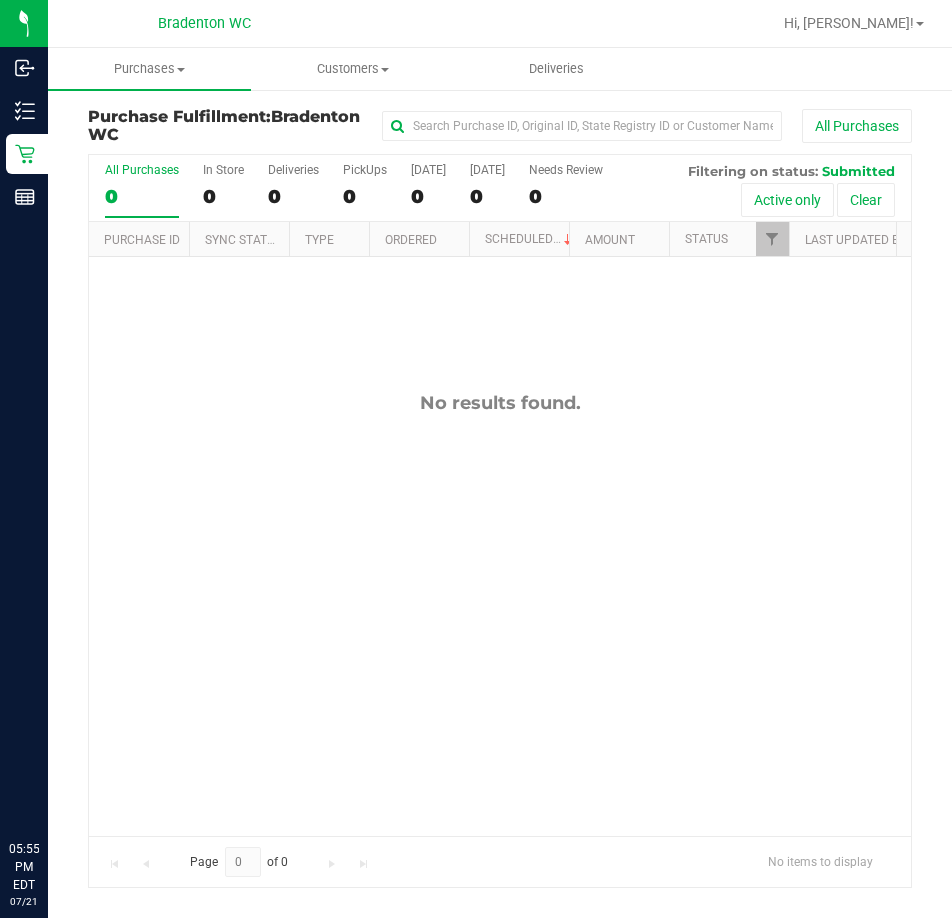 drag, startPoint x: 342, startPoint y: 436, endPoint x: 317, endPoint y: 275, distance: 162.92943 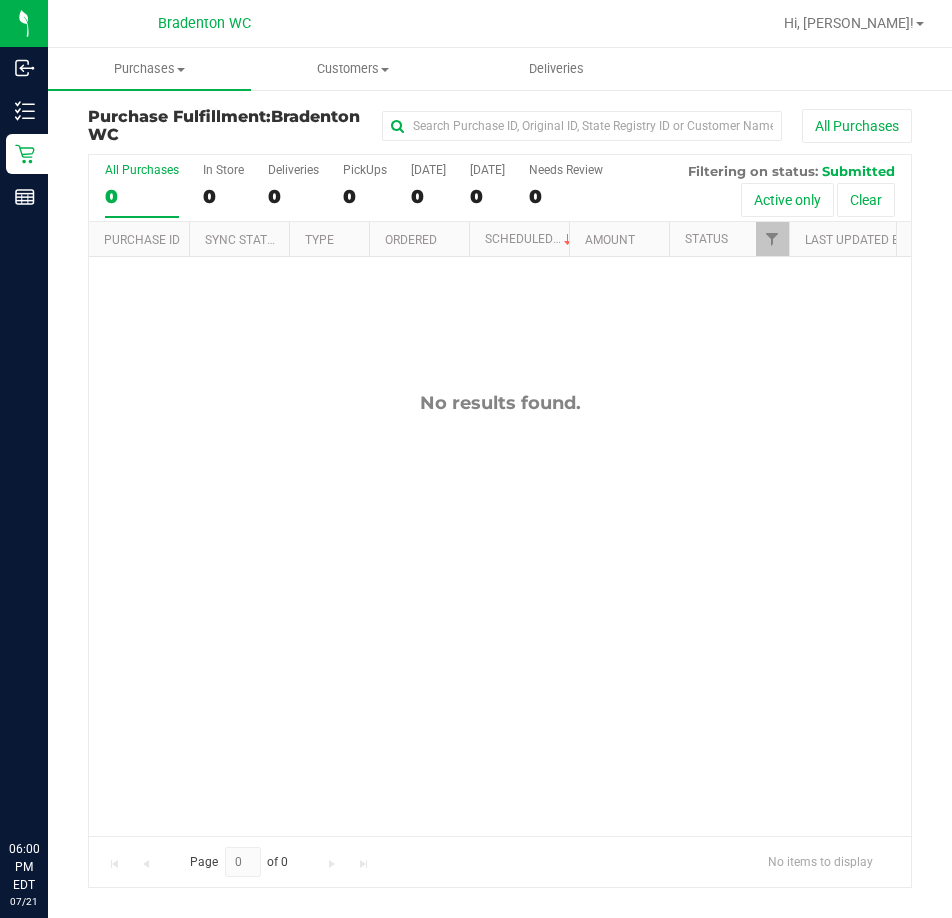 click on "No results found." at bounding box center (500, 613) 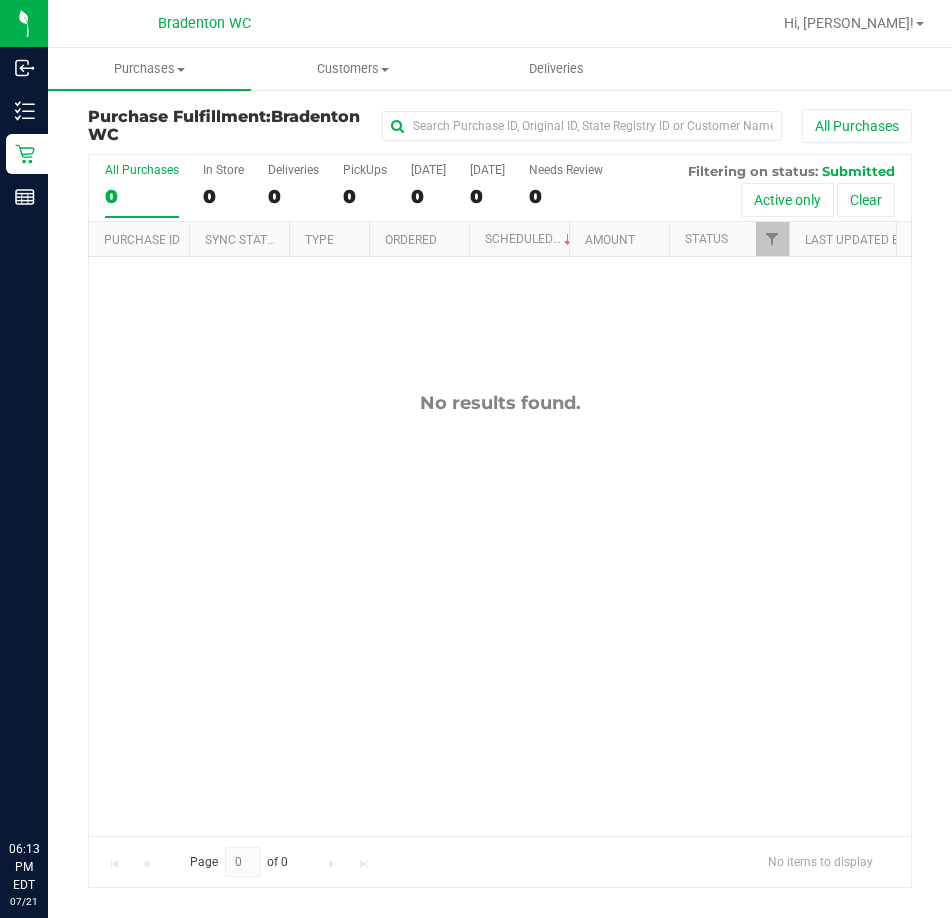 click on "No results found." at bounding box center (500, 613) 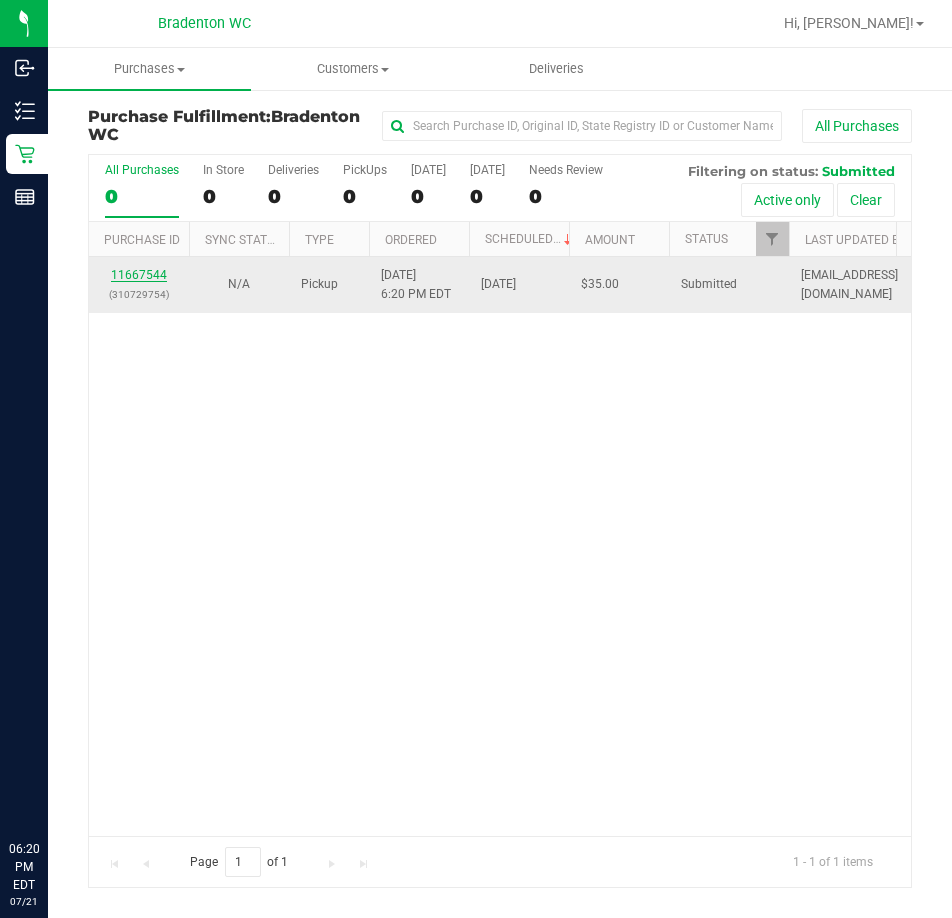 click on "11667544" at bounding box center [139, 275] 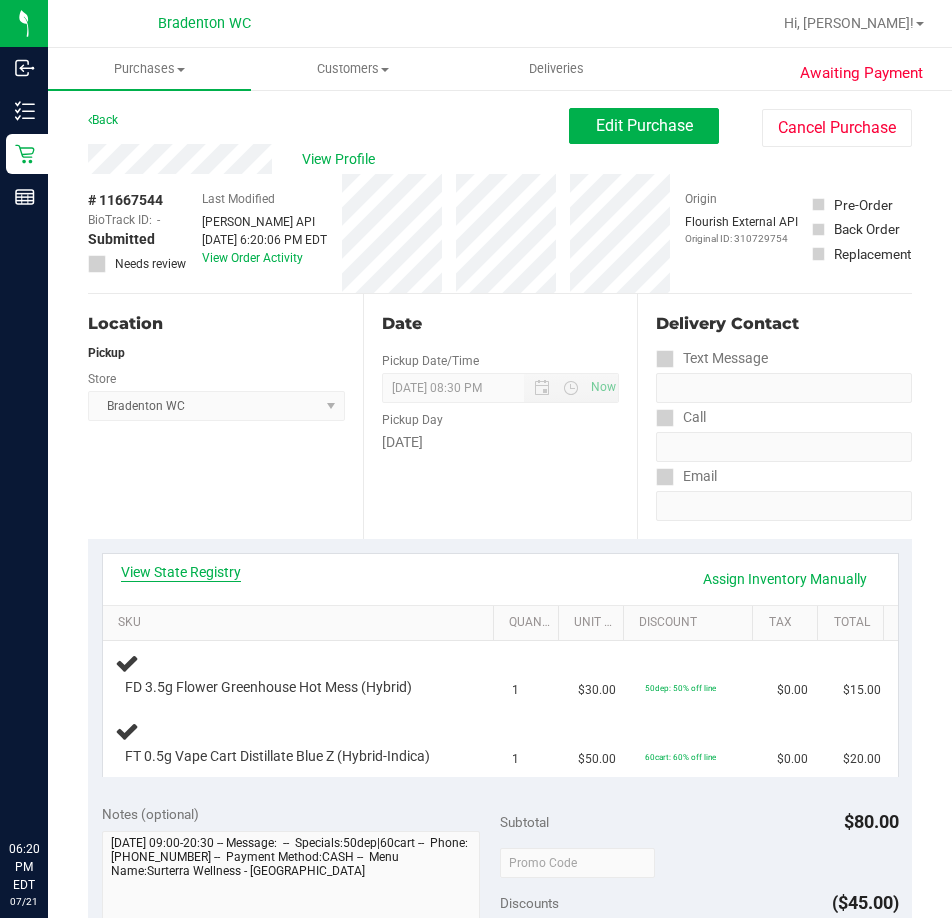 click on "View State Registry" at bounding box center (181, 572) 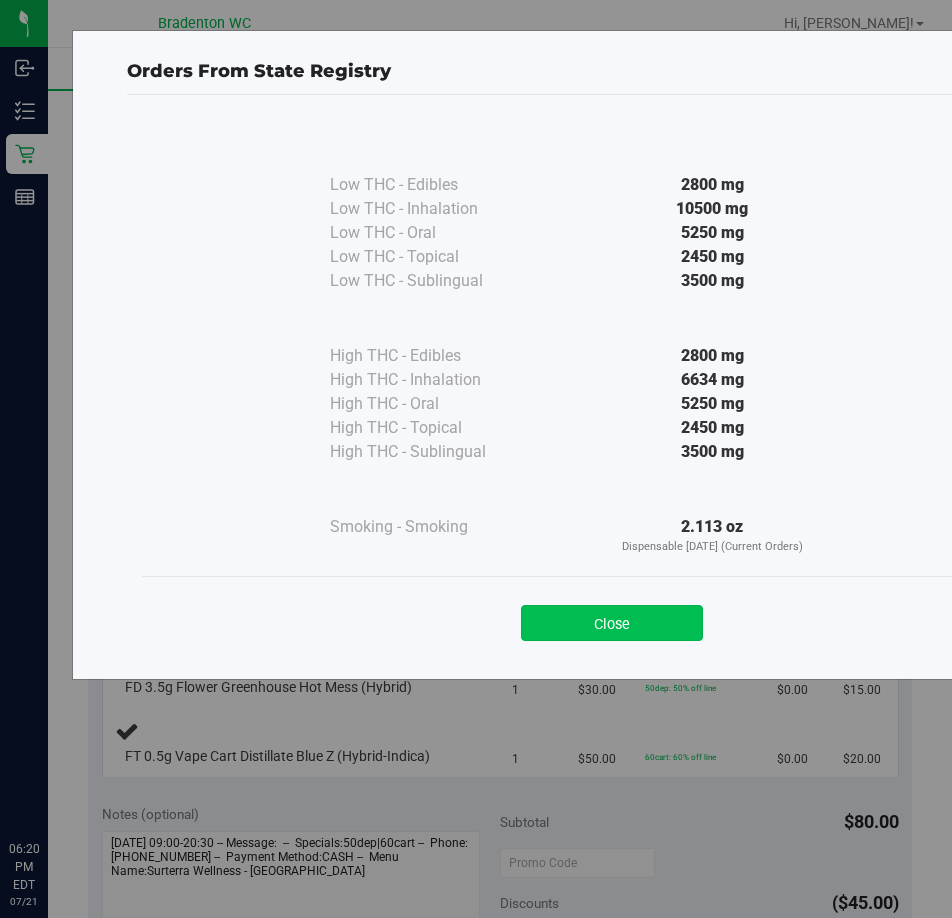 click on "Close" at bounding box center [612, 623] 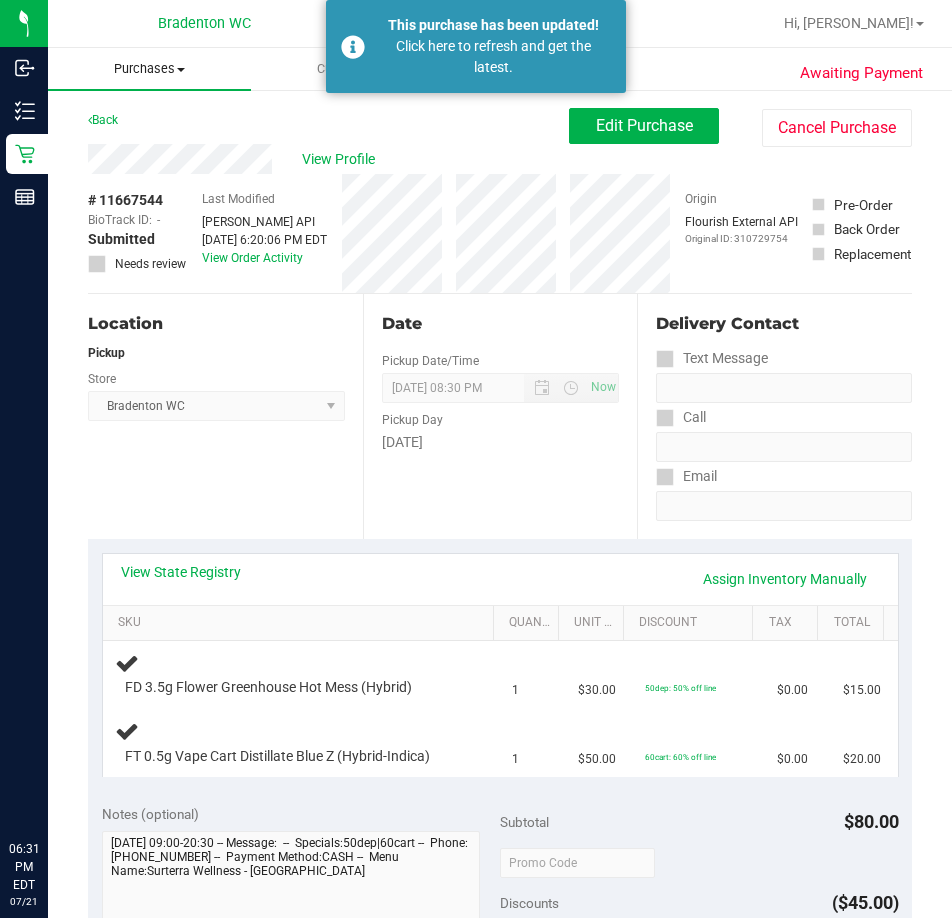 click on "Purchases" at bounding box center (149, 69) 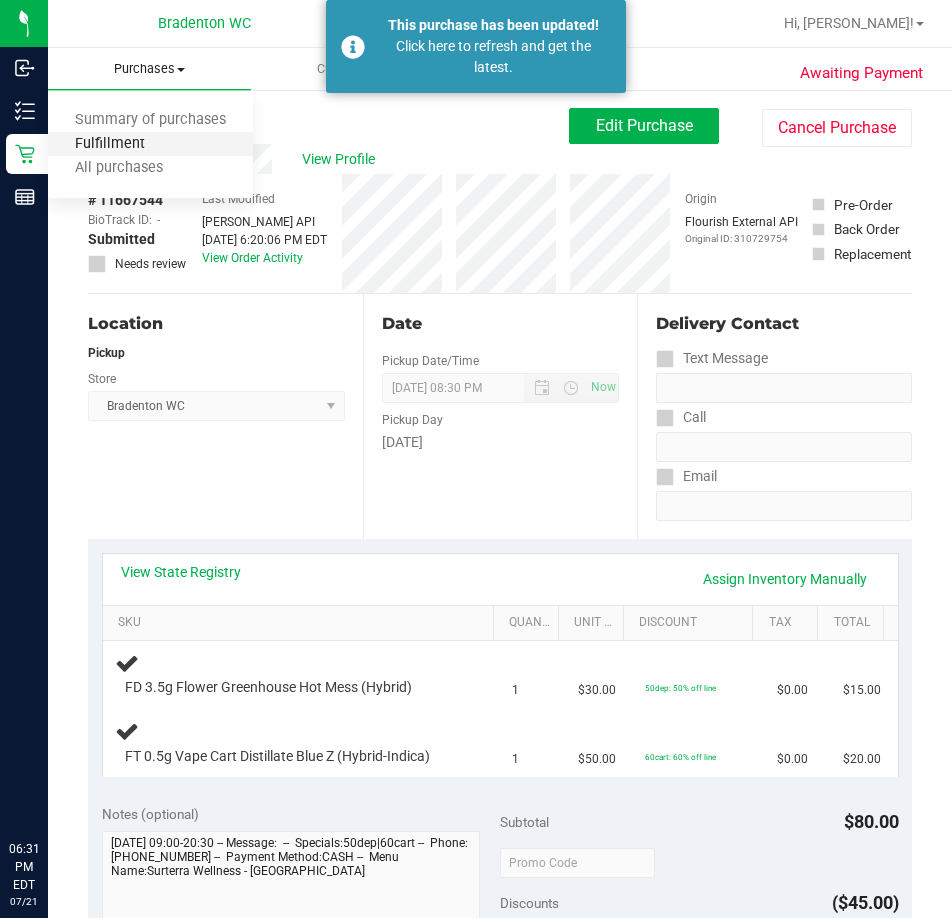 click on "Fulfillment" at bounding box center (110, 144) 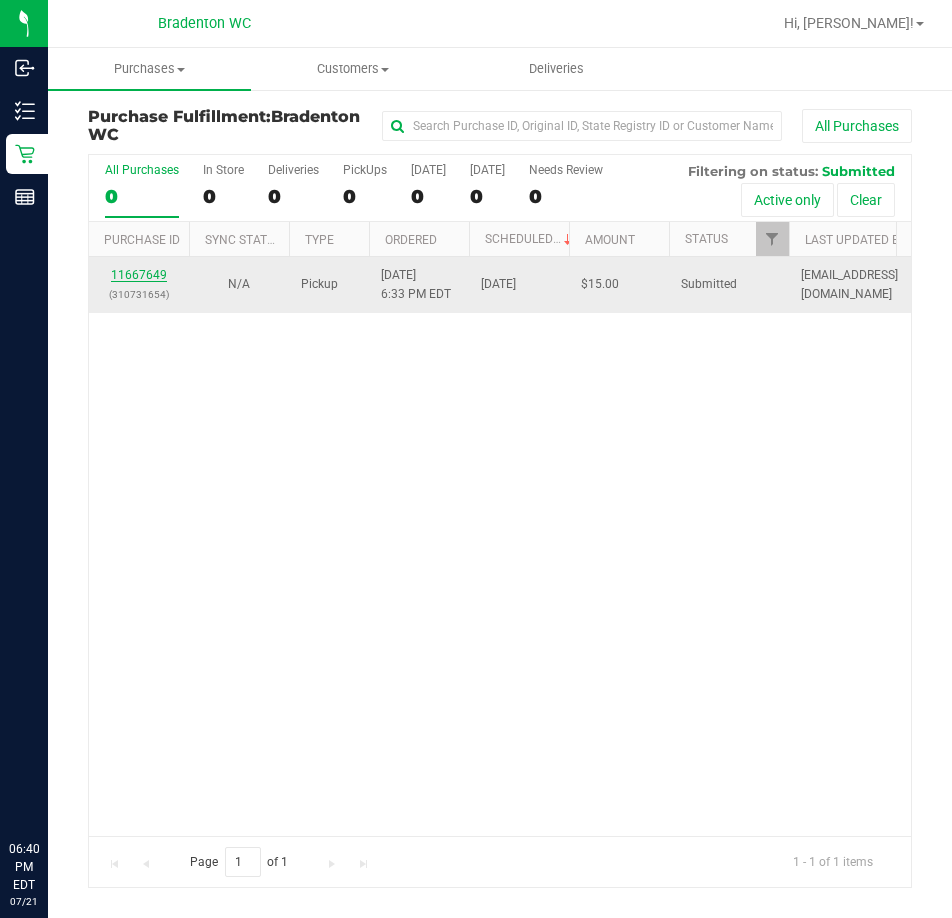 click on "11667649" at bounding box center (139, 275) 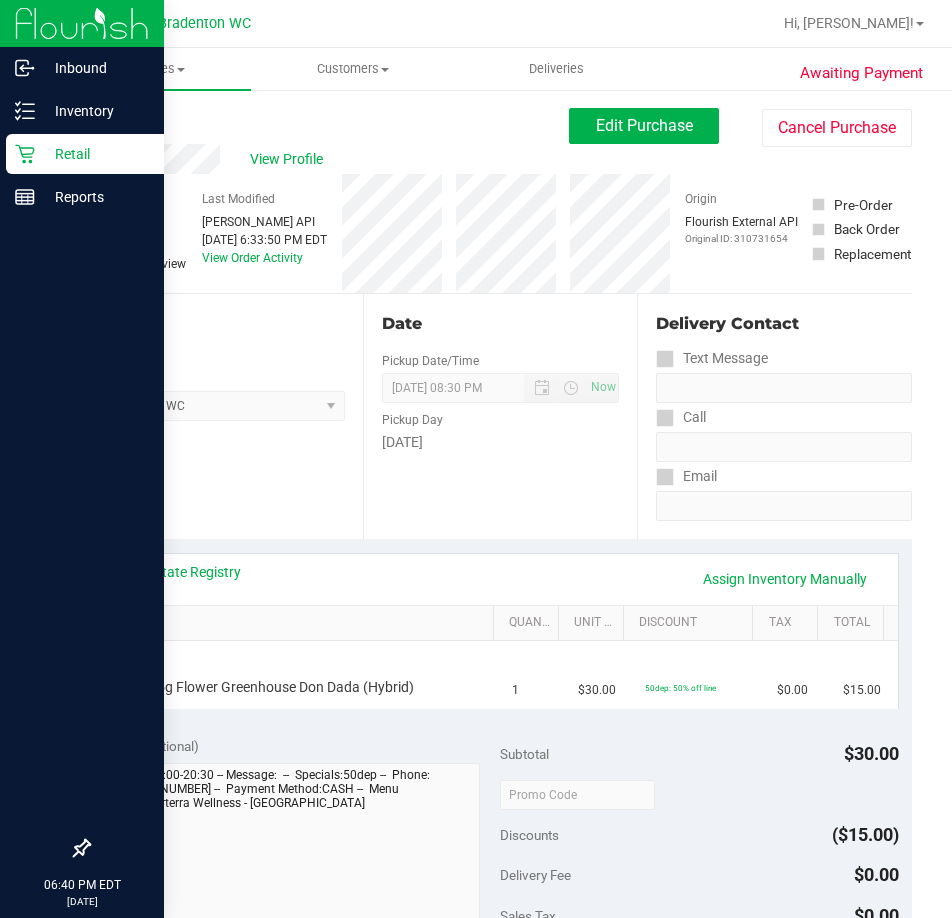 click on "Retail" at bounding box center (95, 154) 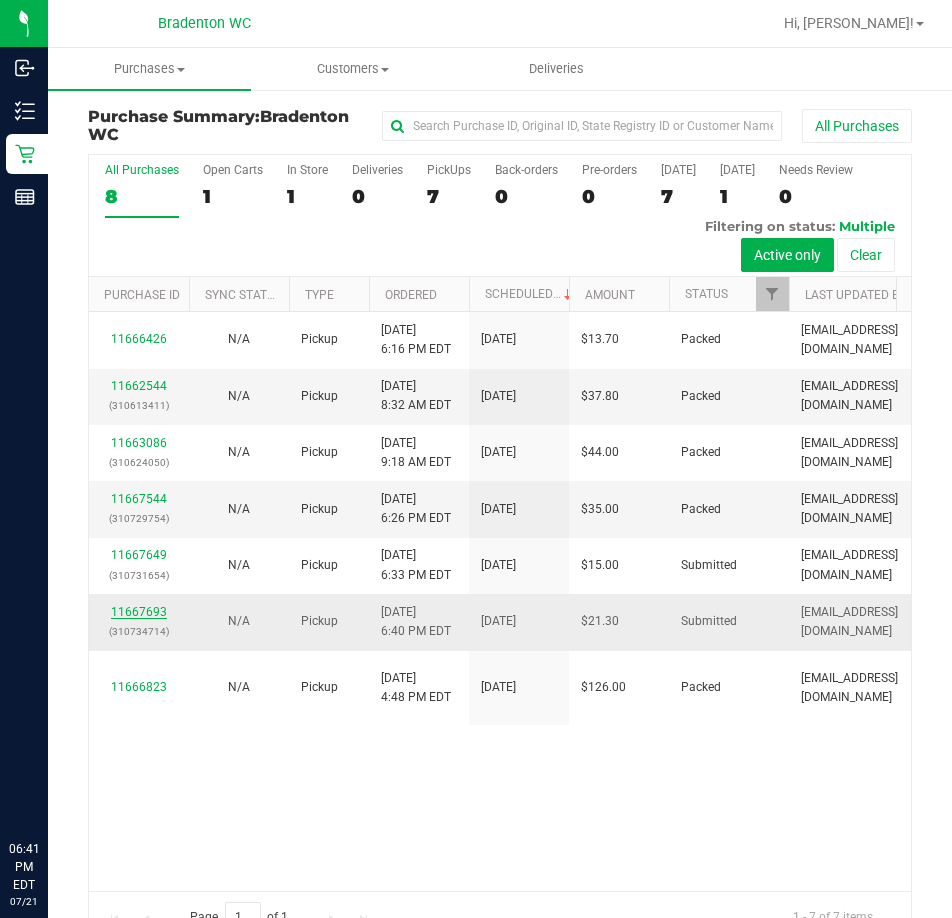 click on "11667693" at bounding box center [139, 612] 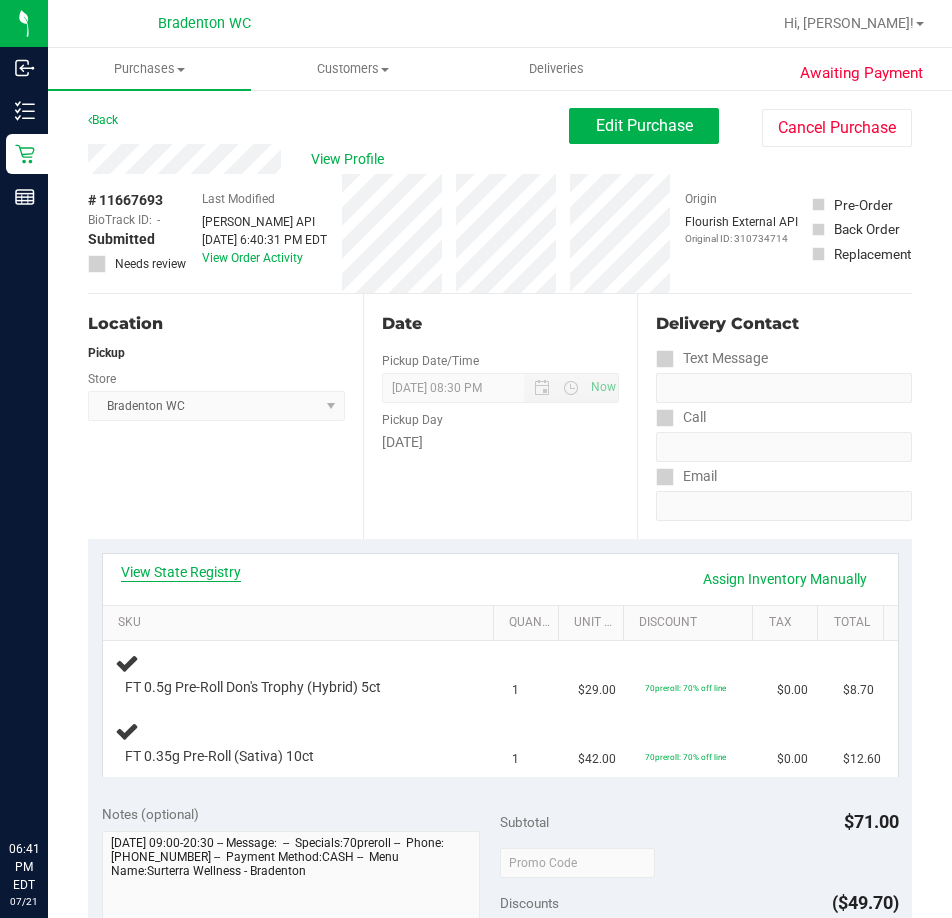 click on "View State Registry" at bounding box center [181, 572] 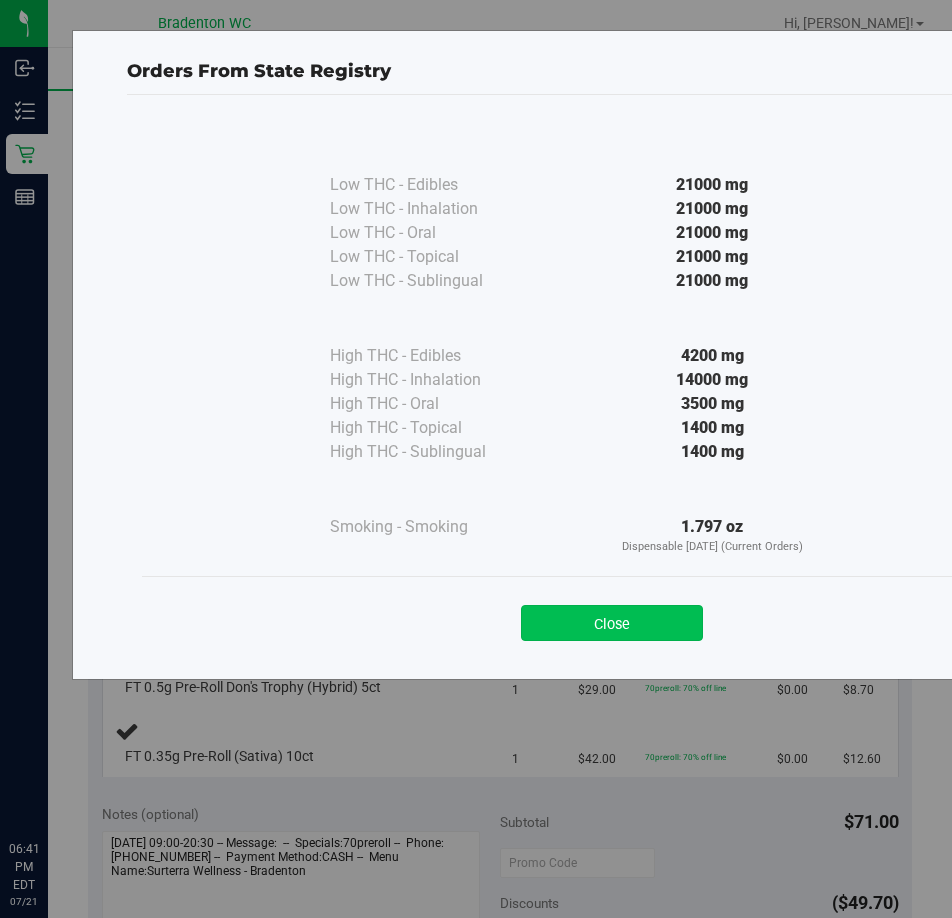 click on "Close" at bounding box center [612, 623] 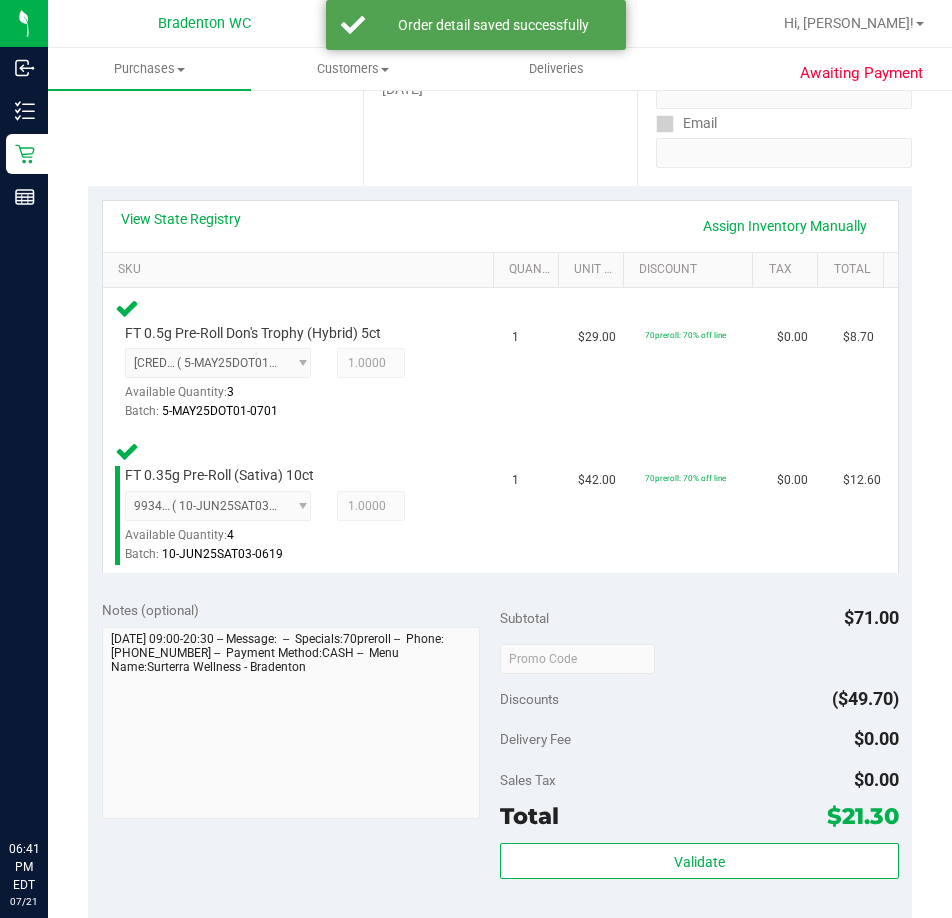 scroll, scrollTop: 400, scrollLeft: 0, axis: vertical 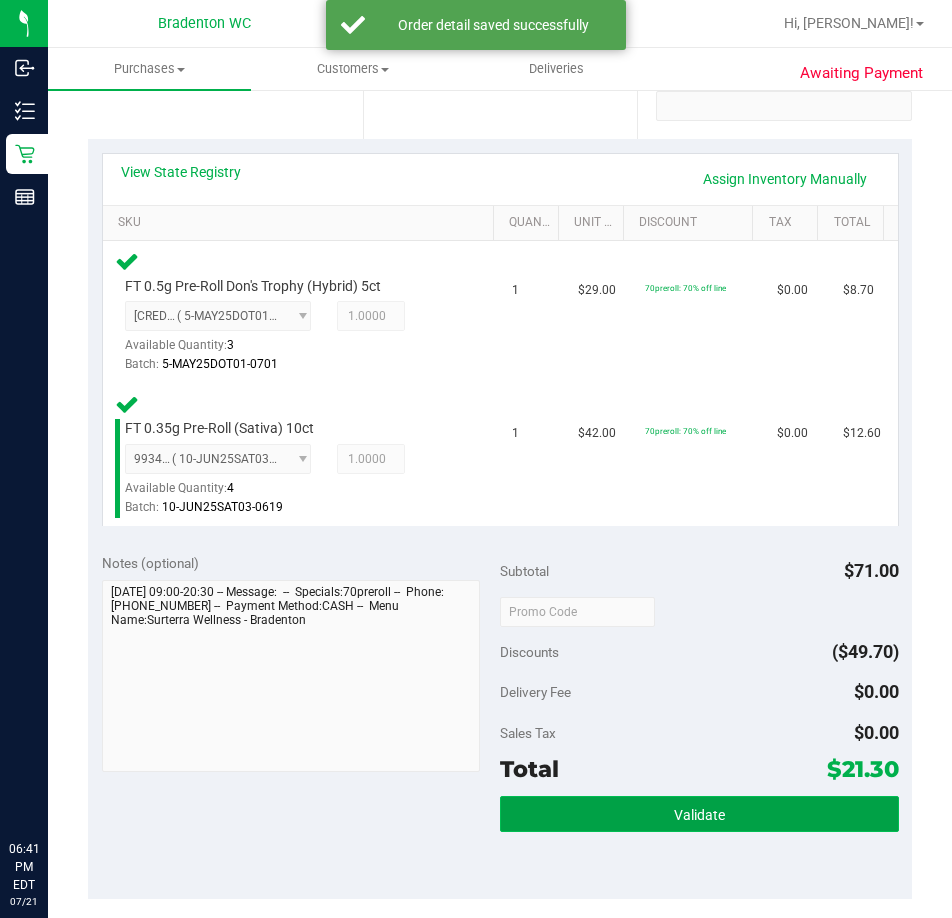 click on "Validate" at bounding box center [699, 814] 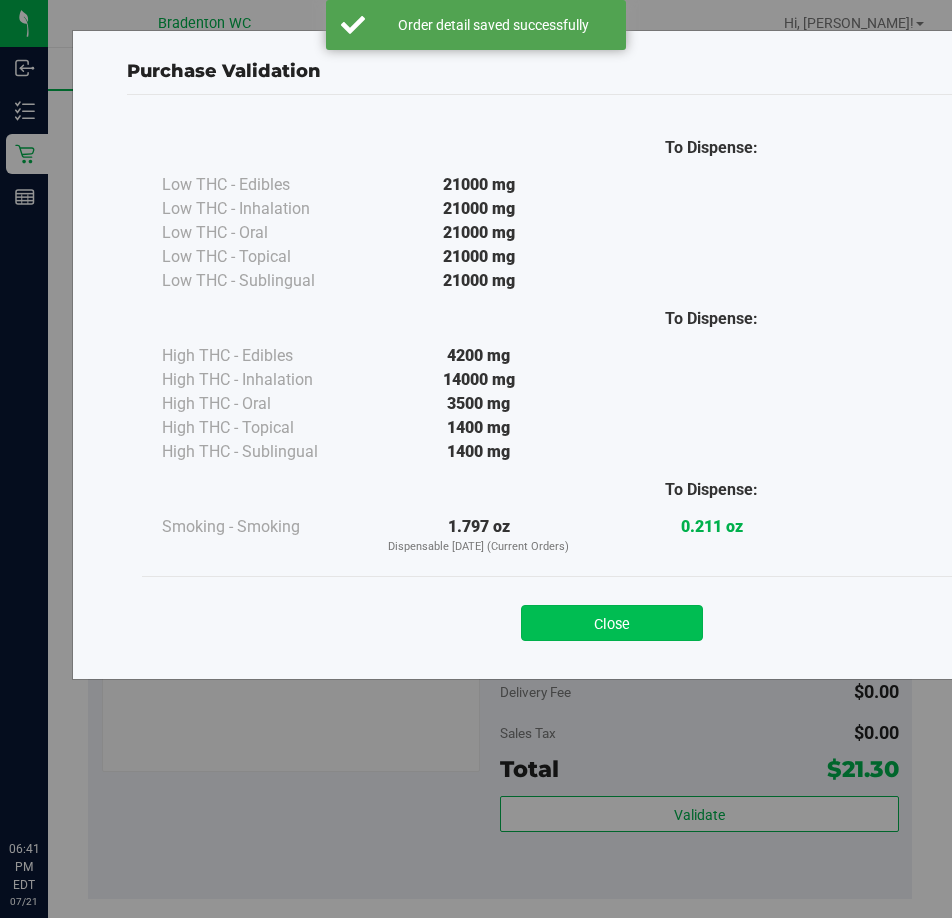 click on "Close" at bounding box center (612, 623) 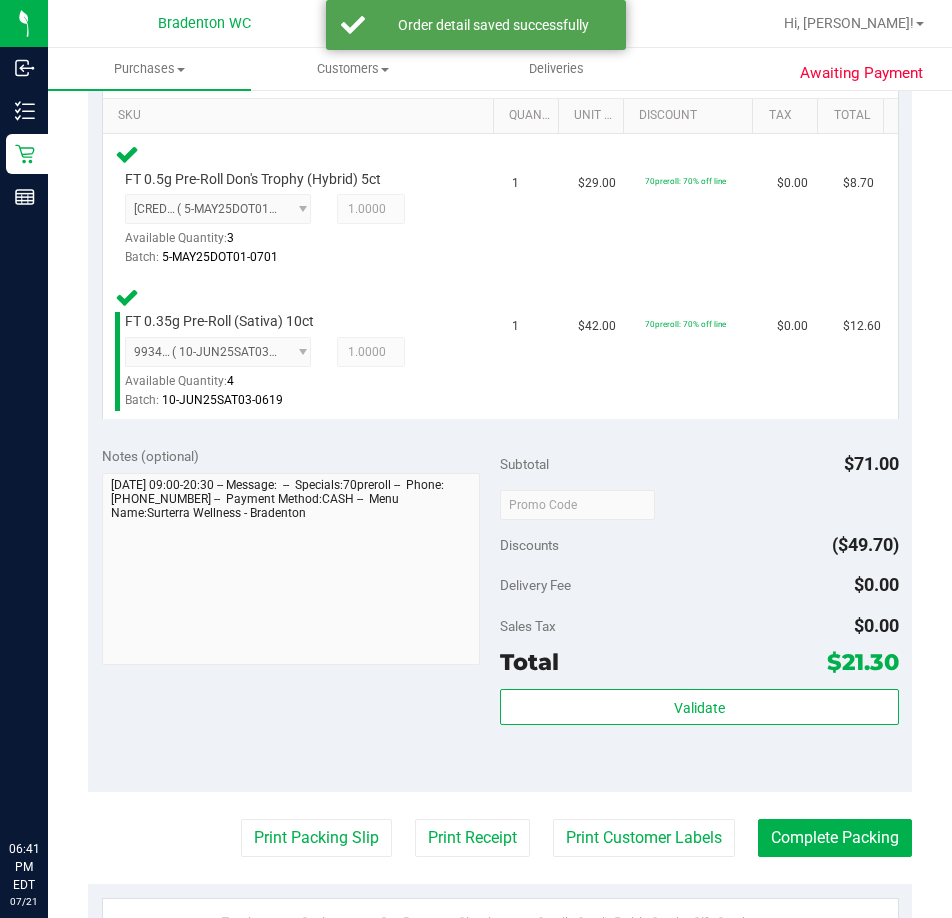 scroll, scrollTop: 700, scrollLeft: 0, axis: vertical 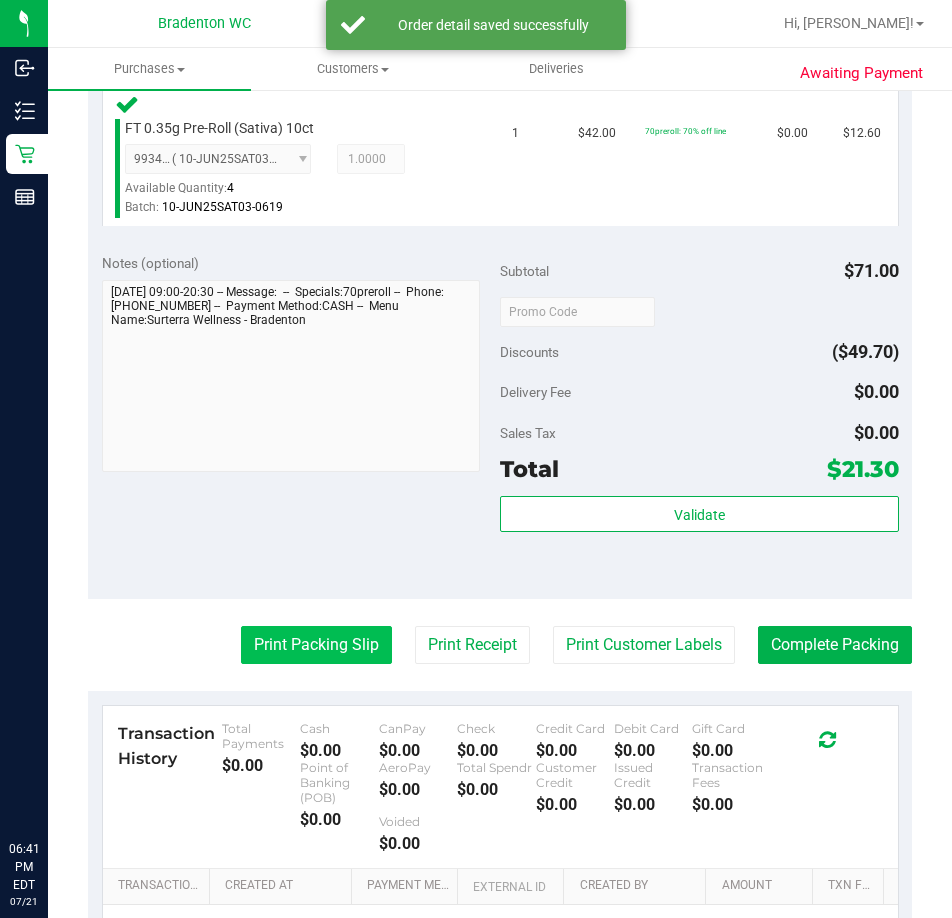 click on "Print Packing Slip" at bounding box center (316, 645) 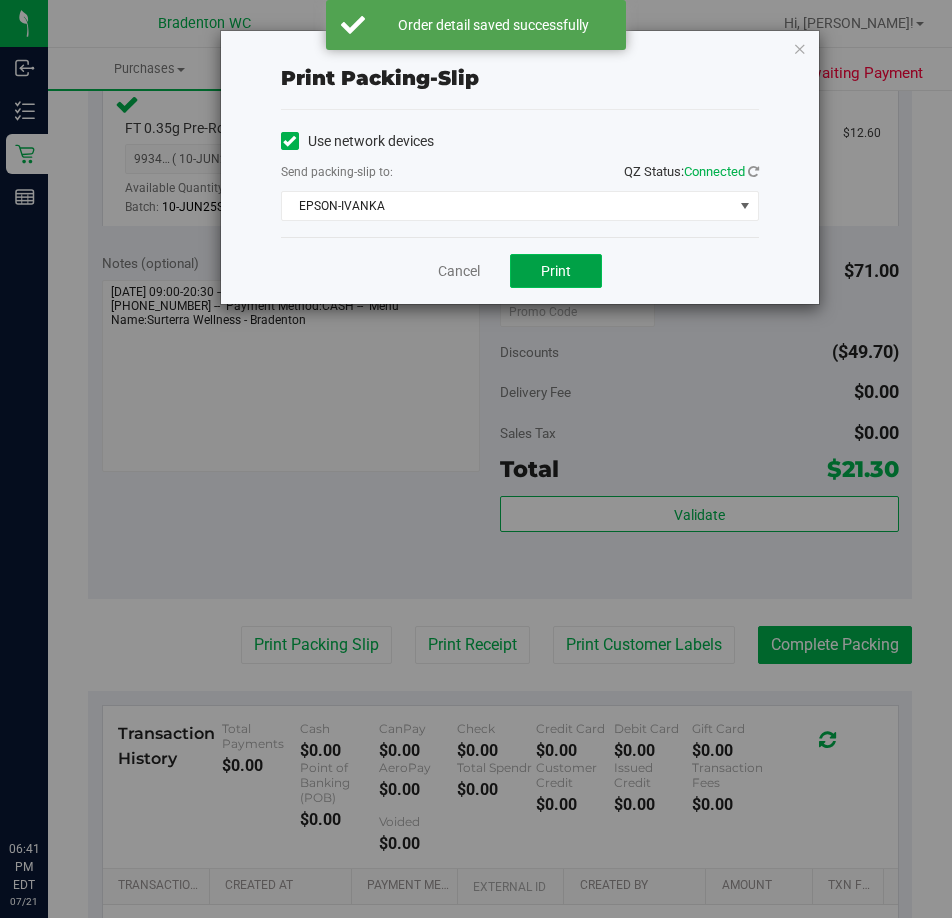 click on "Print" at bounding box center [556, 271] 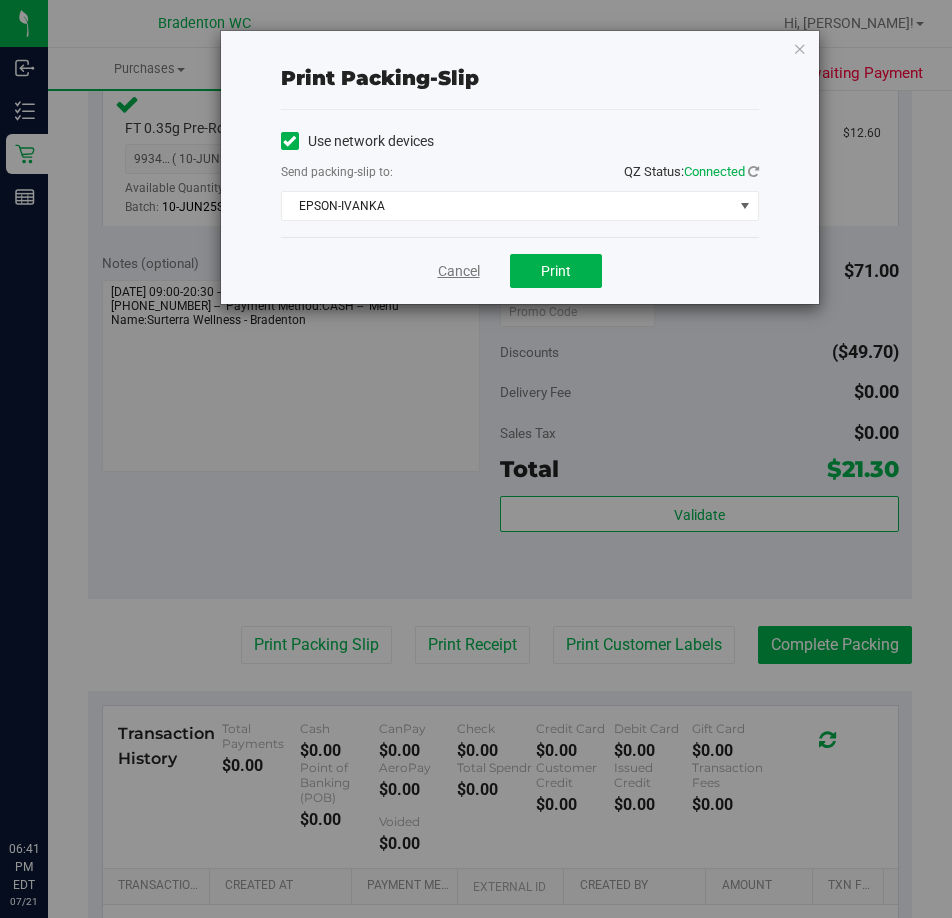 click on "Cancel" at bounding box center [459, 271] 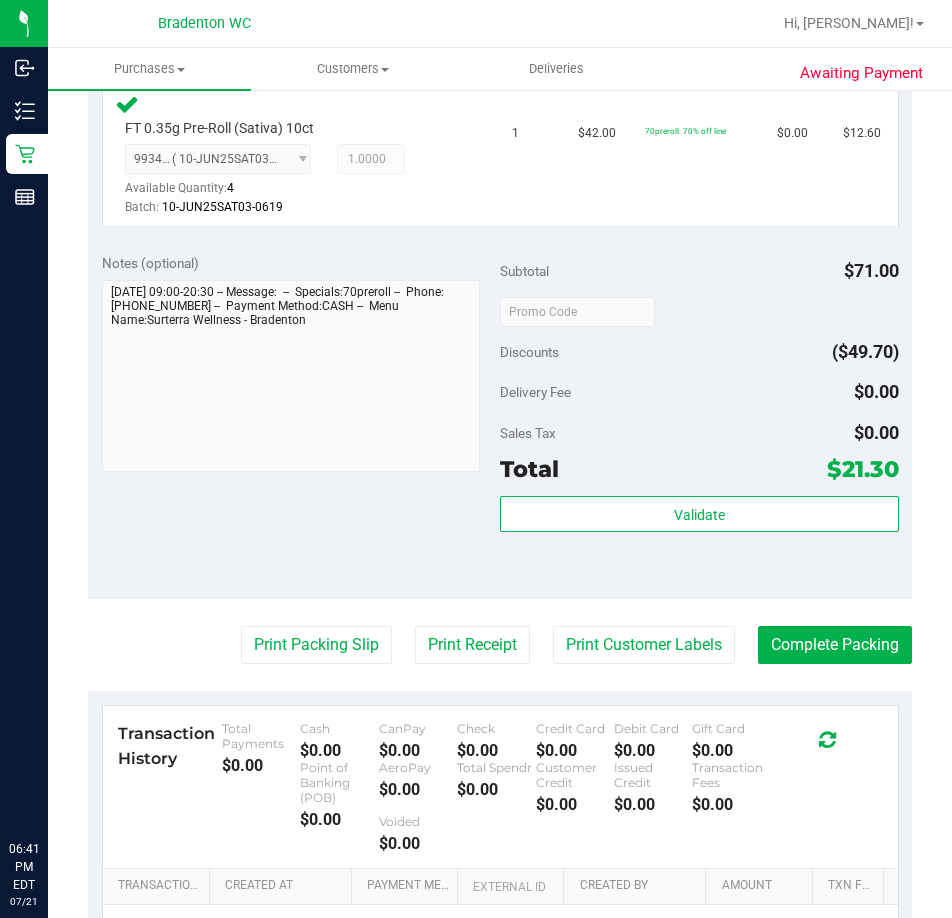 click on "Back
Edit Purchase
Cancel Purchase
View Profile
# 11667693
BioTrack ID:
-
Submitted
Needs review
Last Modified
Jane API
Jul 21, 2025 6:40:31 PM EDT" at bounding box center [500, 263] 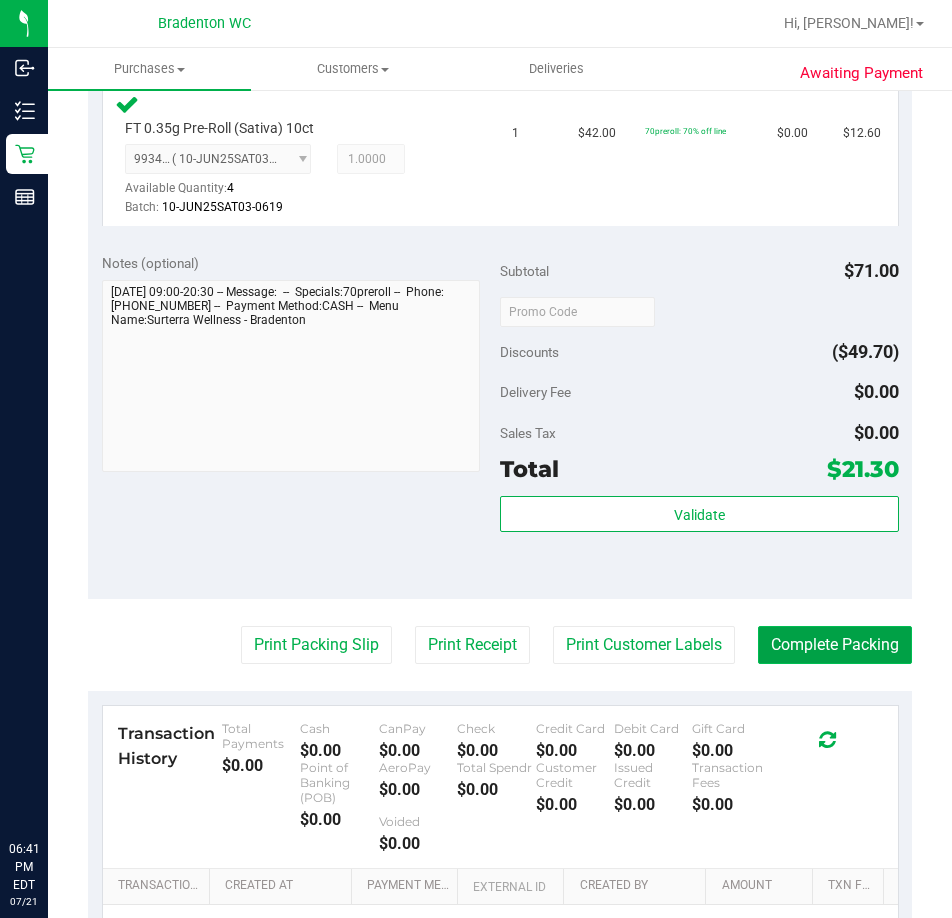 click on "Complete Packing" at bounding box center (835, 645) 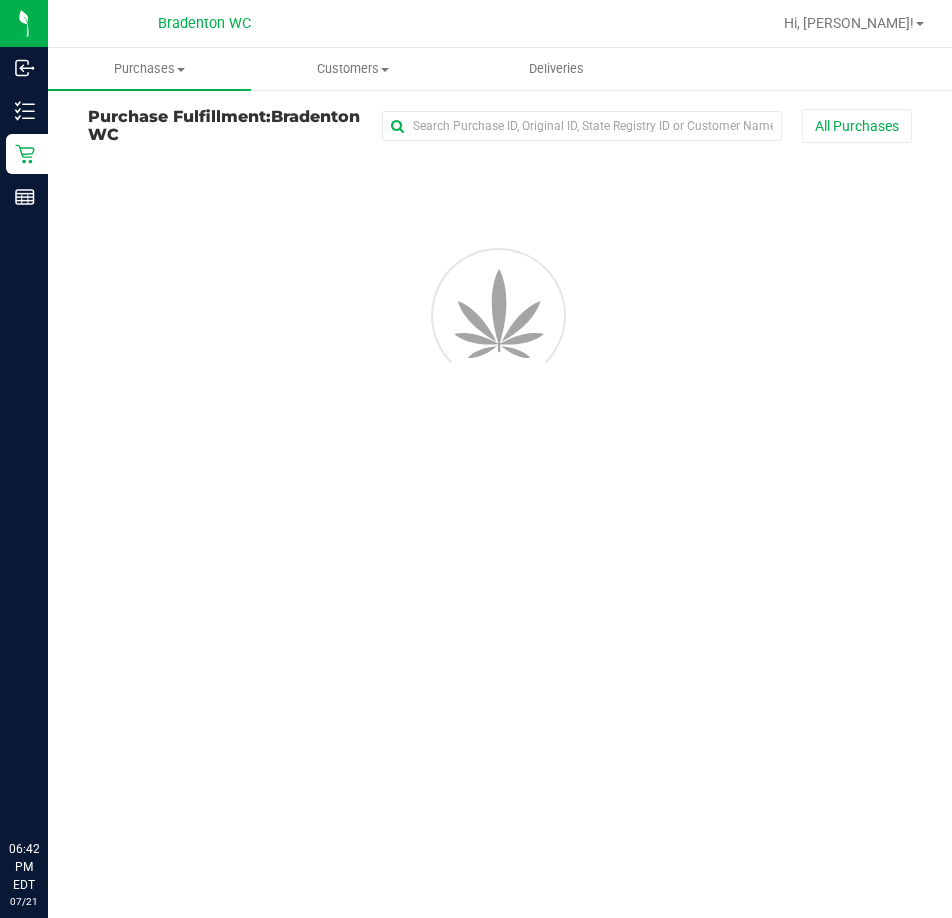 scroll, scrollTop: 0, scrollLeft: 0, axis: both 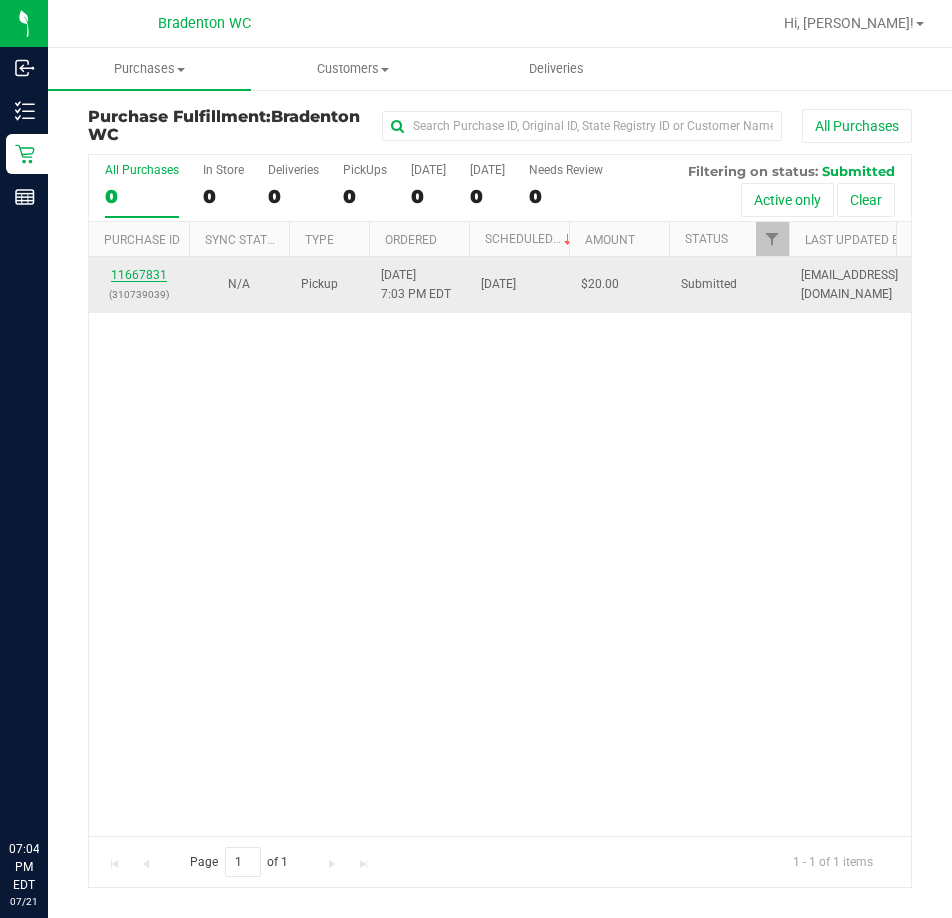 click on "11667831" at bounding box center (139, 275) 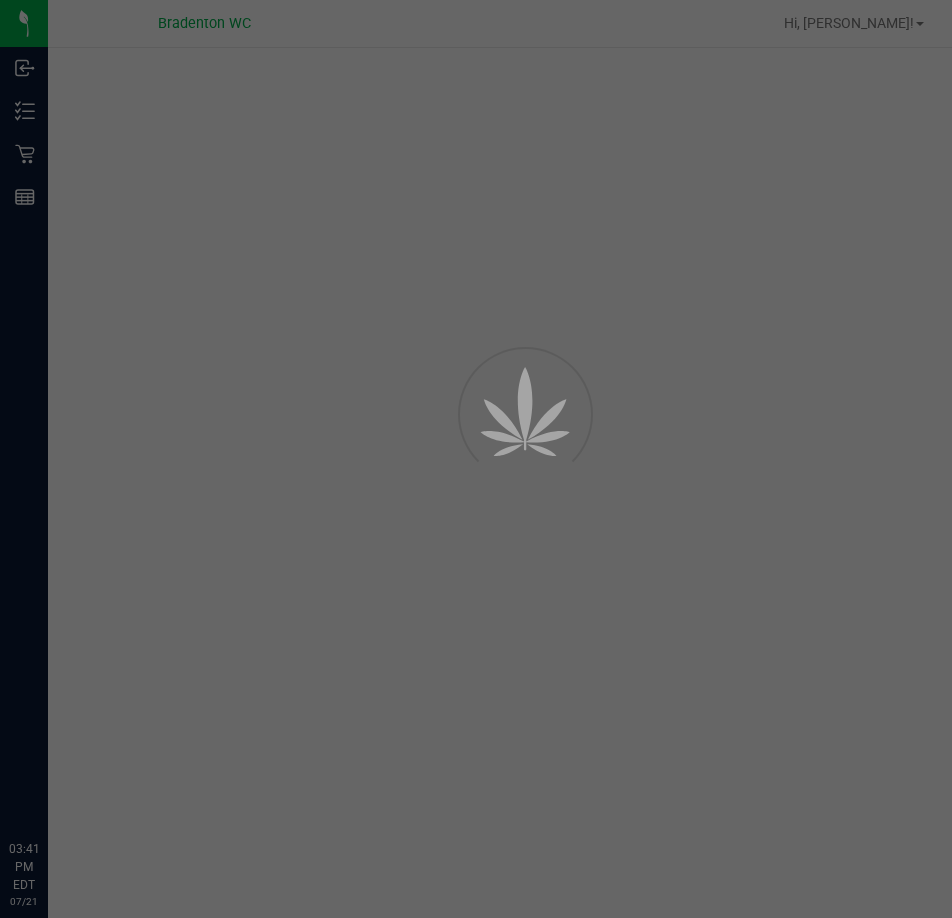 scroll, scrollTop: 0, scrollLeft: 0, axis: both 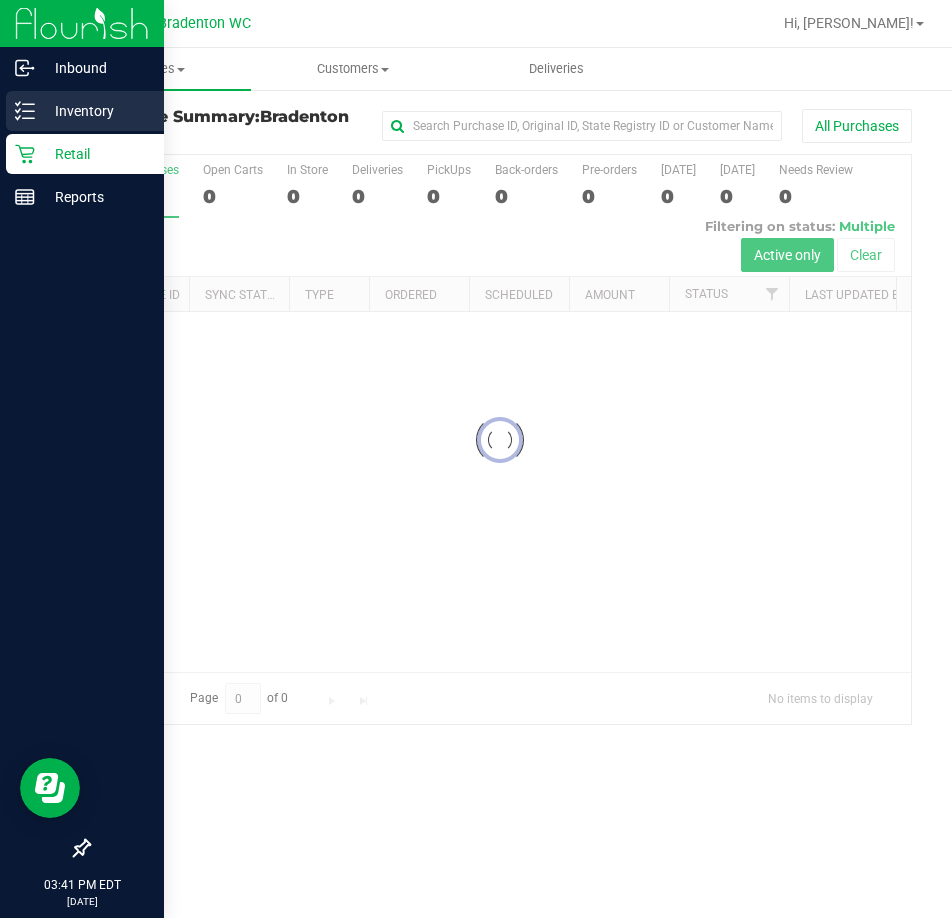 click 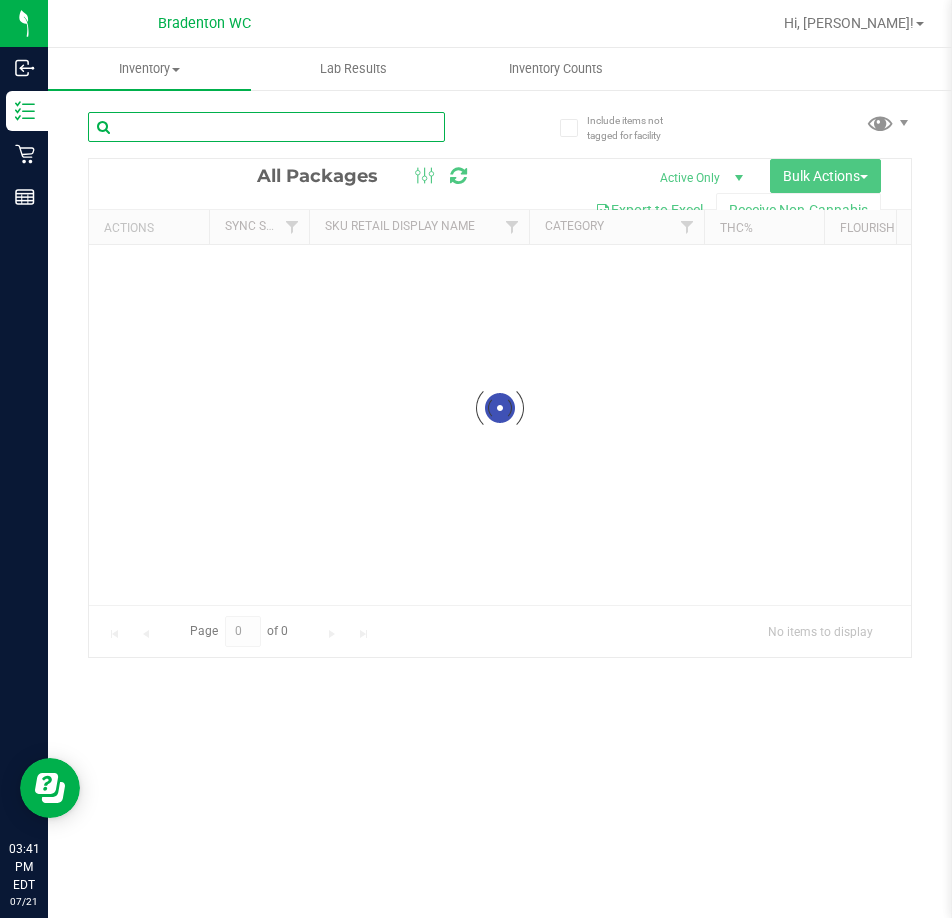 click at bounding box center (266, 127) 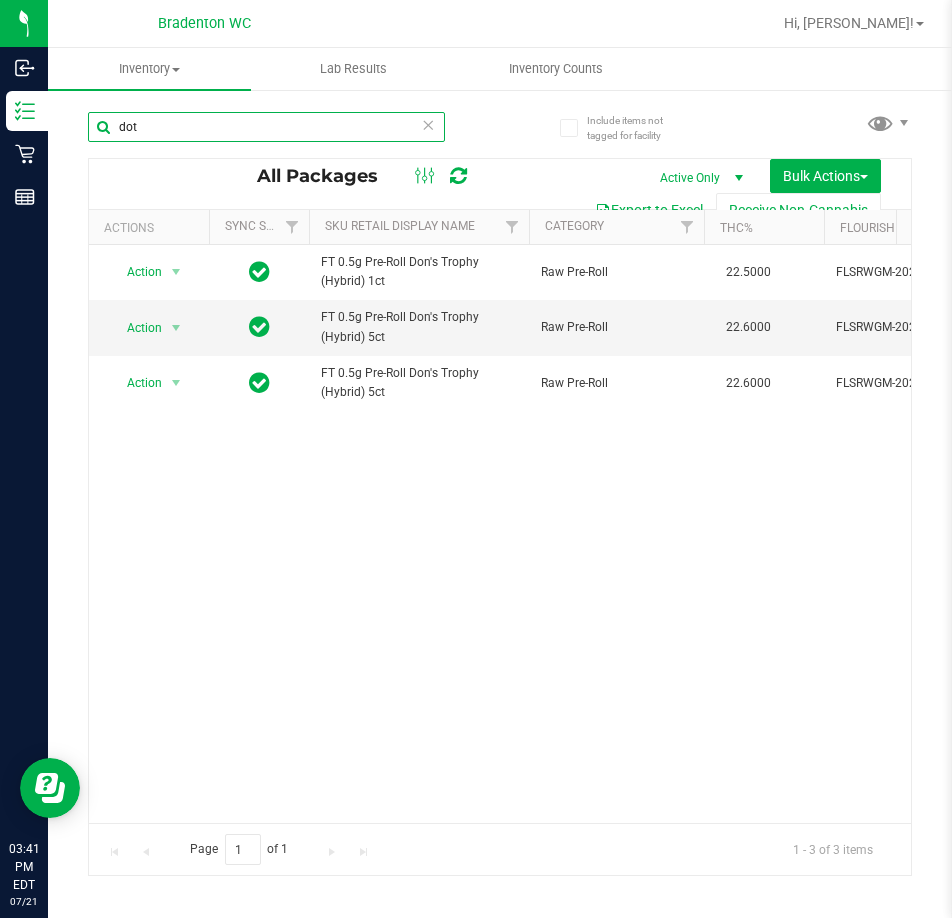 scroll, scrollTop: 0, scrollLeft: 238, axis: horizontal 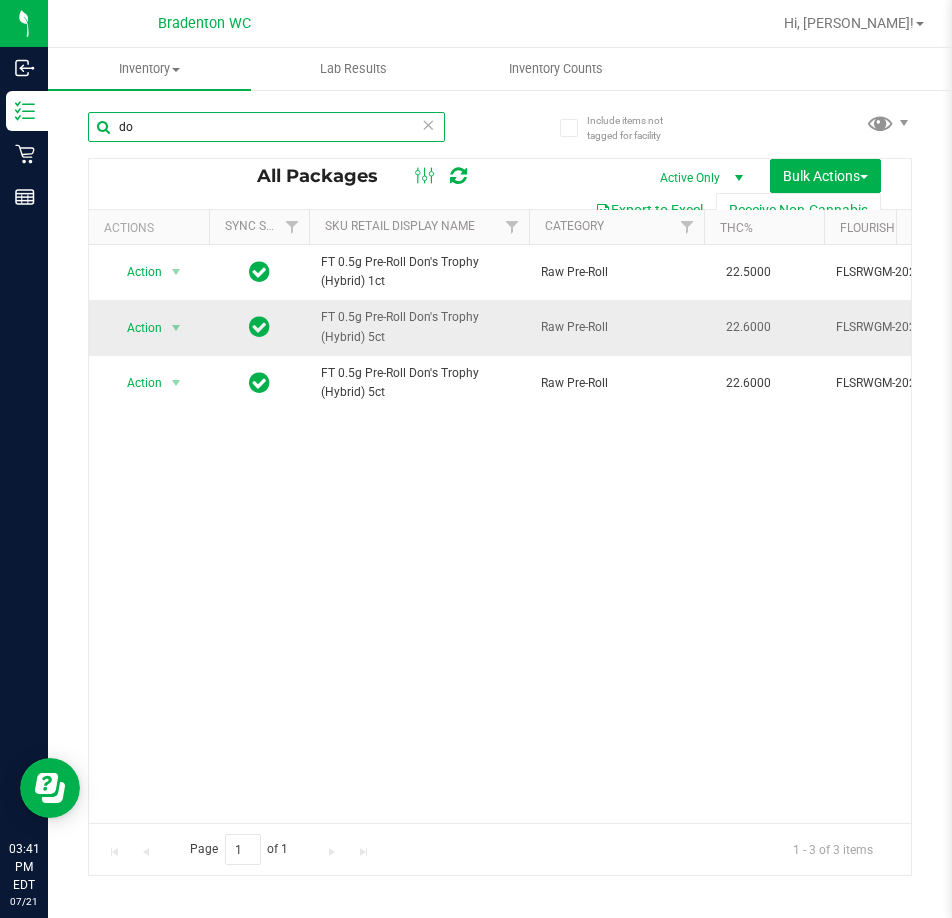 type on "d" 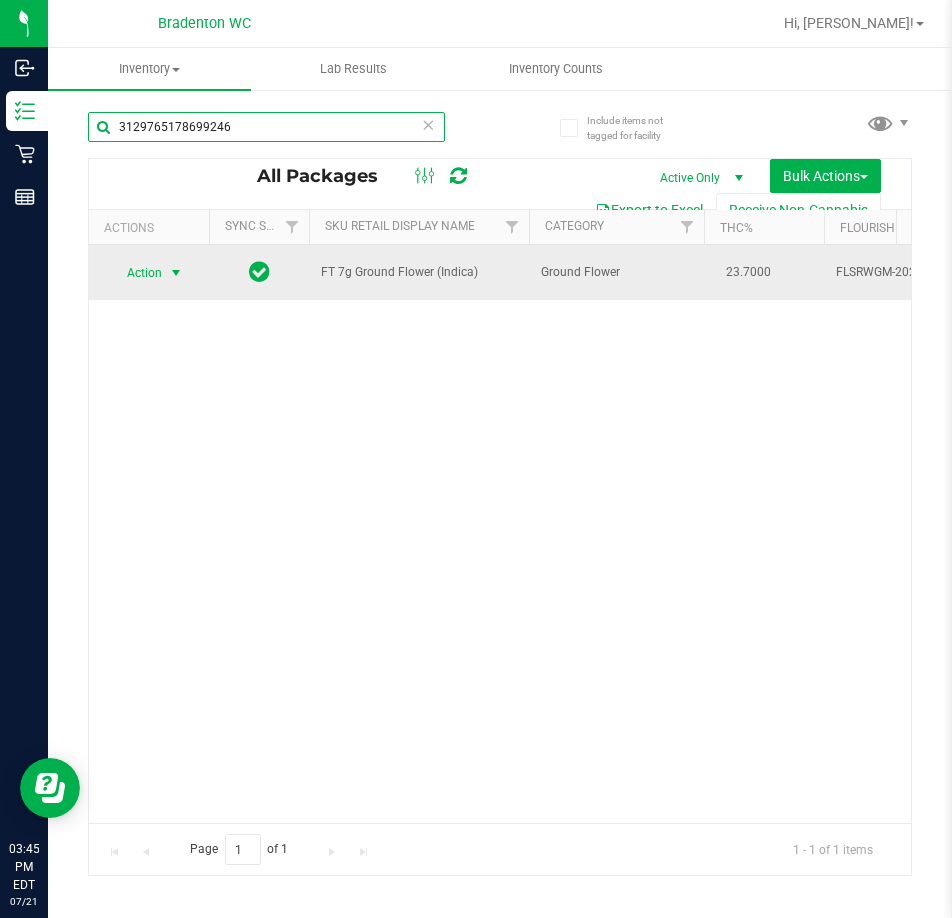 type on "3129765178699246" 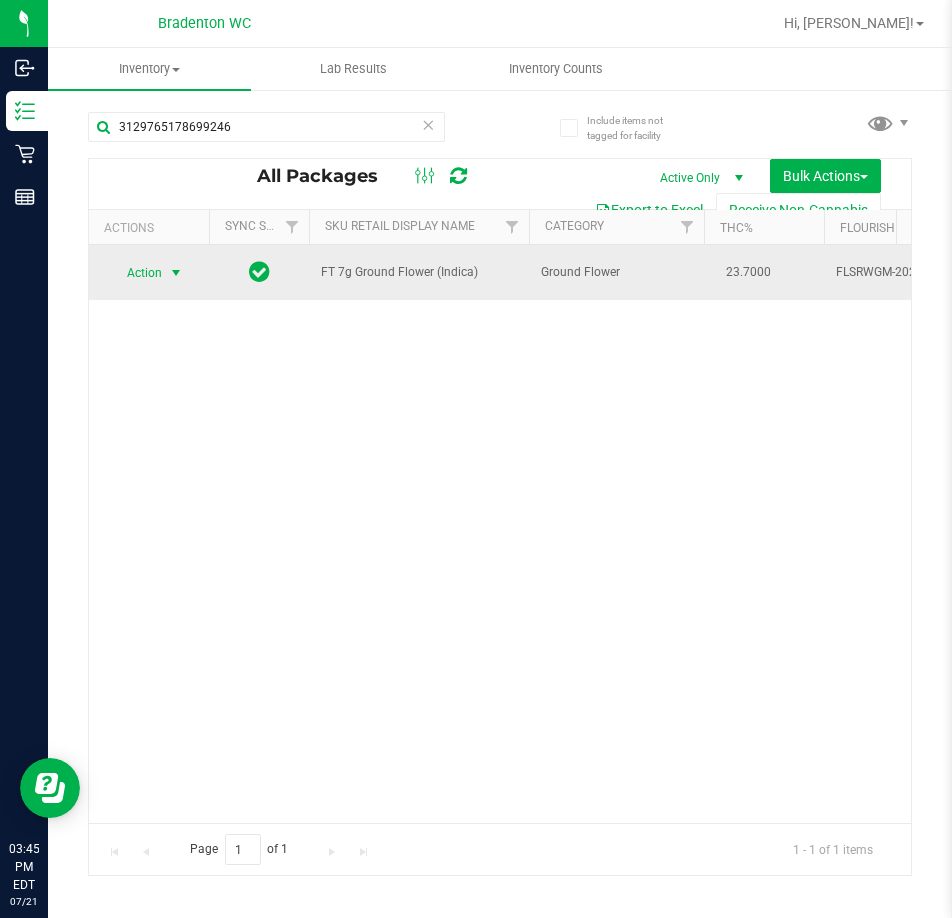 click on "Action" at bounding box center (136, 273) 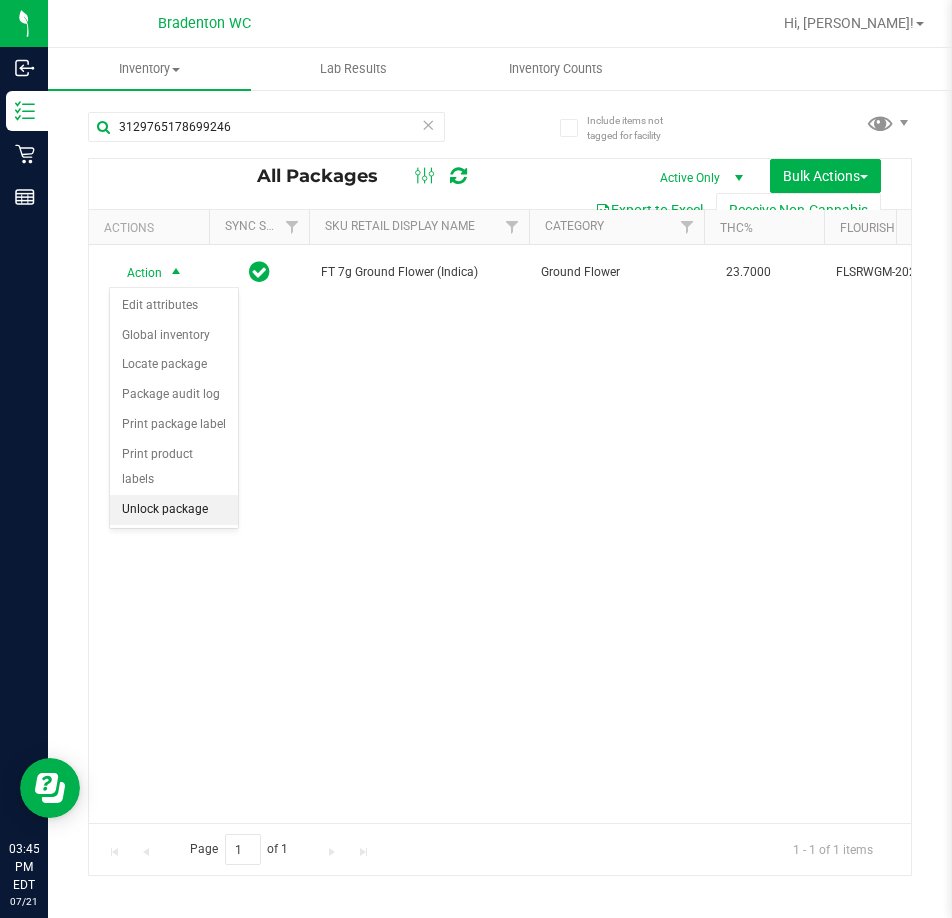 click on "Unlock package" at bounding box center (174, 510) 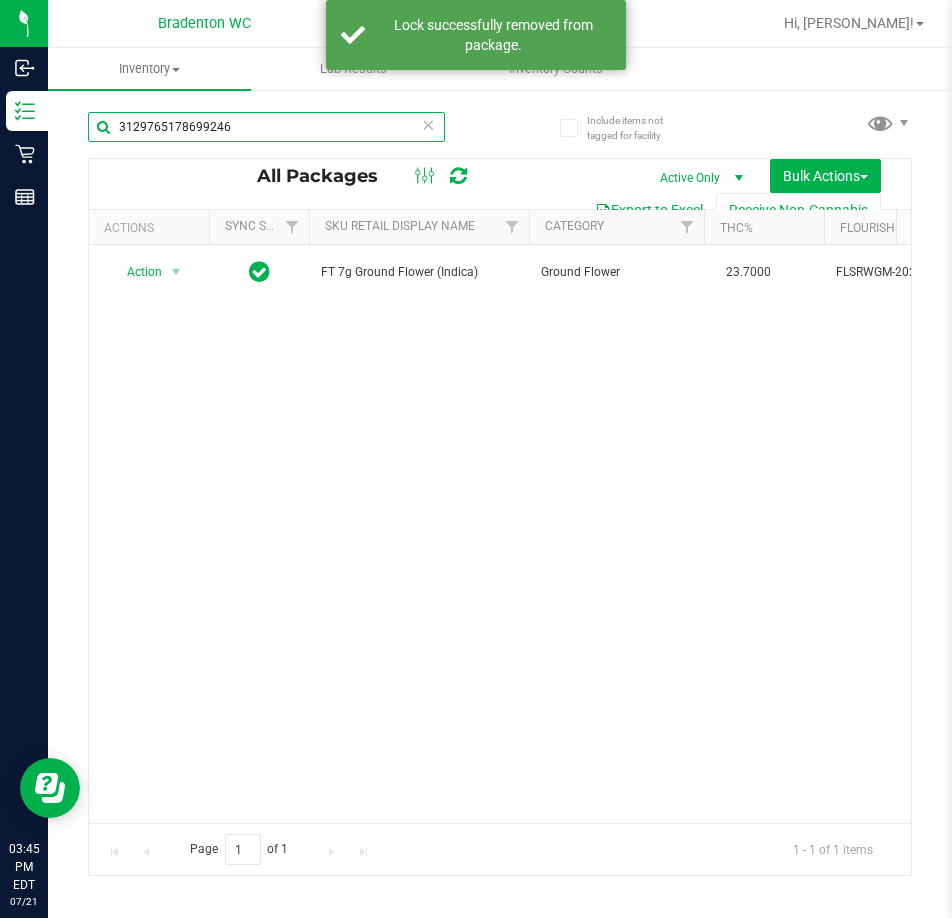 drag, startPoint x: 246, startPoint y: 133, endPoint x: -64, endPoint y: 137, distance: 310.02582 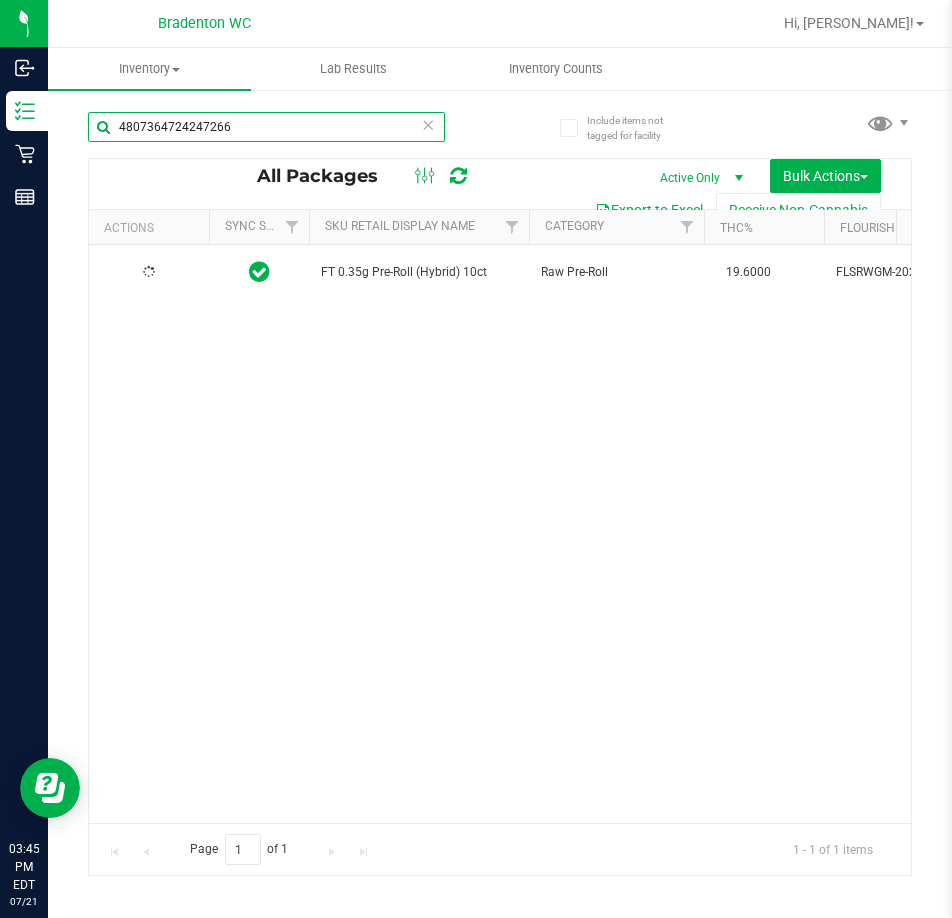 type on "4807364724247266" 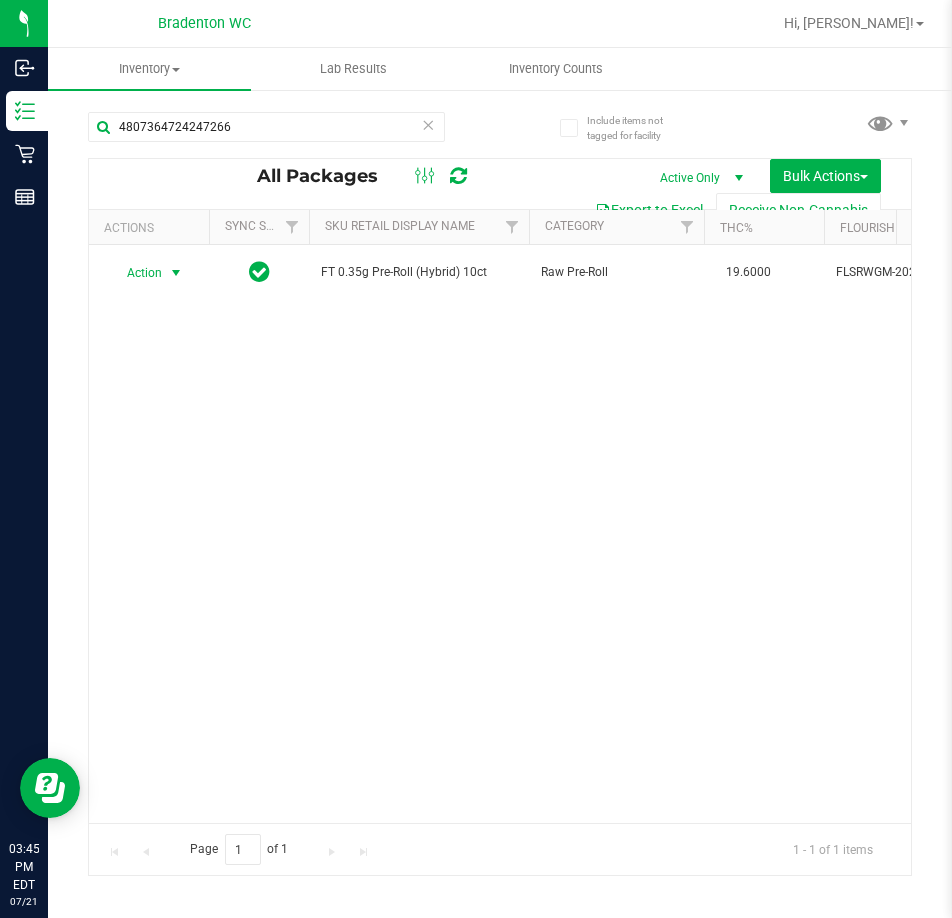 click on "Action" at bounding box center (136, 273) 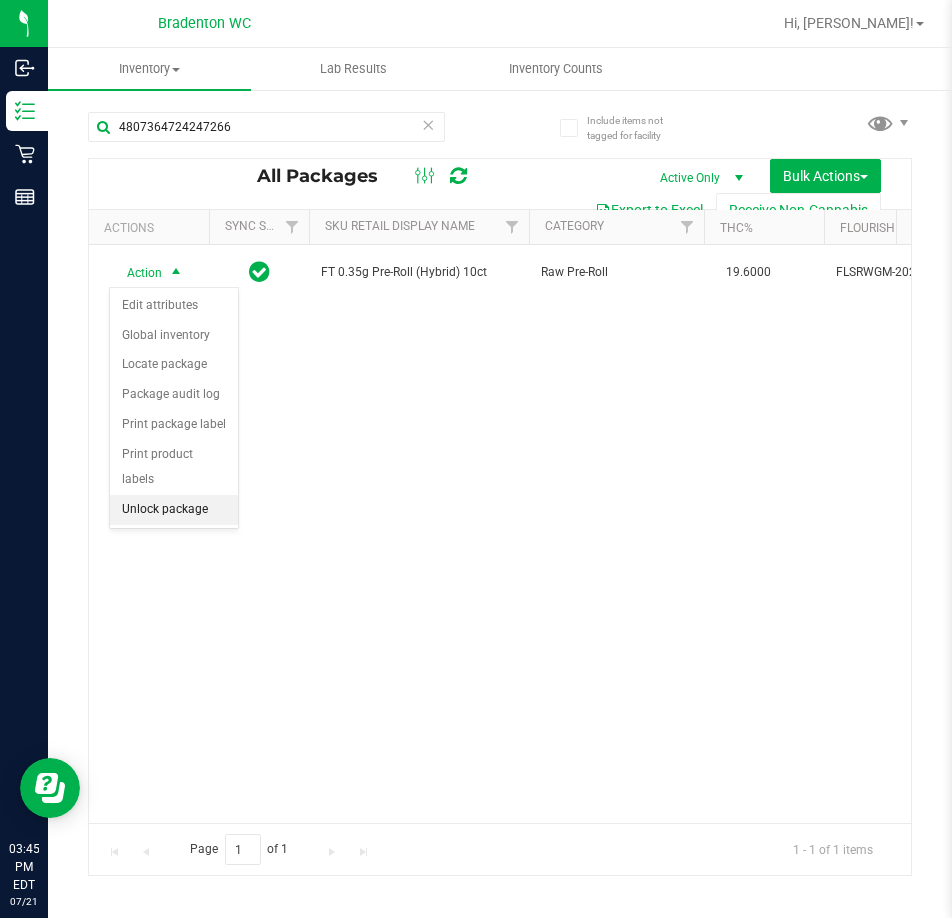 click on "Unlock package" at bounding box center [174, 510] 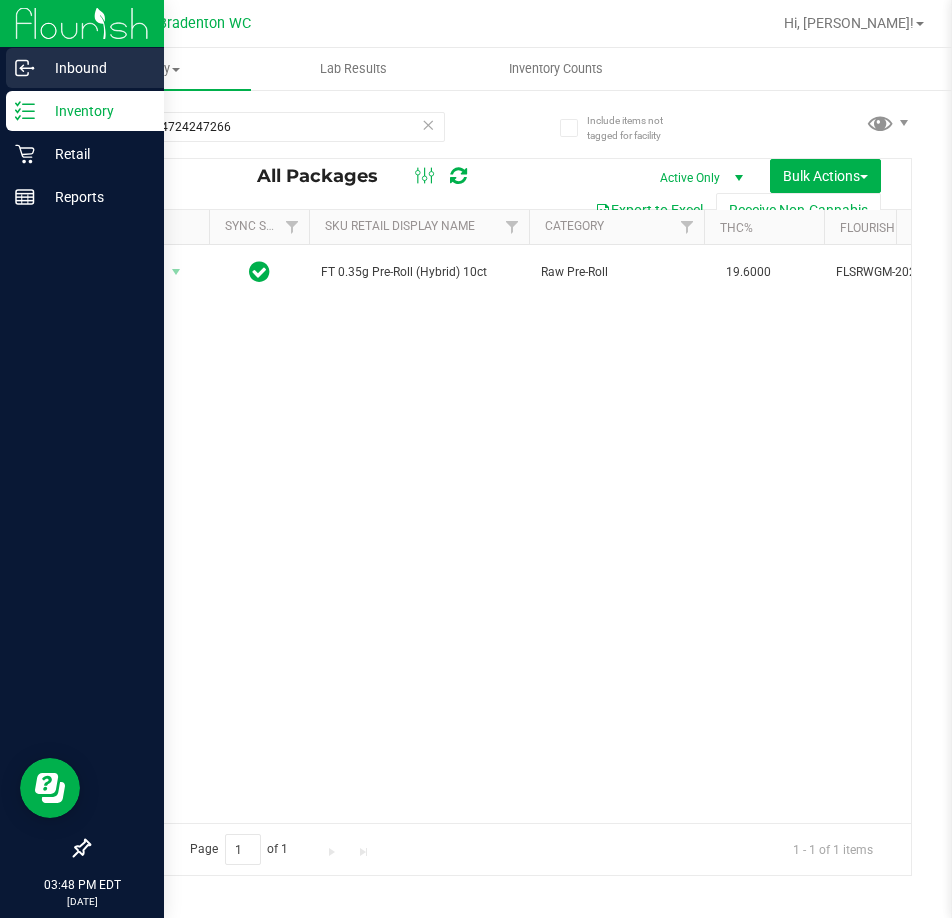 click on "Inbound" at bounding box center [85, 68] 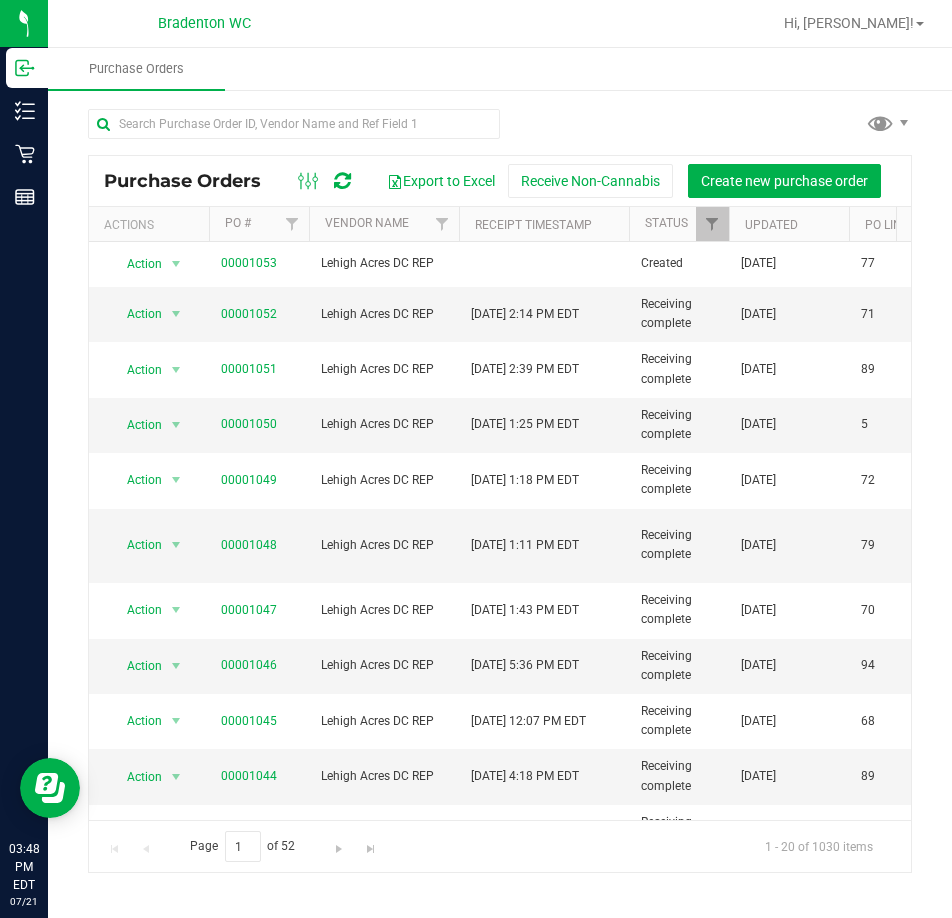 click at bounding box center [564, 23] 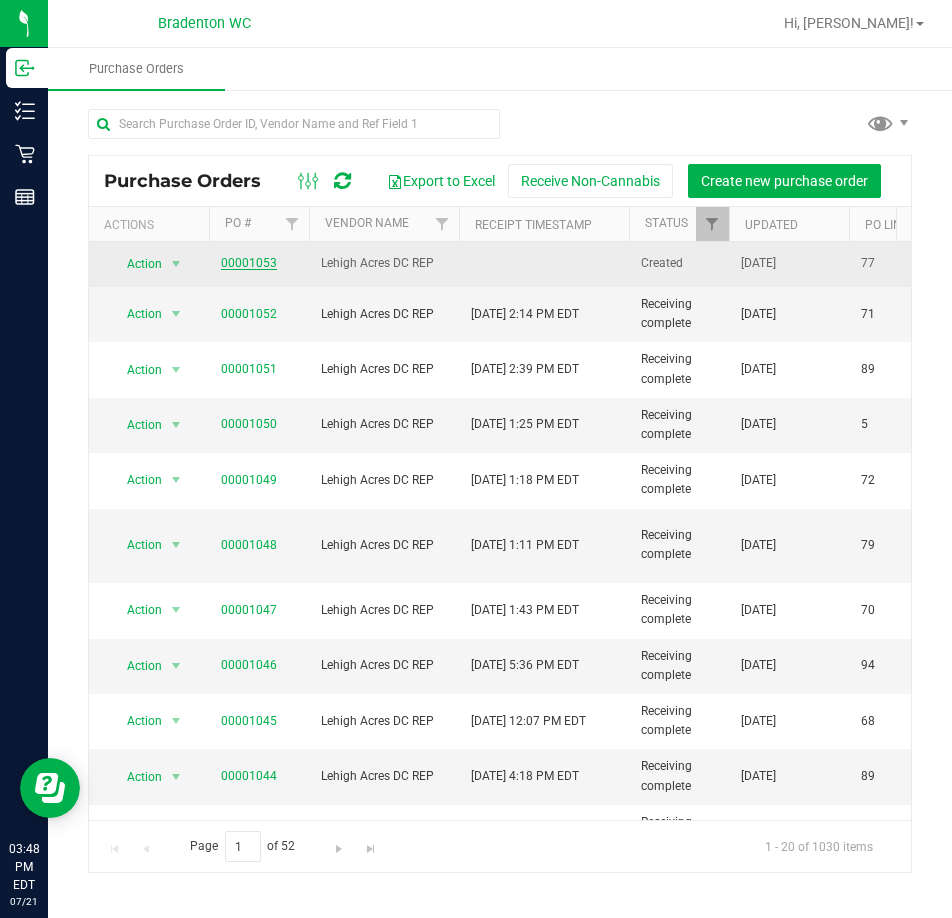 click on "00001053" at bounding box center [249, 263] 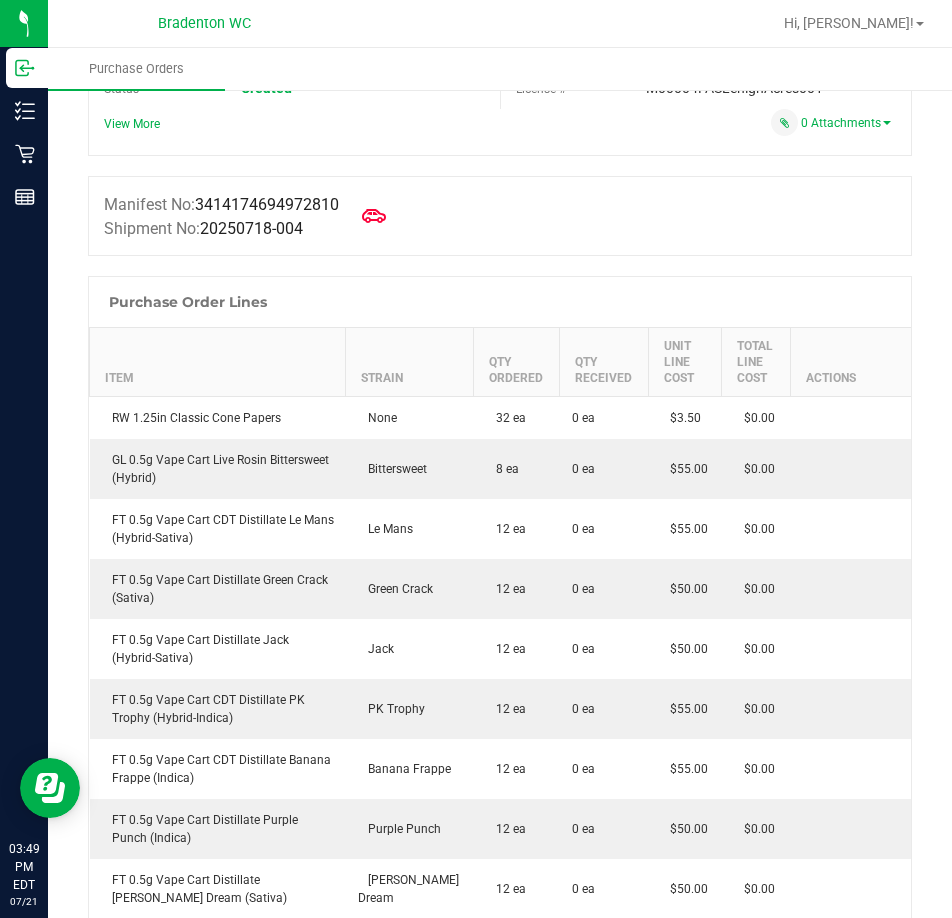 scroll, scrollTop: 134, scrollLeft: 0, axis: vertical 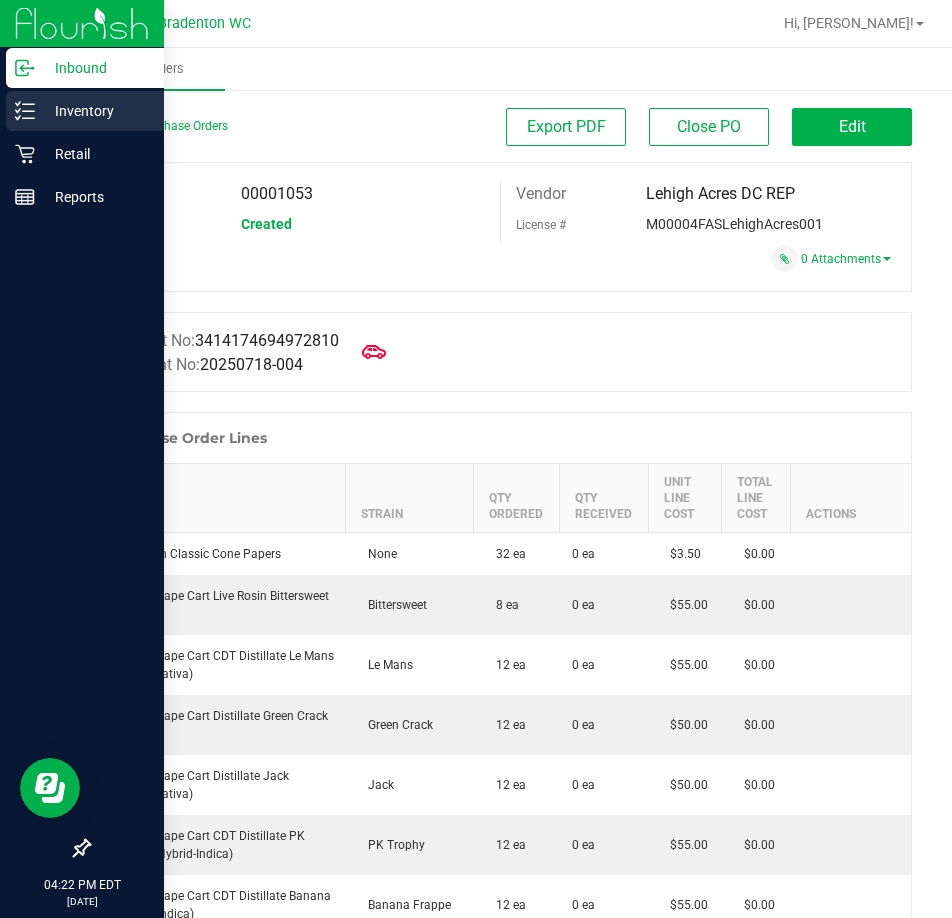 click on "Inventory" at bounding box center [95, 111] 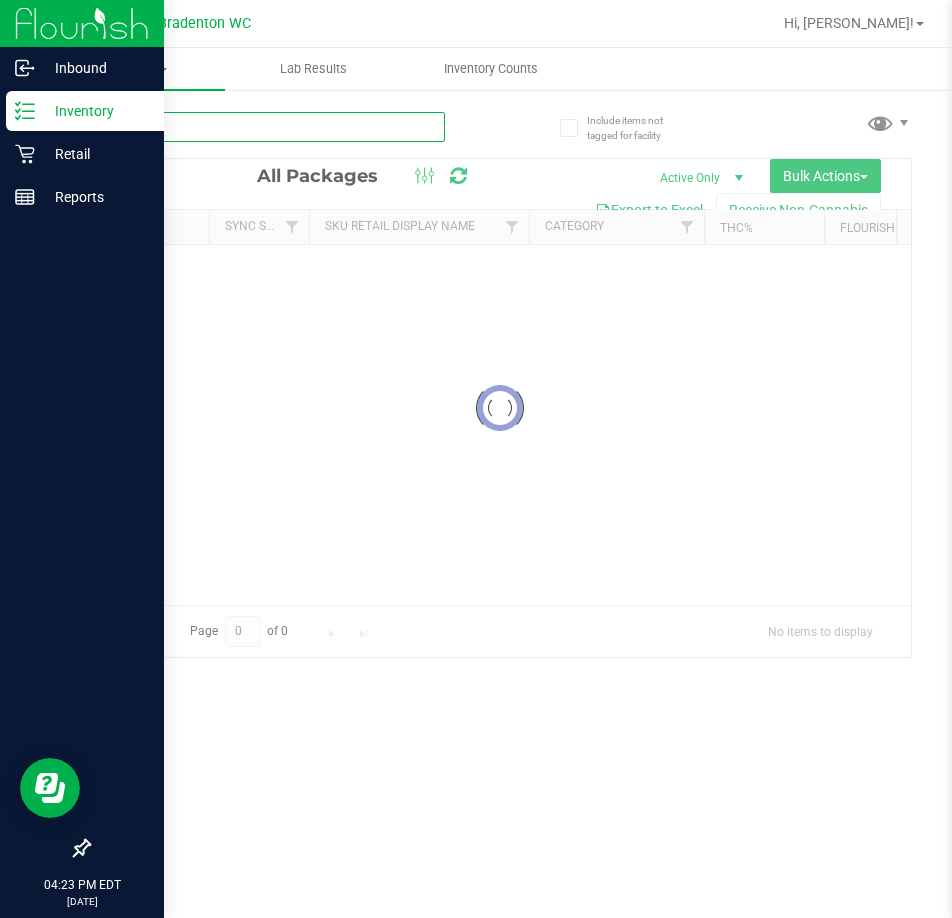 click at bounding box center [266, 127] 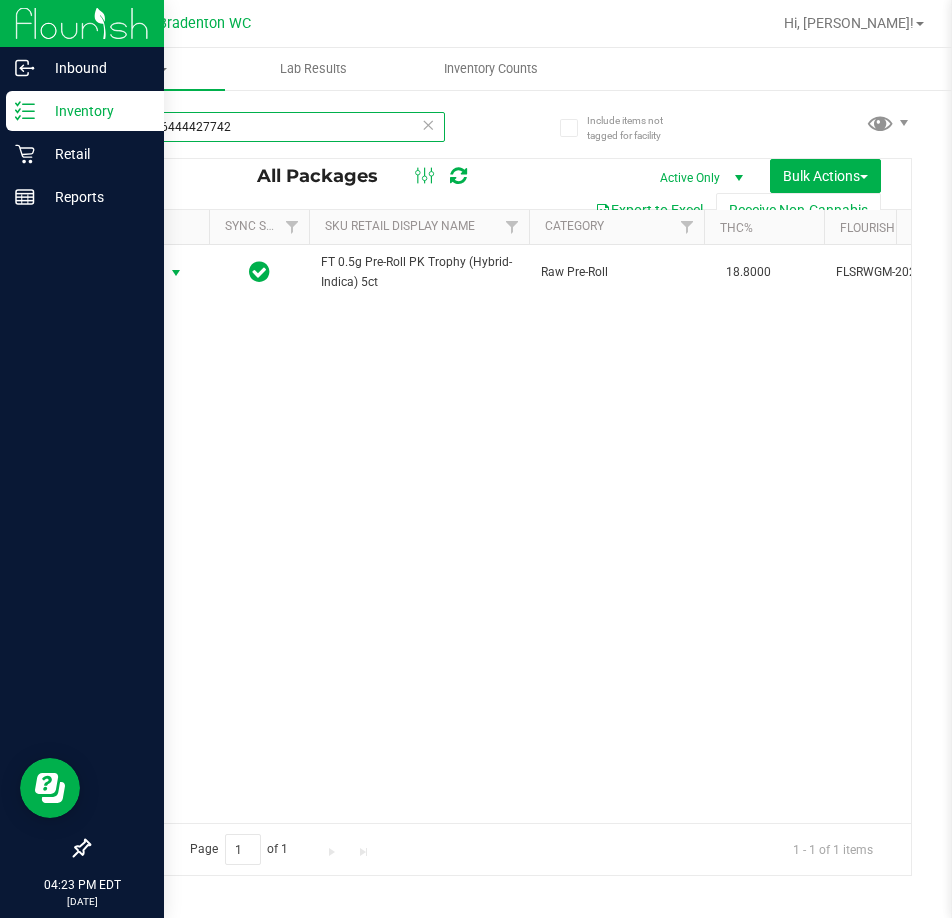 type on "8004496444427742" 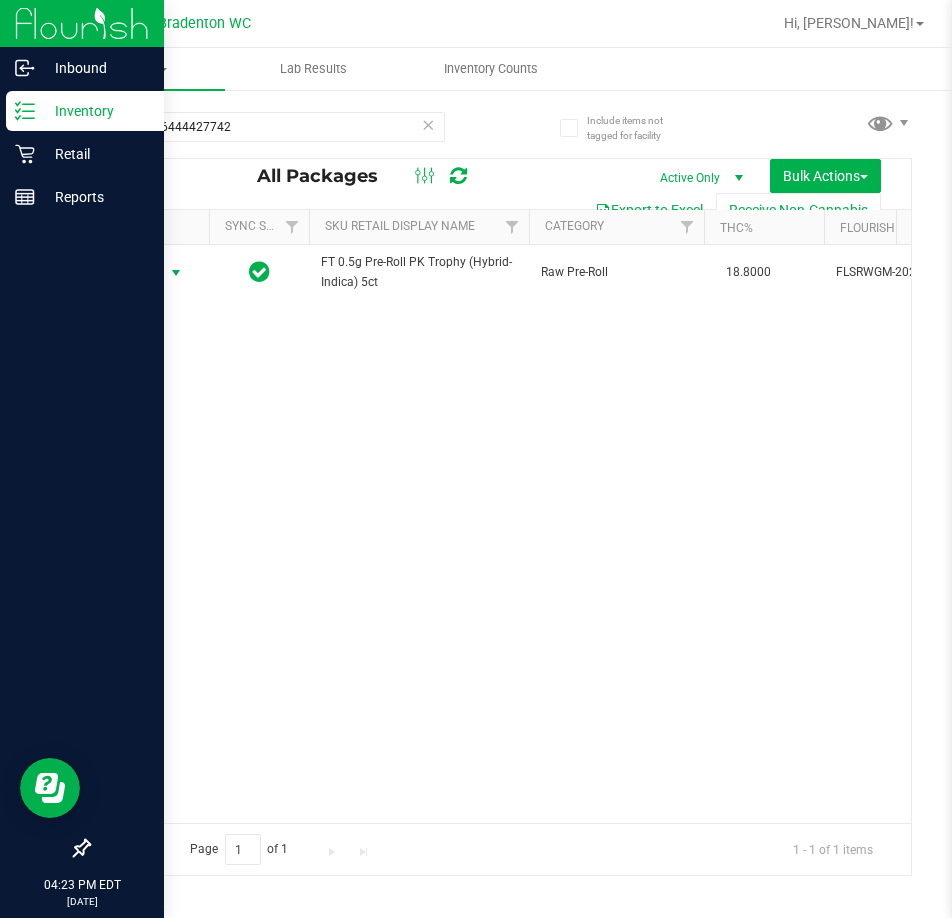 click on "Action" at bounding box center (136, 273) 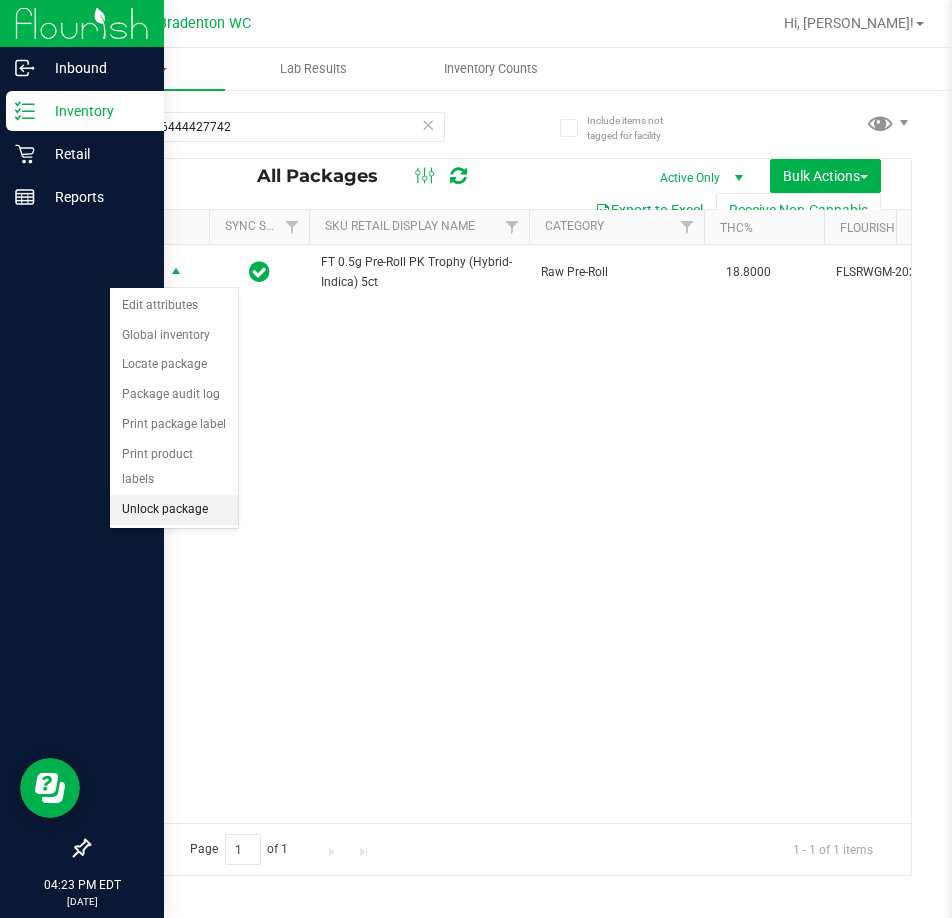 click on "Unlock package" at bounding box center [174, 510] 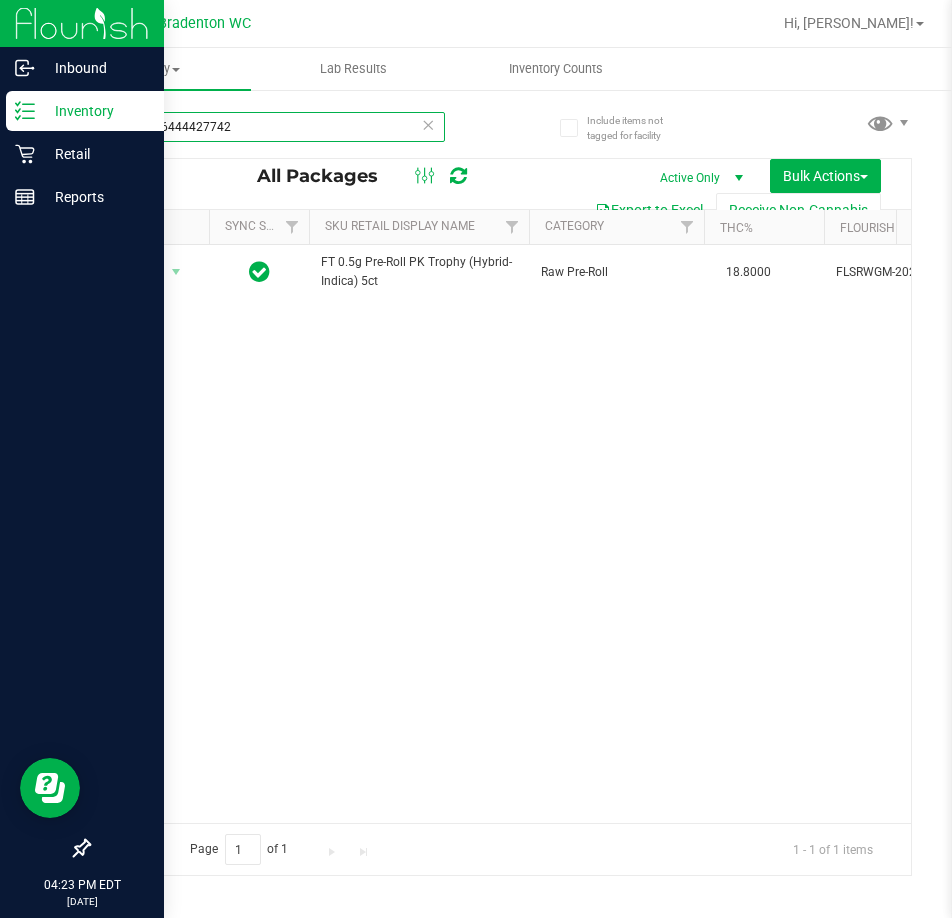 drag, startPoint x: 284, startPoint y: 126, endPoint x: -224, endPoint y: 120, distance: 508.03543 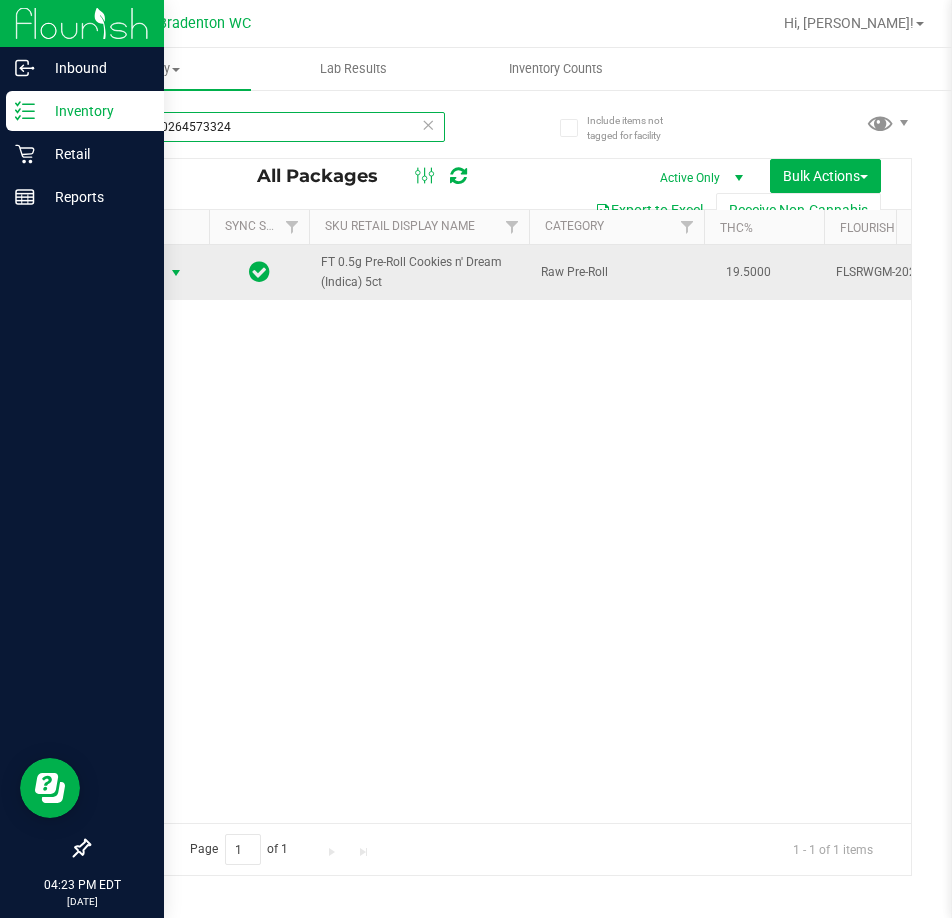 type on "8498840264573324" 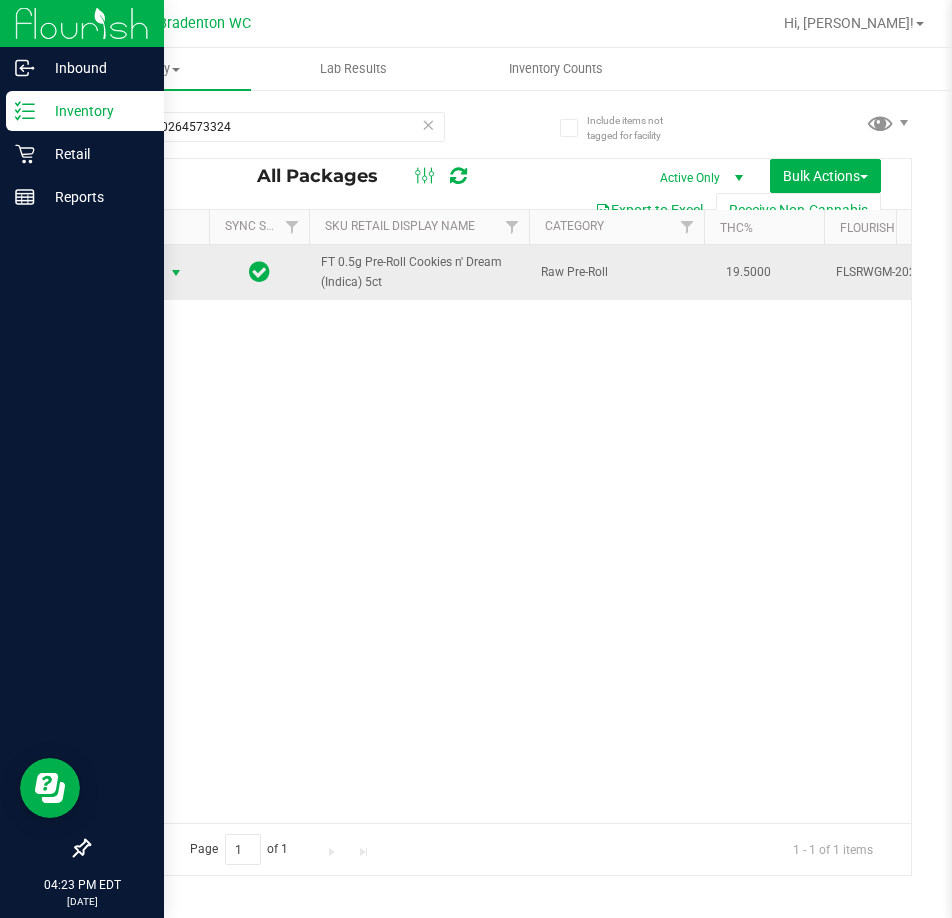 click on "Action" at bounding box center [136, 273] 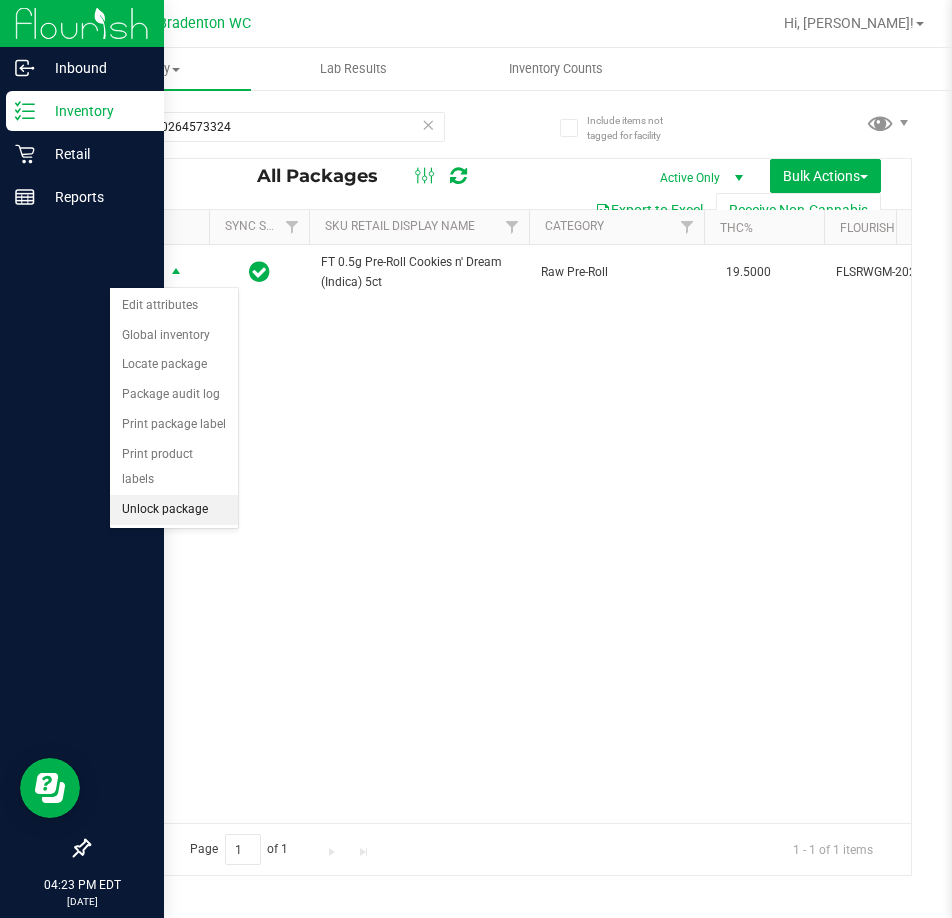 click on "Unlock package" at bounding box center [174, 510] 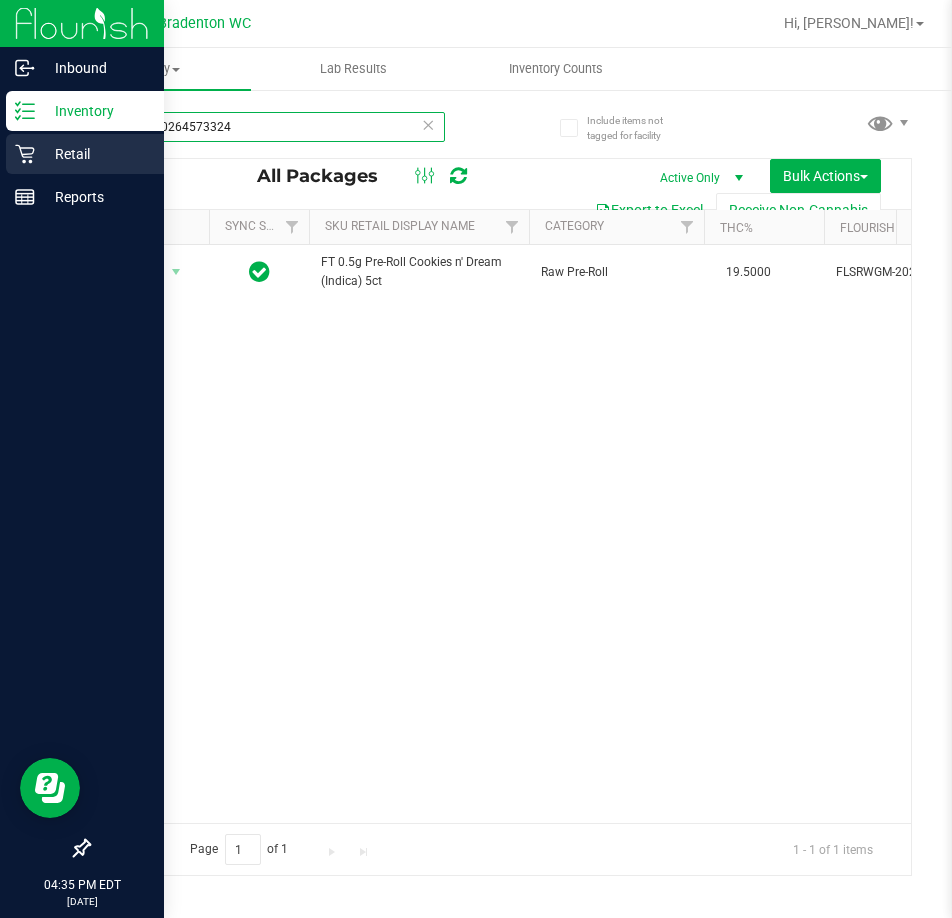 drag, startPoint x: 180, startPoint y: 132, endPoint x: 22, endPoint y: 155, distance: 159.66527 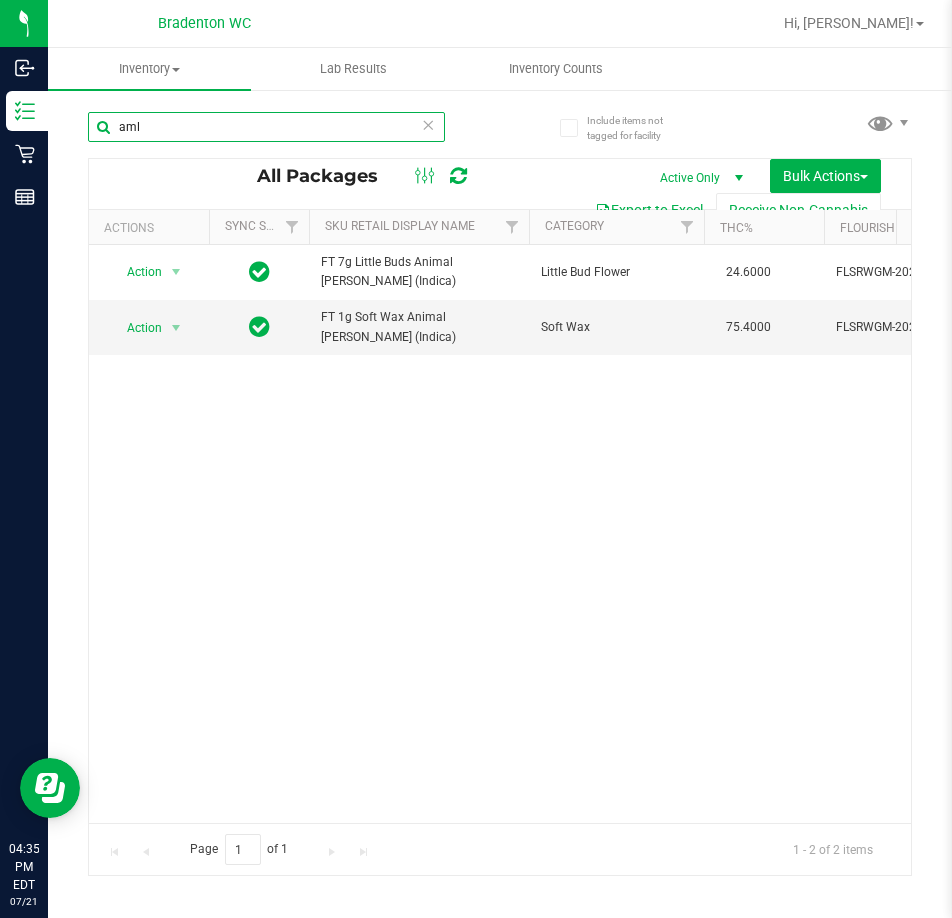 scroll, scrollTop: 0, scrollLeft: 241, axis: horizontal 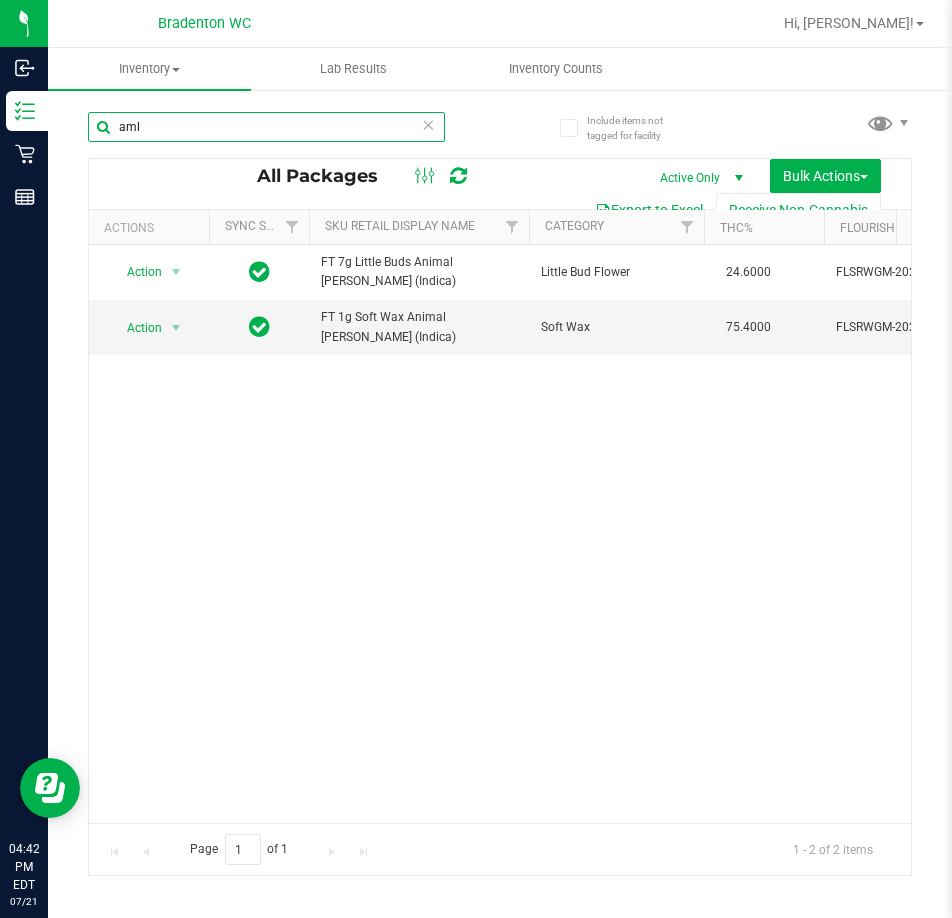 drag, startPoint x: 205, startPoint y: 131, endPoint x: -29, endPoint y: 125, distance: 234.0769 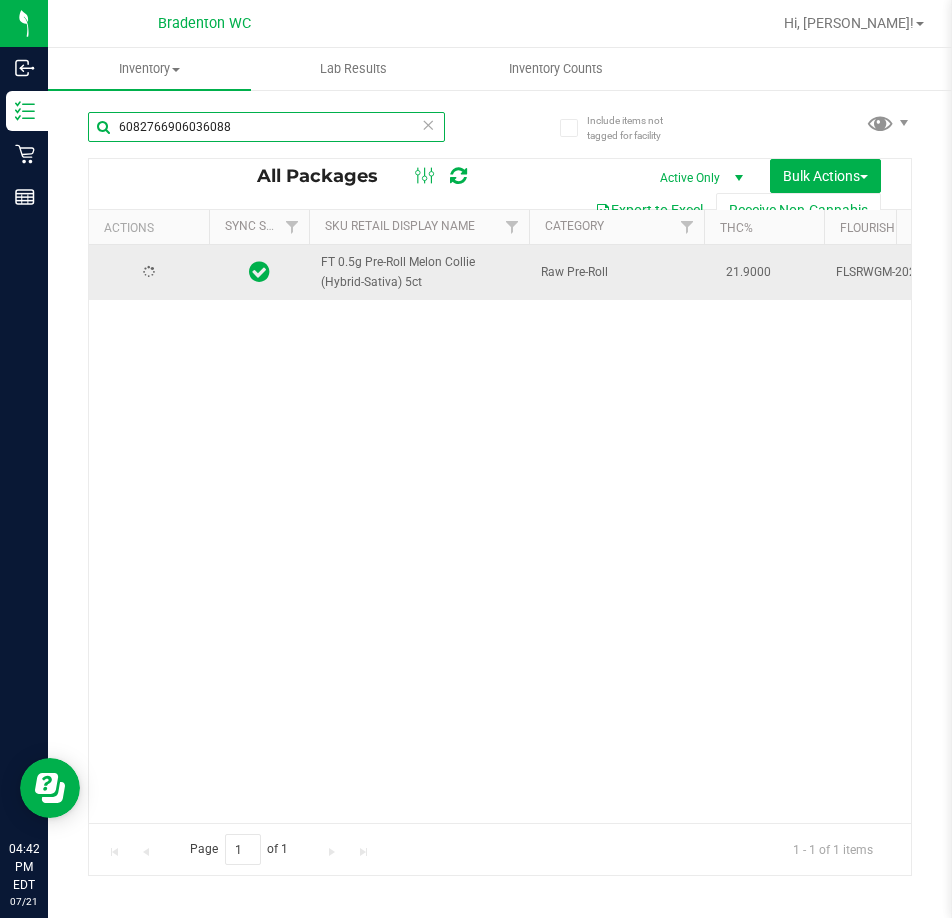 type on "6082766906036088" 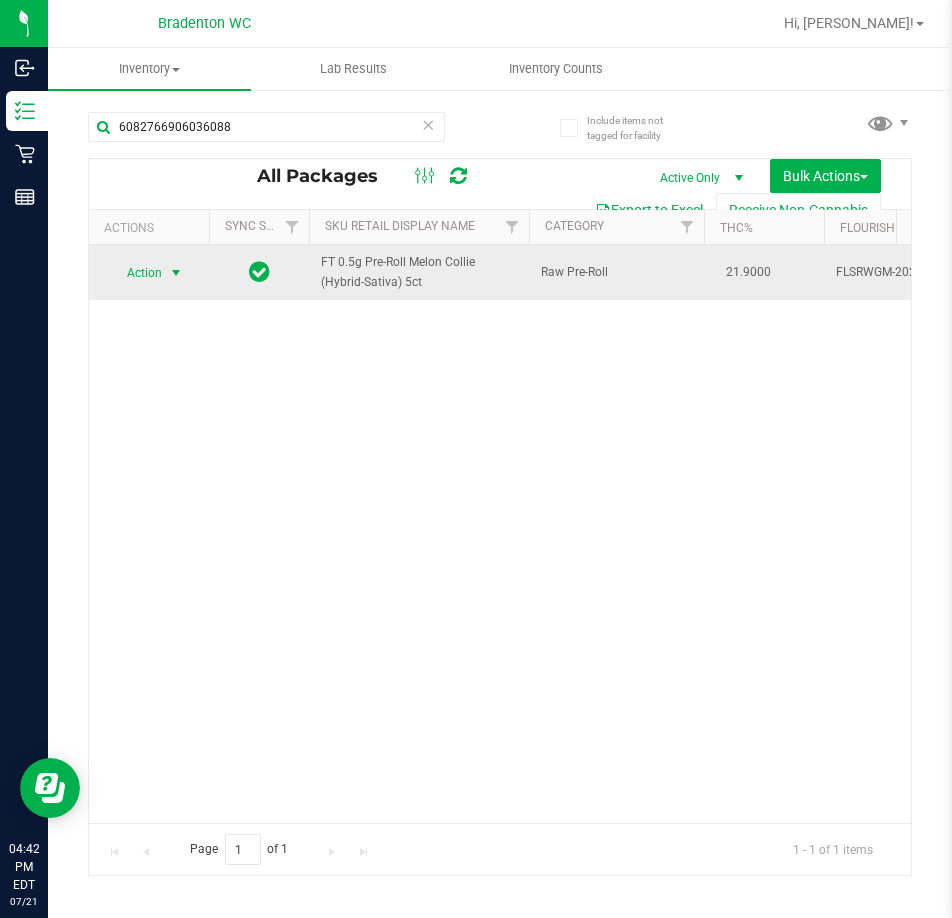 click at bounding box center [176, 273] 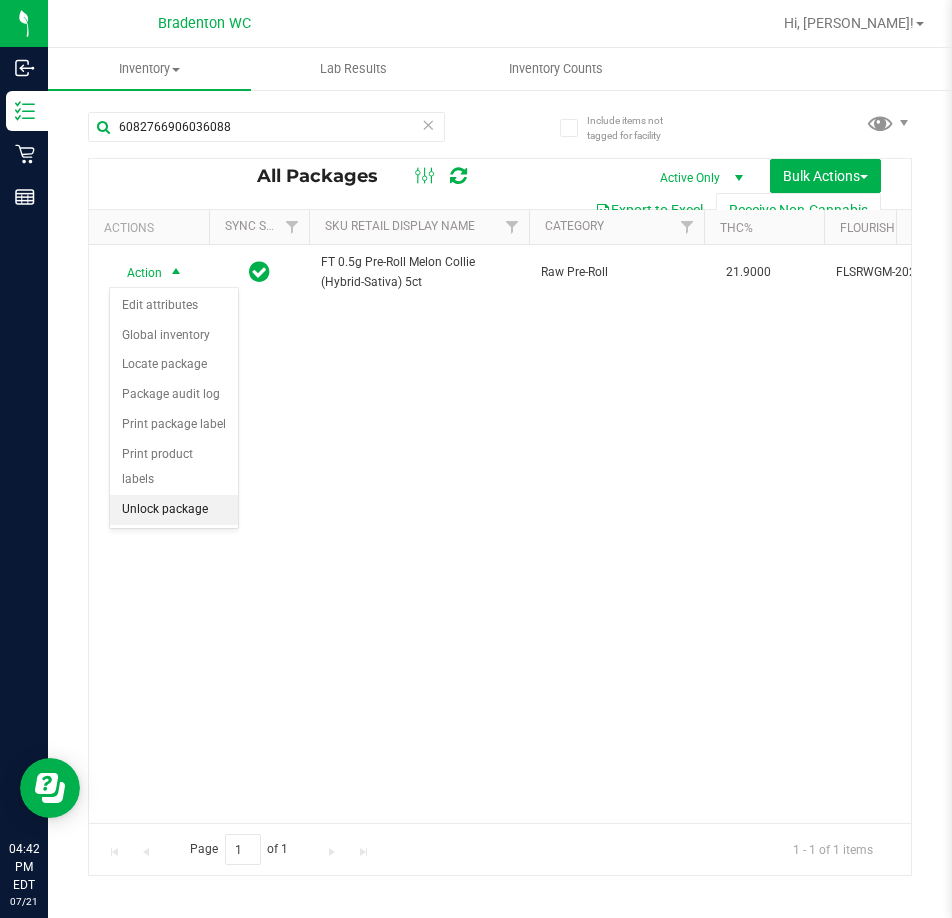 click on "Unlock package" at bounding box center (174, 510) 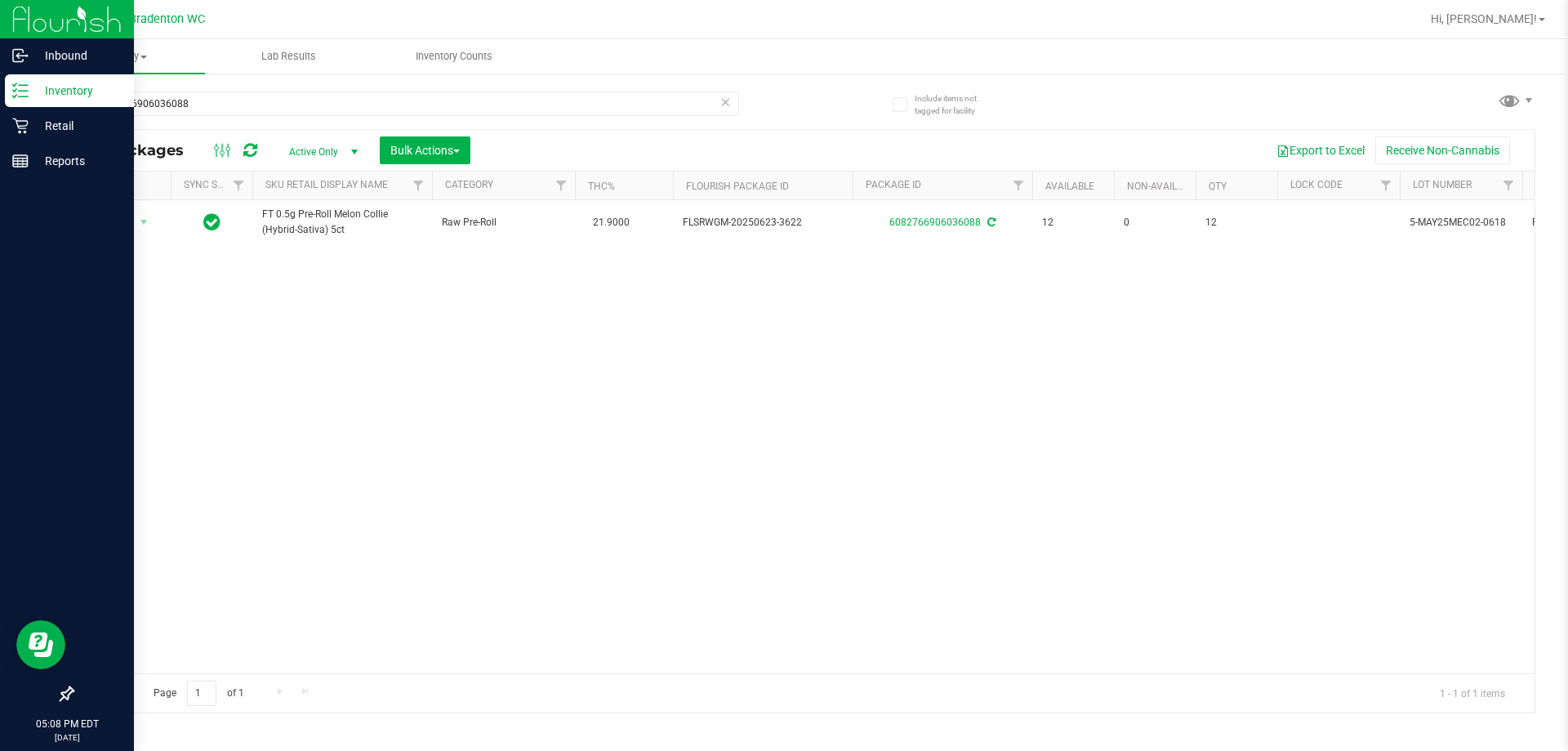 click 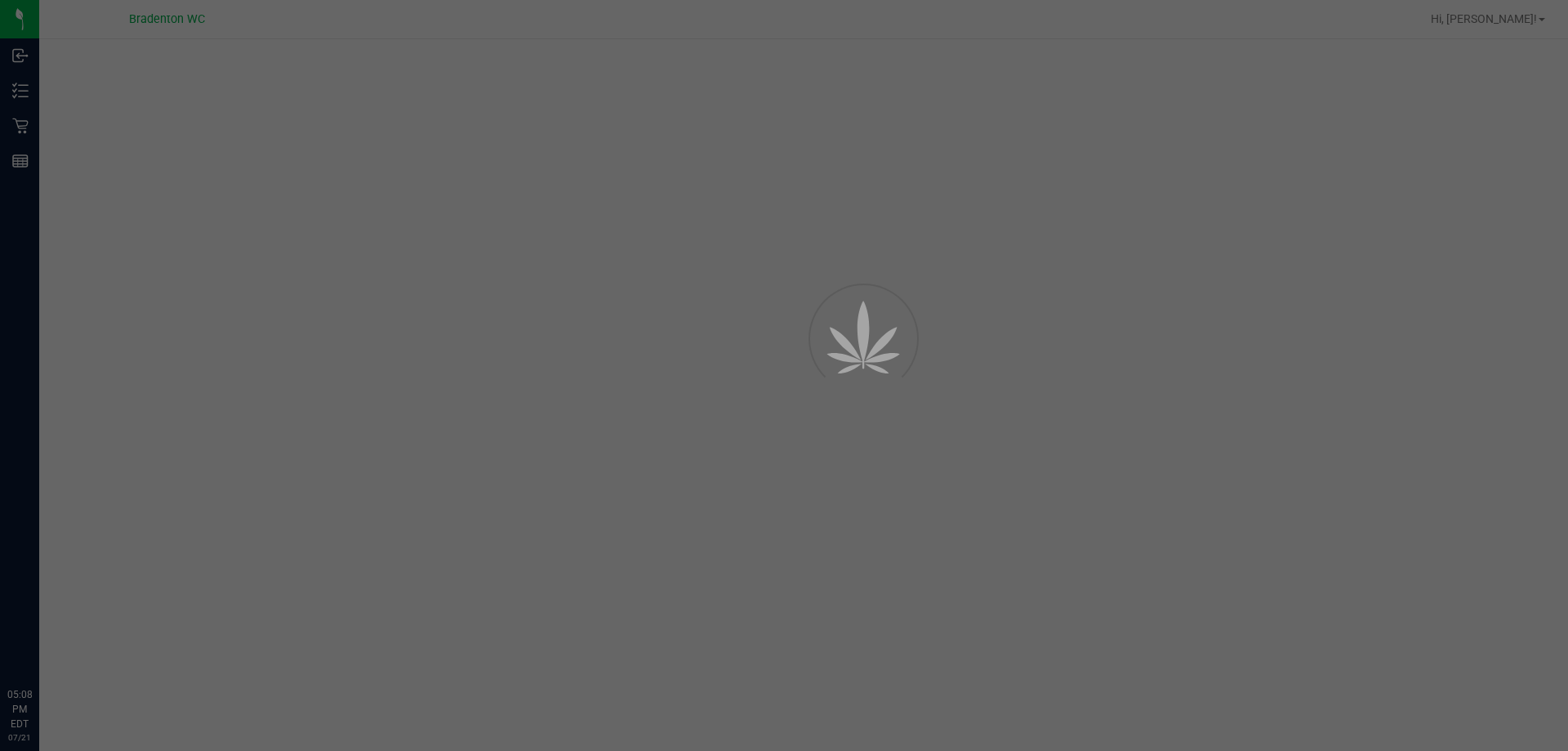 scroll, scrollTop: 0, scrollLeft: 0, axis: both 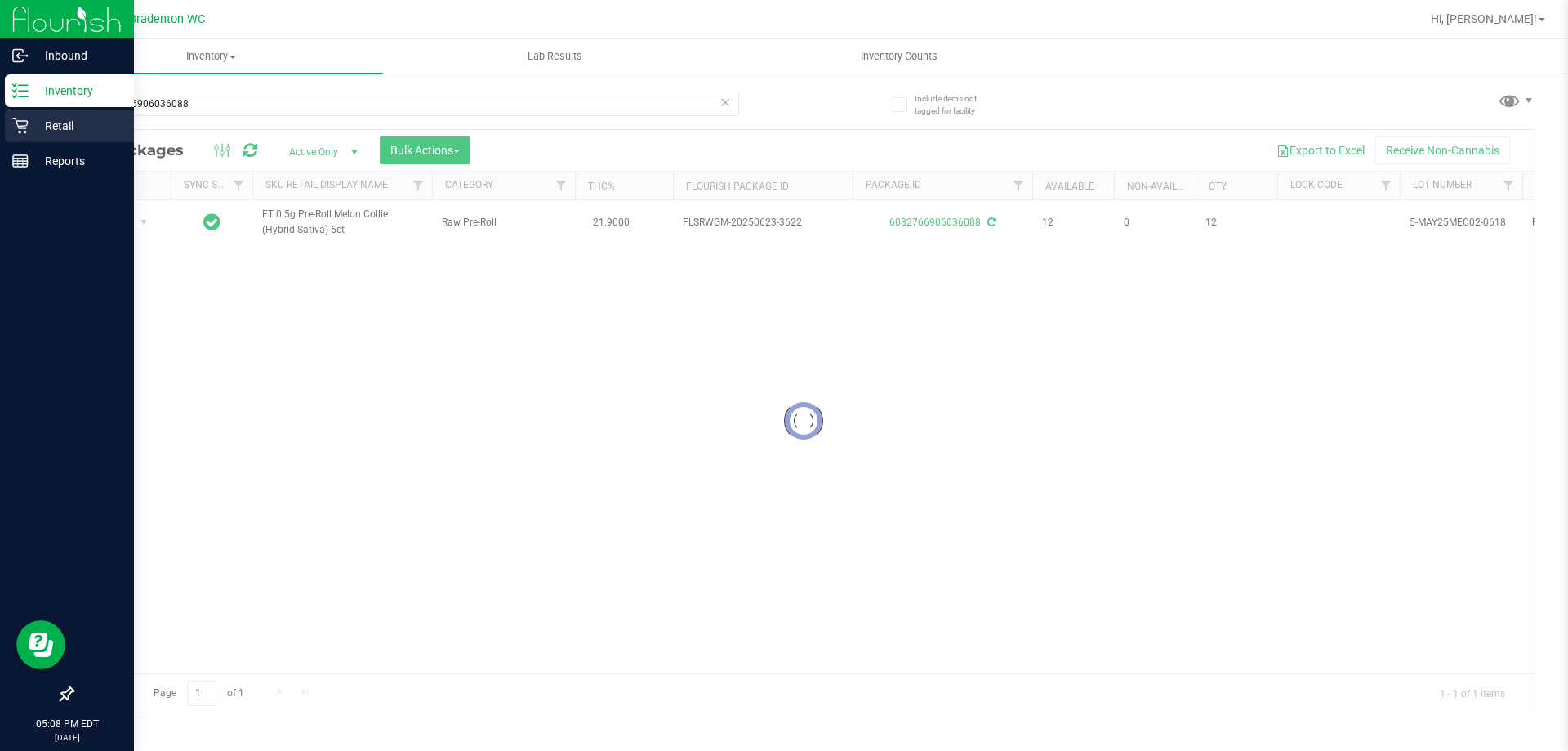 click 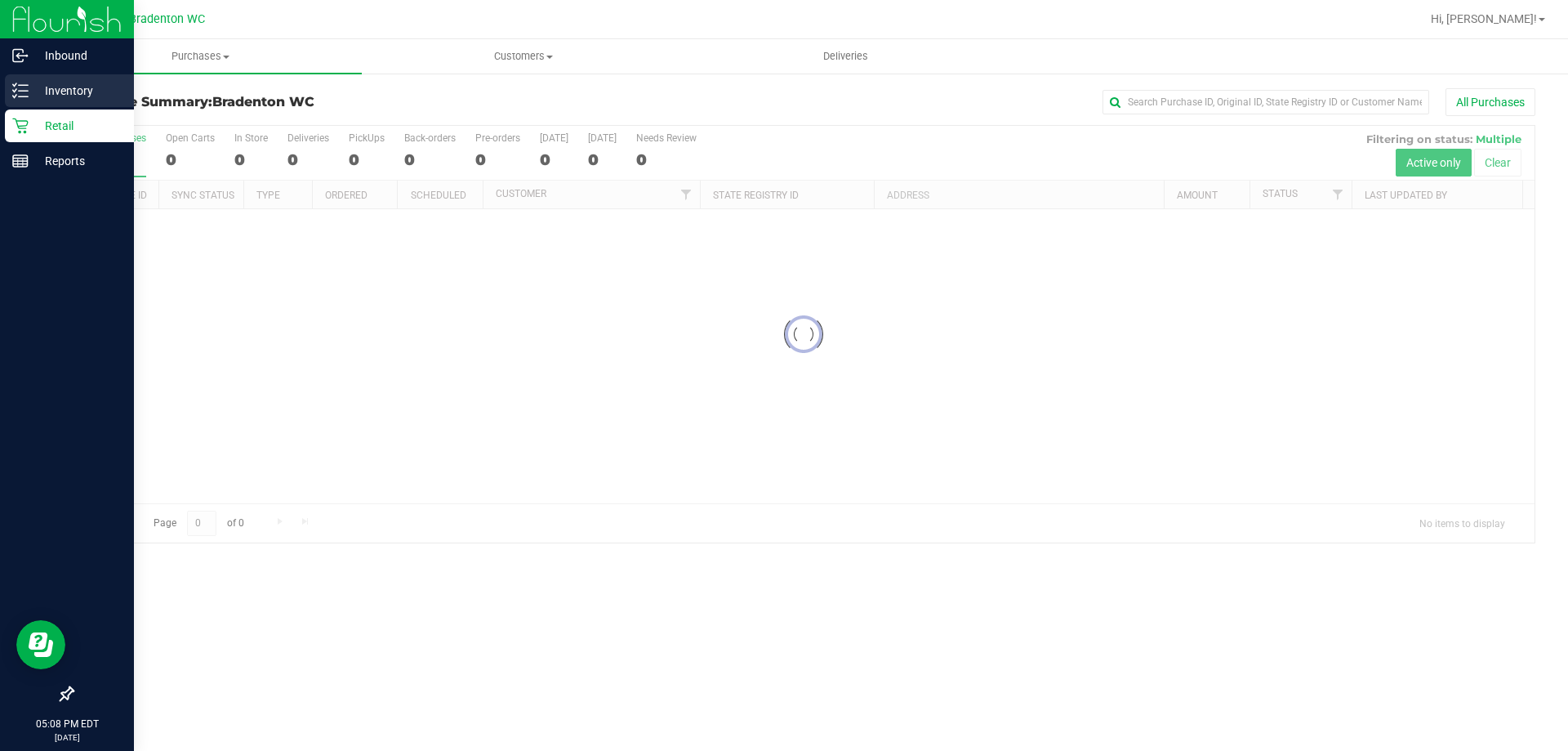 click on "Inventory" at bounding box center [69, 91] 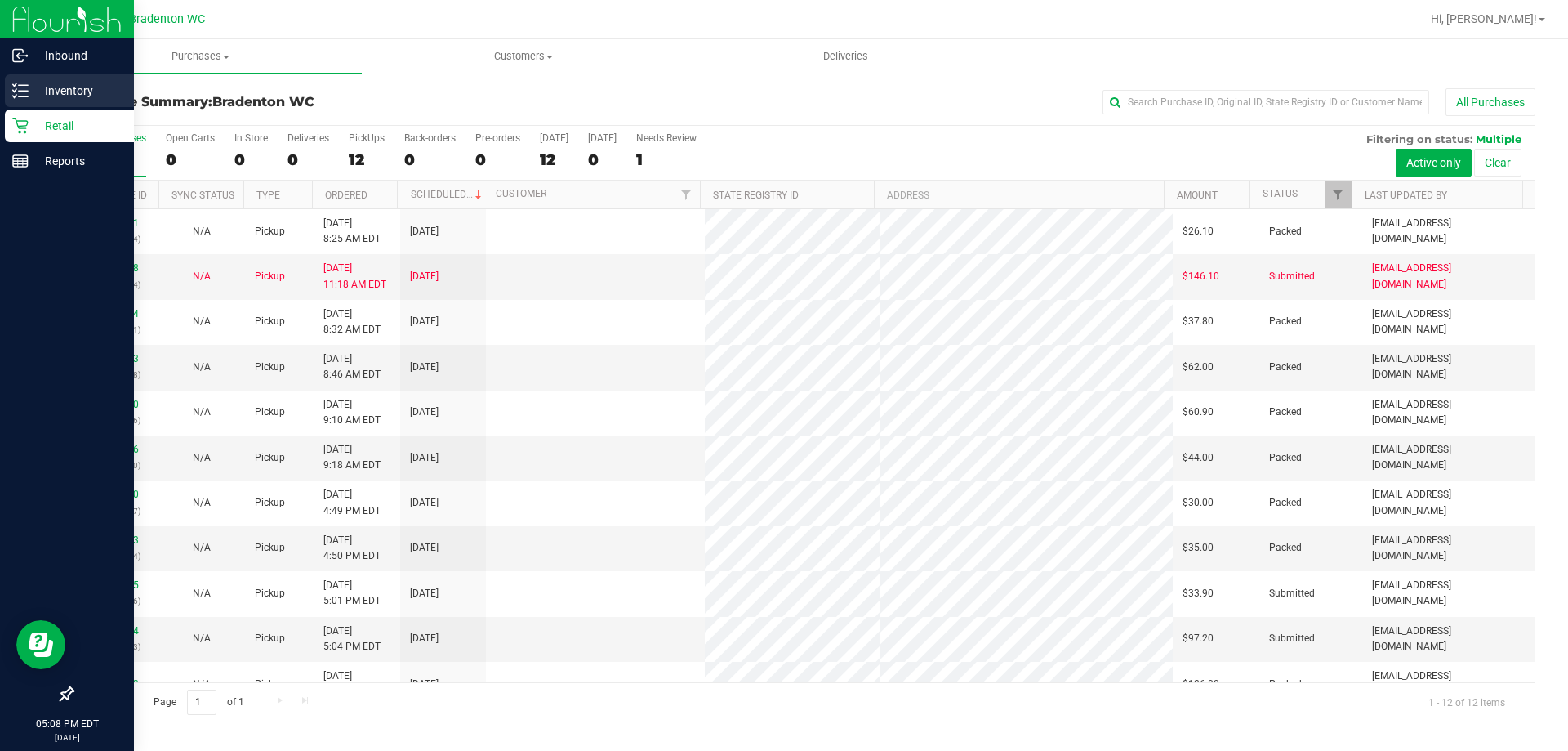 click on "Inventory" at bounding box center [78, 91] 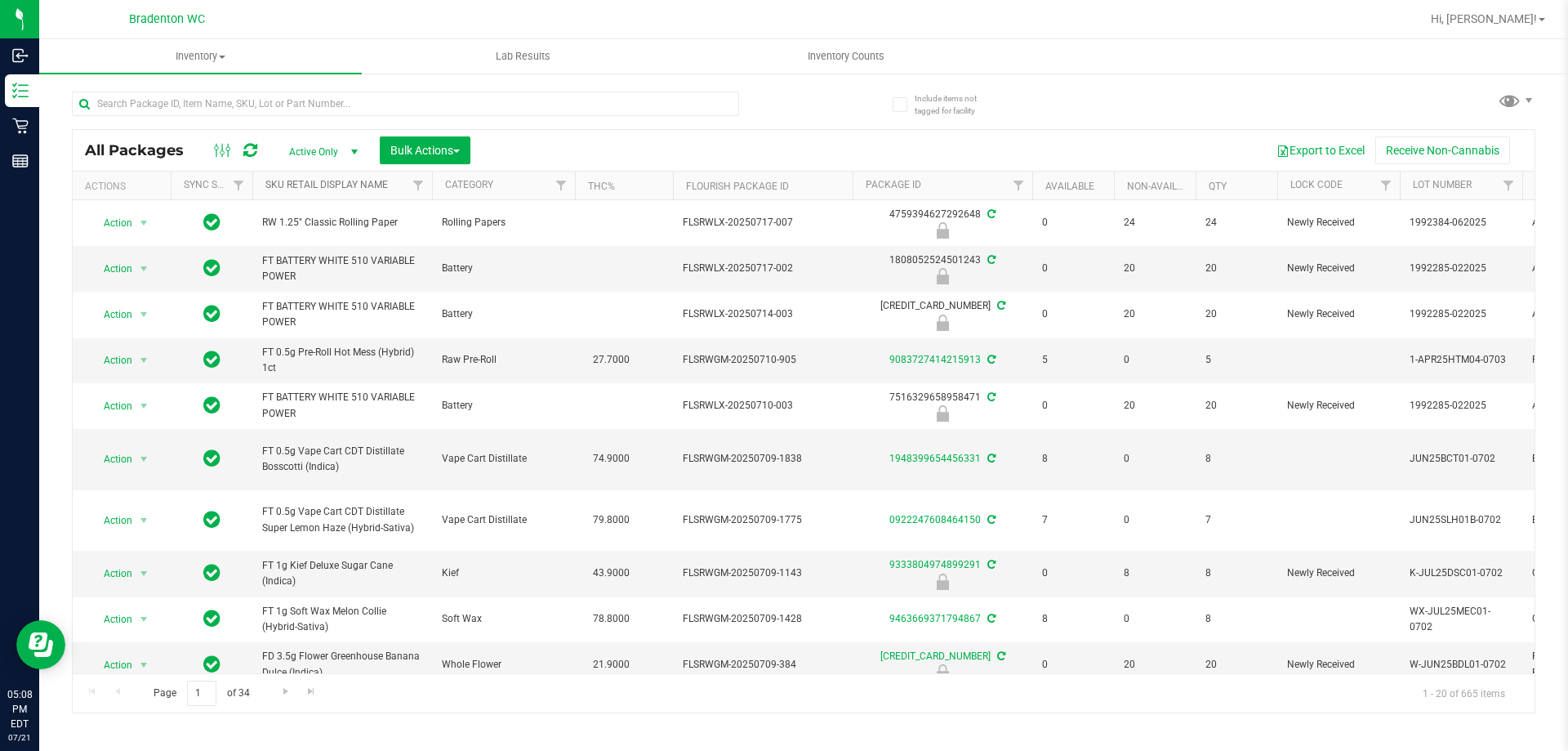 click on "Sku Retail Display Name" at bounding box center [327, 185] 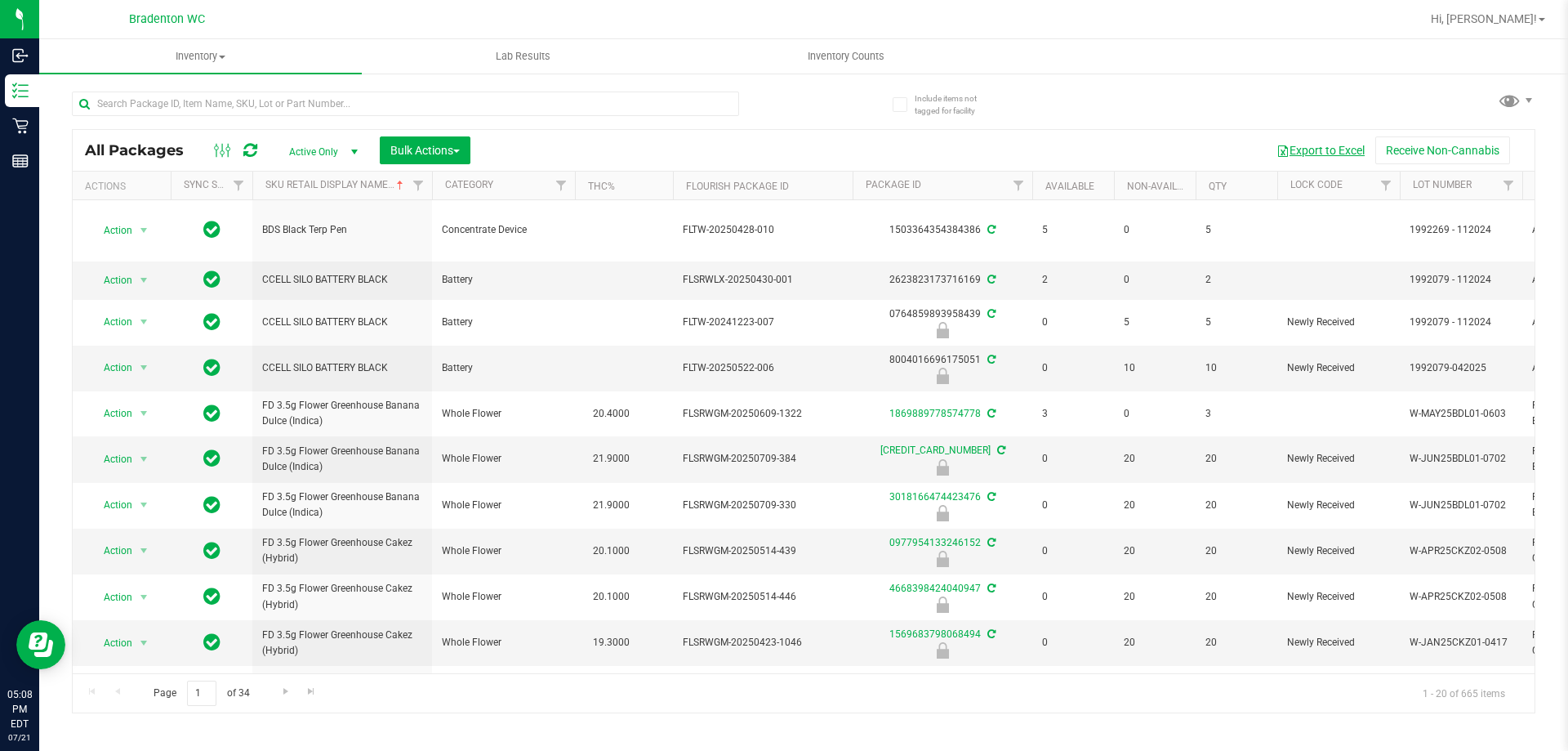 click on "Export to Excel" at bounding box center (1321, 150) 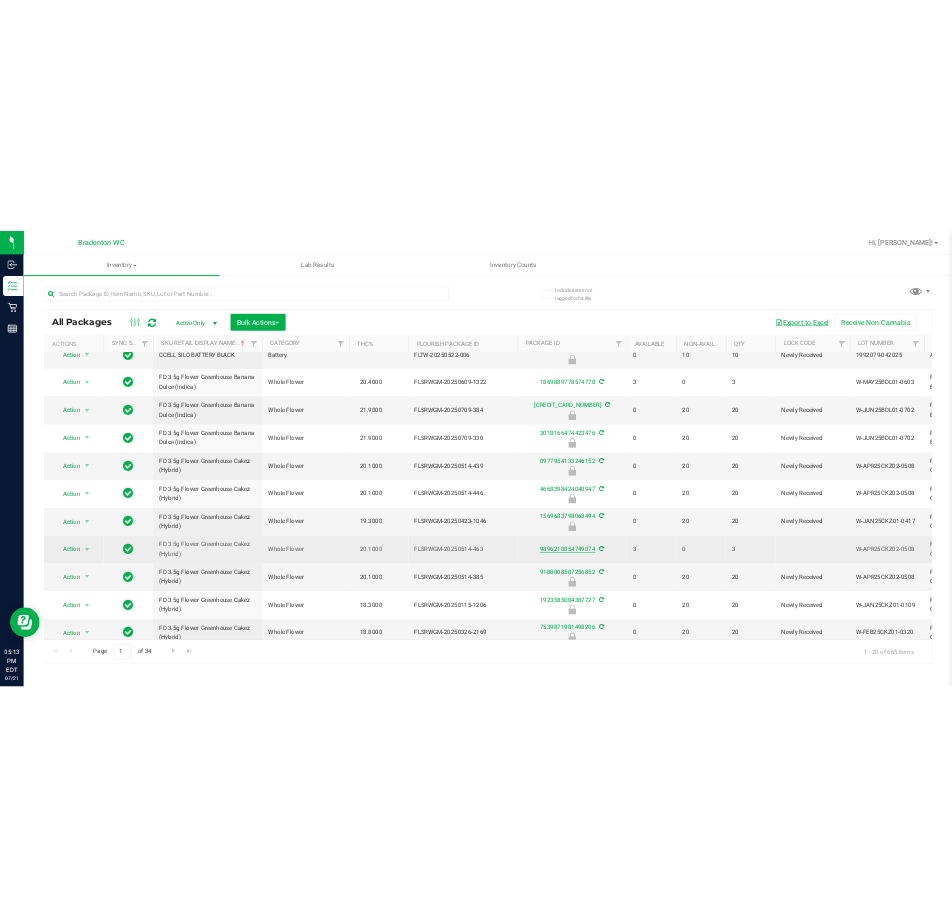 scroll, scrollTop: 0, scrollLeft: 0, axis: both 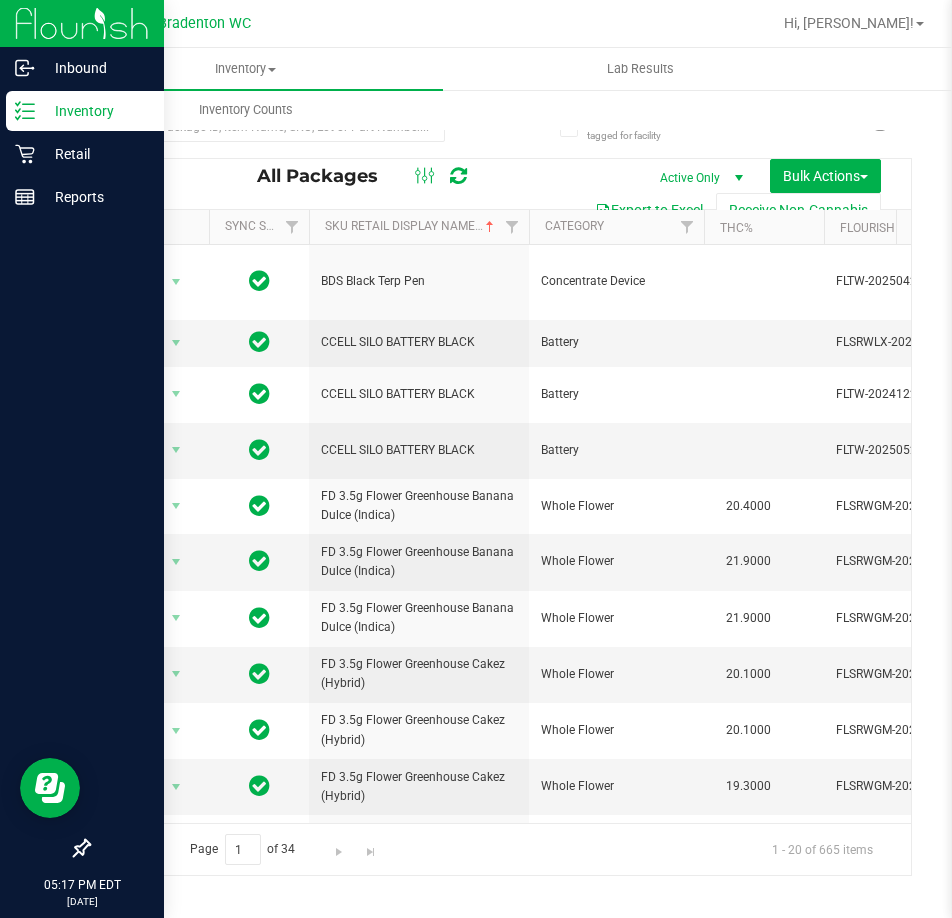 click on "Inventory" at bounding box center [95, 111] 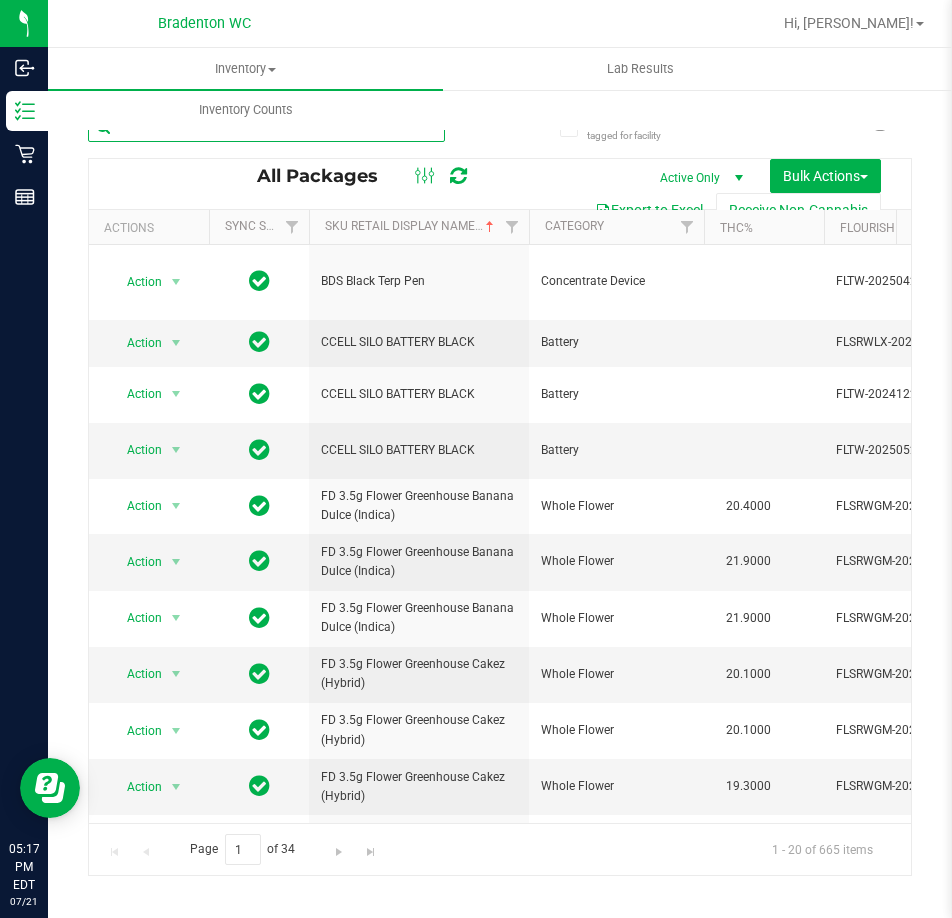 click at bounding box center (266, 127) 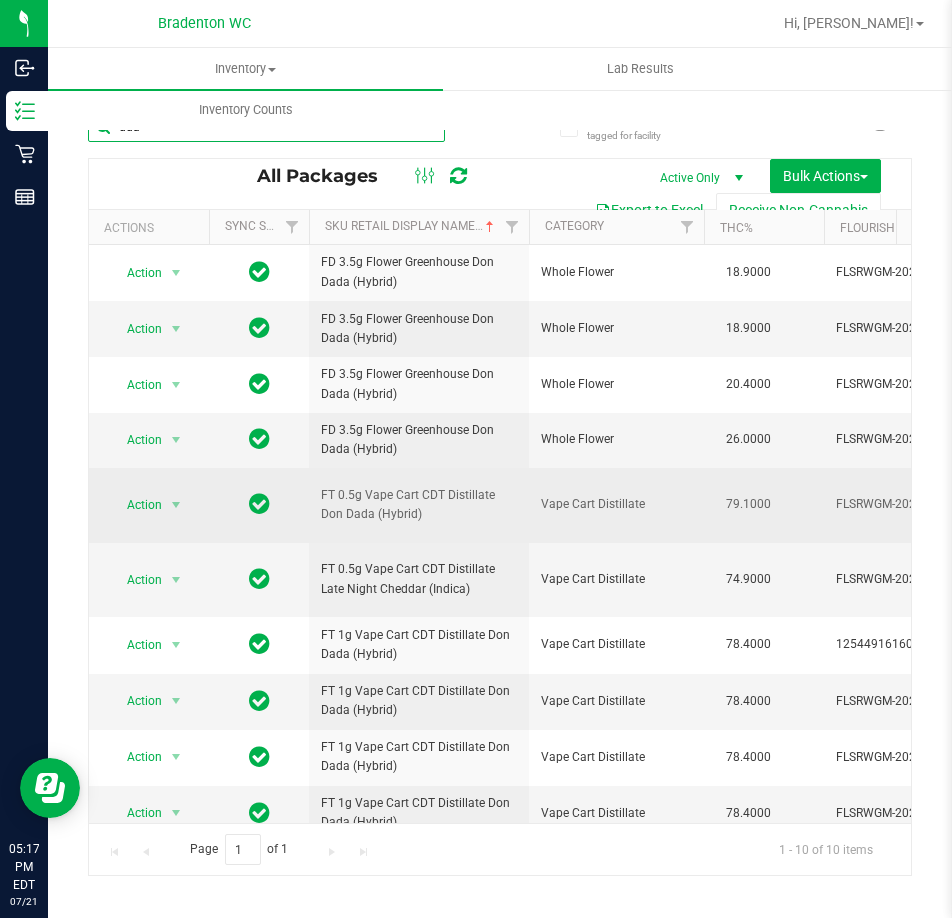 scroll, scrollTop: 0, scrollLeft: 352, axis: horizontal 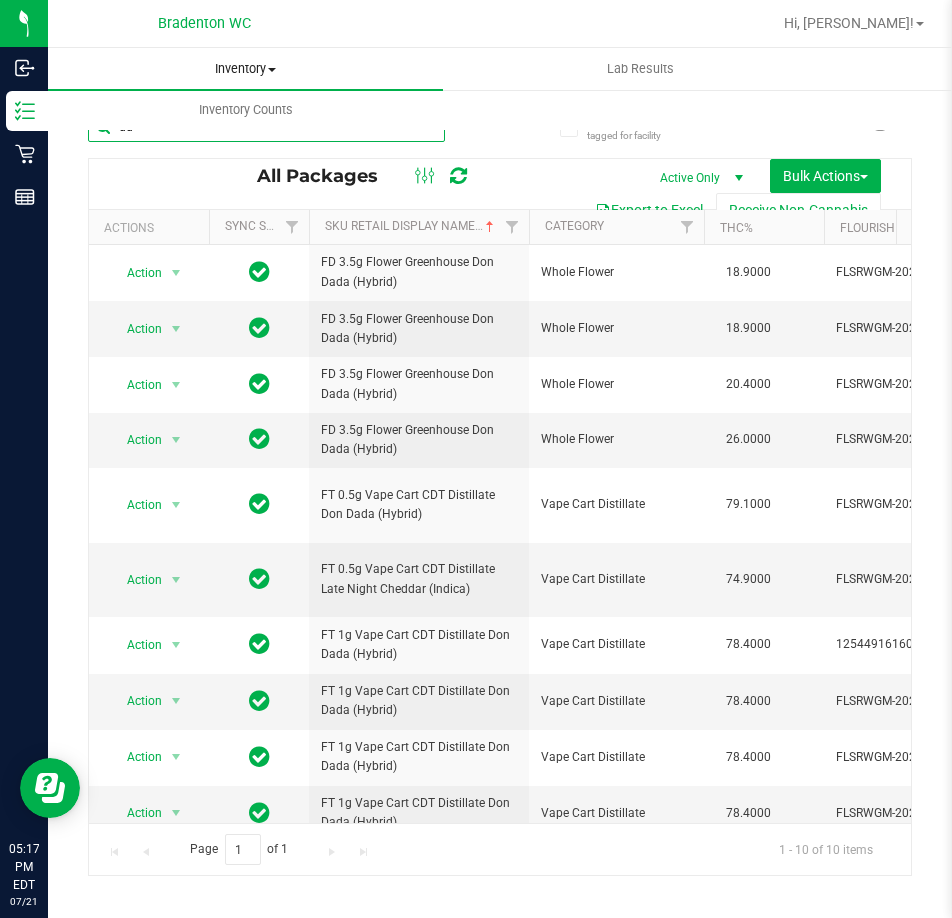 type on "d" 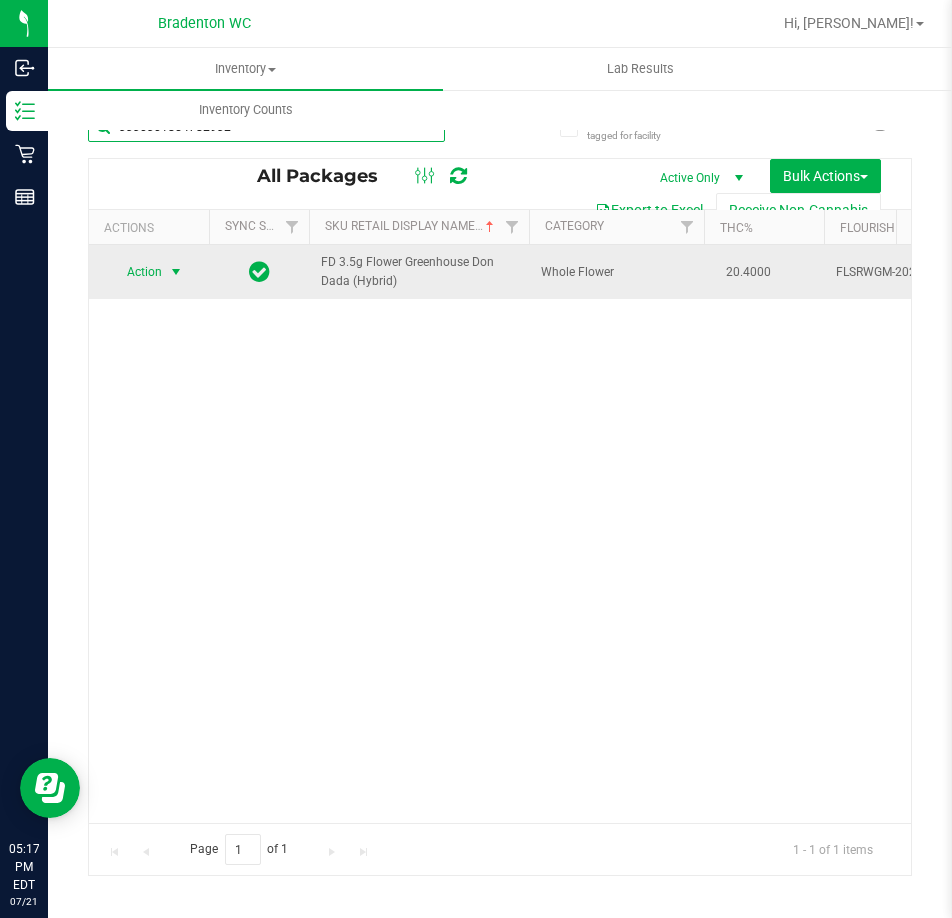 type on "3330301854782932" 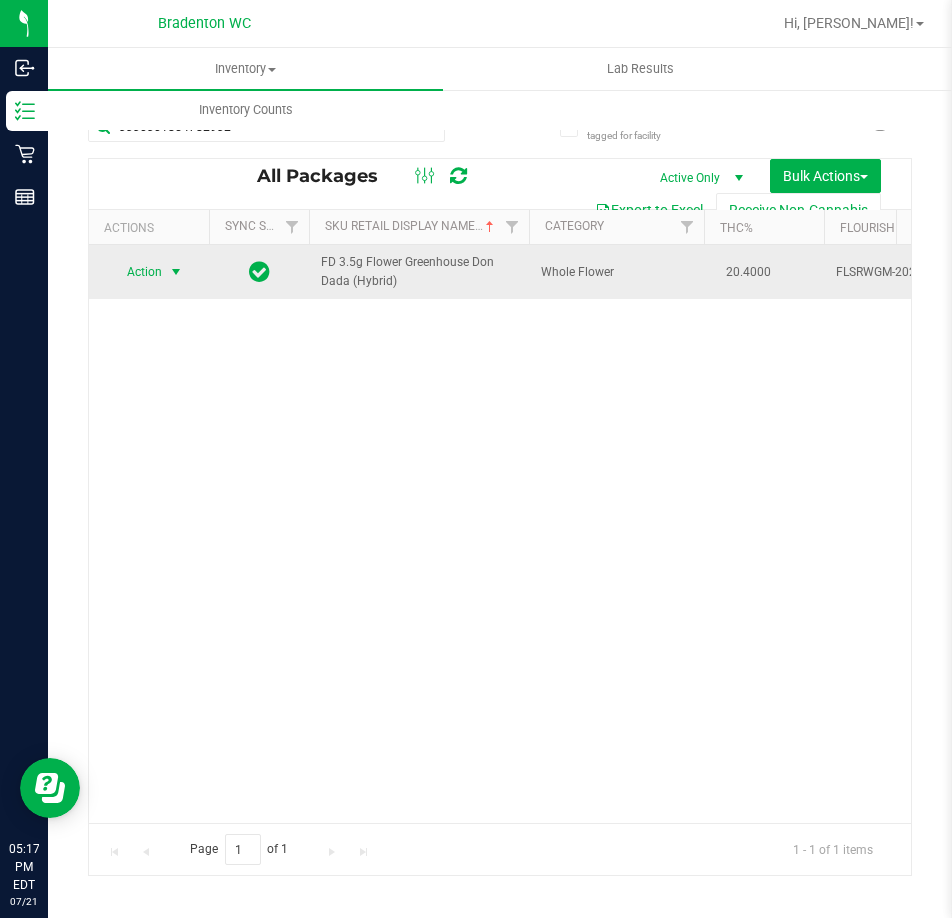 click at bounding box center [176, 272] 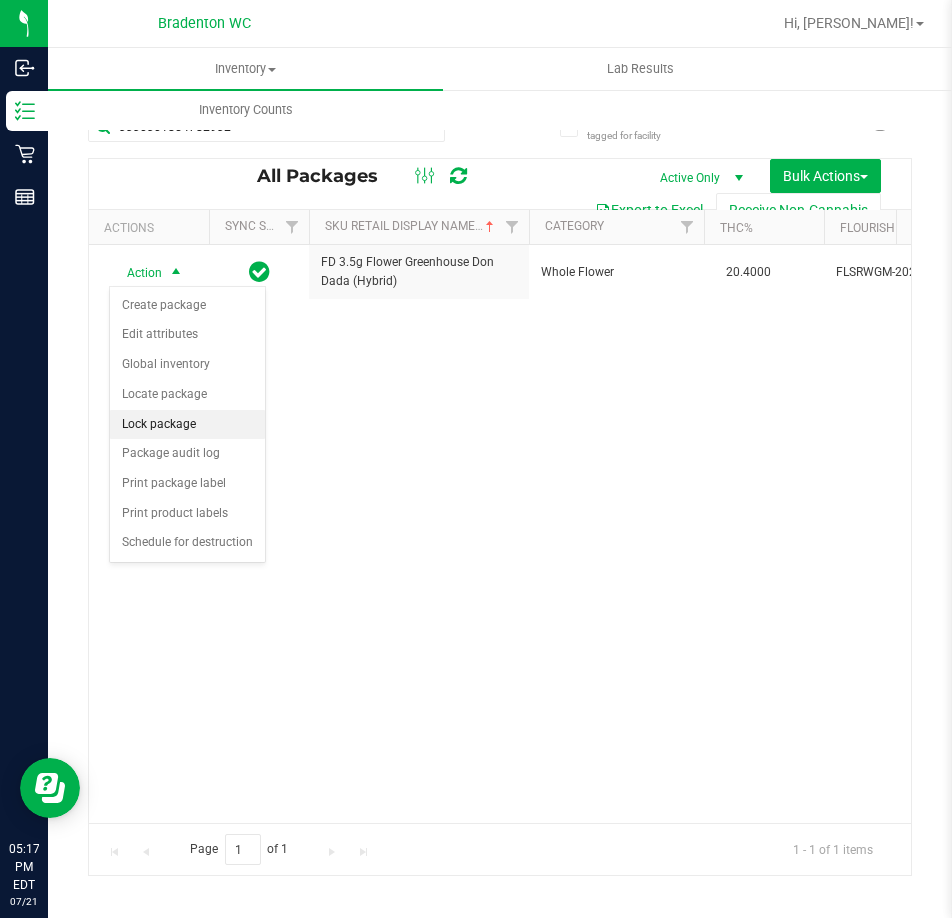 click on "Lock package" at bounding box center (187, 425) 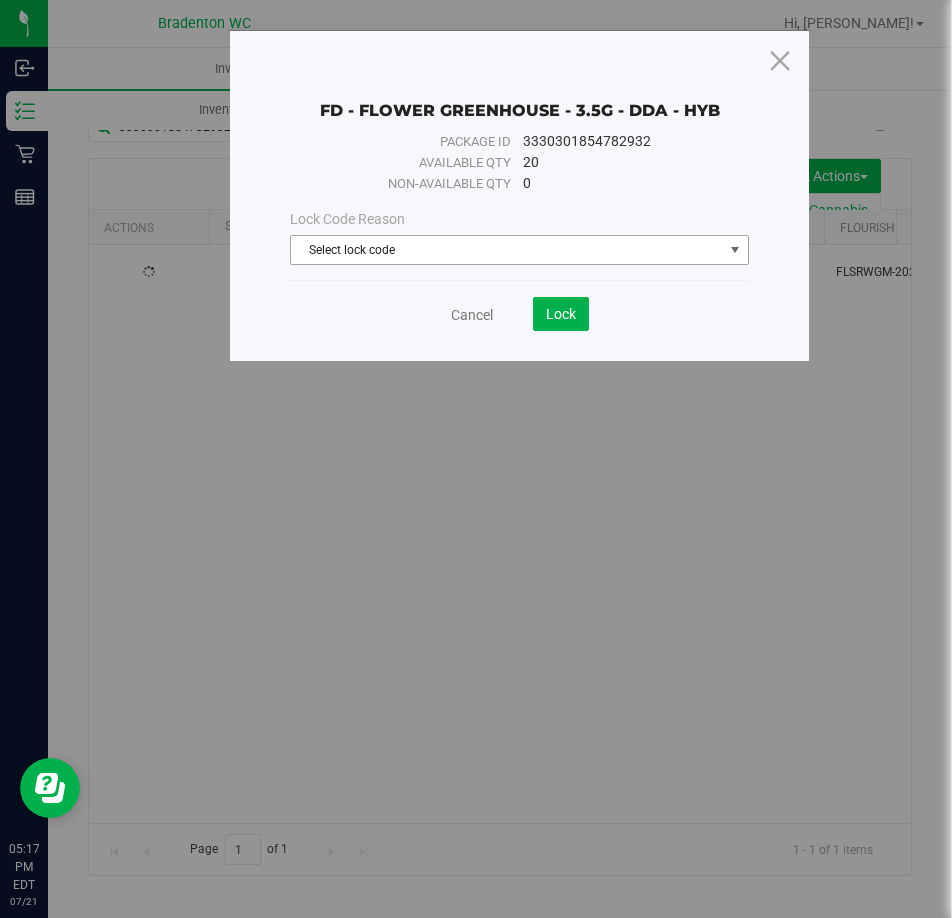 click on "Select lock code" at bounding box center (506, 250) 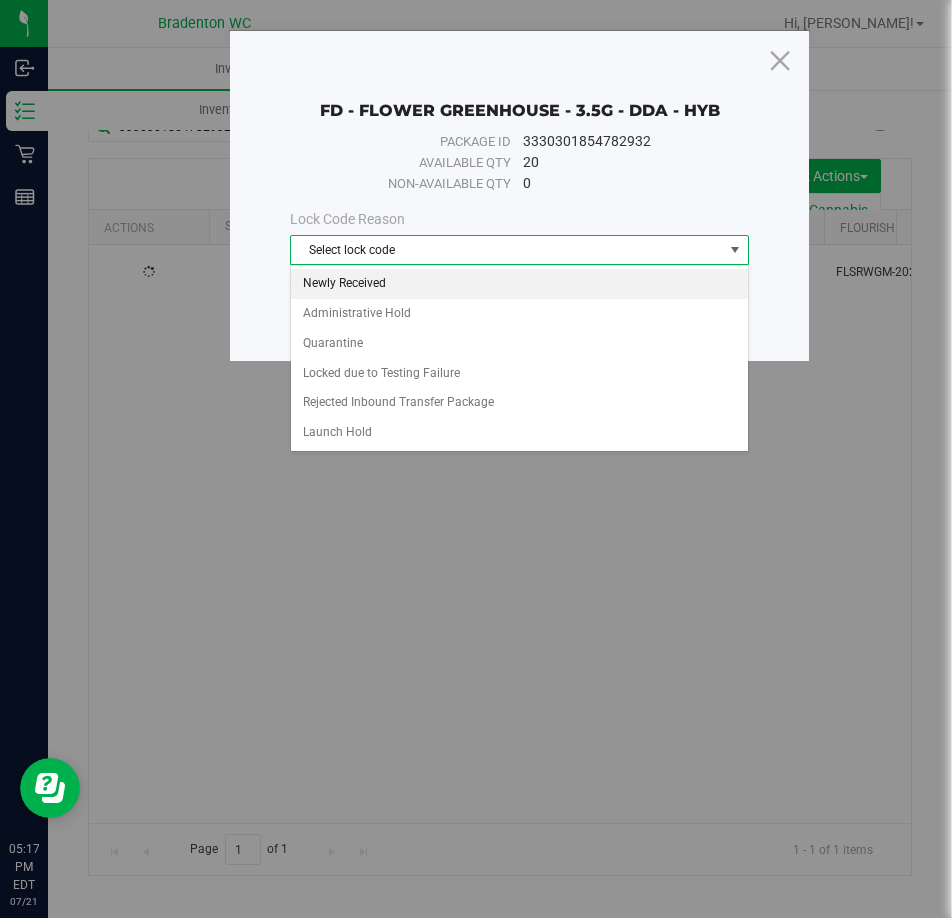 click on "Newly Received" at bounding box center (519, 284) 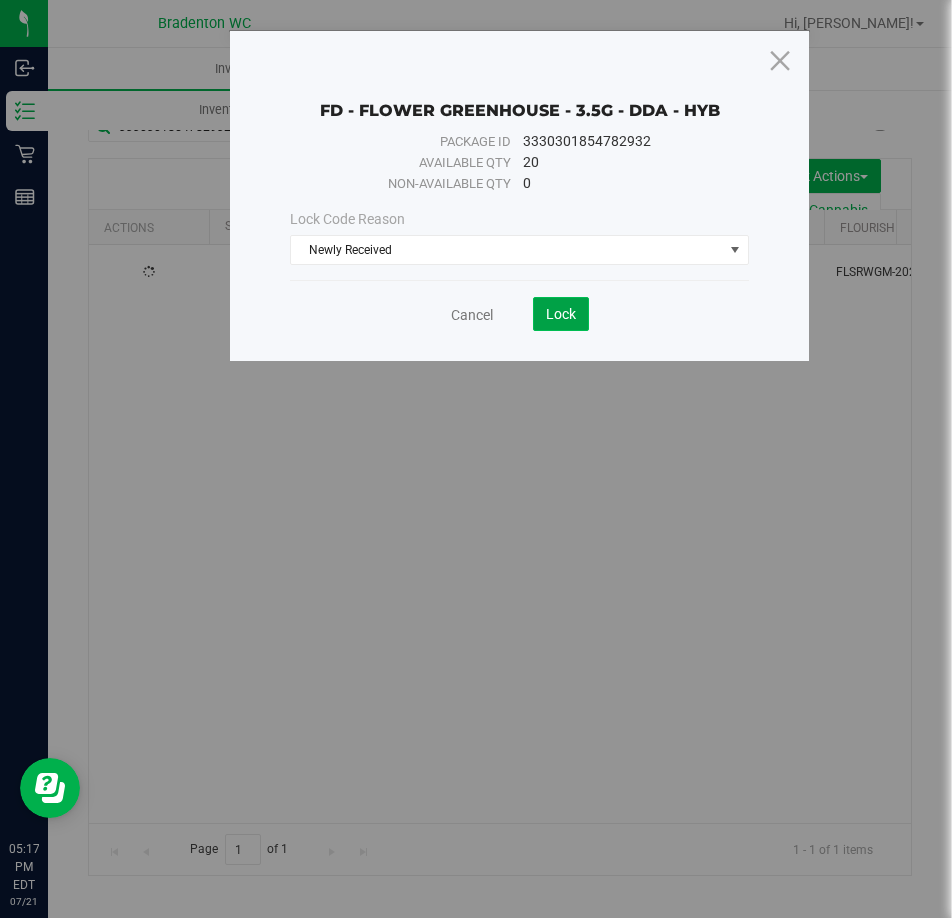 click on "Lock" 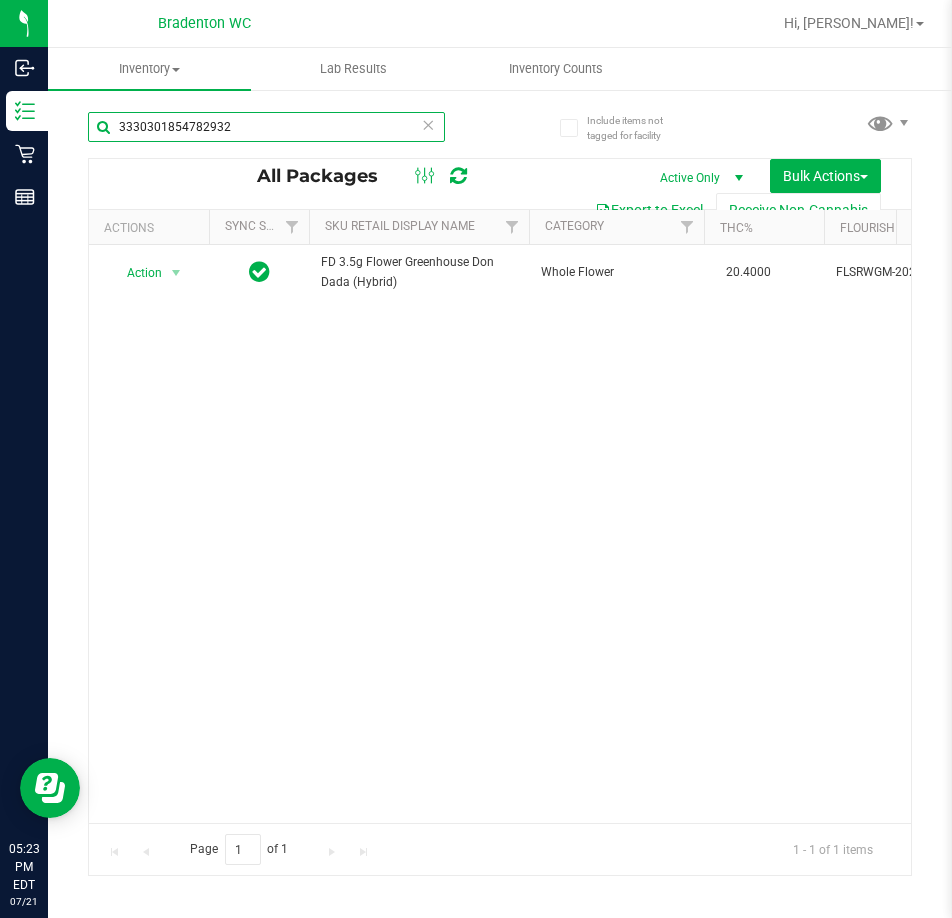 drag, startPoint x: 254, startPoint y: 134, endPoint x: -164, endPoint y: 105, distance: 419.00476 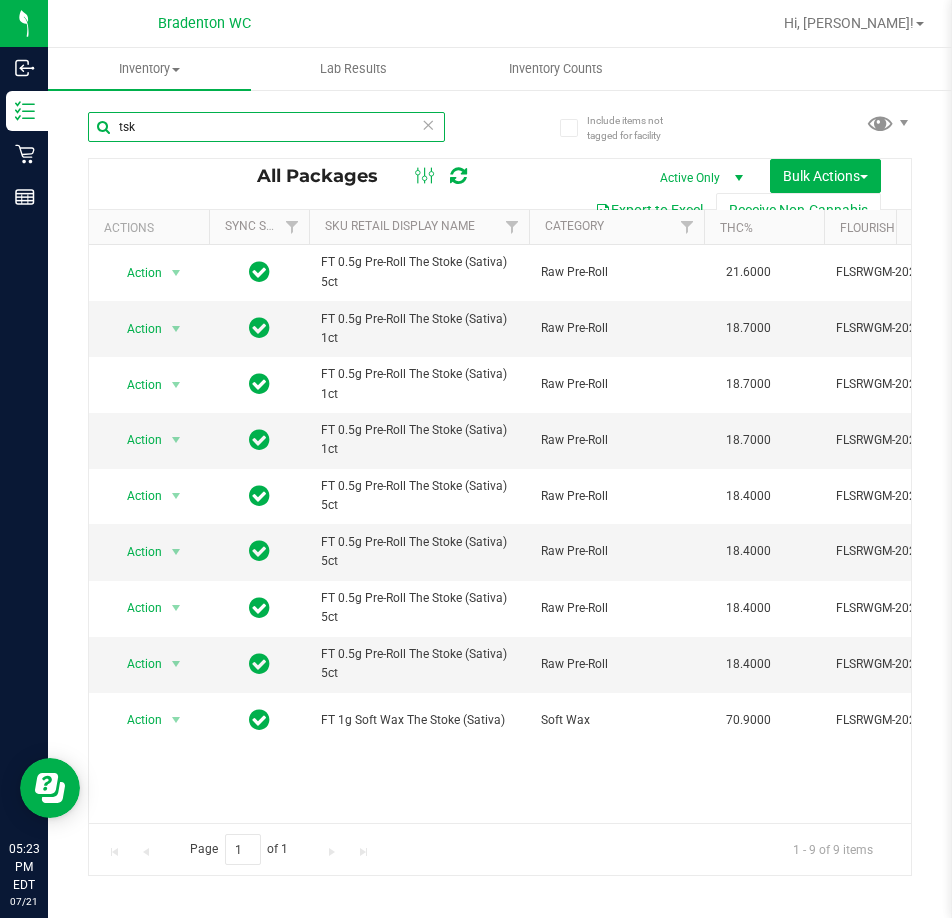 scroll, scrollTop: 0, scrollLeft: 108, axis: horizontal 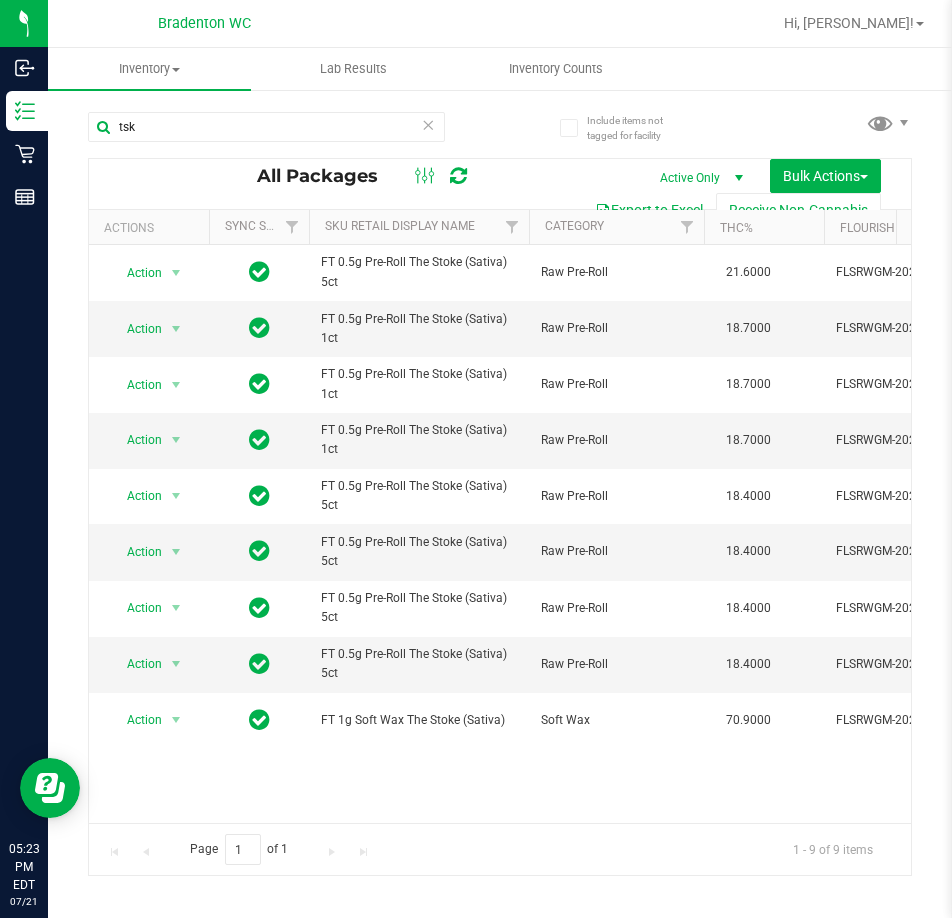 click at bounding box center [429, 124] 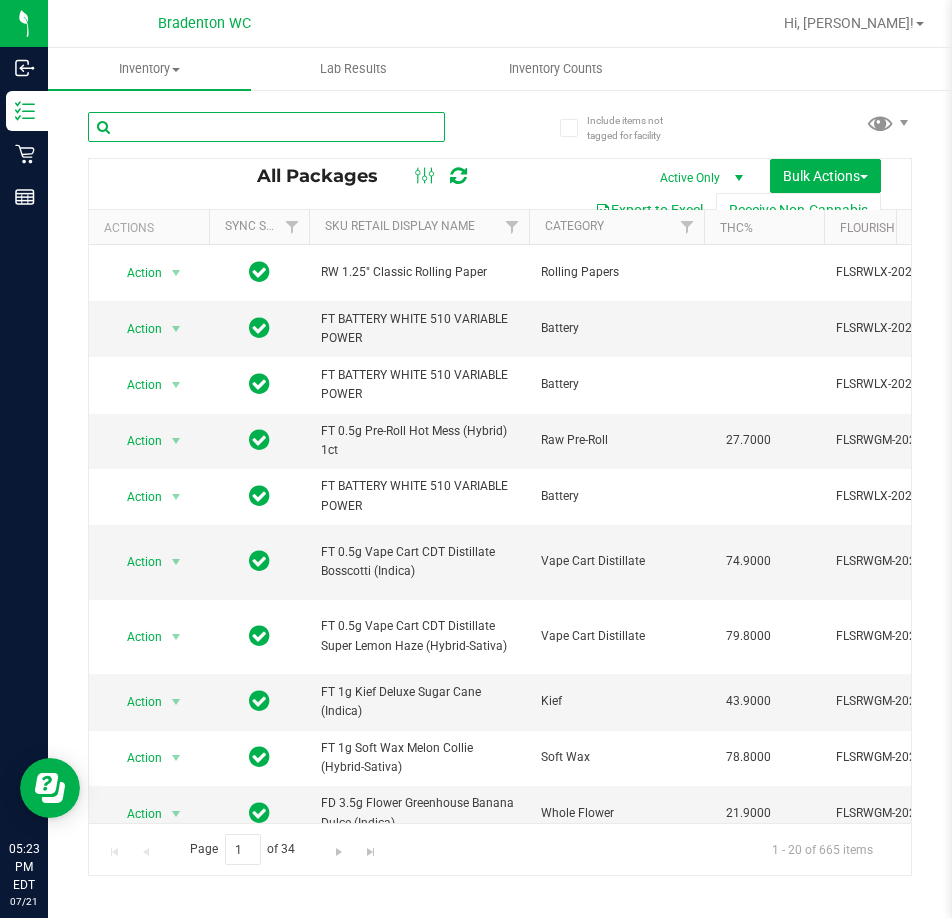 click at bounding box center (266, 127) 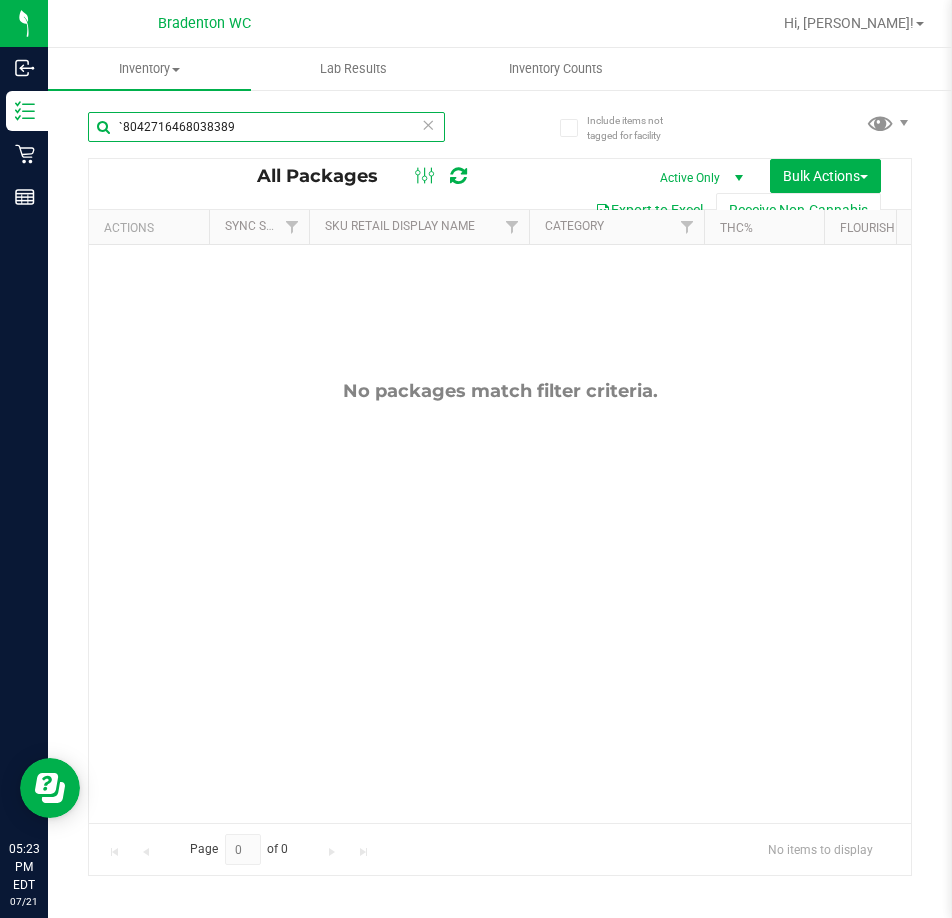 click on "`8042716468038389" at bounding box center (266, 127) 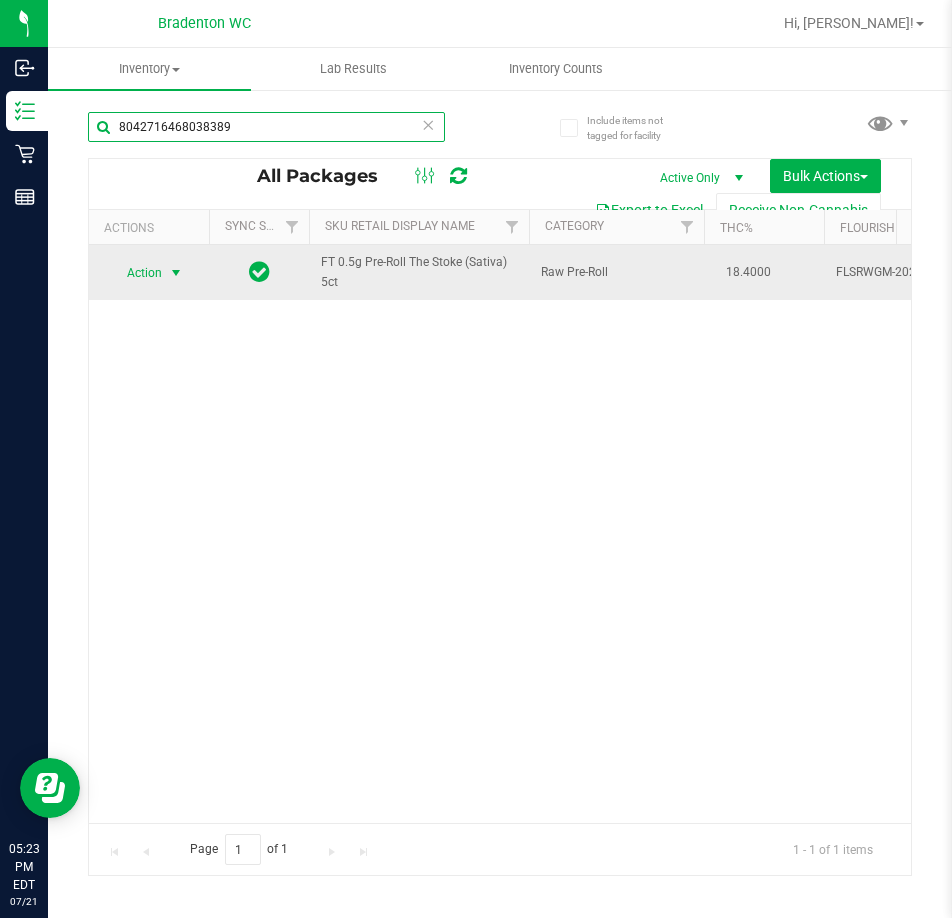 type on "8042716468038389" 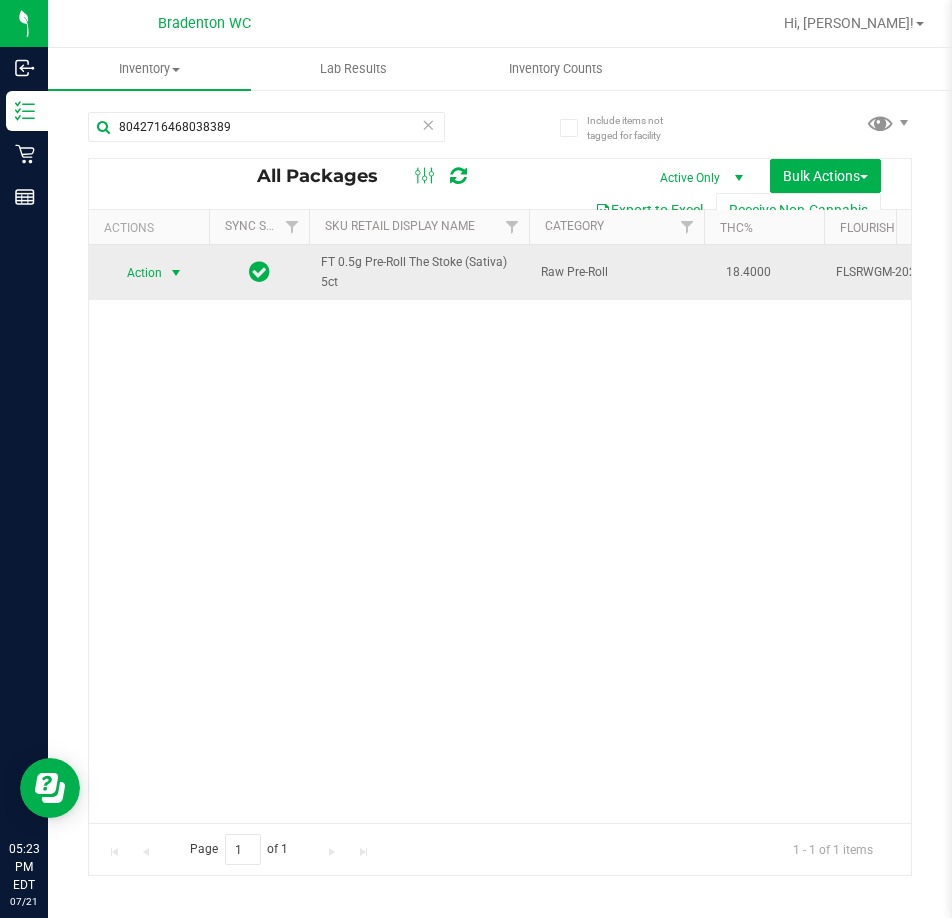 click at bounding box center [176, 273] 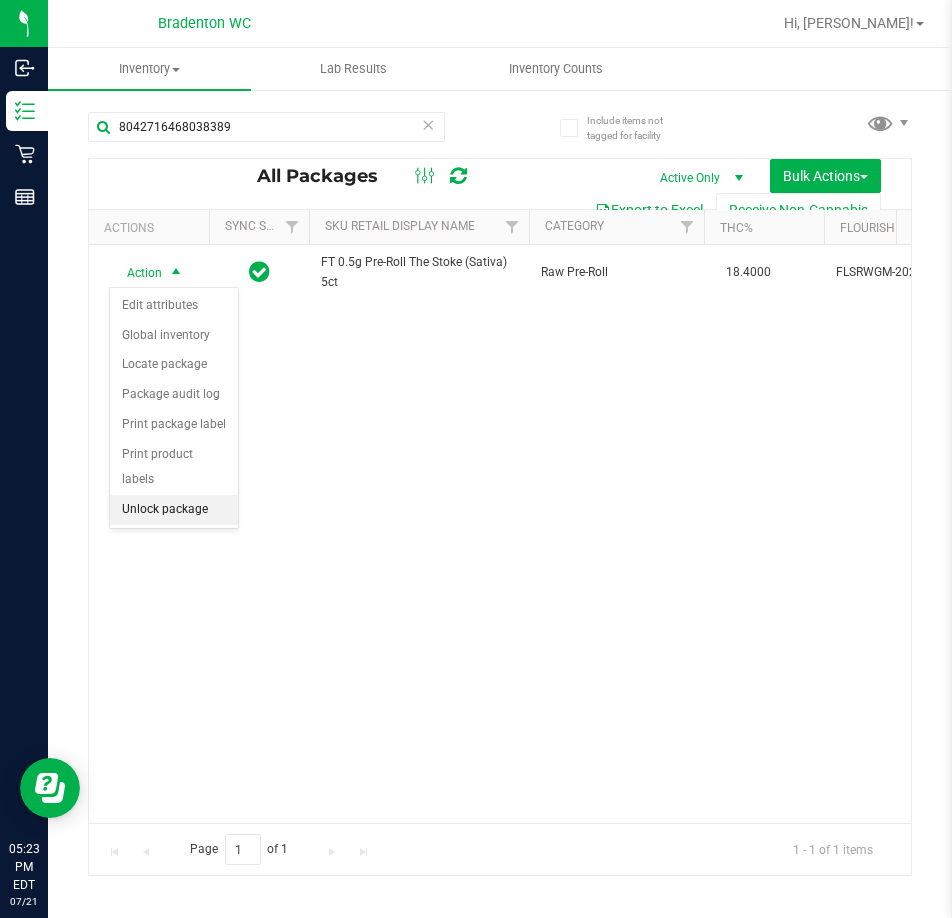 click on "Unlock package" at bounding box center [174, 510] 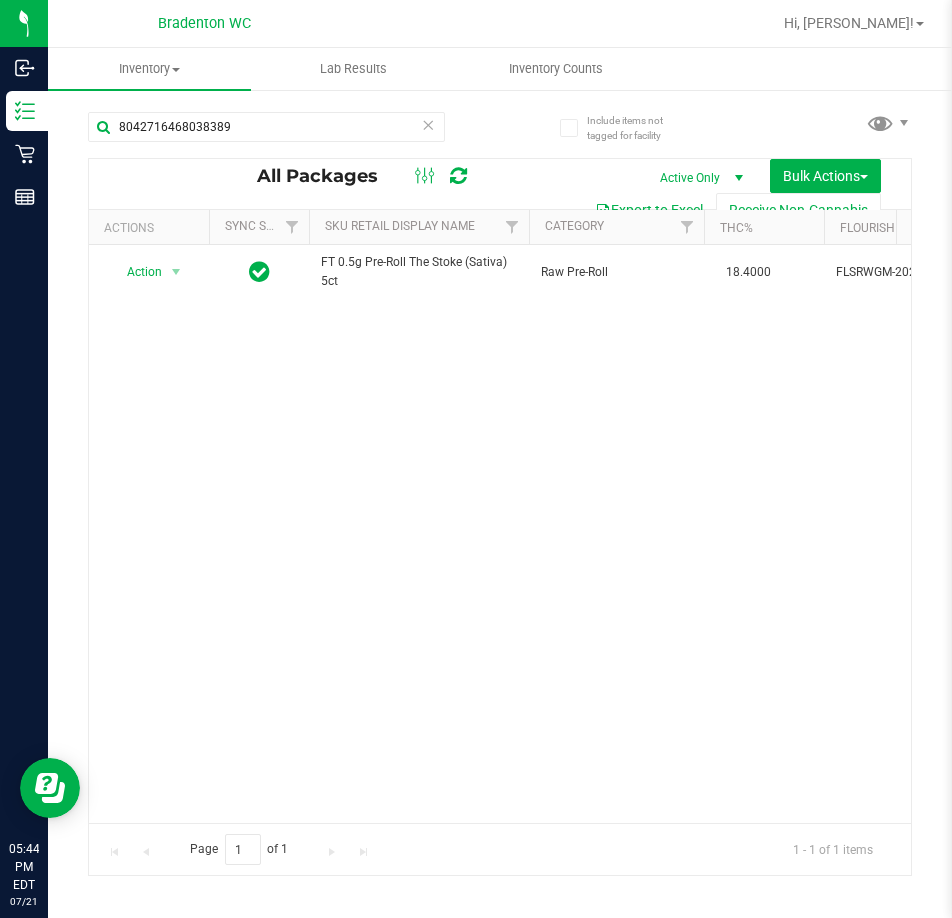 click at bounding box center [429, 124] 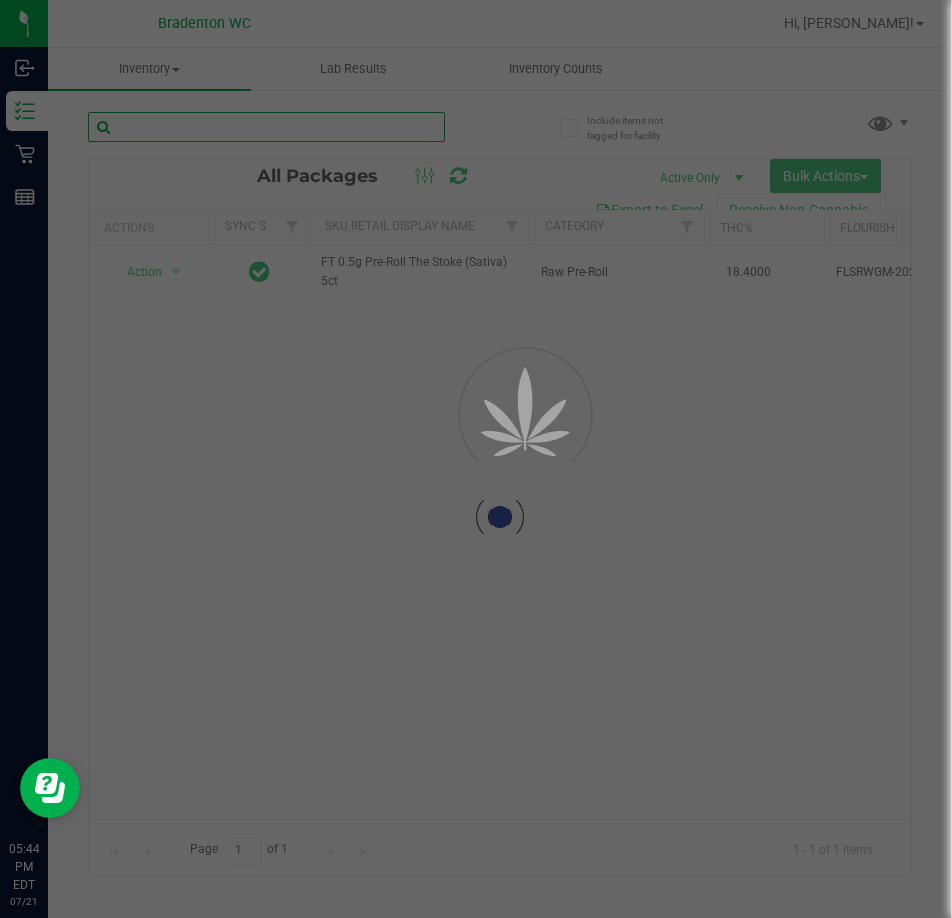 click at bounding box center [266, 127] 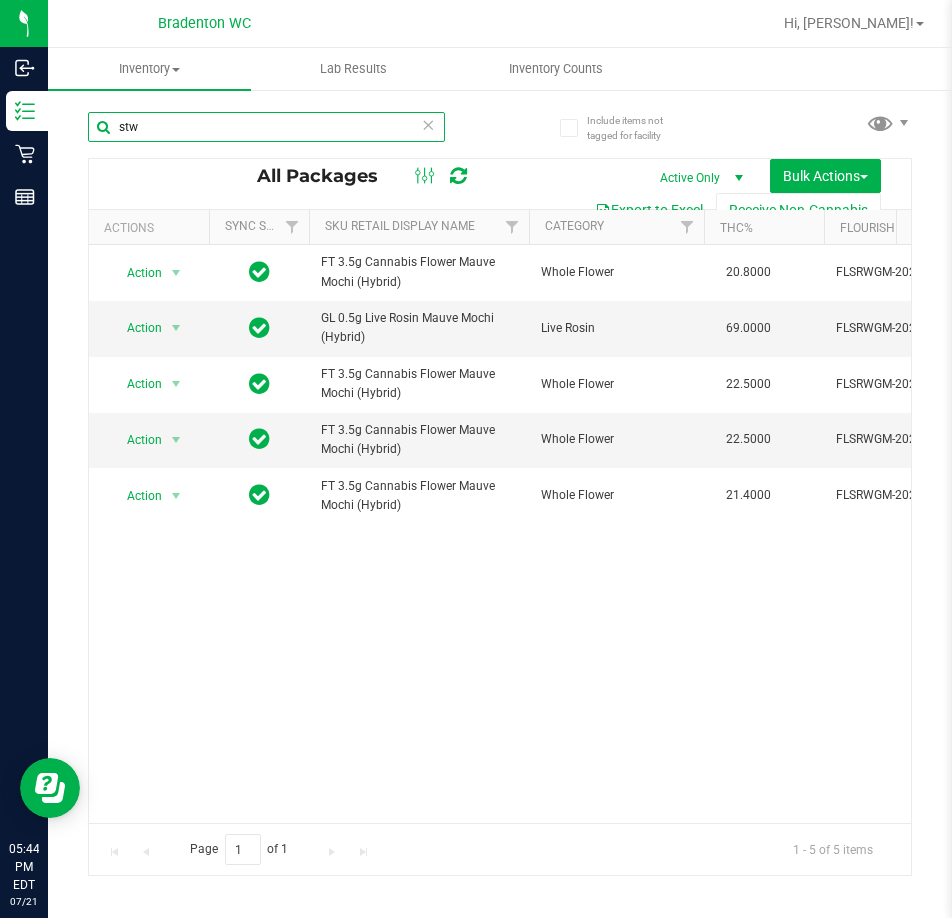scroll, scrollTop: 0, scrollLeft: 217, axis: horizontal 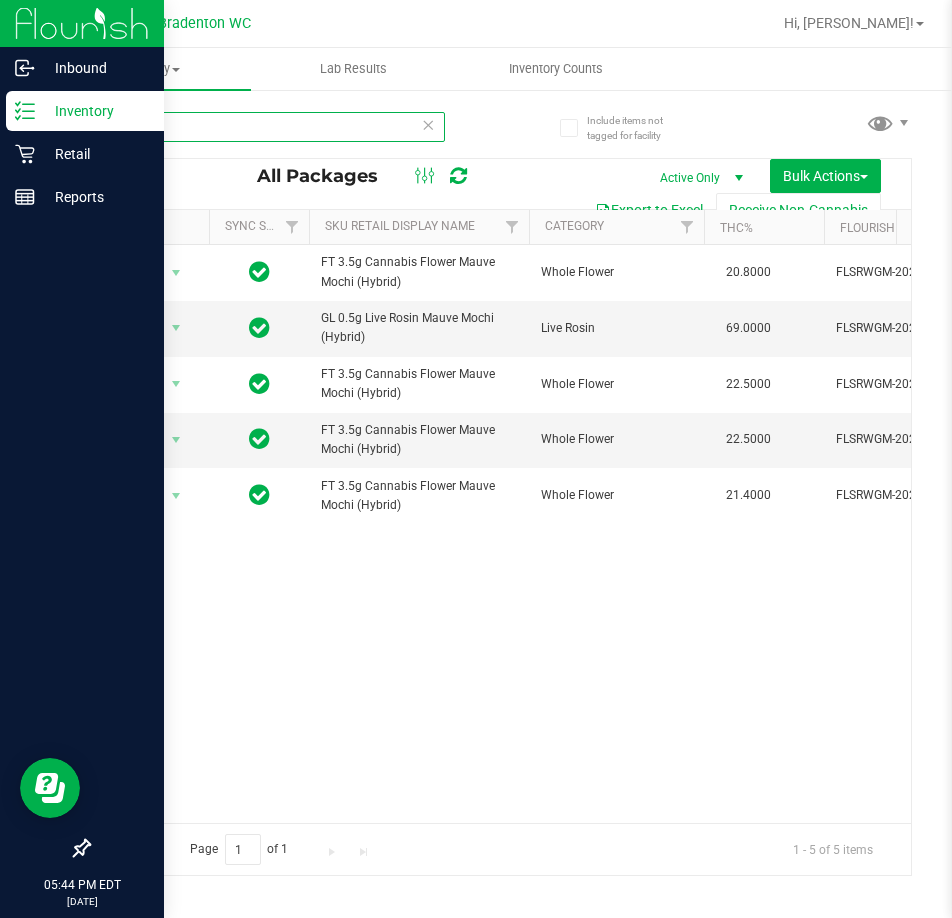 type on "stw" 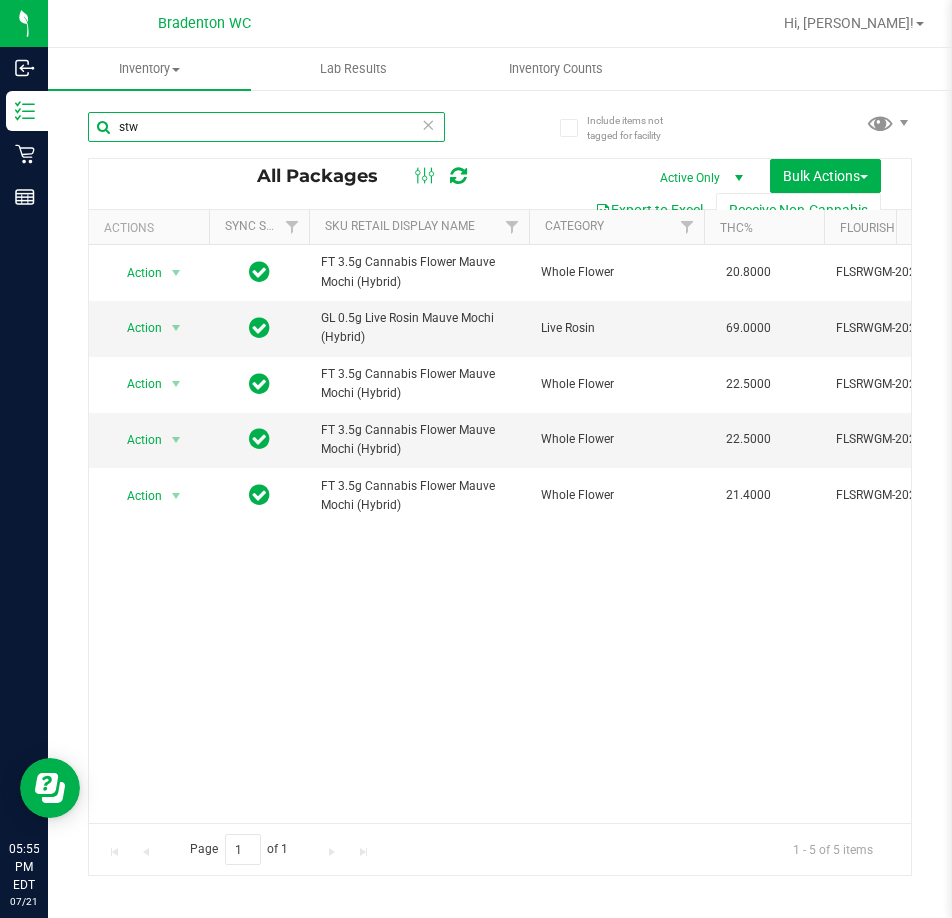 drag, startPoint x: 202, startPoint y: 140, endPoint x: -7, endPoint y: 139, distance: 209.0024 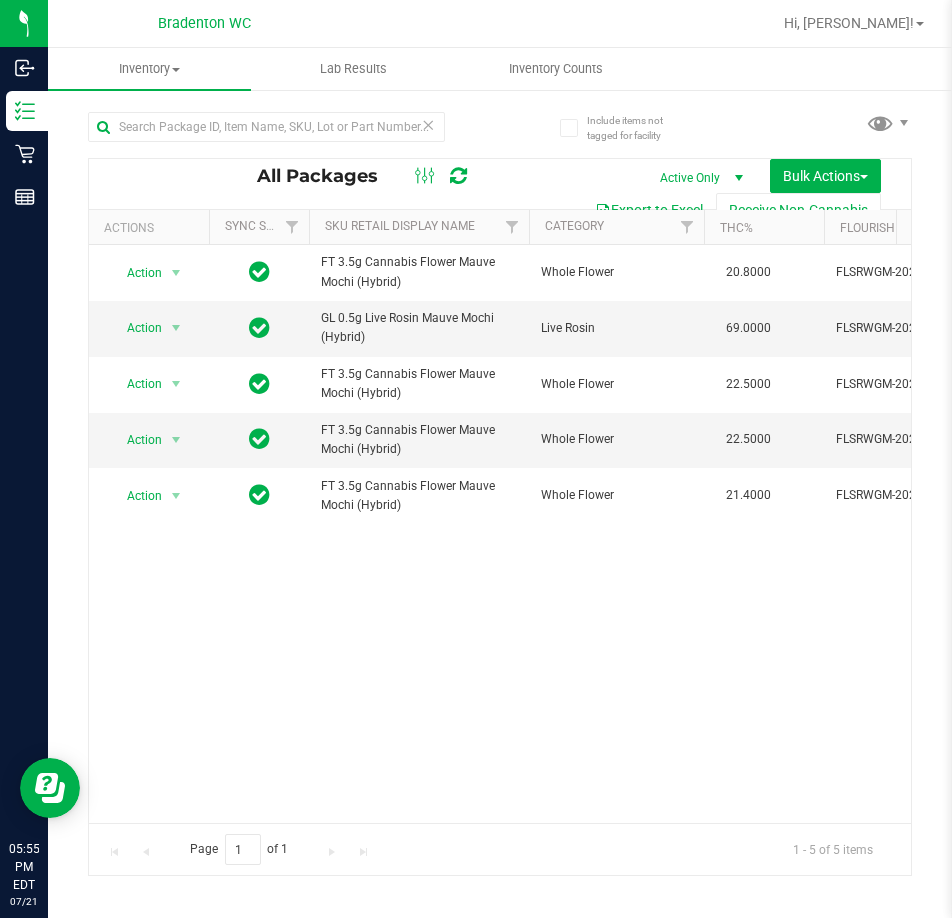 drag, startPoint x: 407, startPoint y: 629, endPoint x: 141, endPoint y: 235, distance: 475.38617 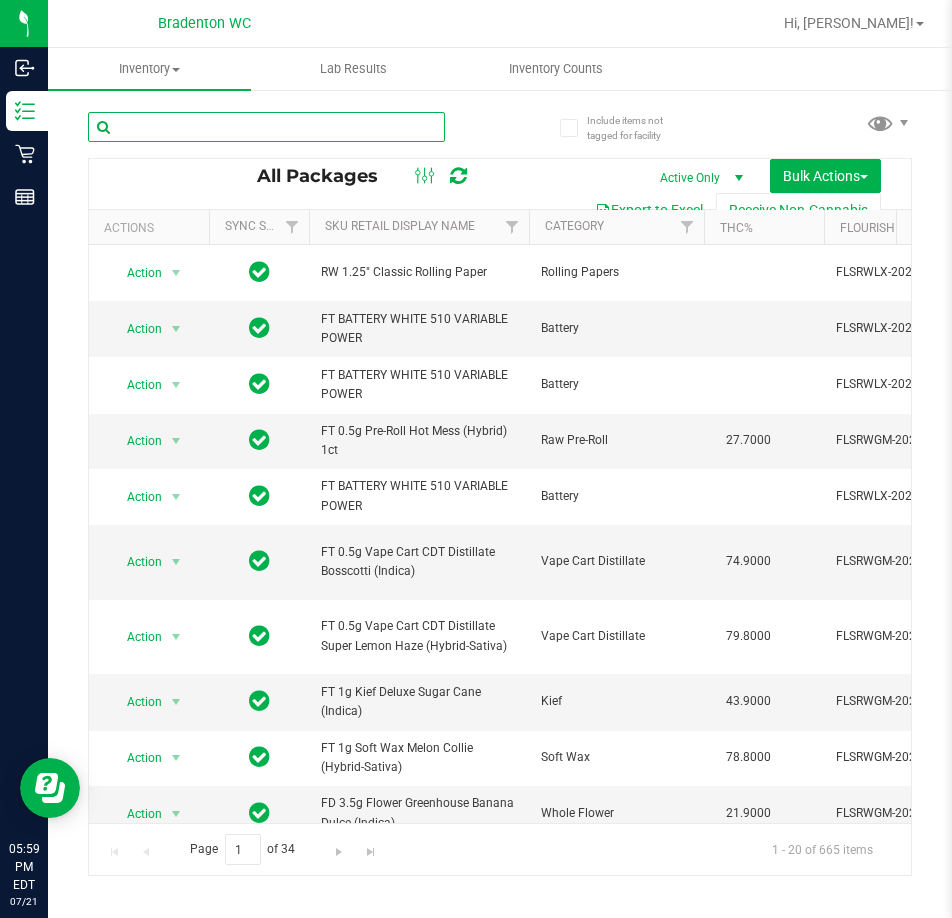 click at bounding box center [266, 127] 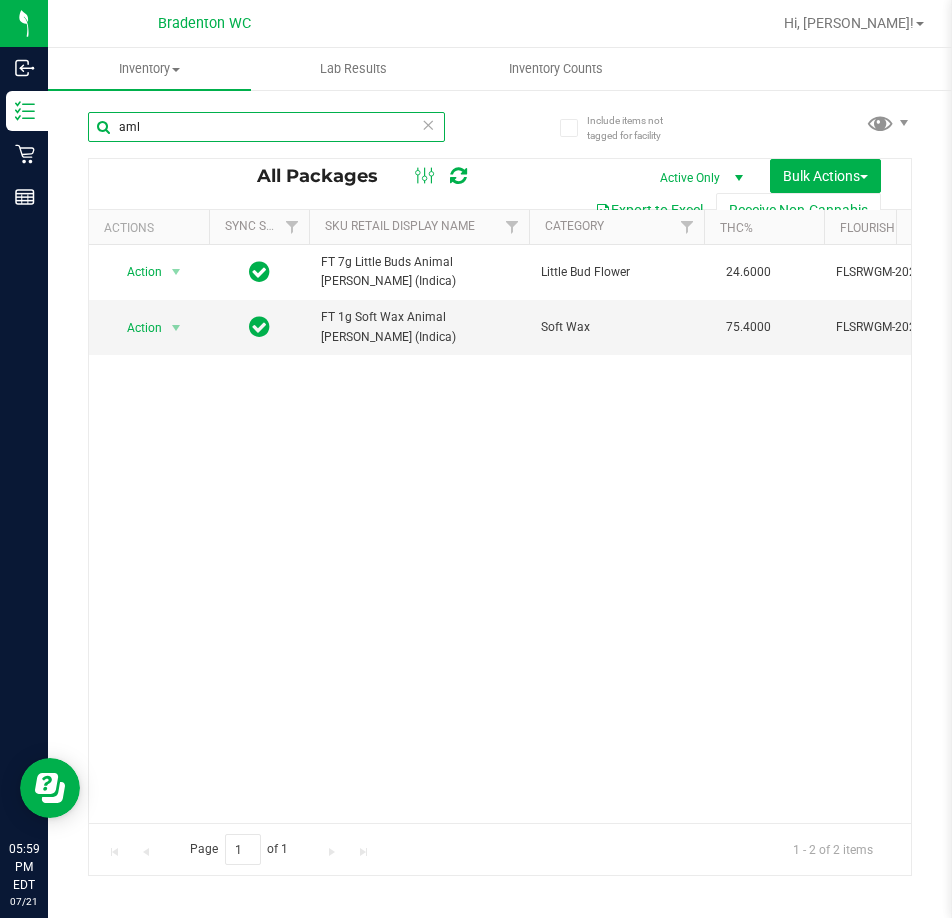 scroll, scrollTop: 0, scrollLeft: 324, axis: horizontal 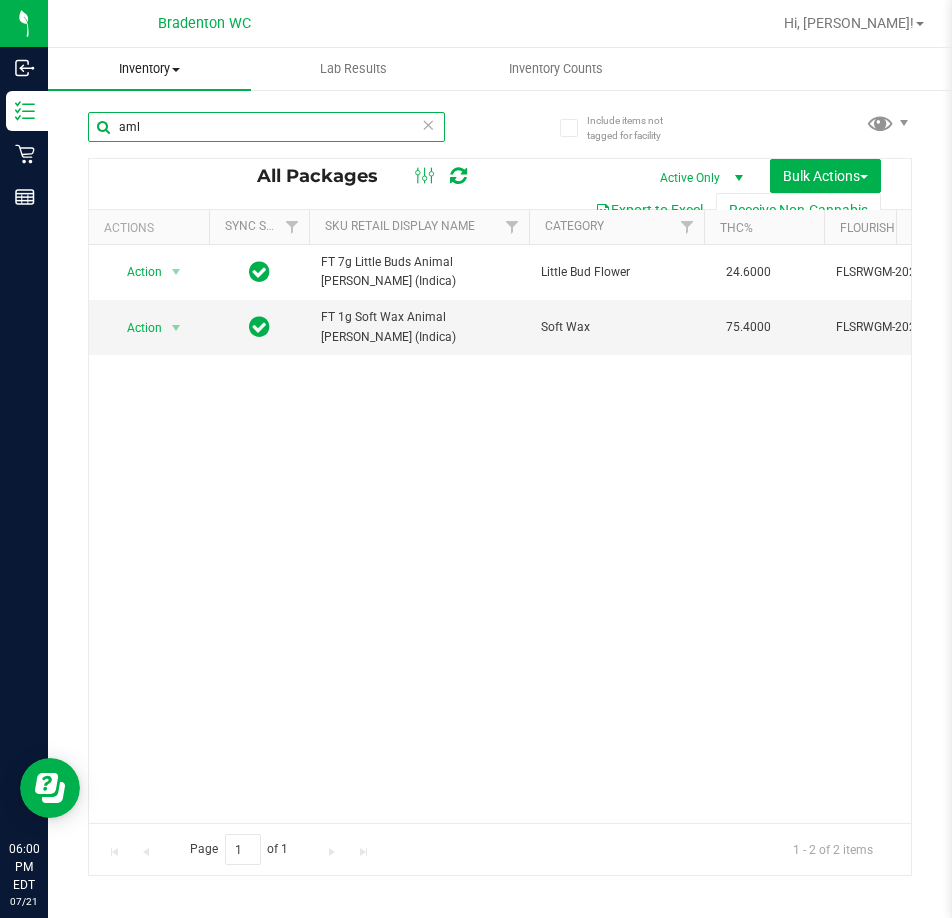 type on "aml" 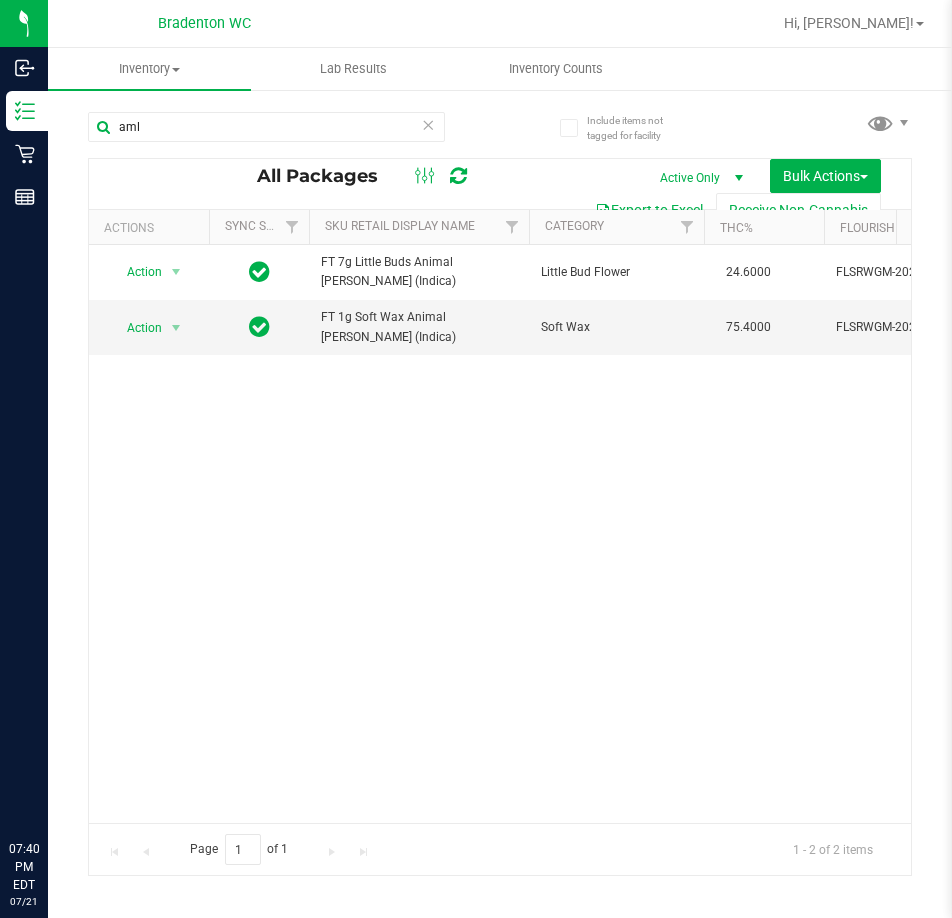 scroll, scrollTop: 0, scrollLeft: 0, axis: both 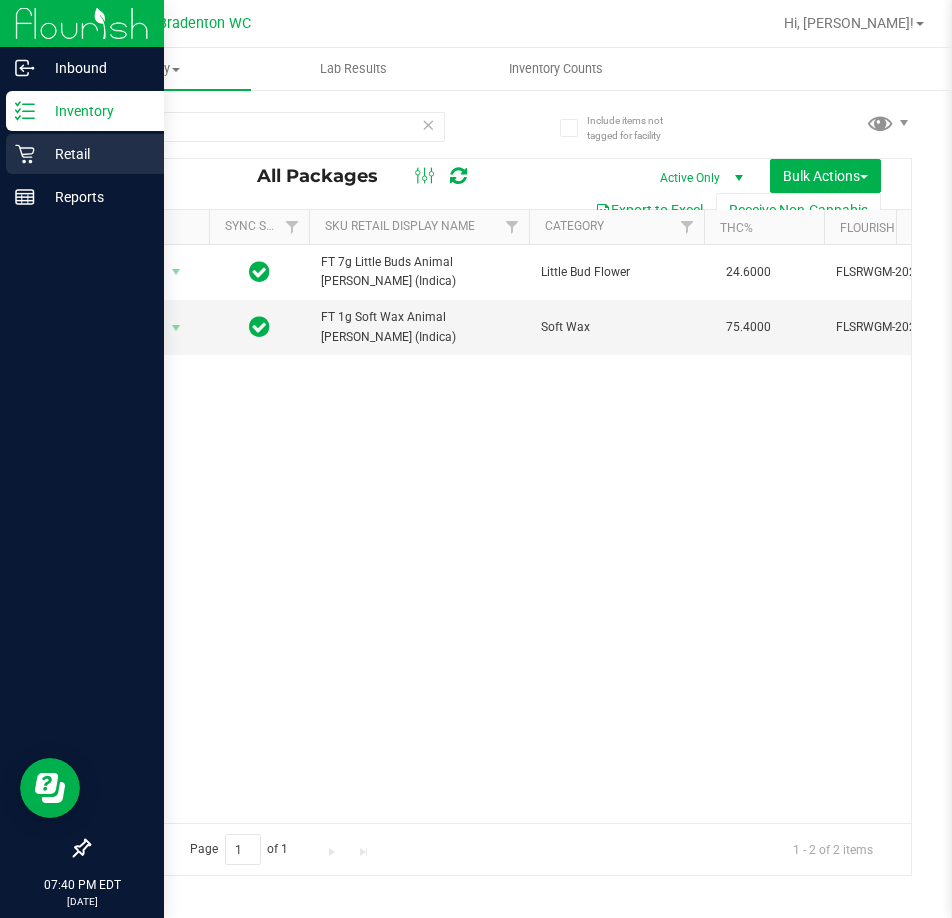 drag, startPoint x: 0, startPoint y: 0, endPoint x: 0, endPoint y: 170, distance: 170 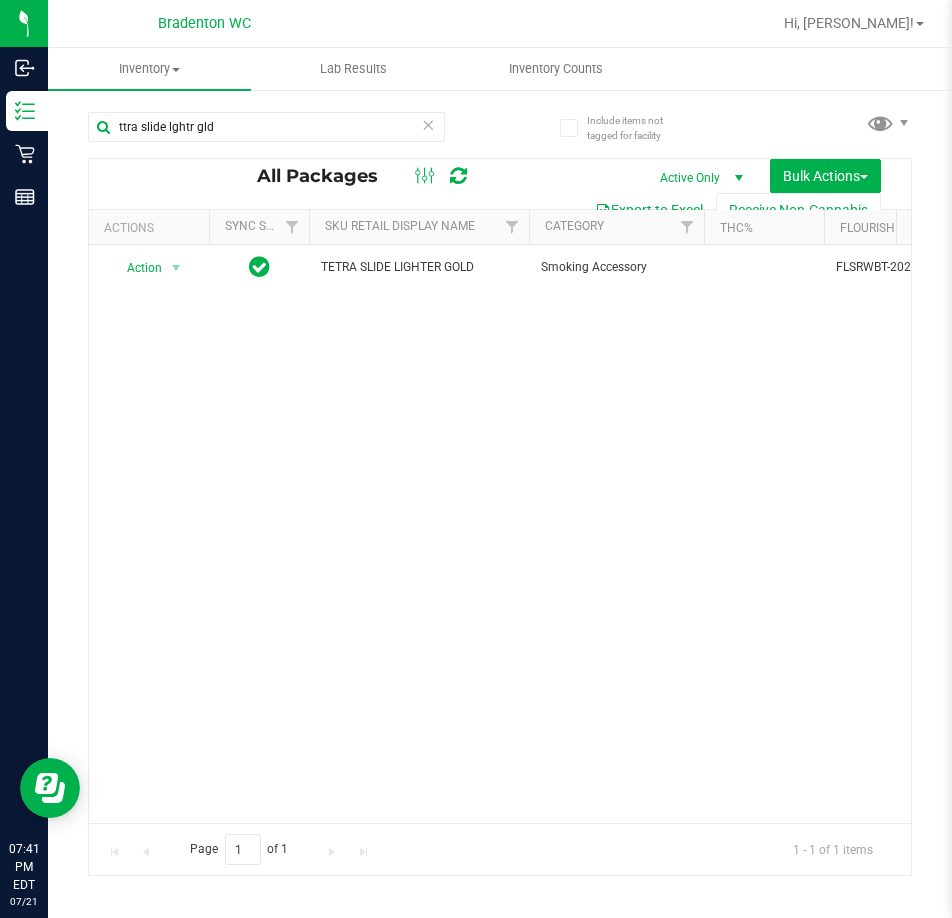 scroll, scrollTop: 0, scrollLeft: 180, axis: horizontal 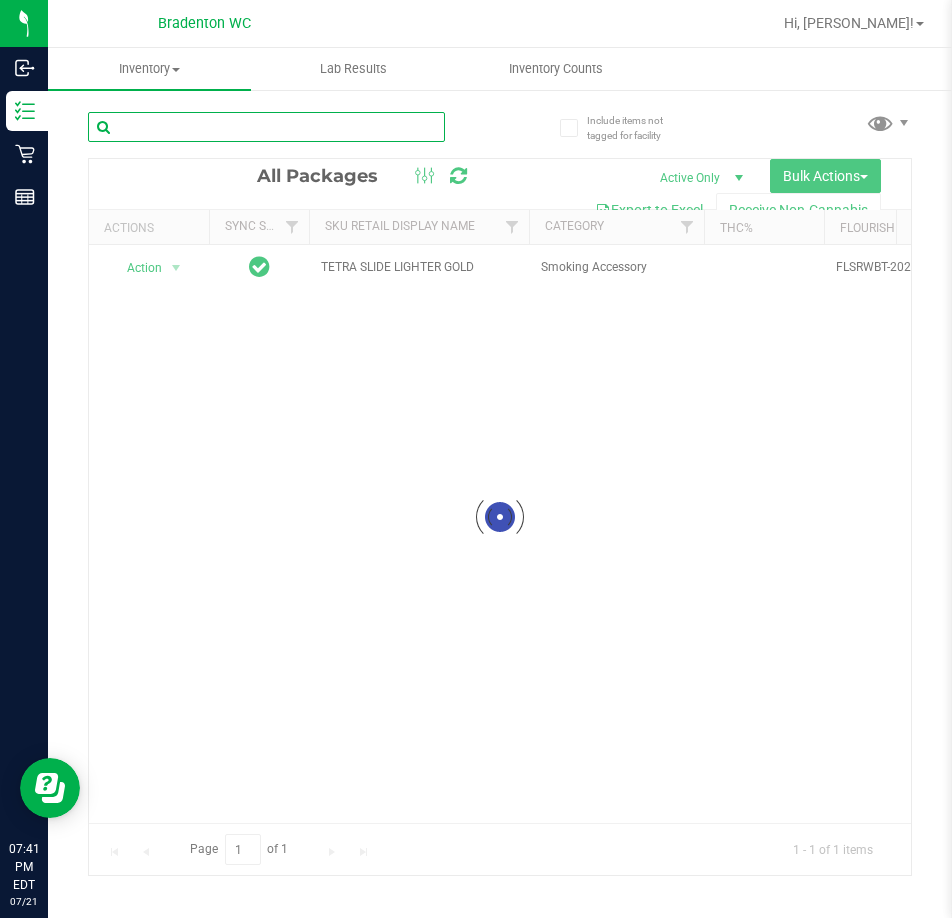 click at bounding box center (266, 127) 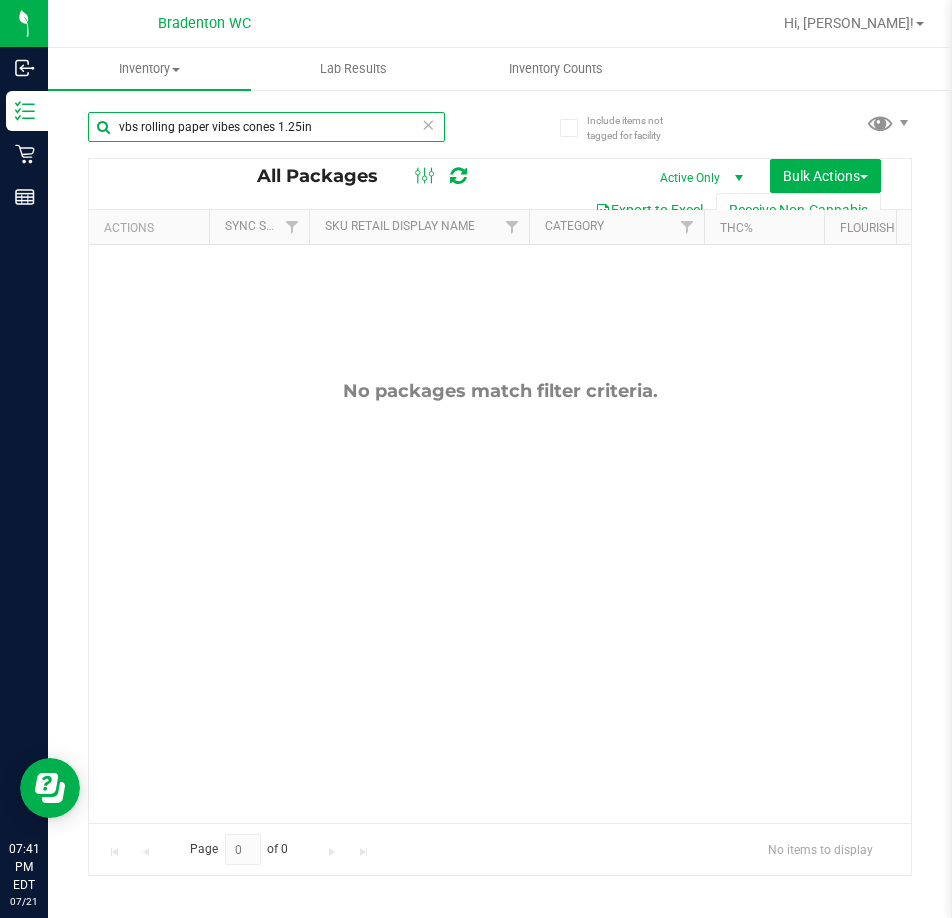 click on "vbs rolling paper vibes cones 1.25in" at bounding box center [266, 127] 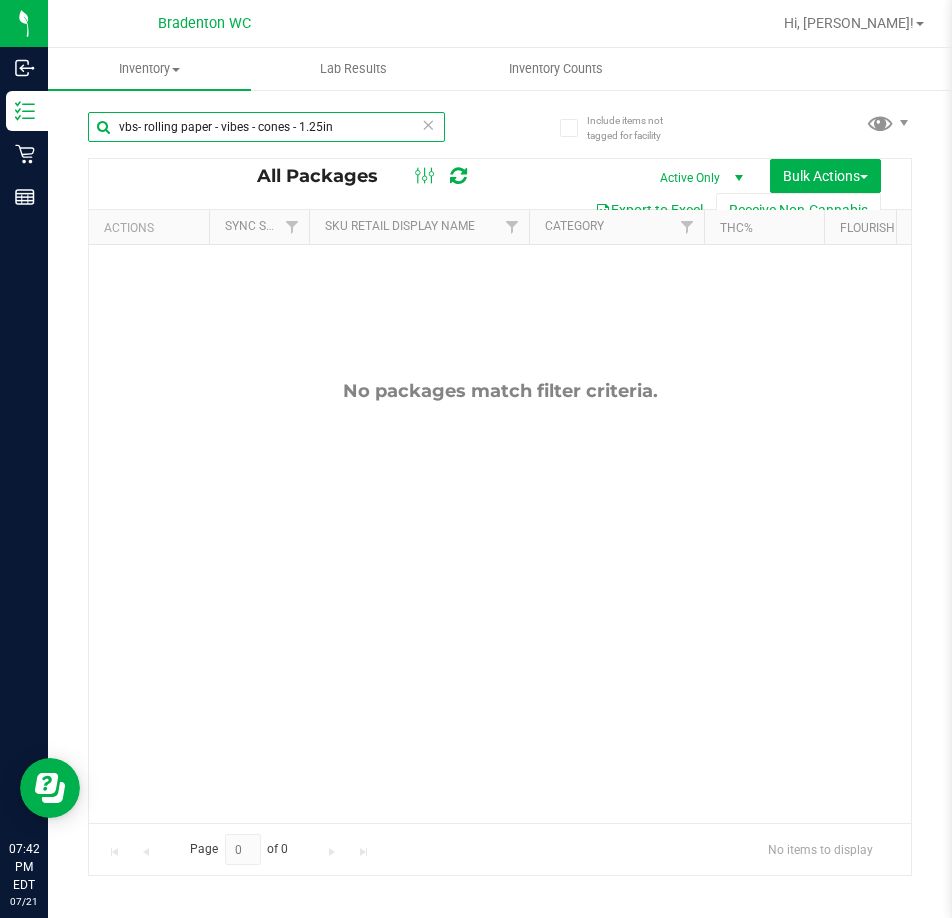 type on "vbs- rolling paper - vibes - cones - 1.25in" 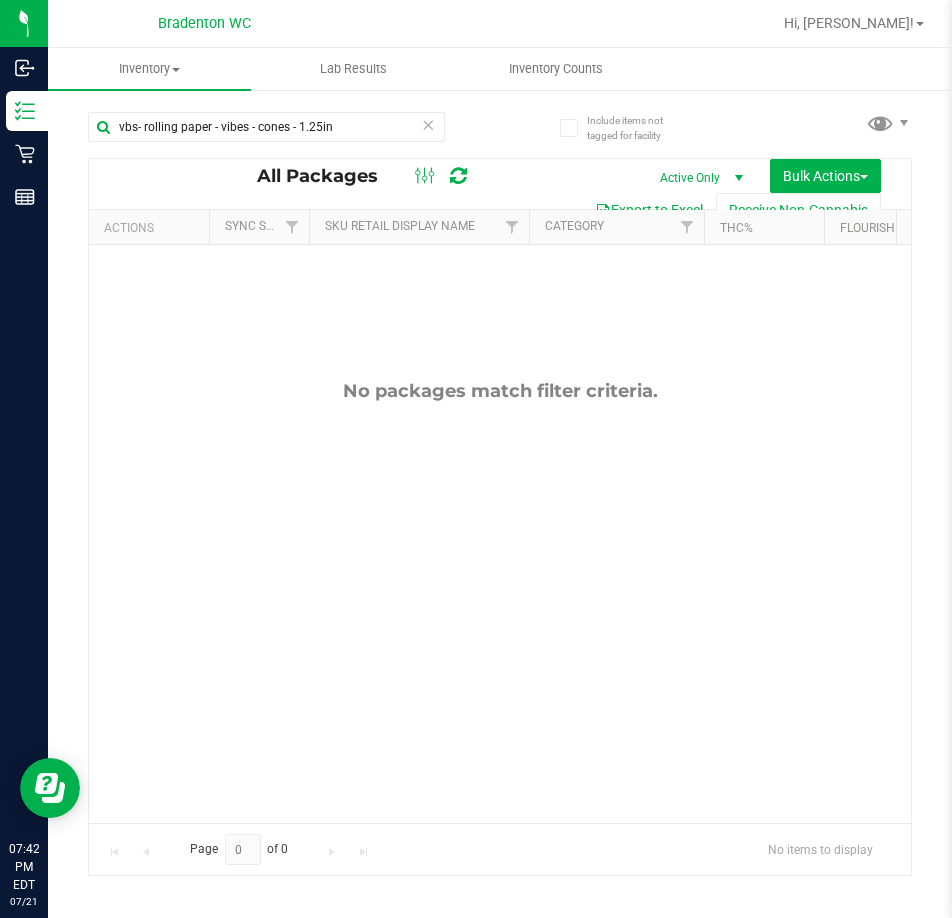 click at bounding box center (429, 124) 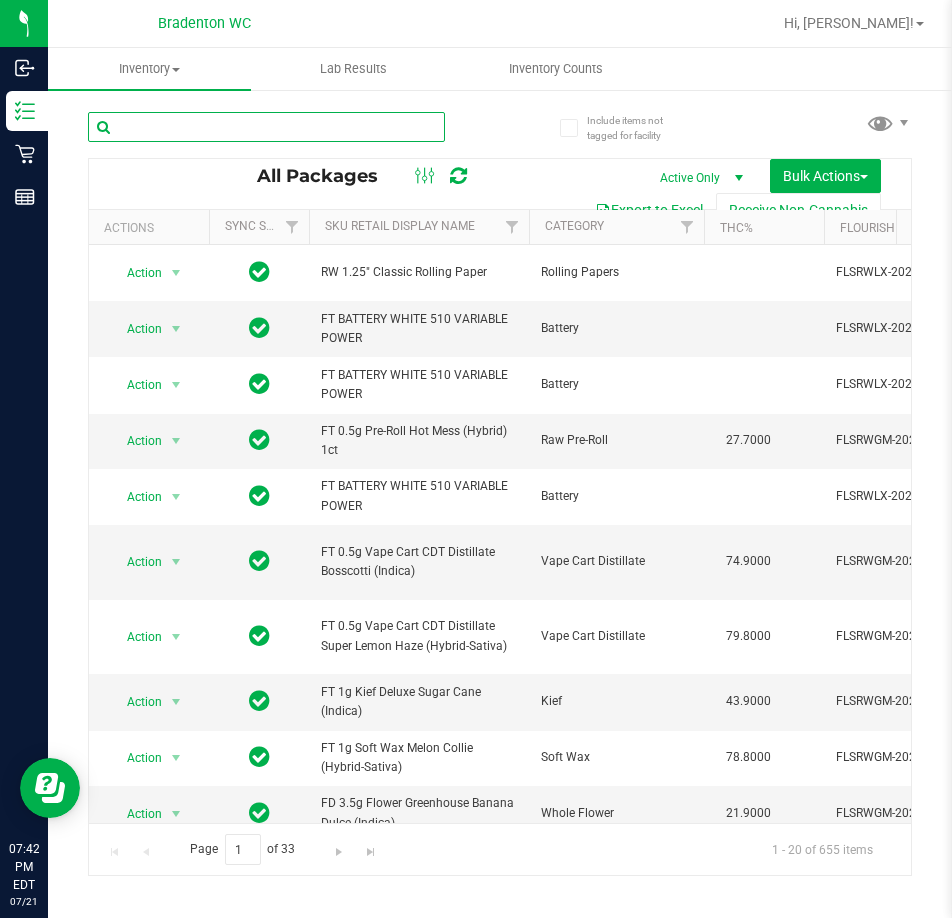 click at bounding box center (266, 127) 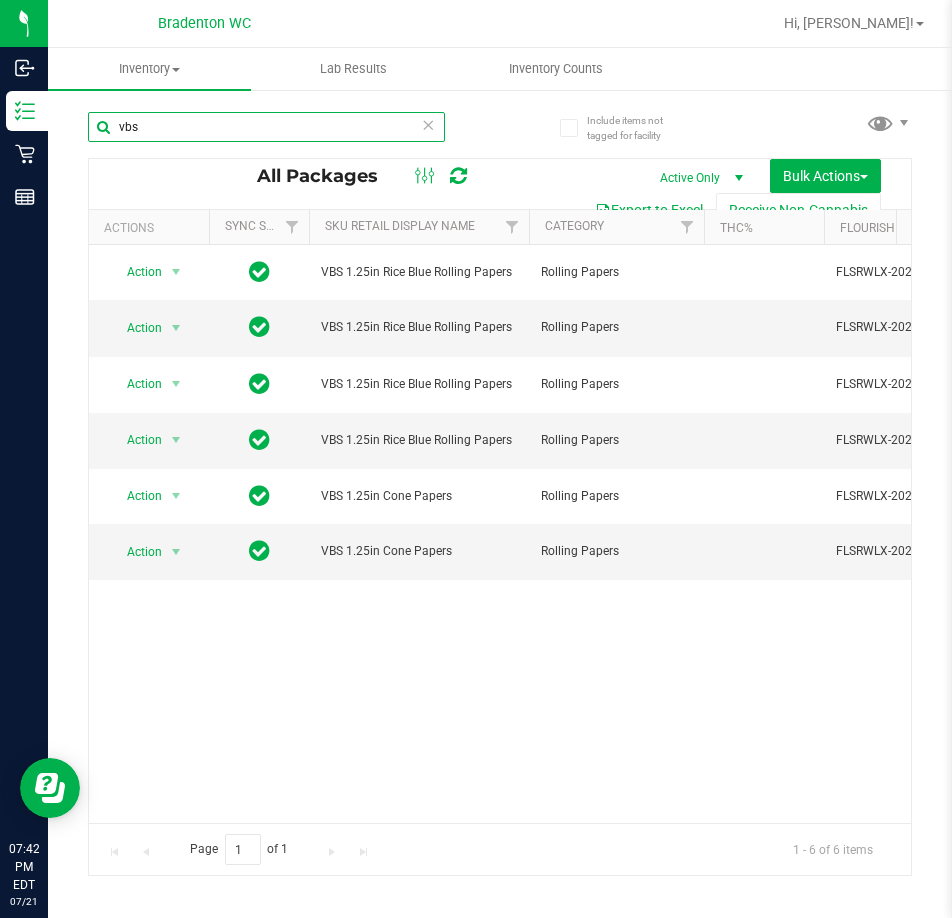 scroll, scrollTop: 0, scrollLeft: 294, axis: horizontal 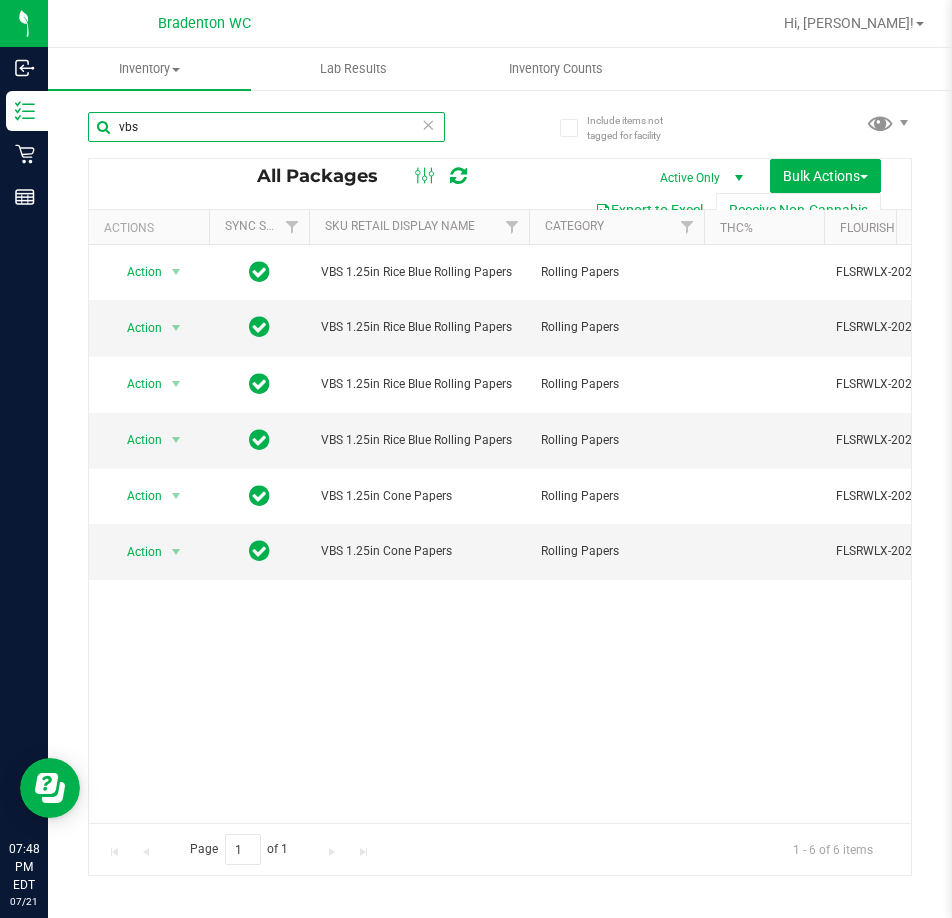 type on "vbs" 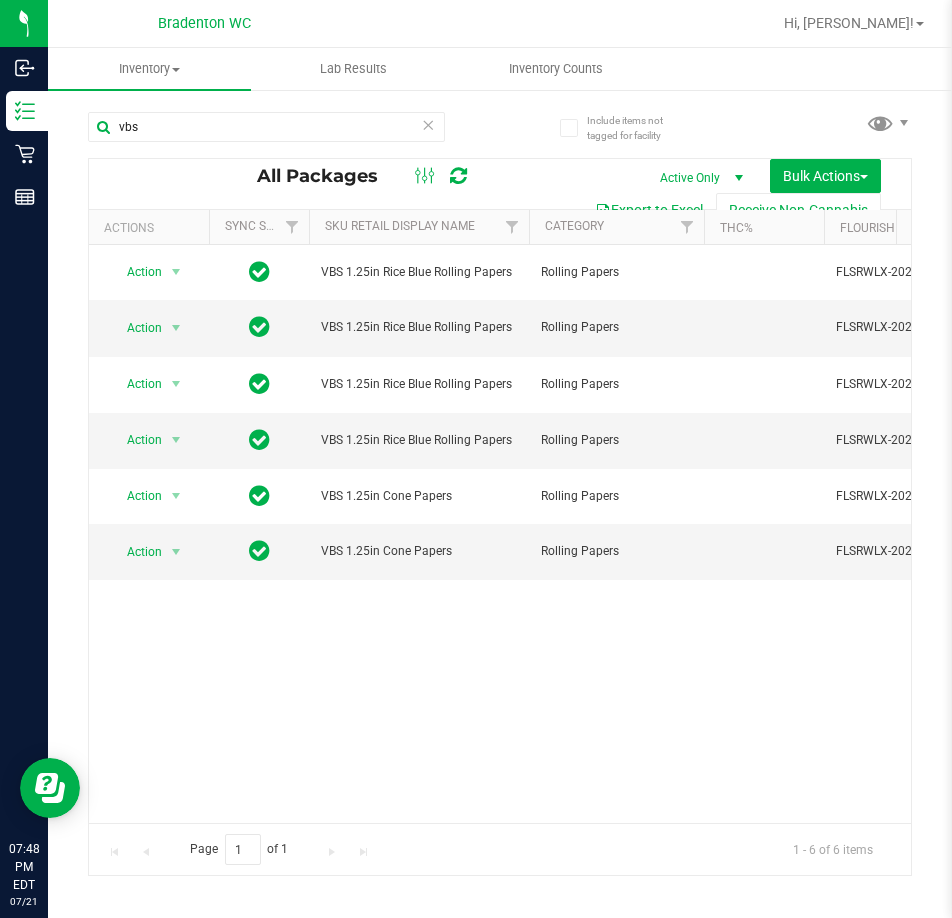 click at bounding box center (429, 124) 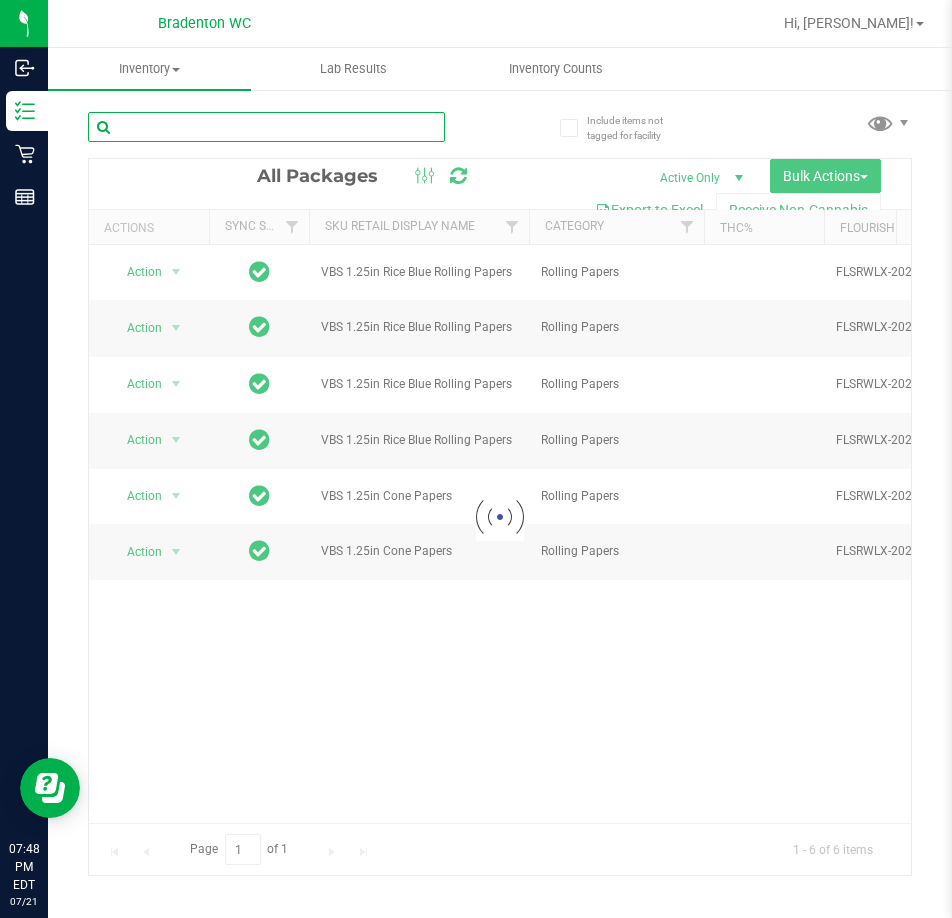 click at bounding box center [266, 127] 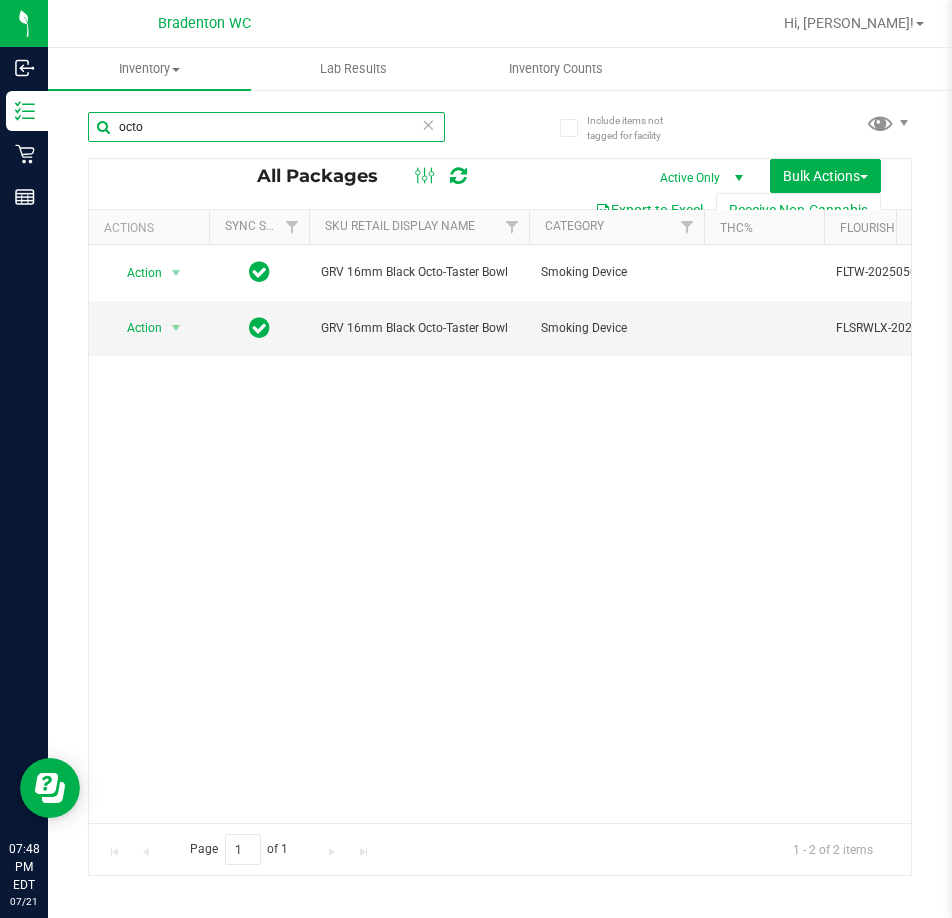 scroll, scrollTop: 0, scrollLeft: 183, axis: horizontal 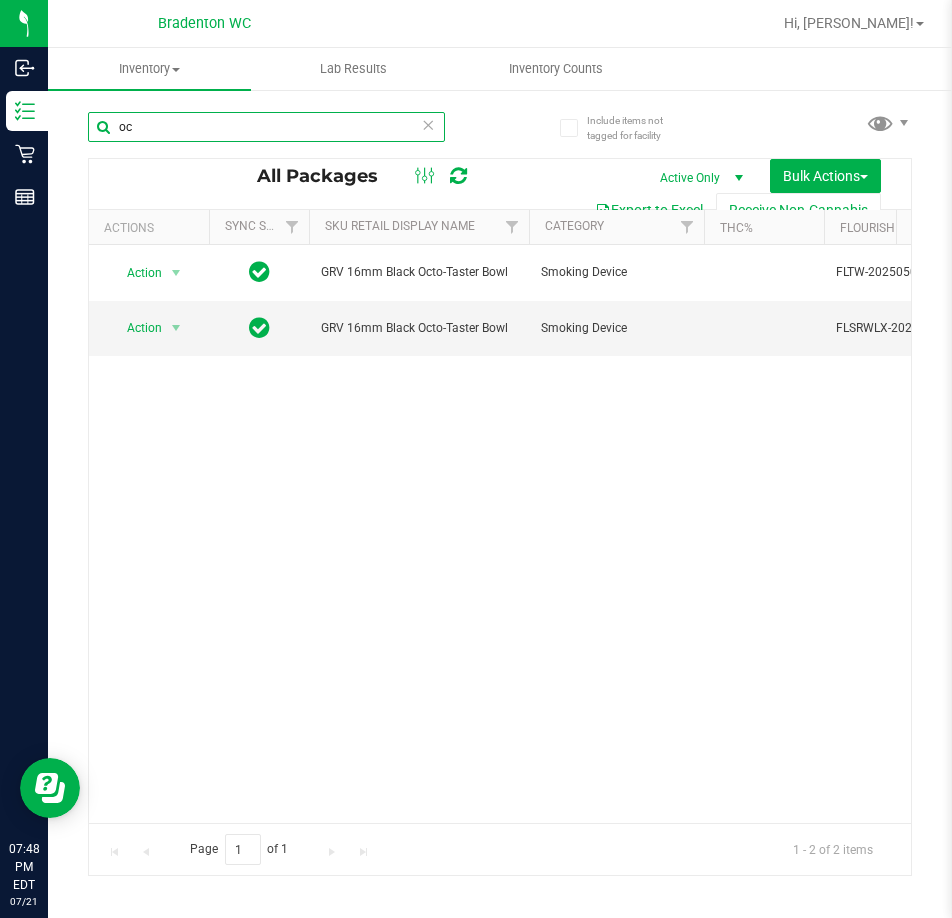 type on "o" 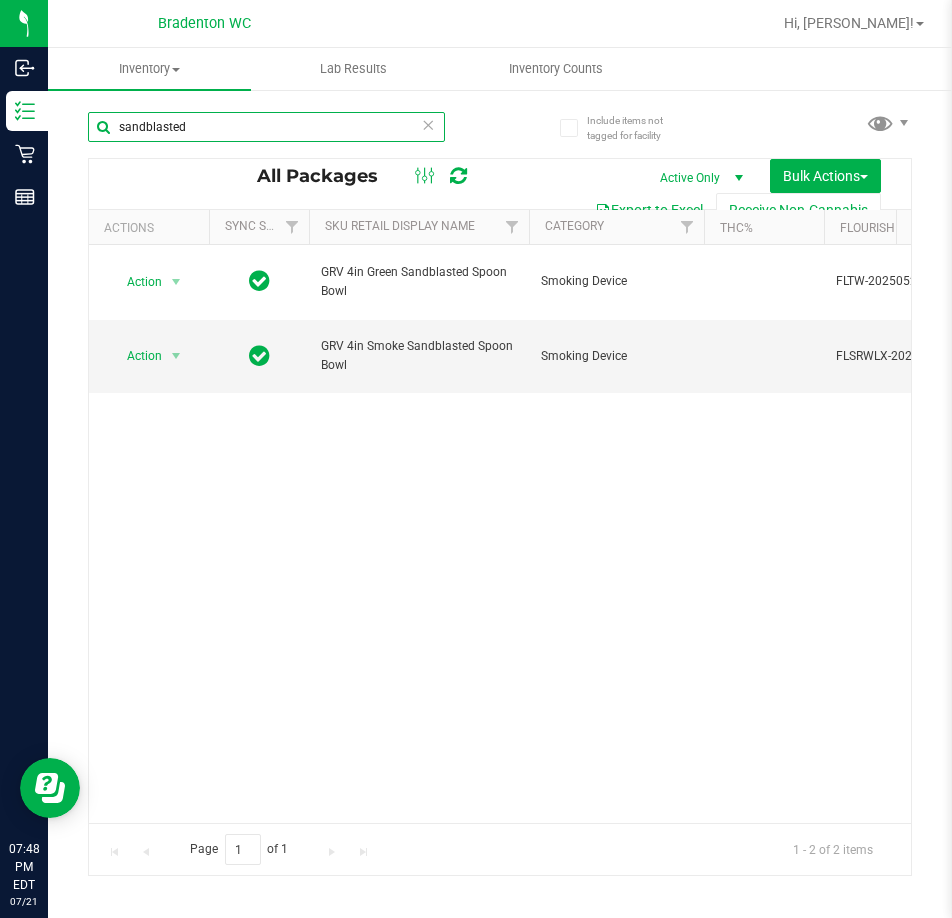 scroll, scrollTop: 0, scrollLeft: 79, axis: horizontal 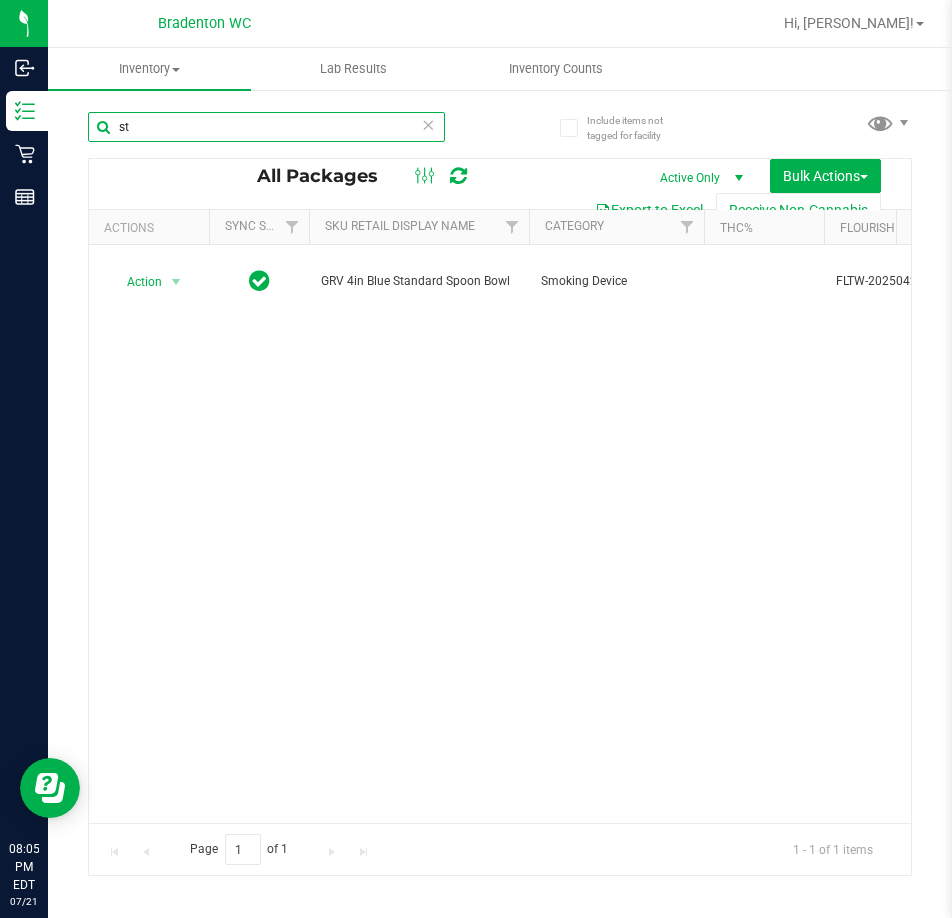 type on "s" 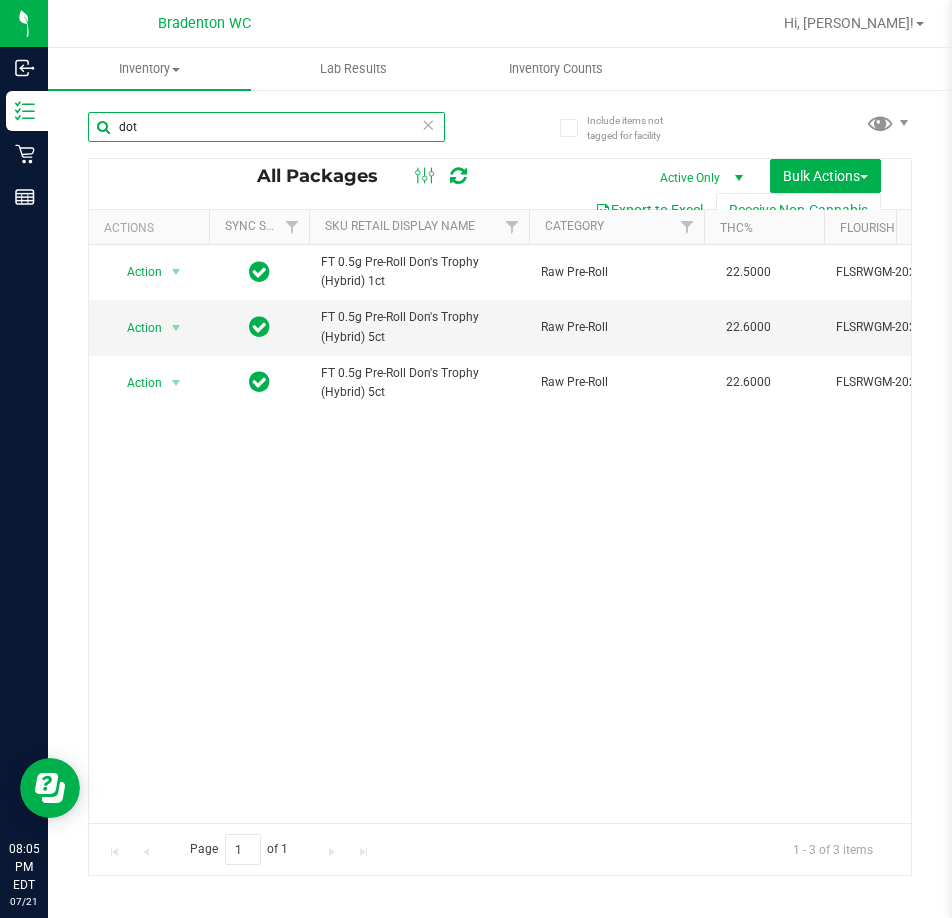 scroll, scrollTop: 0, scrollLeft: 331, axis: horizontal 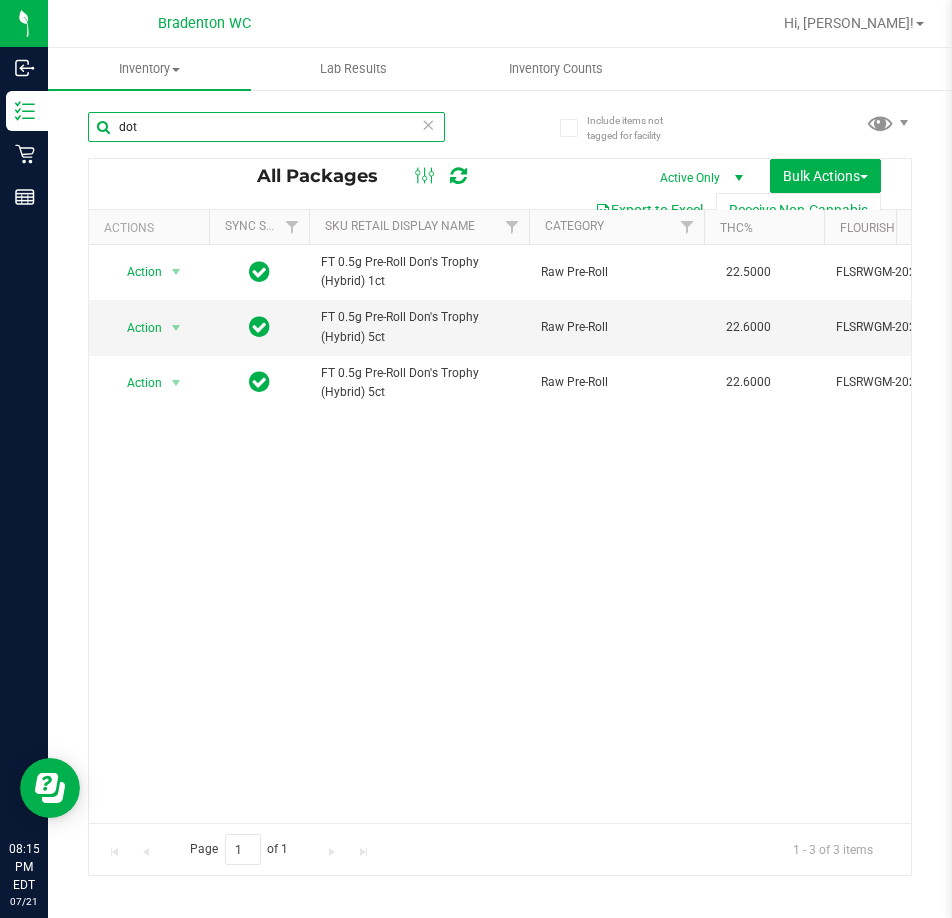 click on "dot" at bounding box center [266, 127] 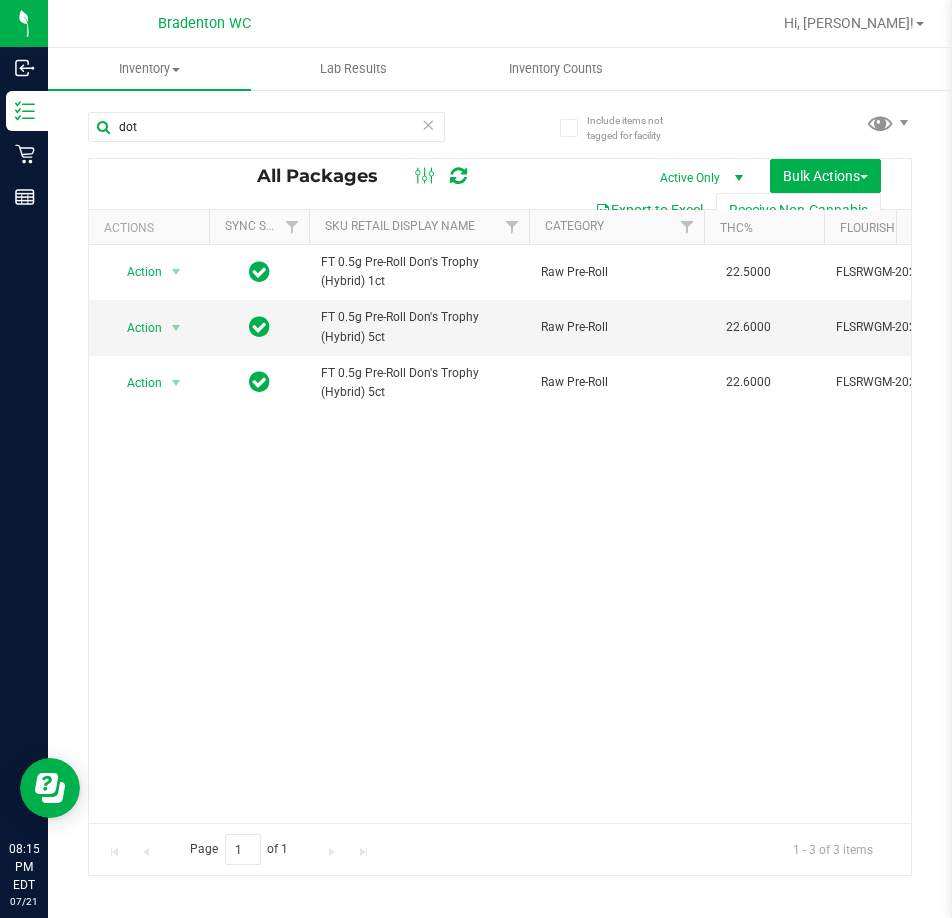 click at bounding box center (429, 124) 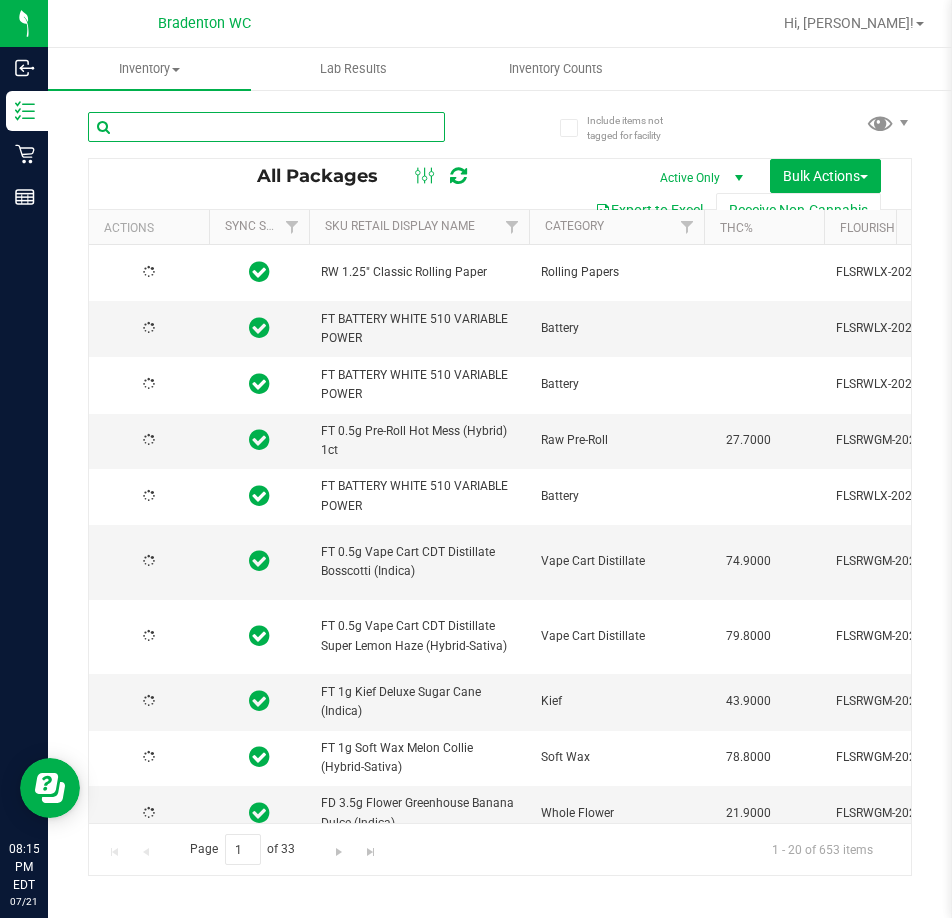 click at bounding box center (266, 127) 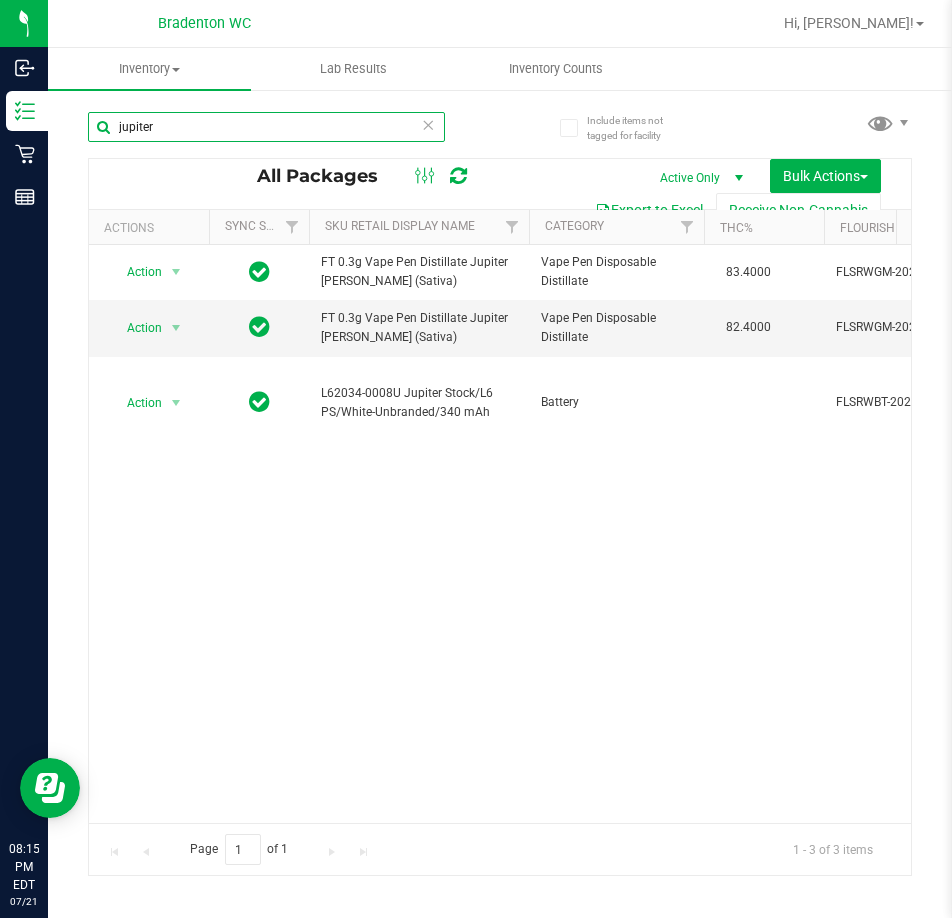 scroll, scrollTop: 0, scrollLeft: 360, axis: horizontal 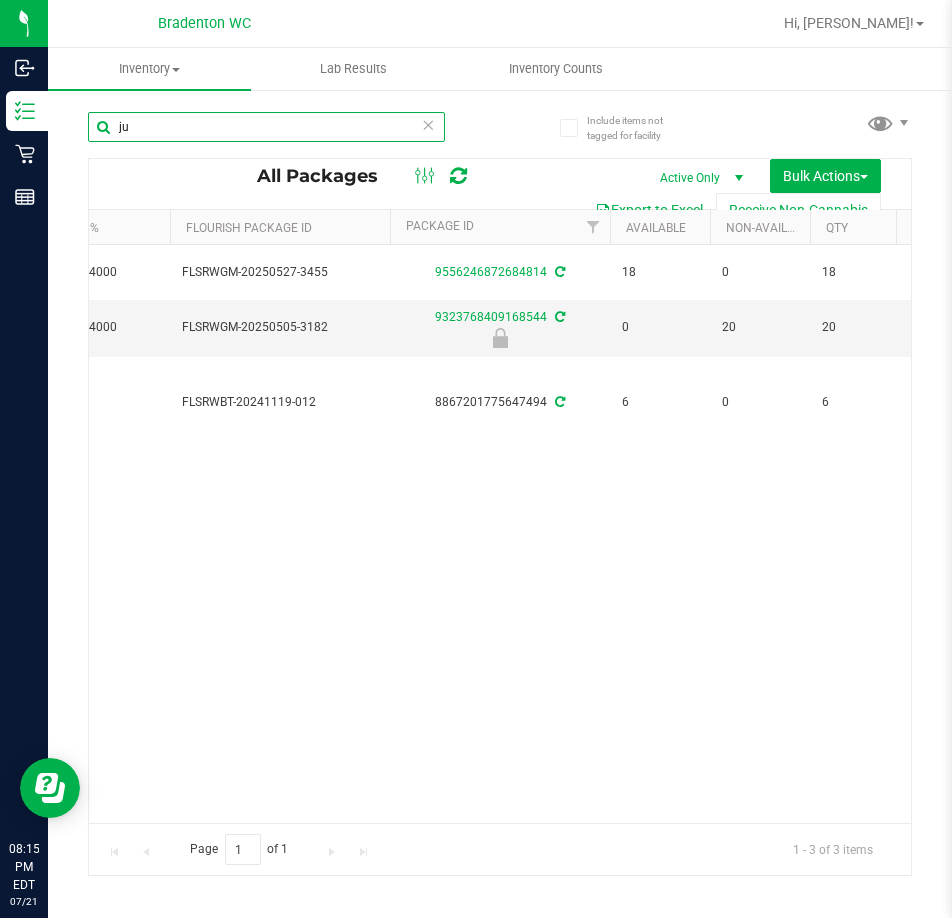 type on "j" 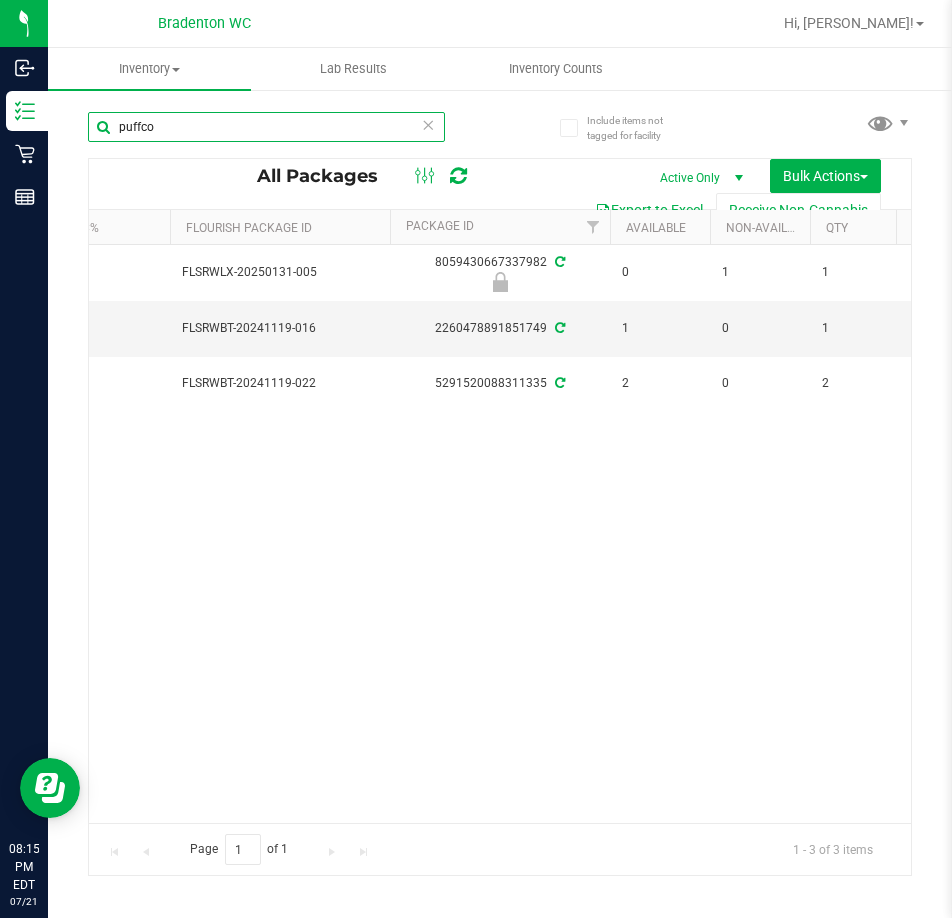 scroll, scrollTop: 0, scrollLeft: 496, axis: horizontal 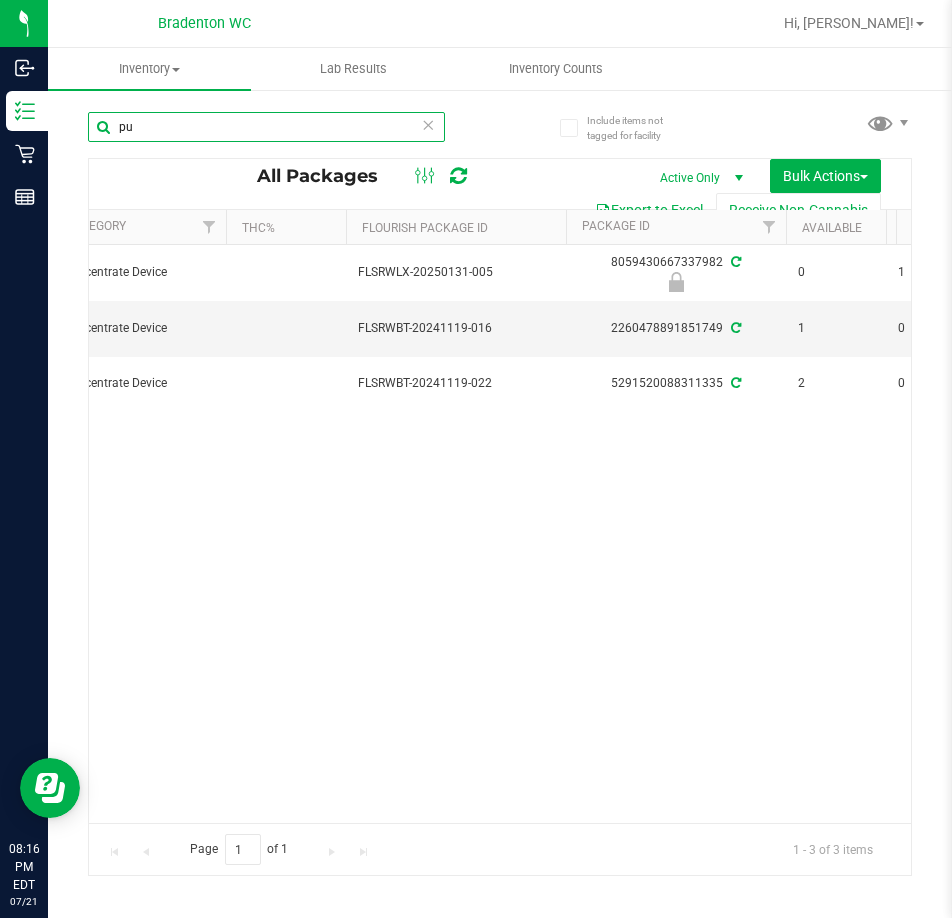 type on "p" 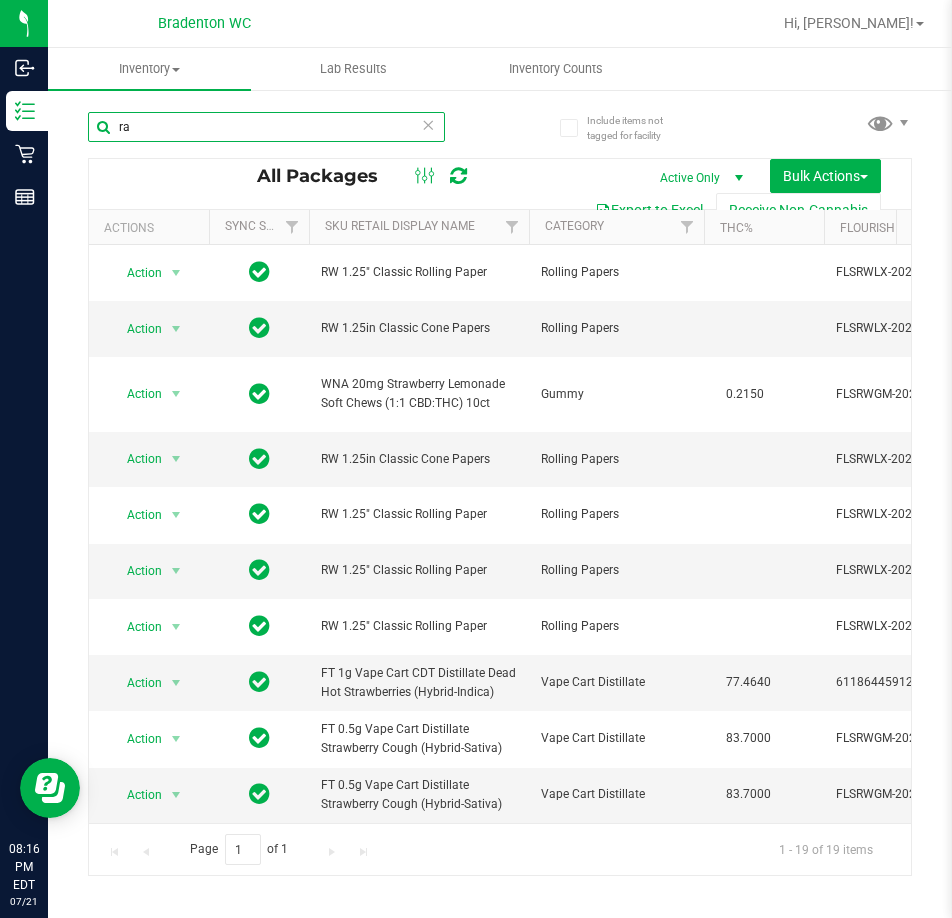 type on "r" 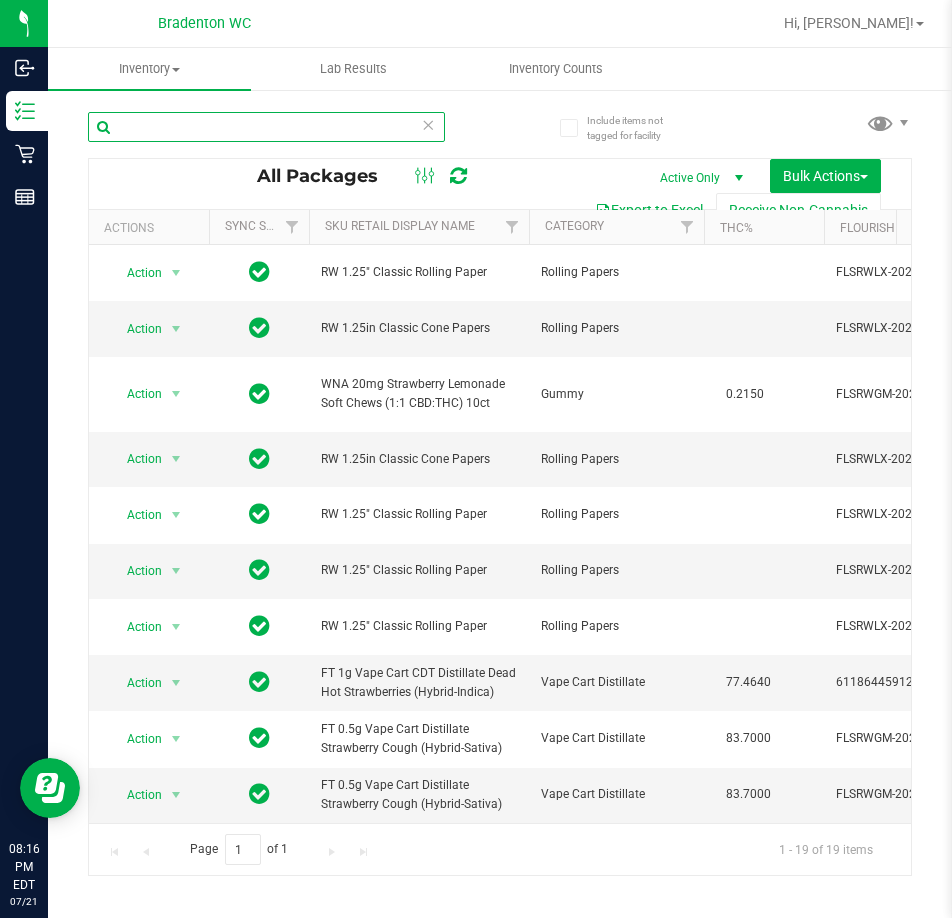 type on "s" 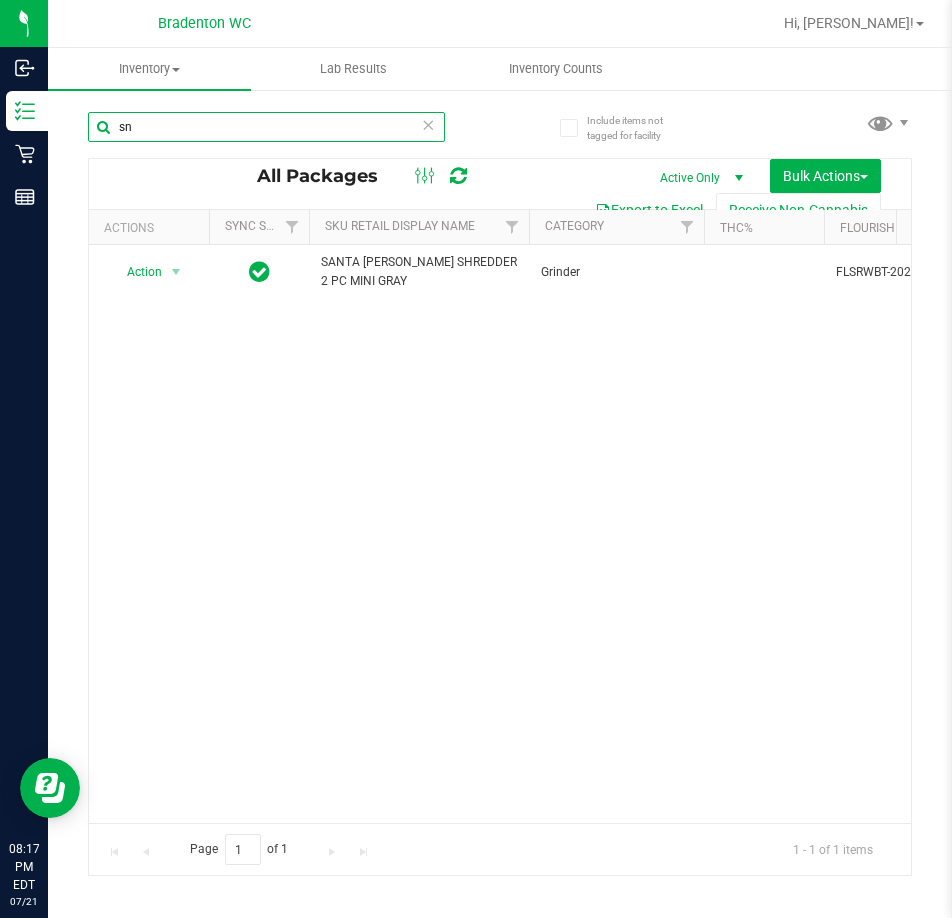 type on "s" 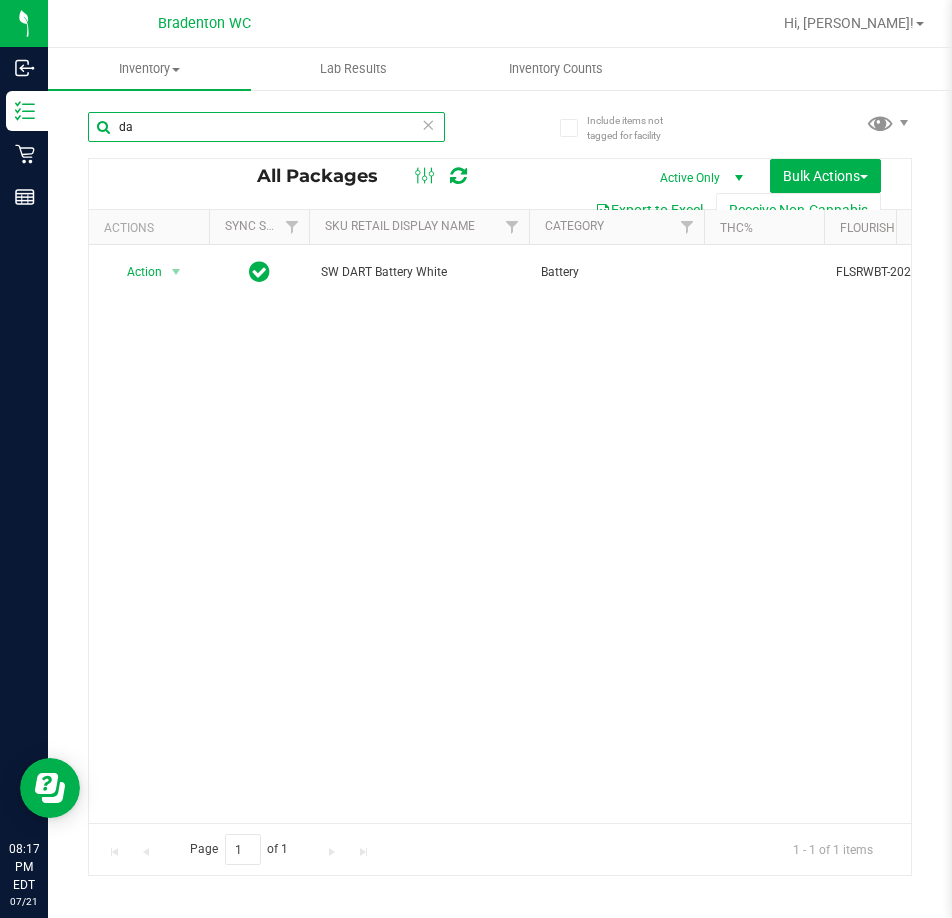 type on "d" 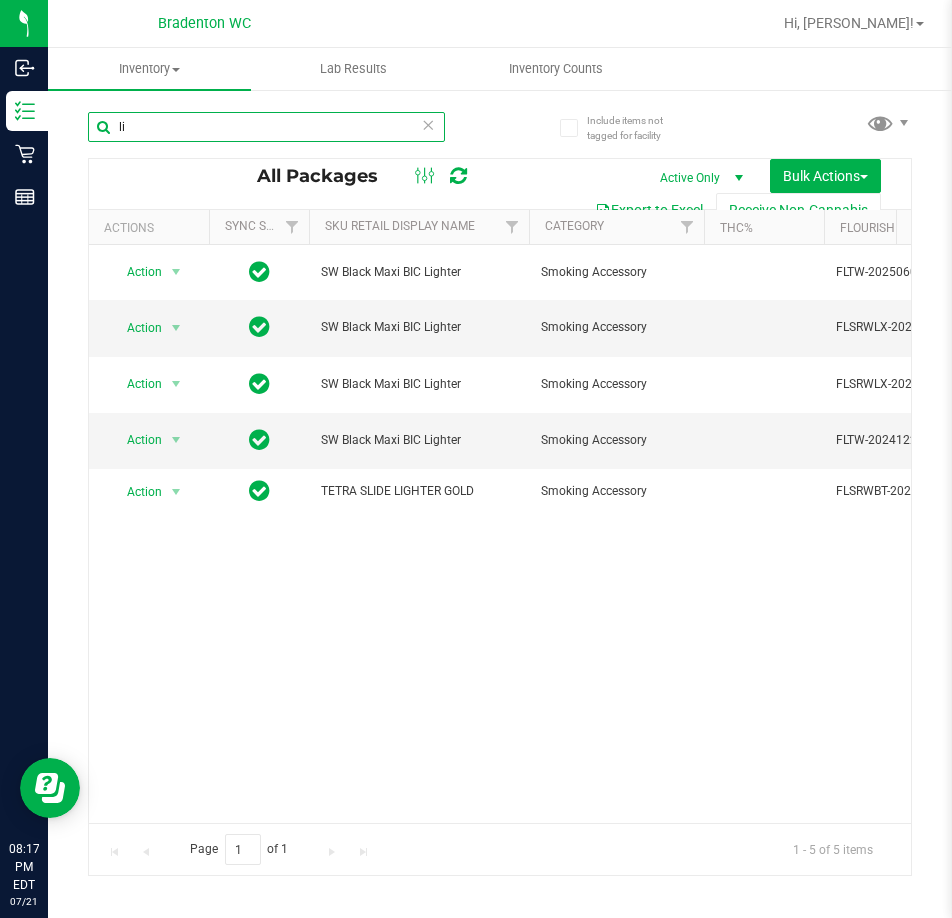 type on "l" 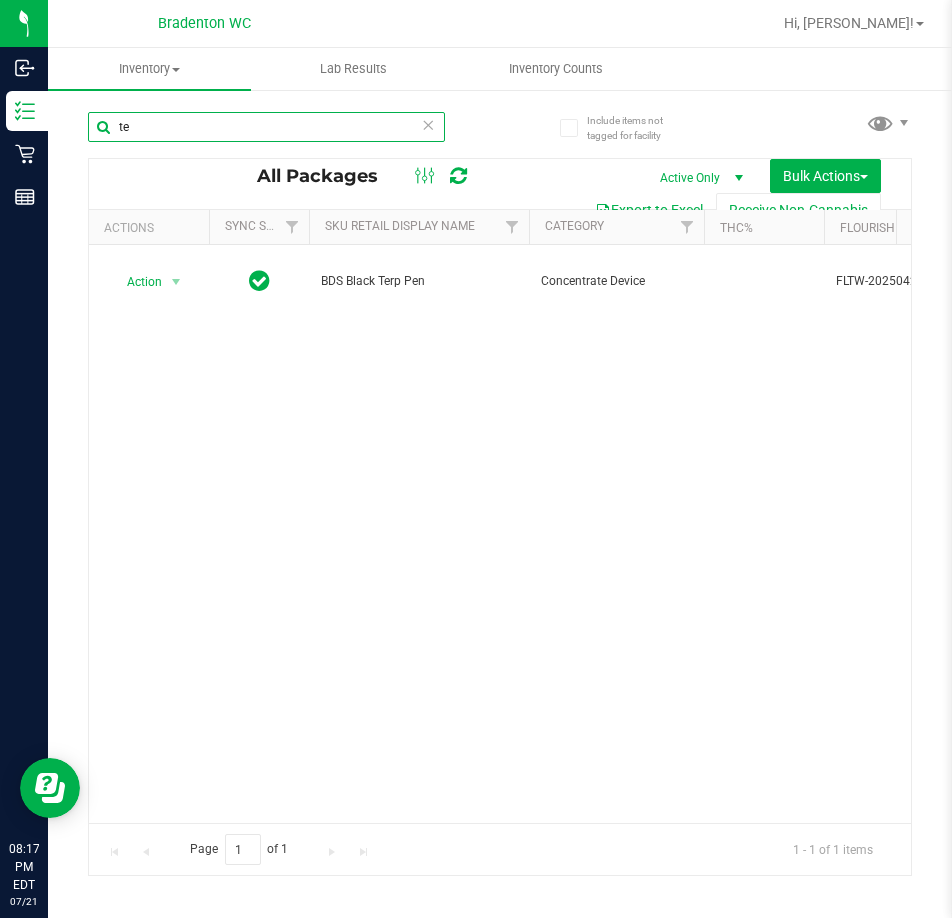type on "t" 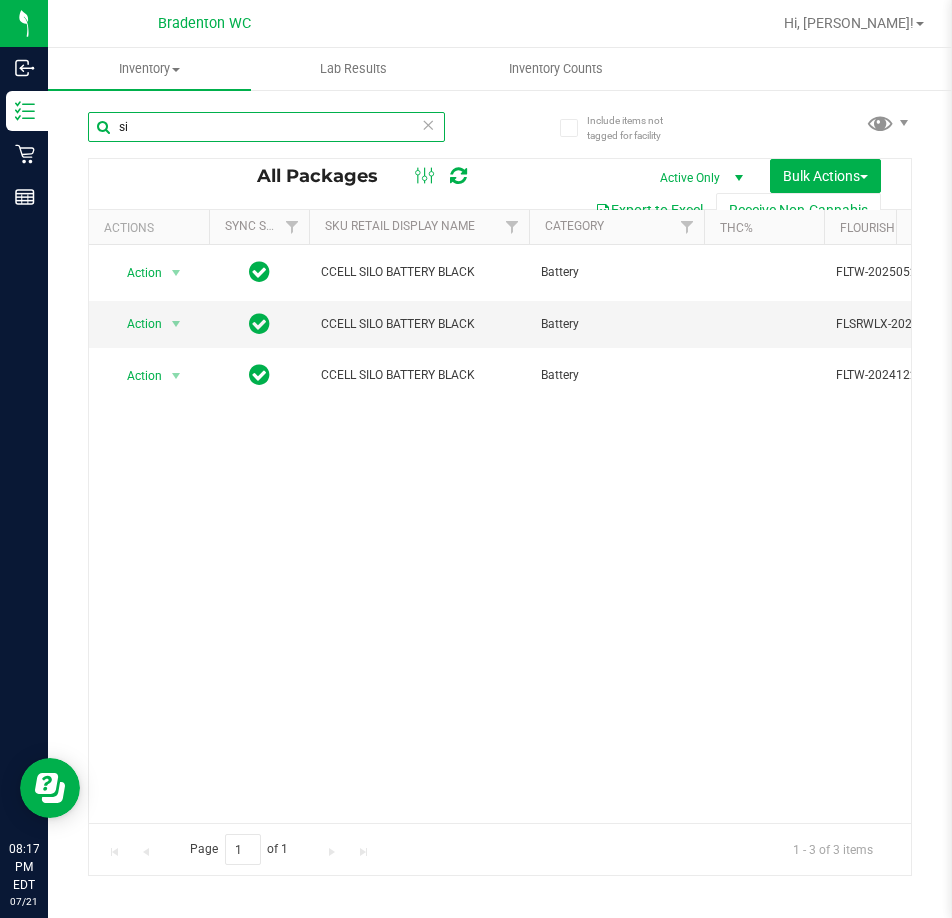 type on "s" 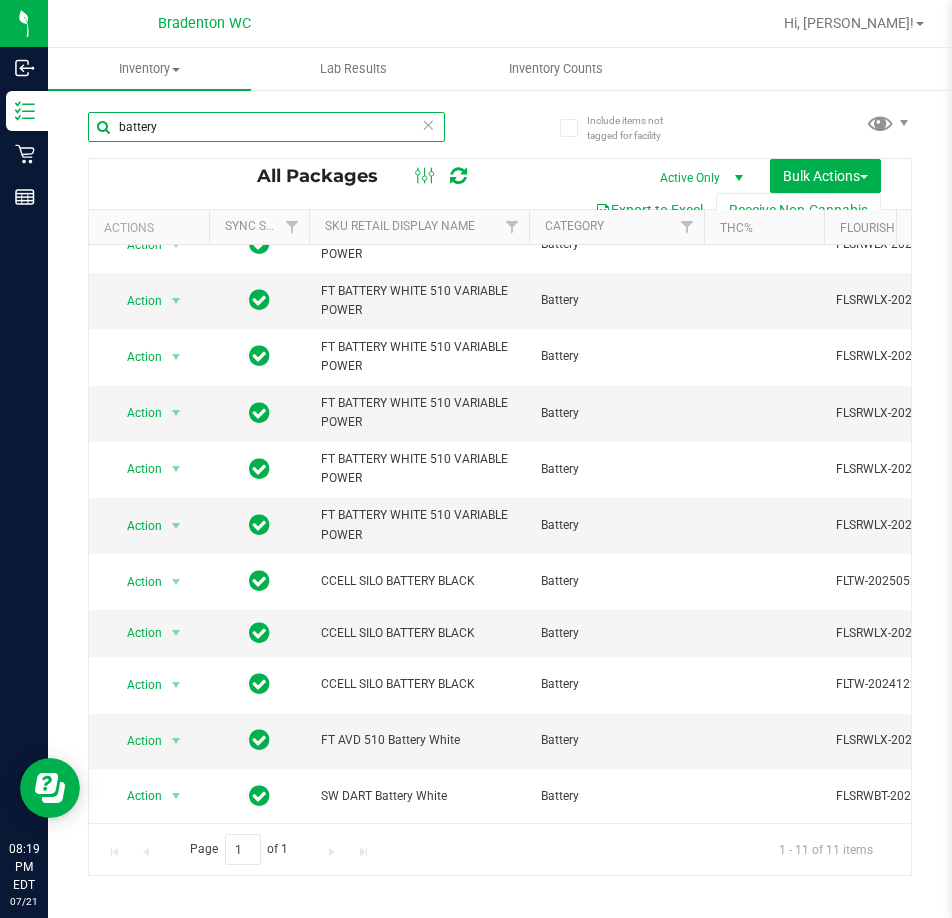 type on "battery" 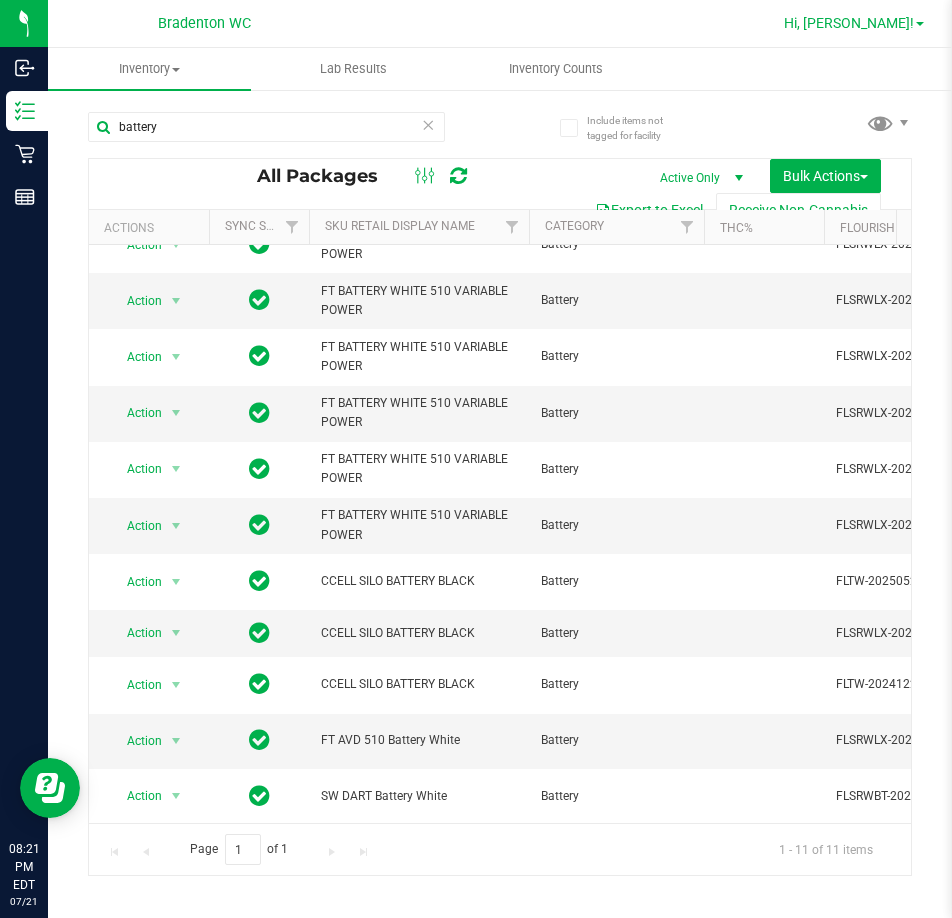 click on "Hi, [PERSON_NAME]!" at bounding box center [849, 23] 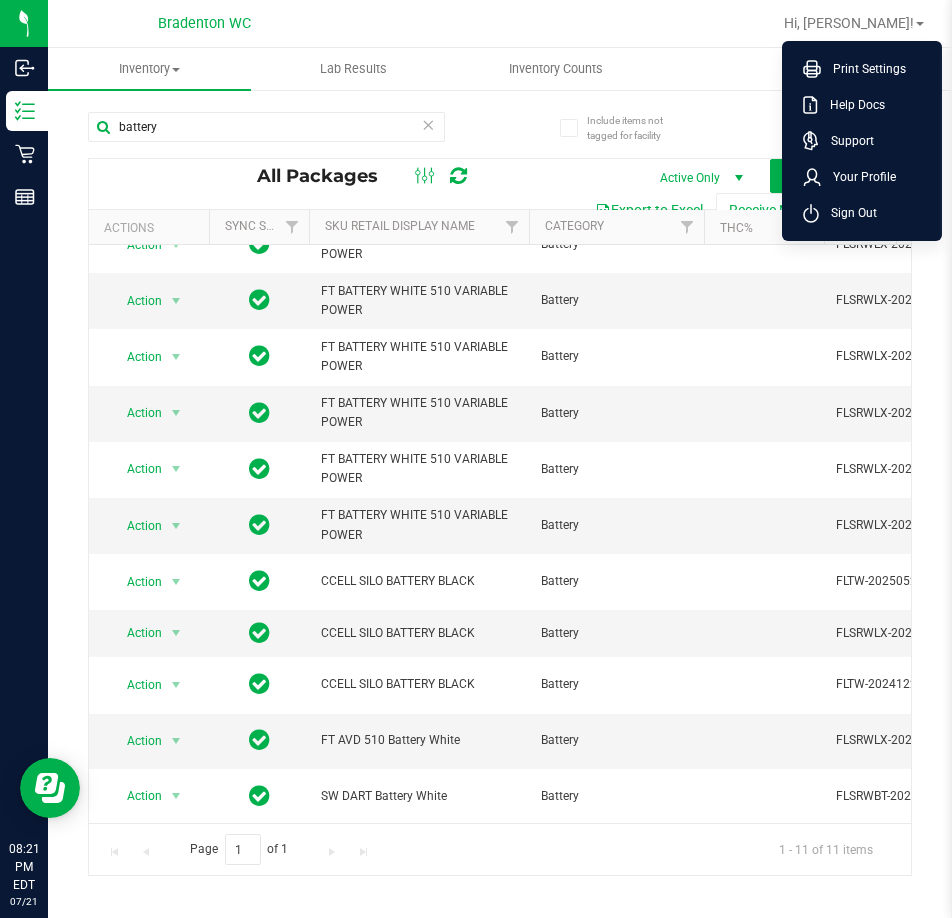 drag, startPoint x: 840, startPoint y: 207, endPoint x: 663, endPoint y: 117, distance: 198.56737 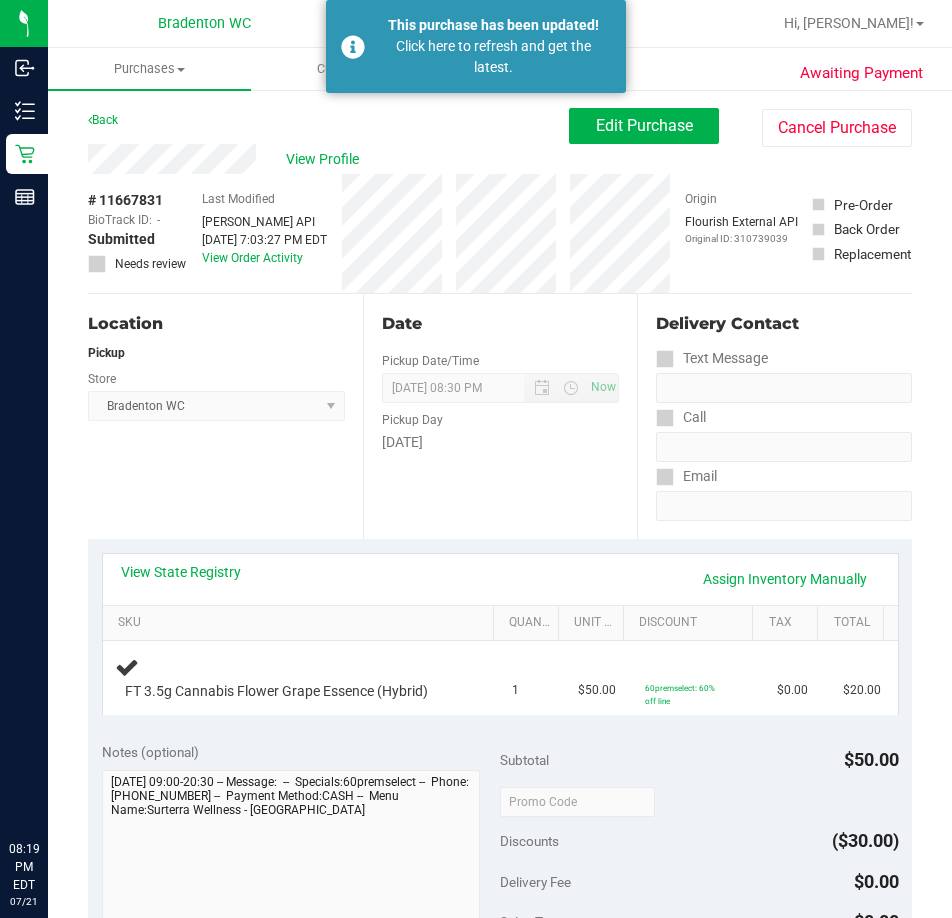 scroll, scrollTop: 0, scrollLeft: 0, axis: both 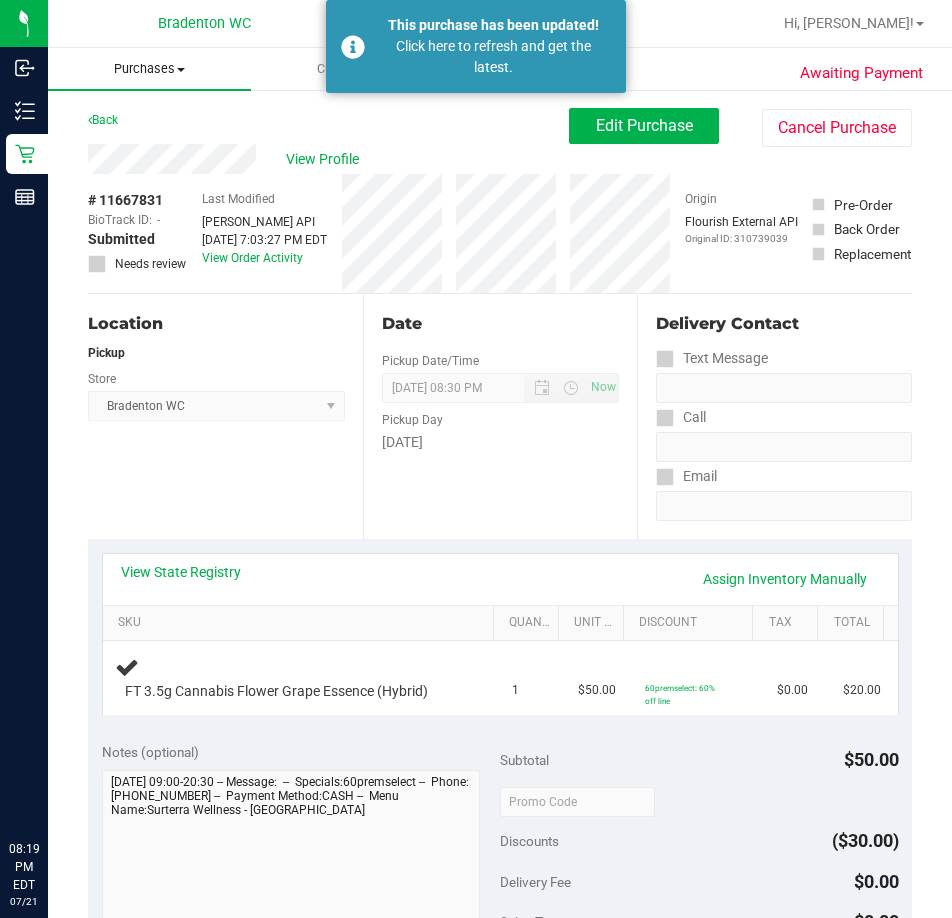 click on "Purchases" at bounding box center (149, 69) 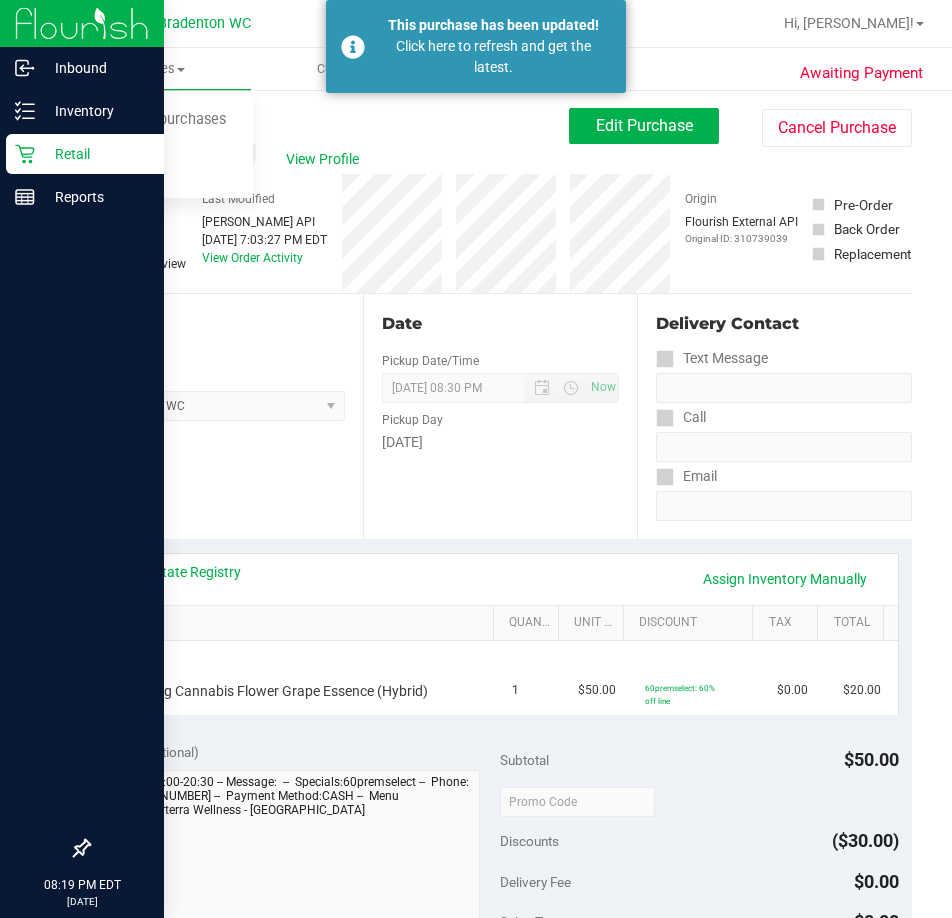 click 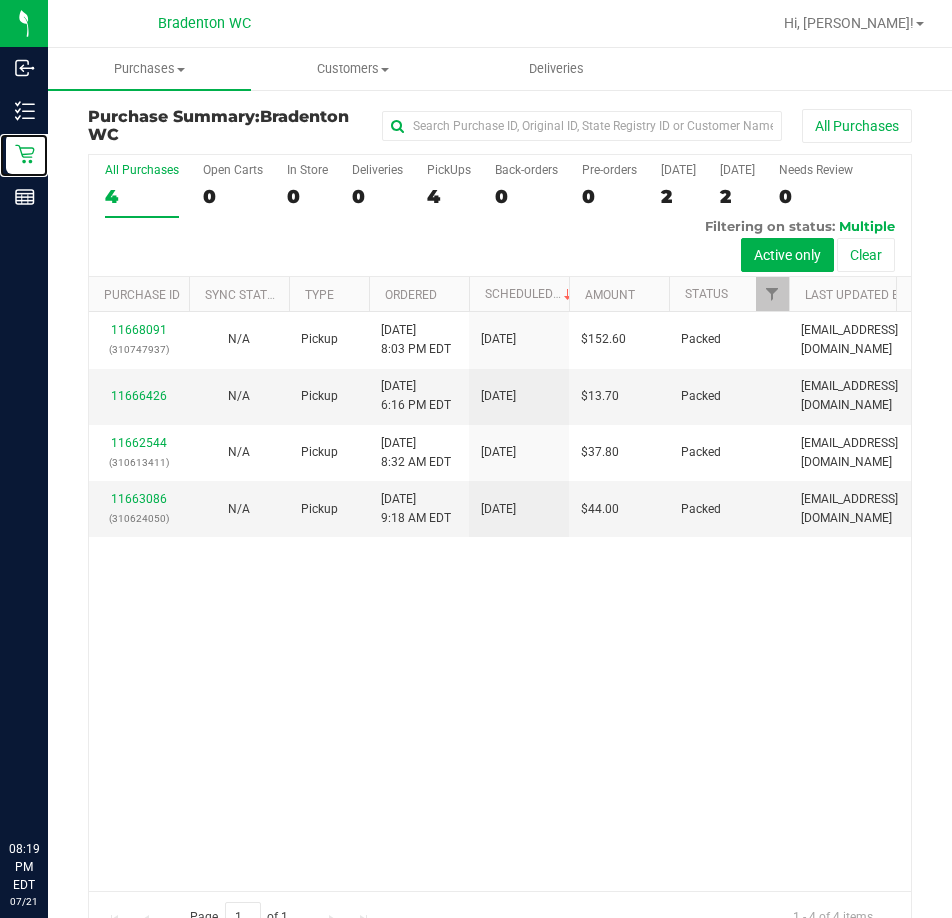 scroll, scrollTop: 0, scrollLeft: 108, axis: horizontal 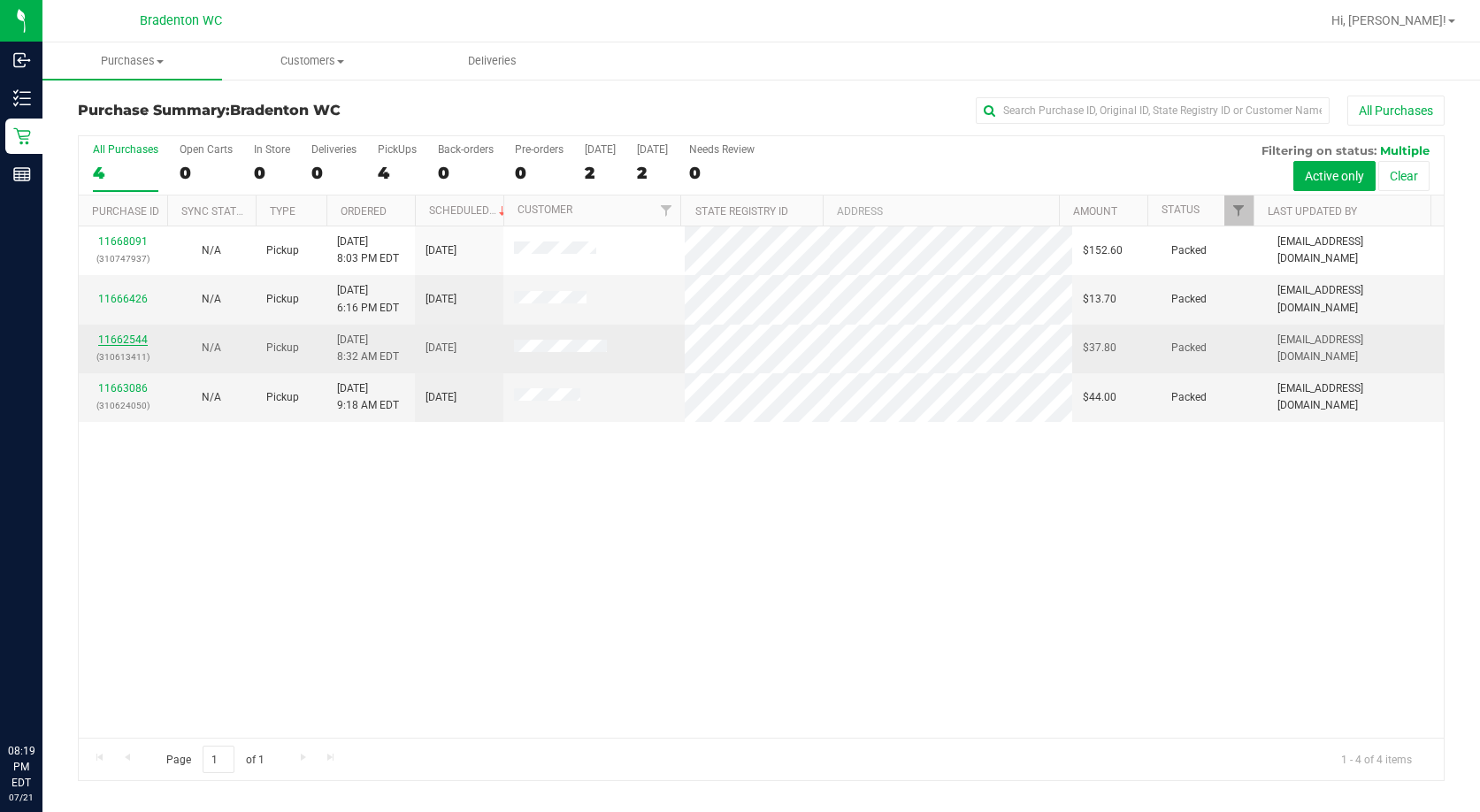 click on "11662544" at bounding box center [123, 340] 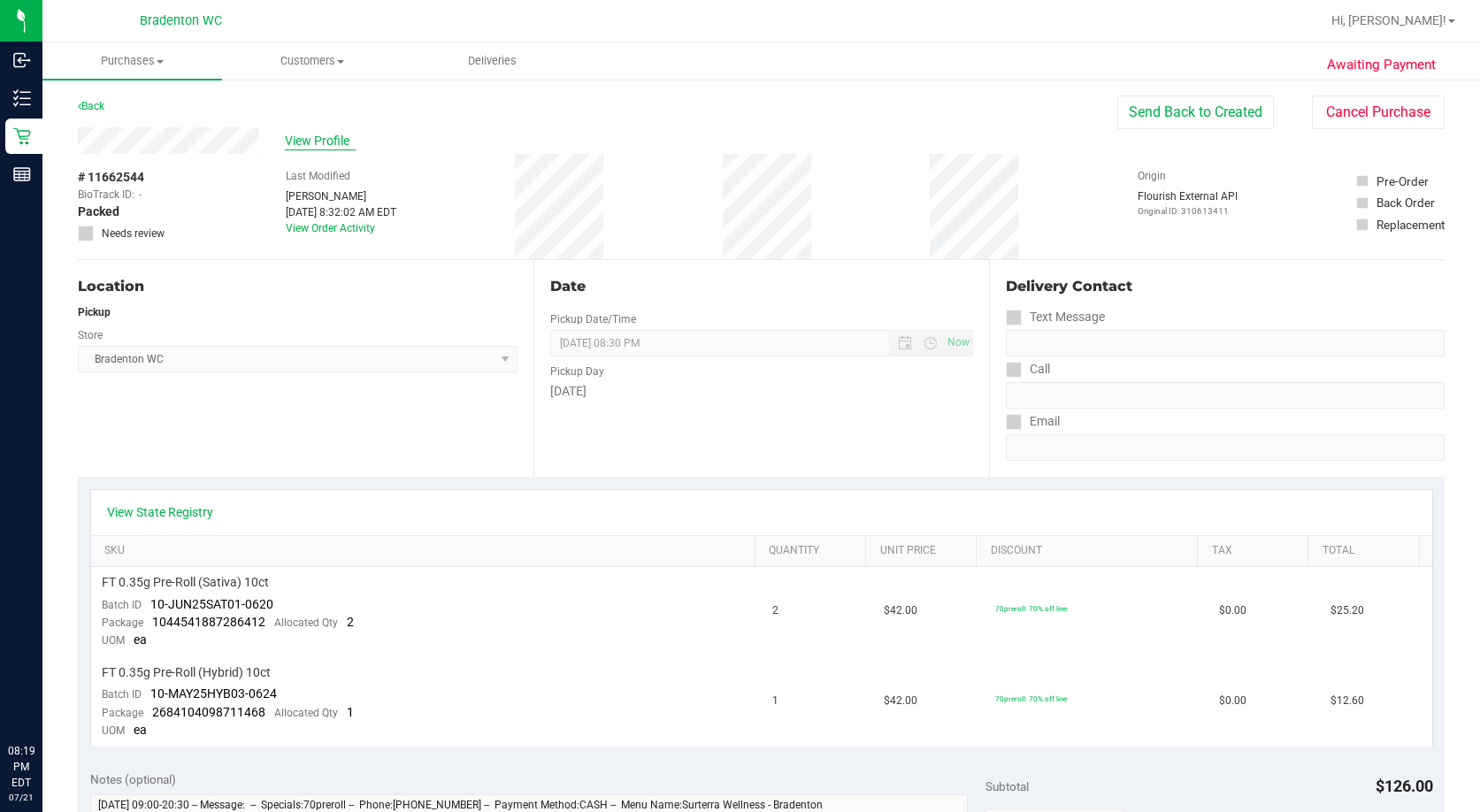 click on "View Profile" at bounding box center (320, 141) 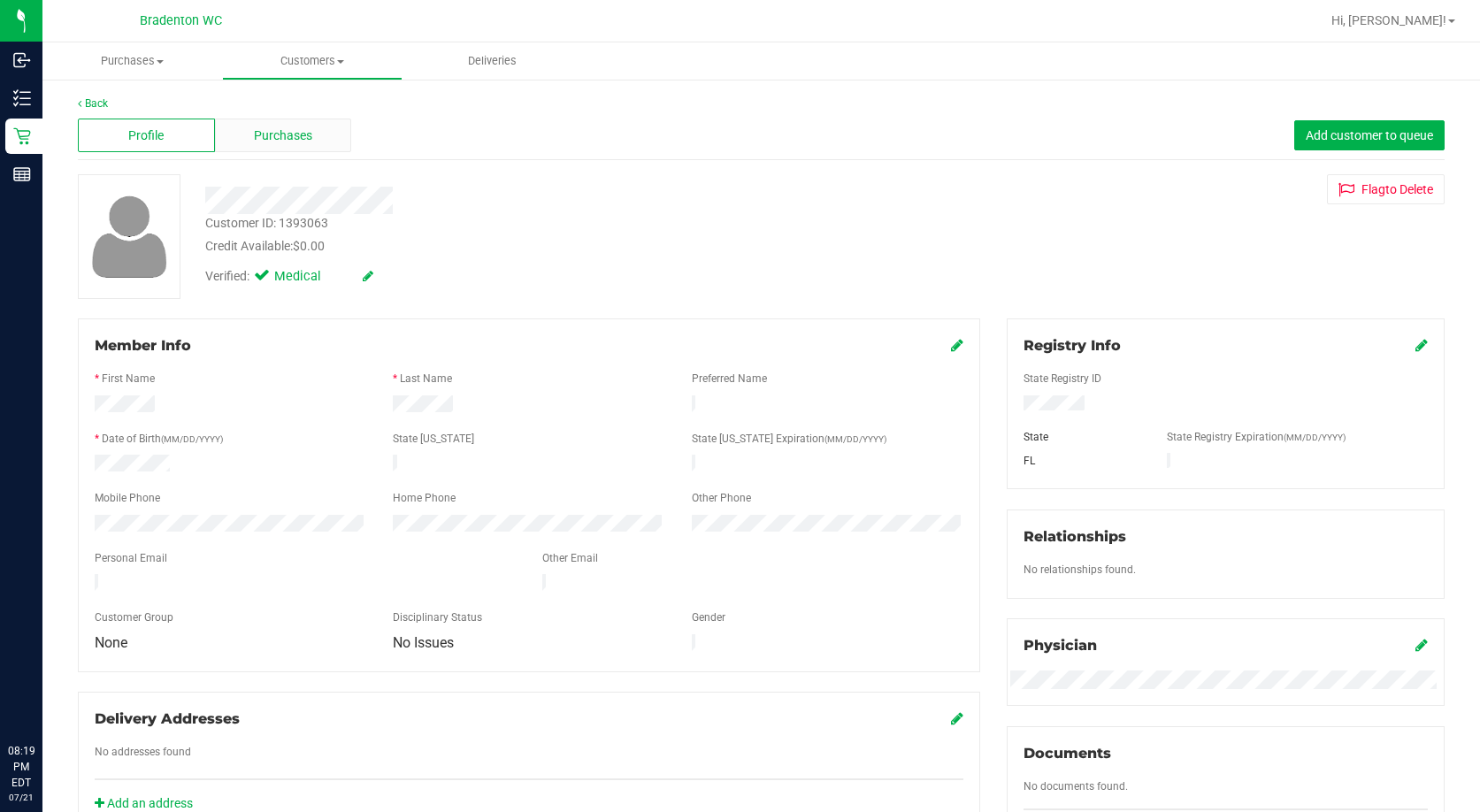 click on "Purchases" at bounding box center [283, 135] 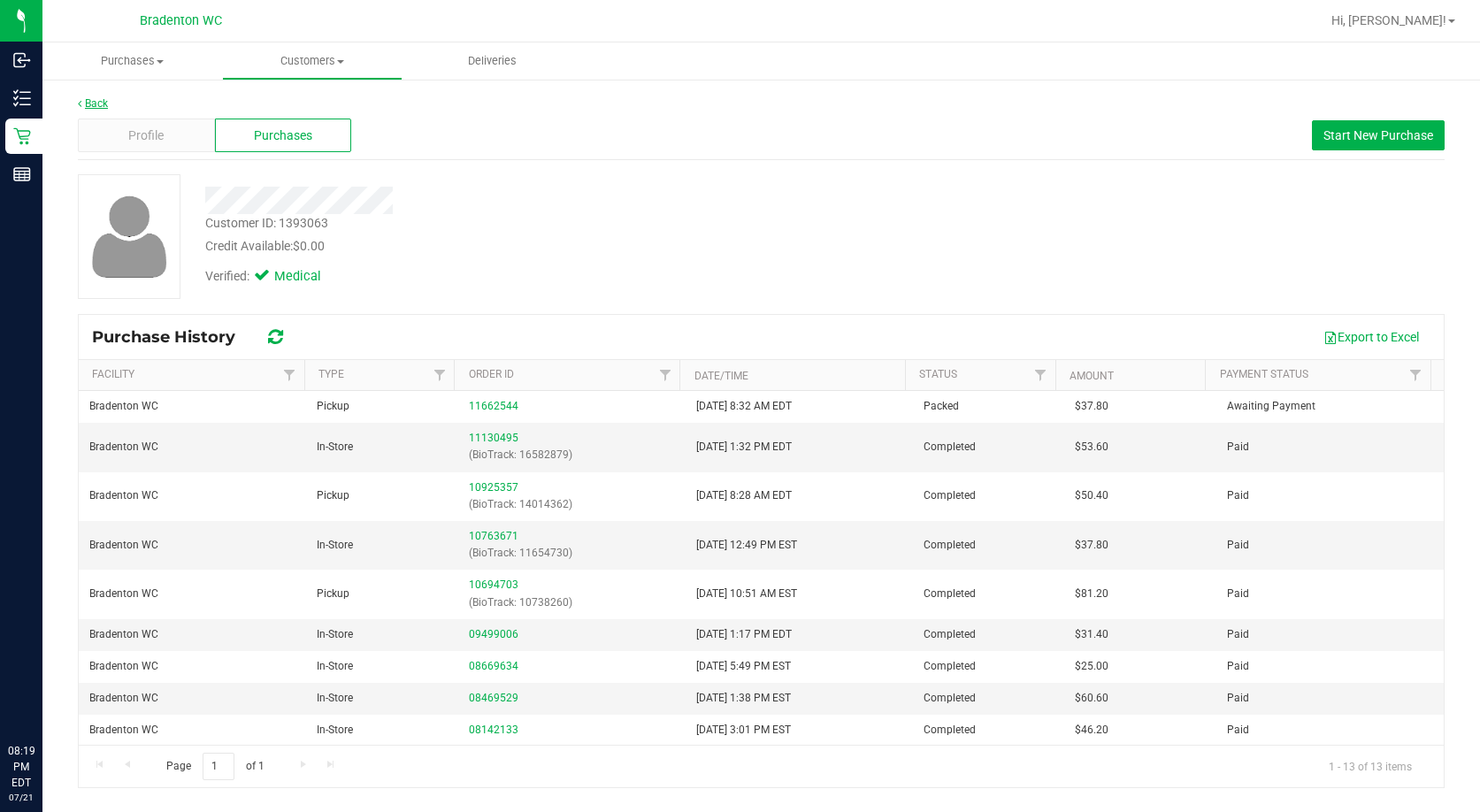 click on "Back" at bounding box center (93, 103) 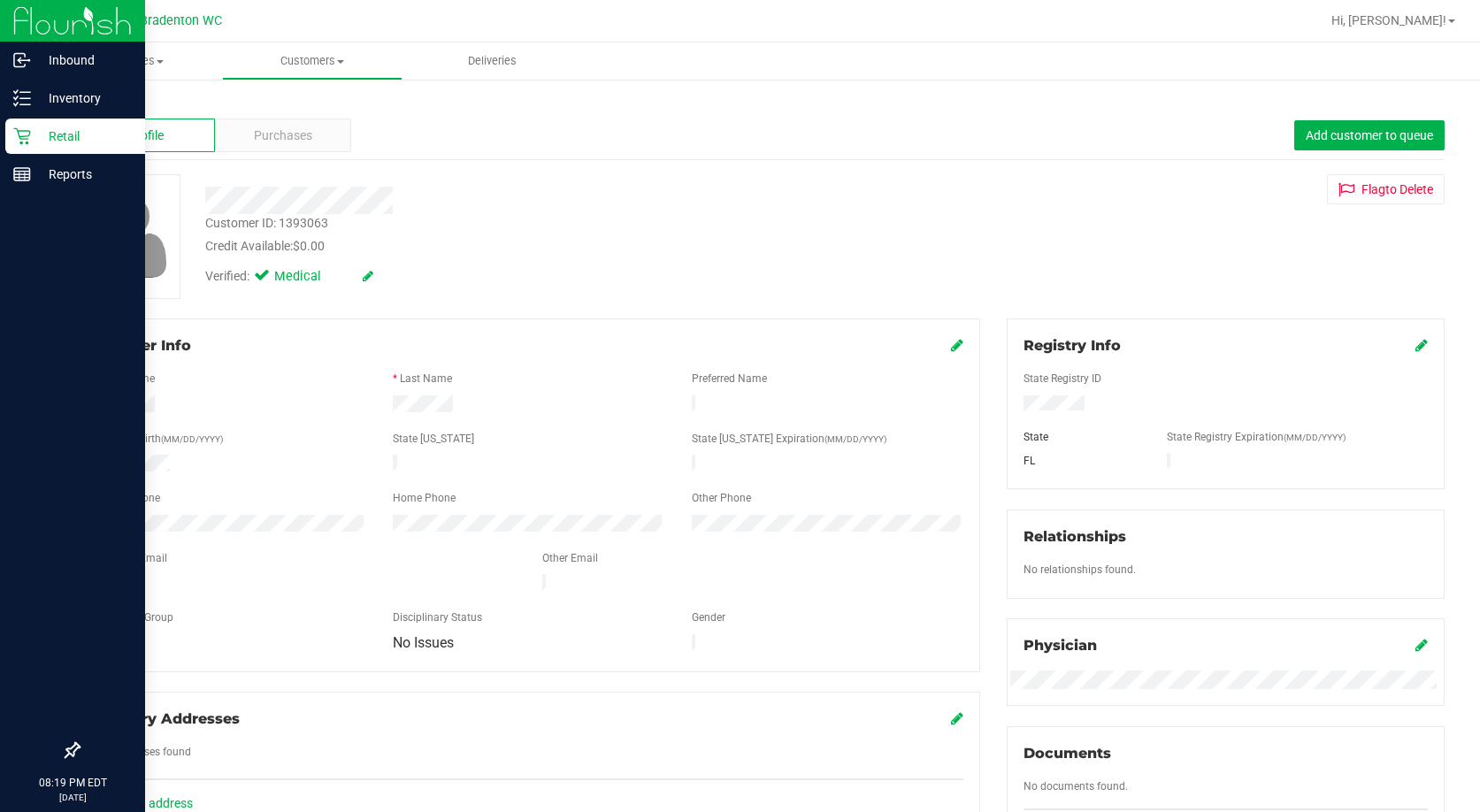 click 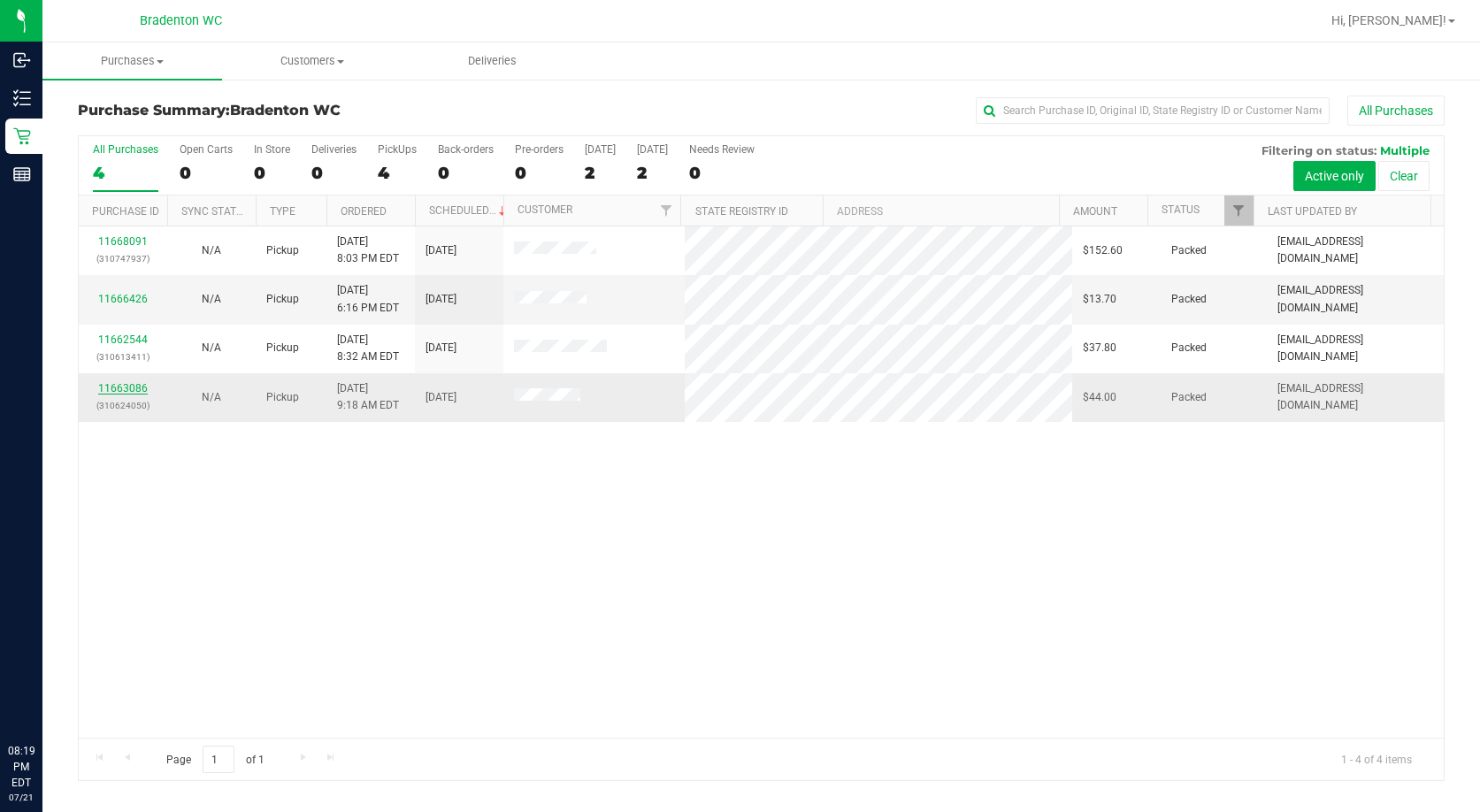 click on "11663086" at bounding box center [123, 388] 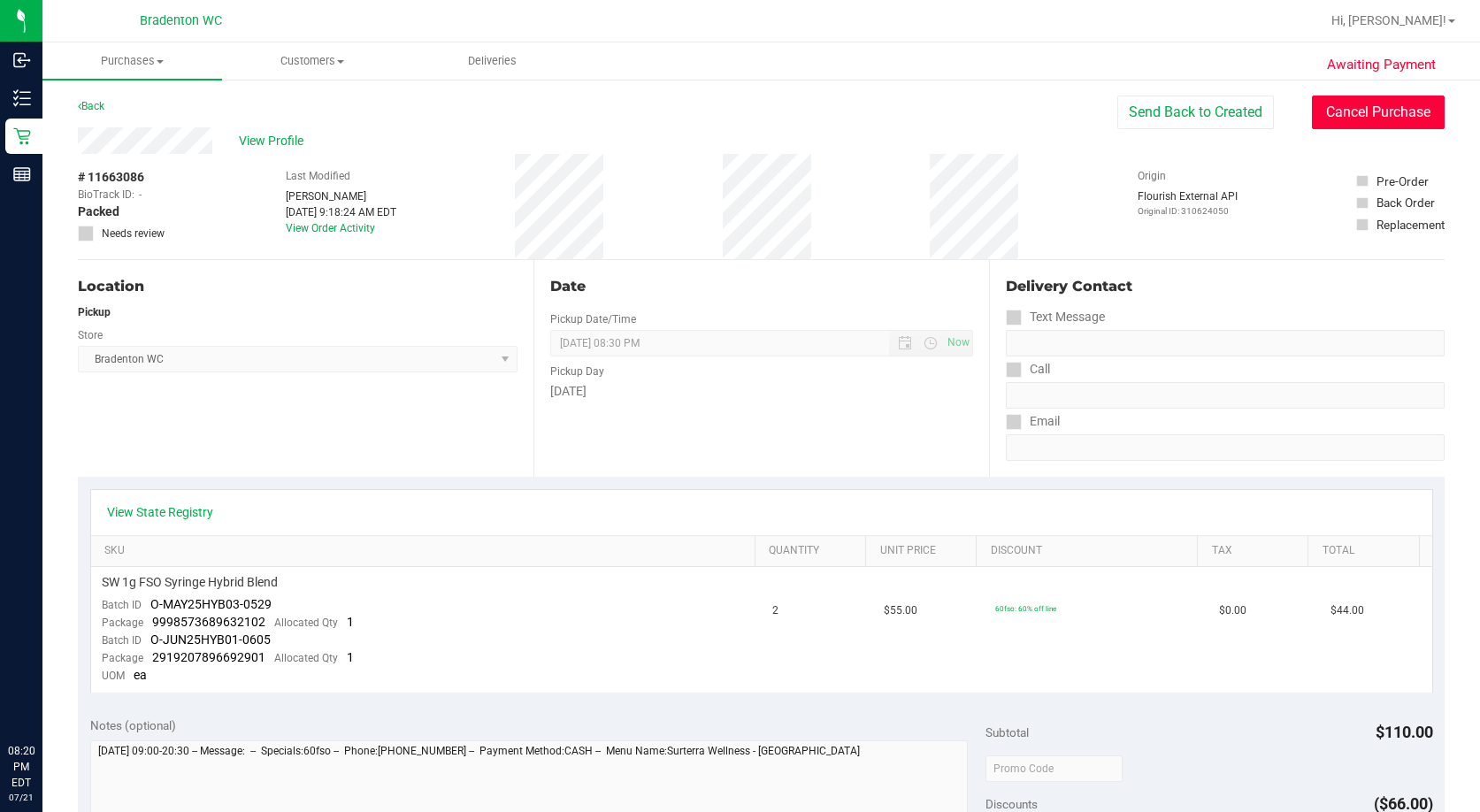 click on "Cancel Purchase" at bounding box center (1378, 112) 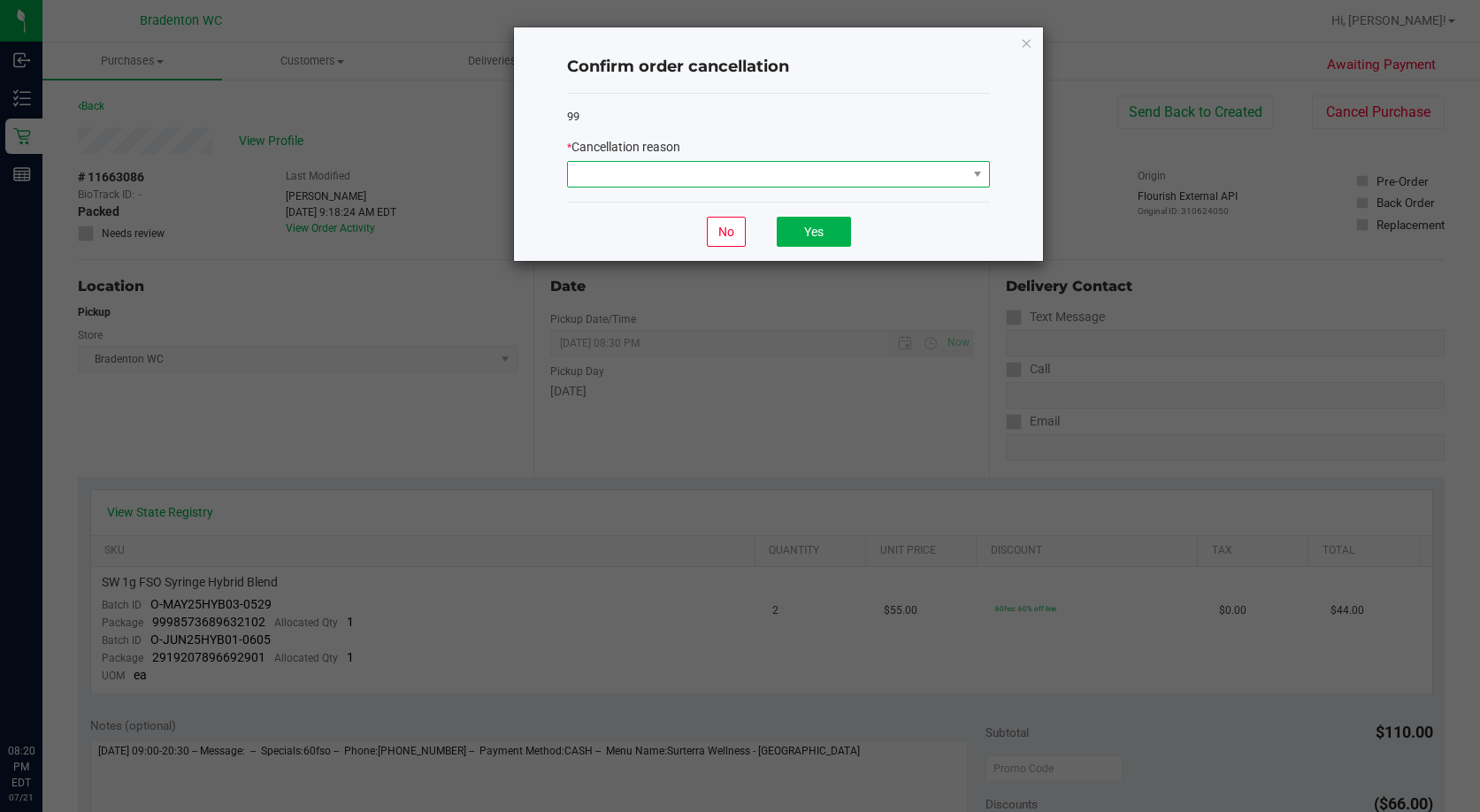 click at bounding box center [767, 174] 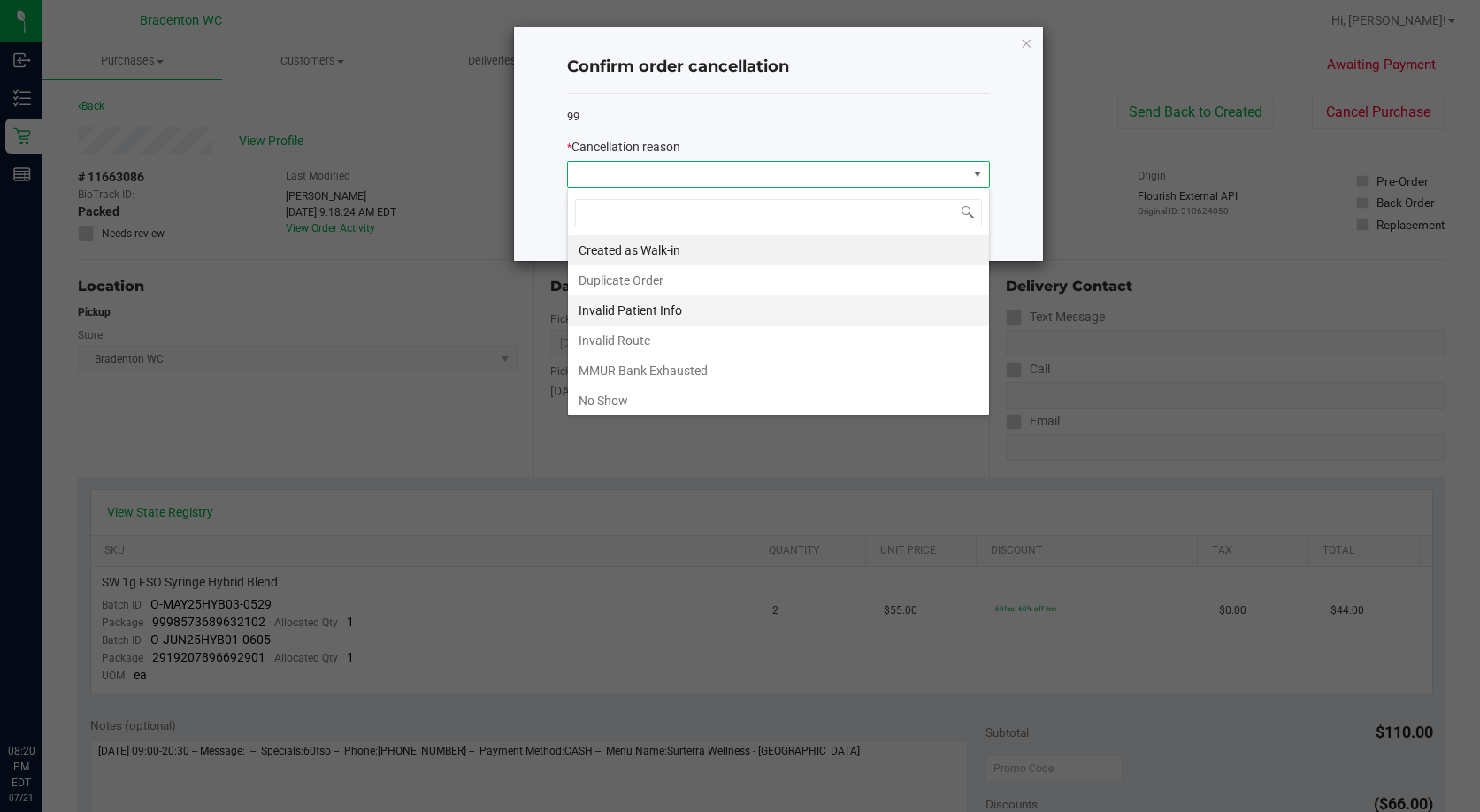 scroll, scrollTop: 88427, scrollLeft: 88041, axis: both 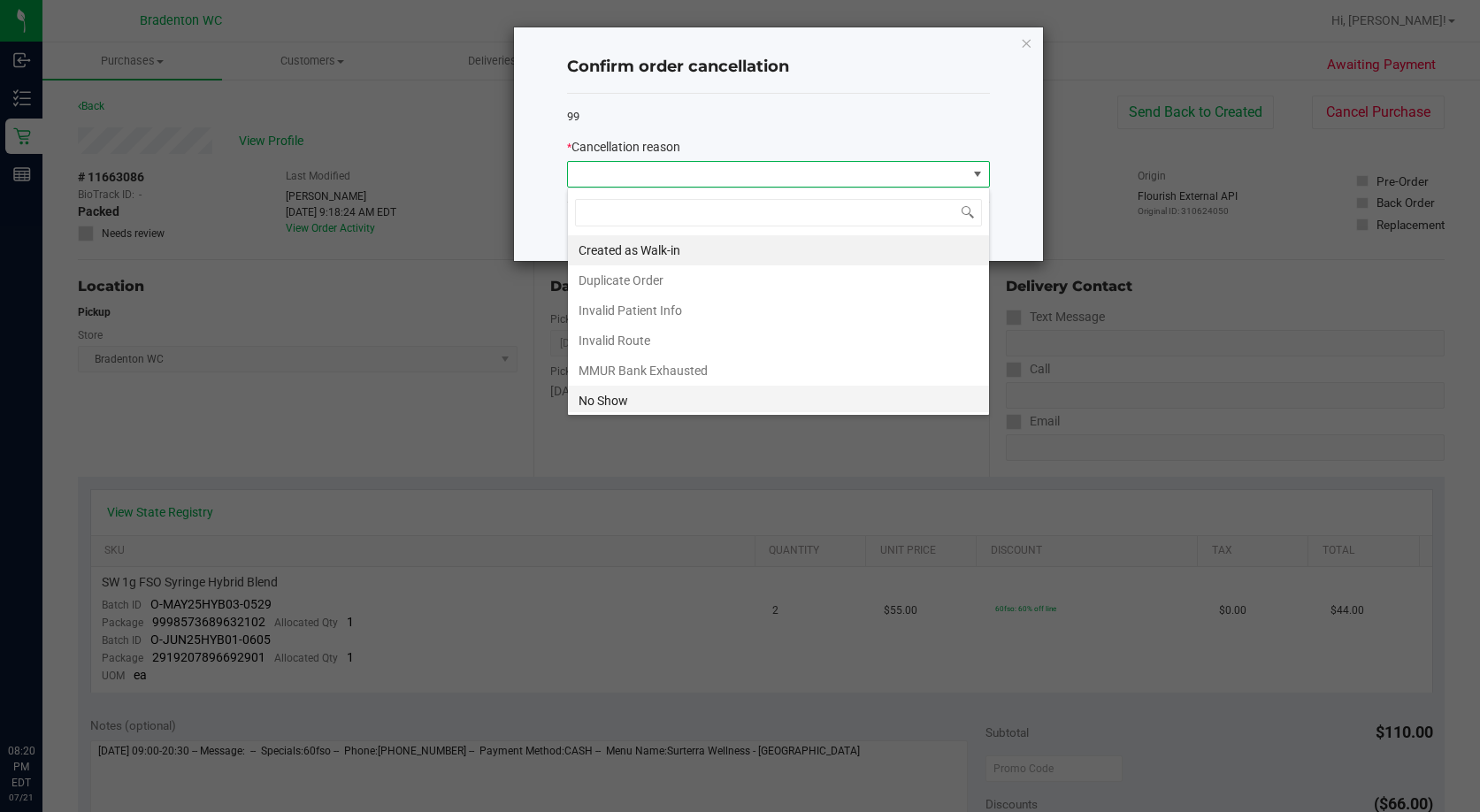 click on "No Show" at bounding box center [778, 401] 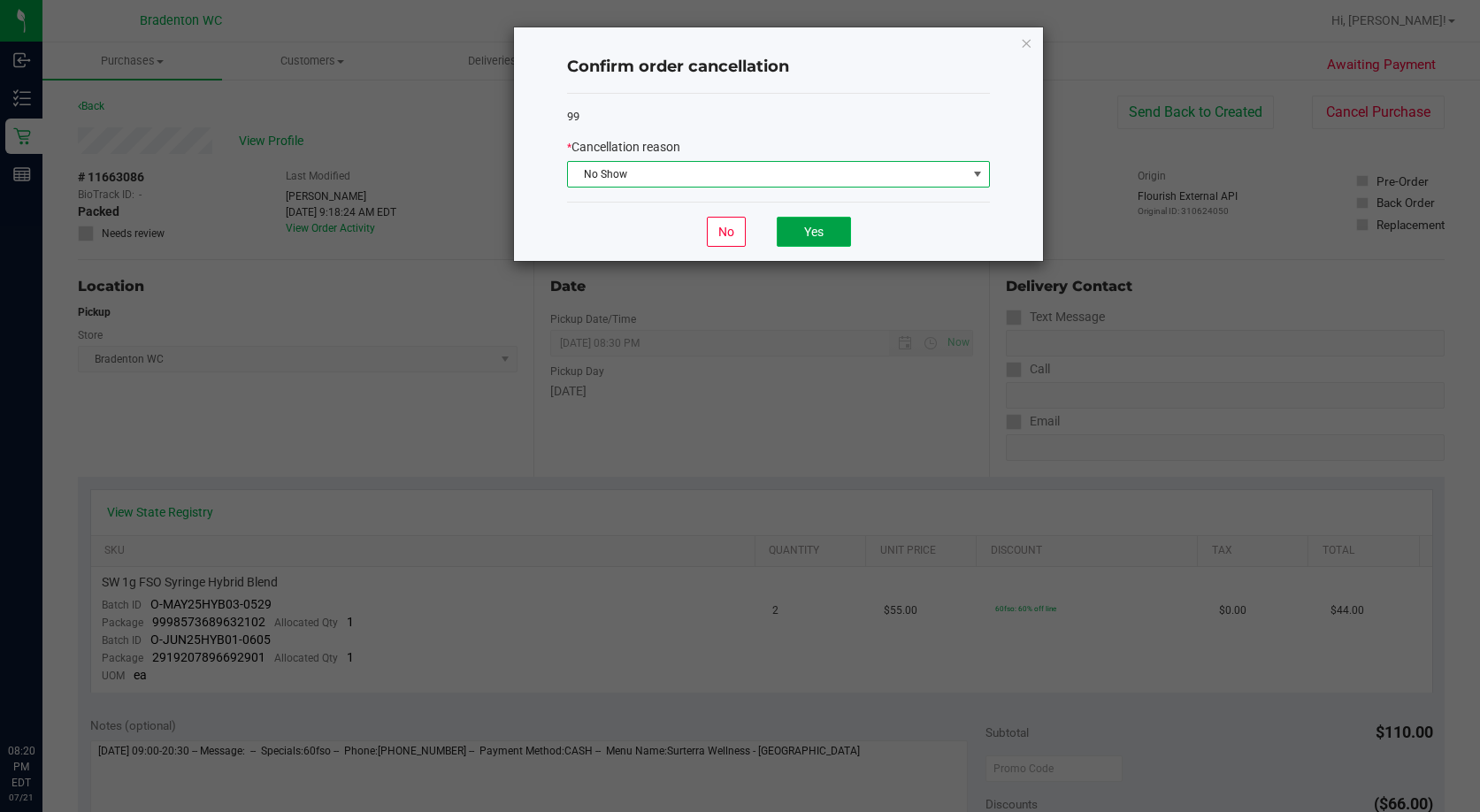 click on "Yes" 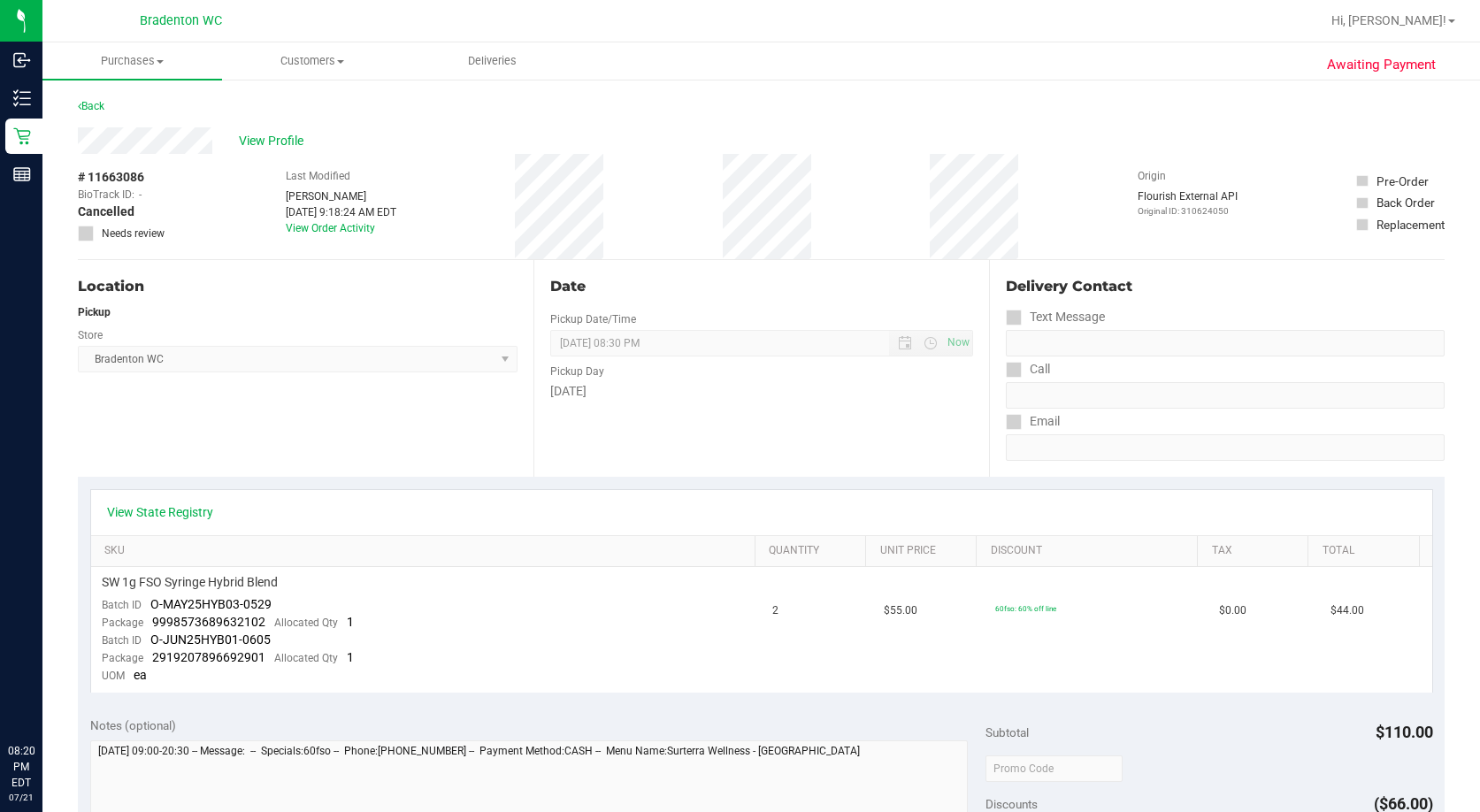 click on "Back" at bounding box center (91, 106) 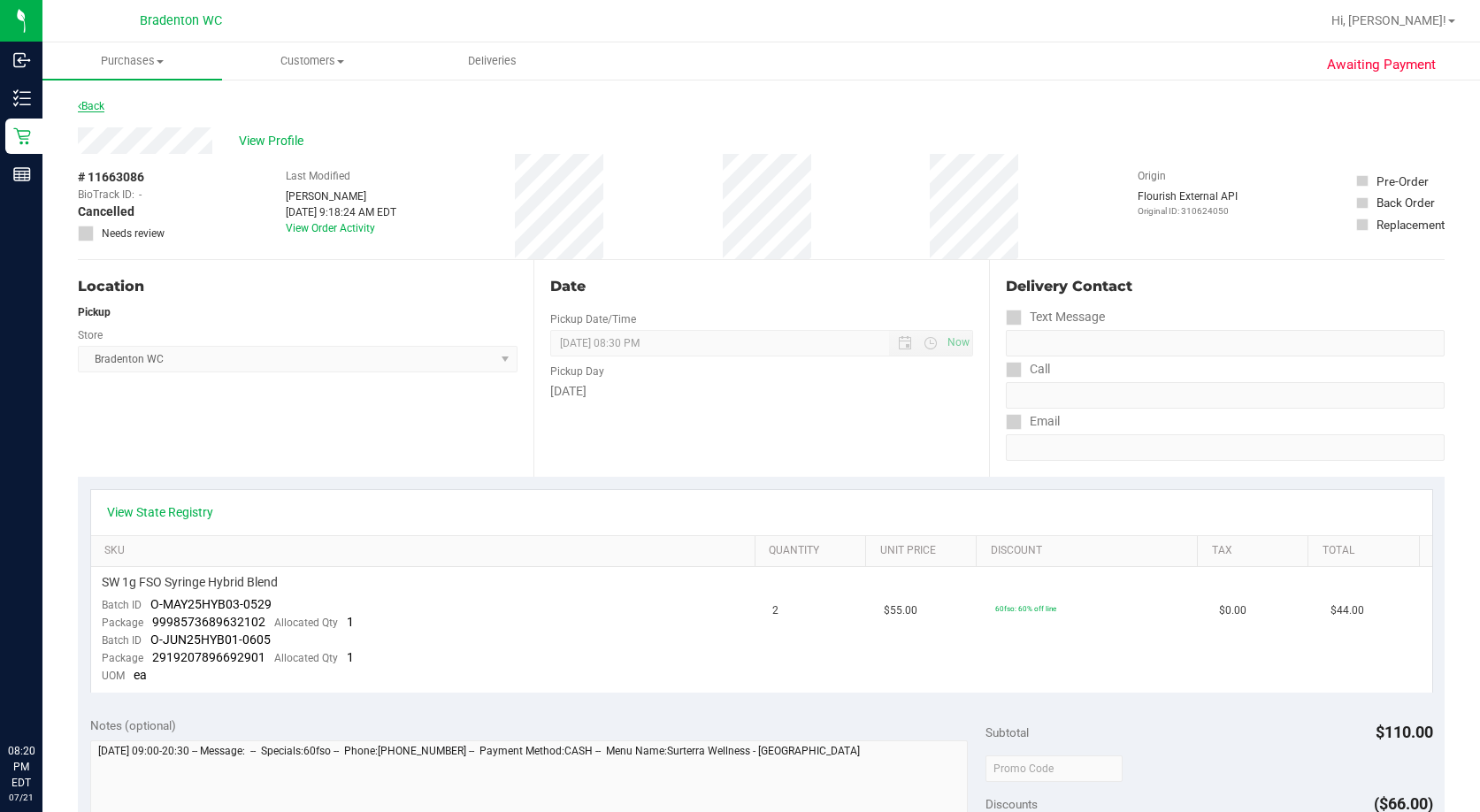 click on "Back" at bounding box center [91, 106] 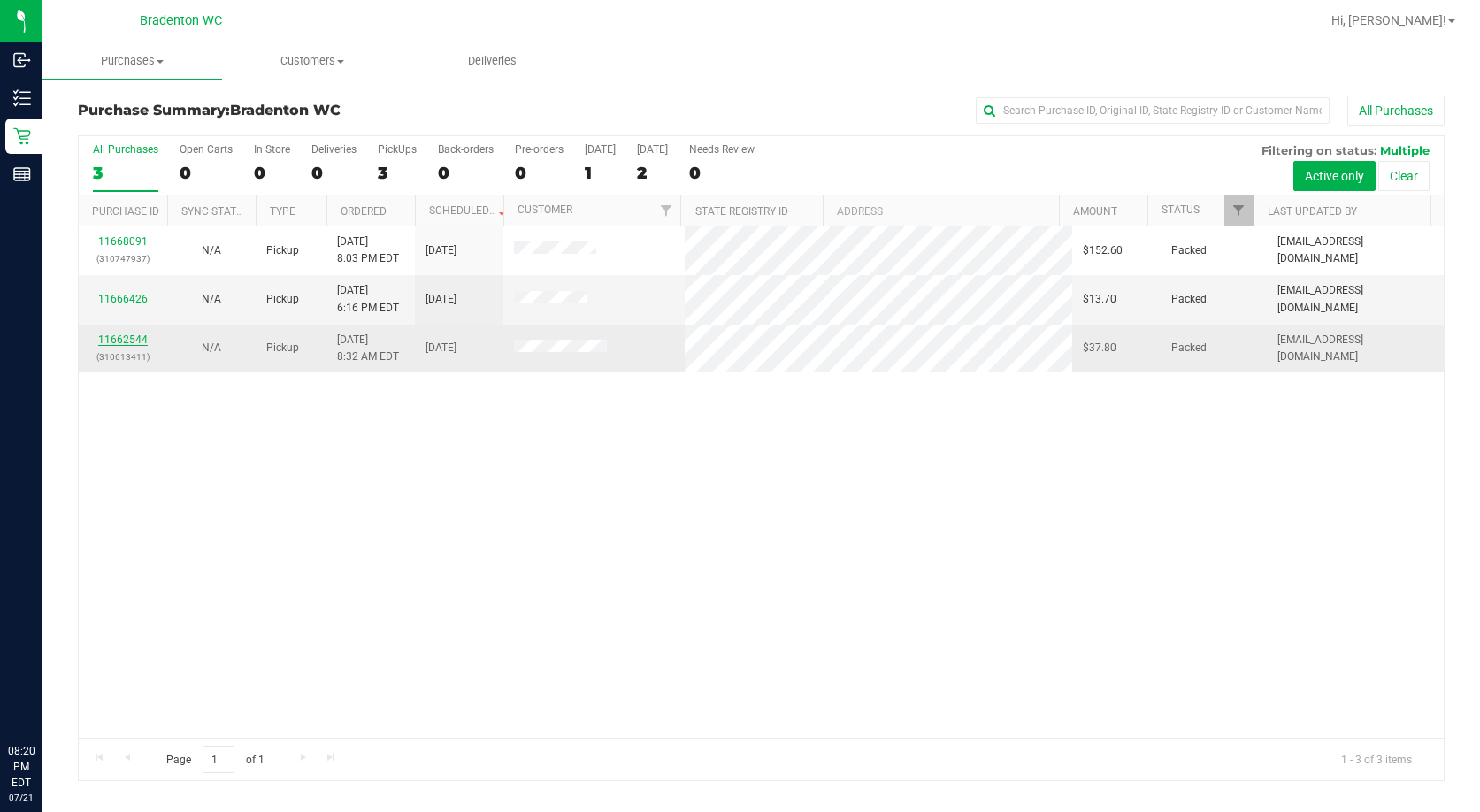 click on "11662544" at bounding box center (123, 340) 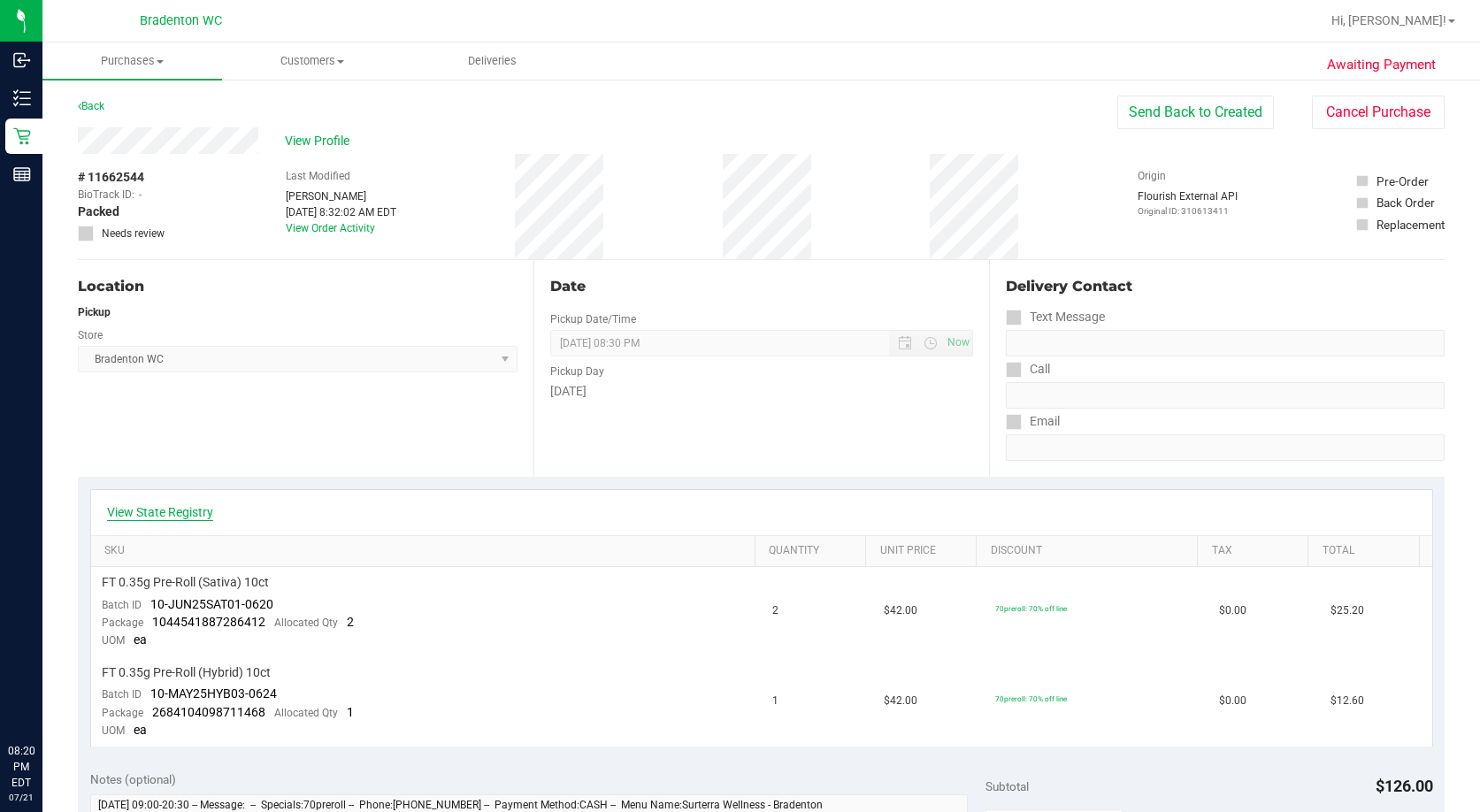 click on "View State Registry" at bounding box center [160, 512] 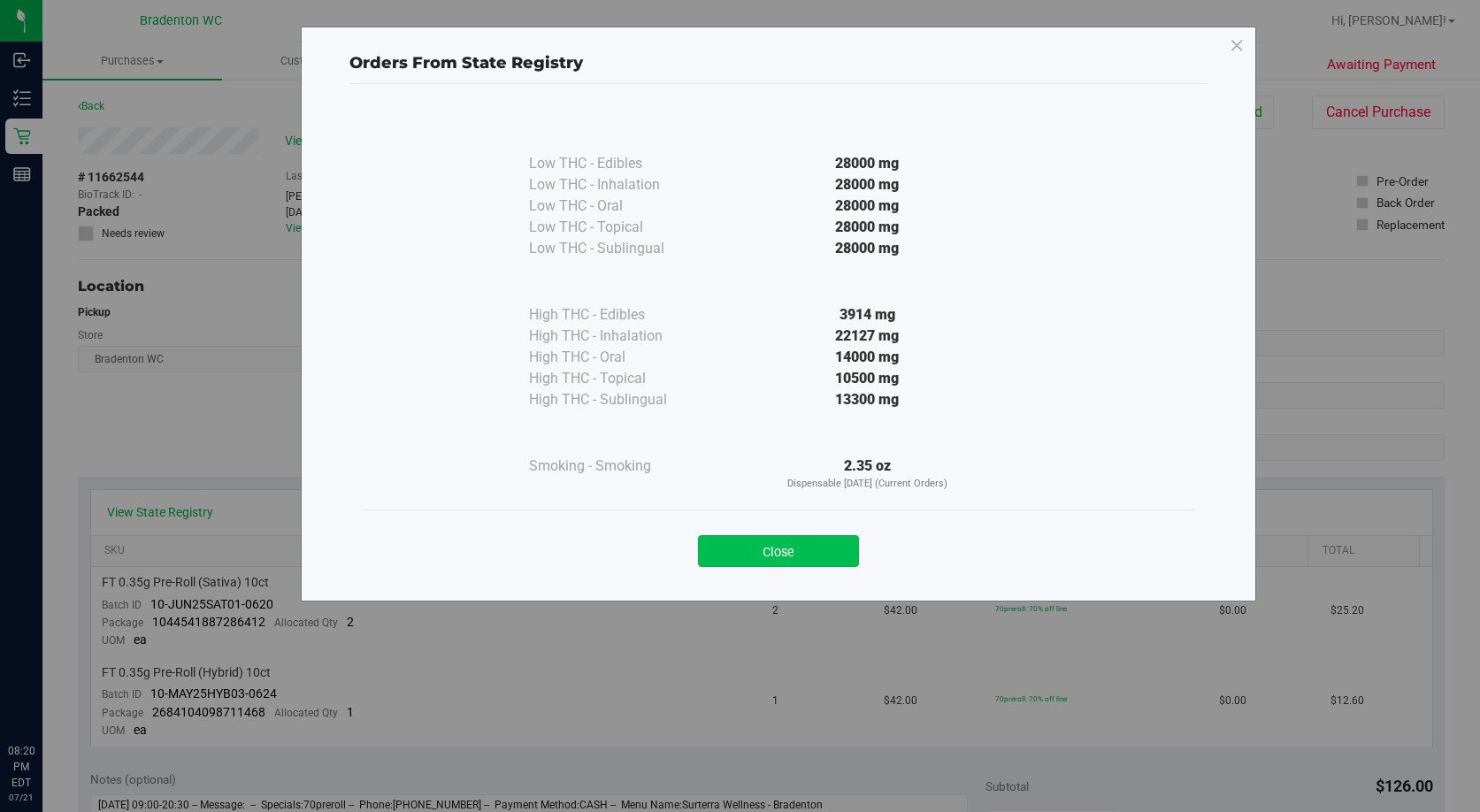 click on "Close" at bounding box center (778, 551) 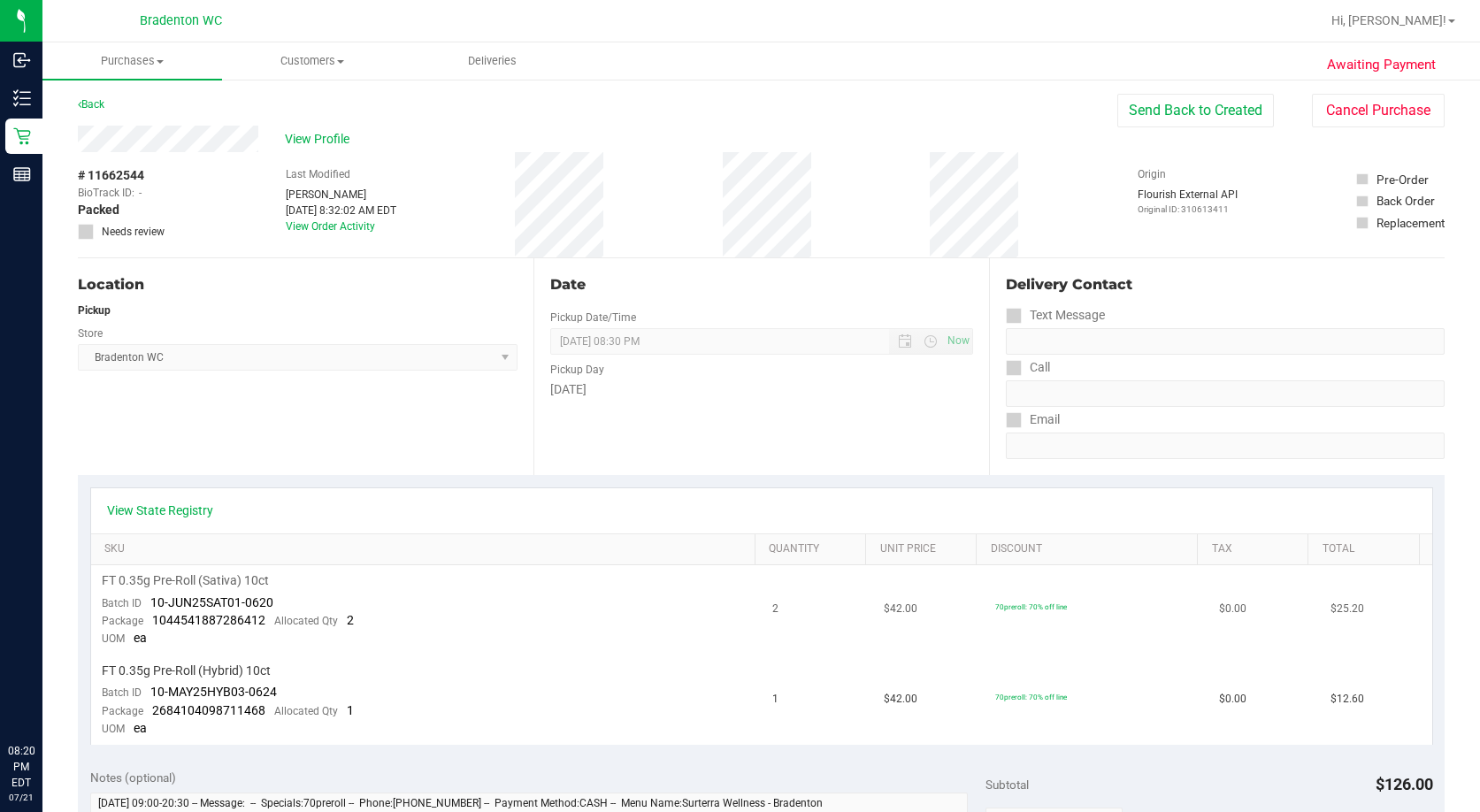scroll, scrollTop: 0, scrollLeft: 0, axis: both 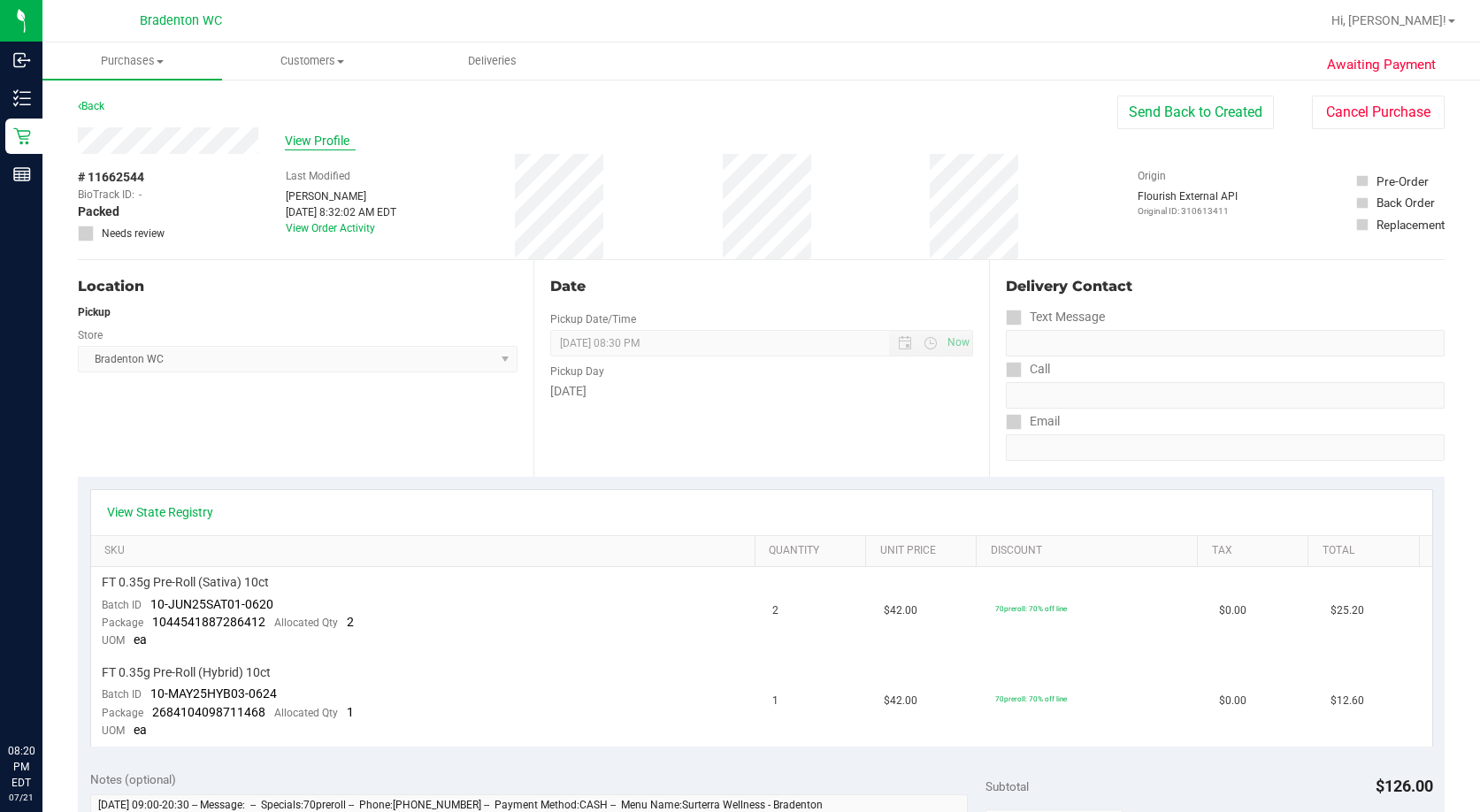 click on "View Profile" at bounding box center [320, 141] 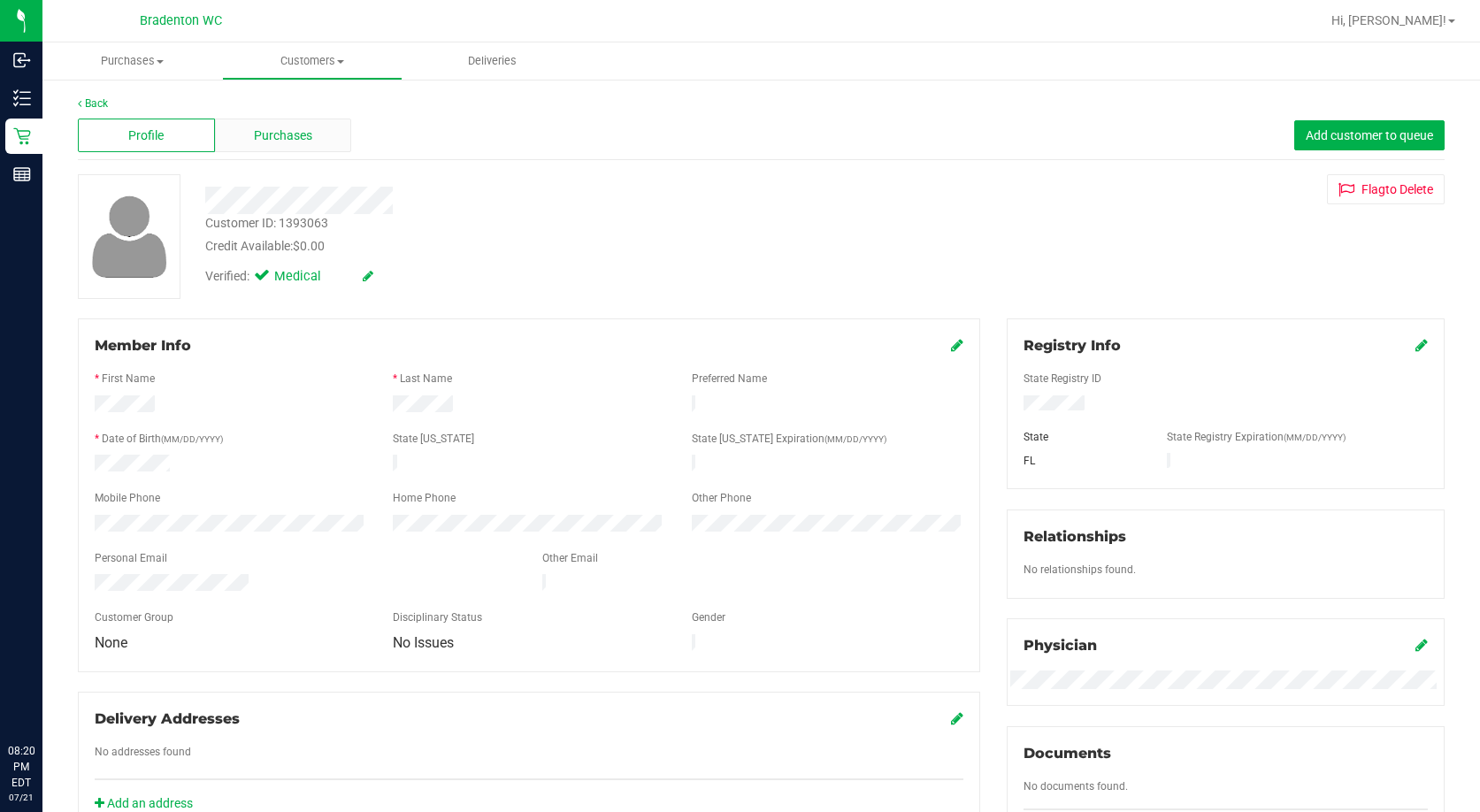 click on "Purchases" at bounding box center (283, 135) 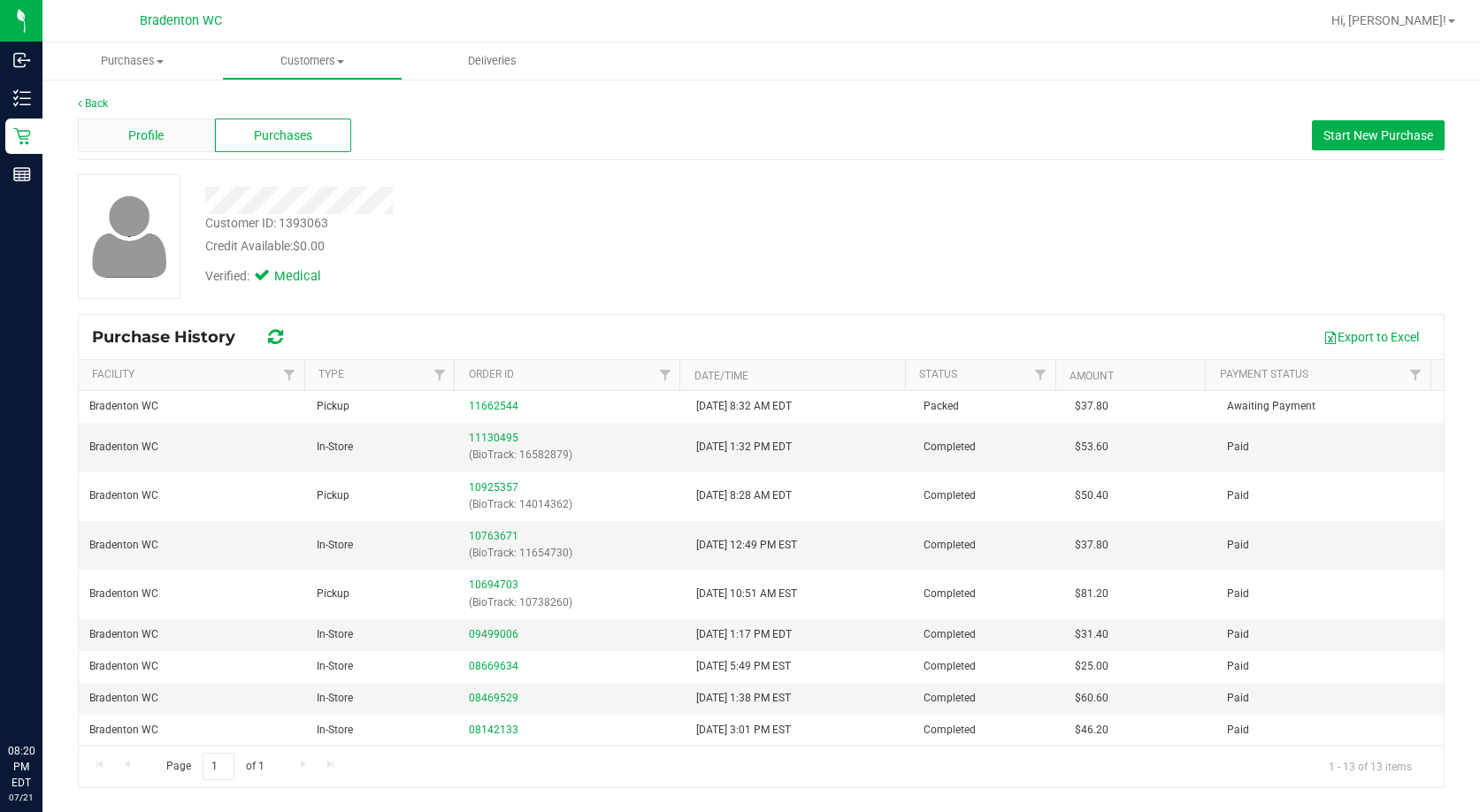 click on "Profile" at bounding box center (146, 135) 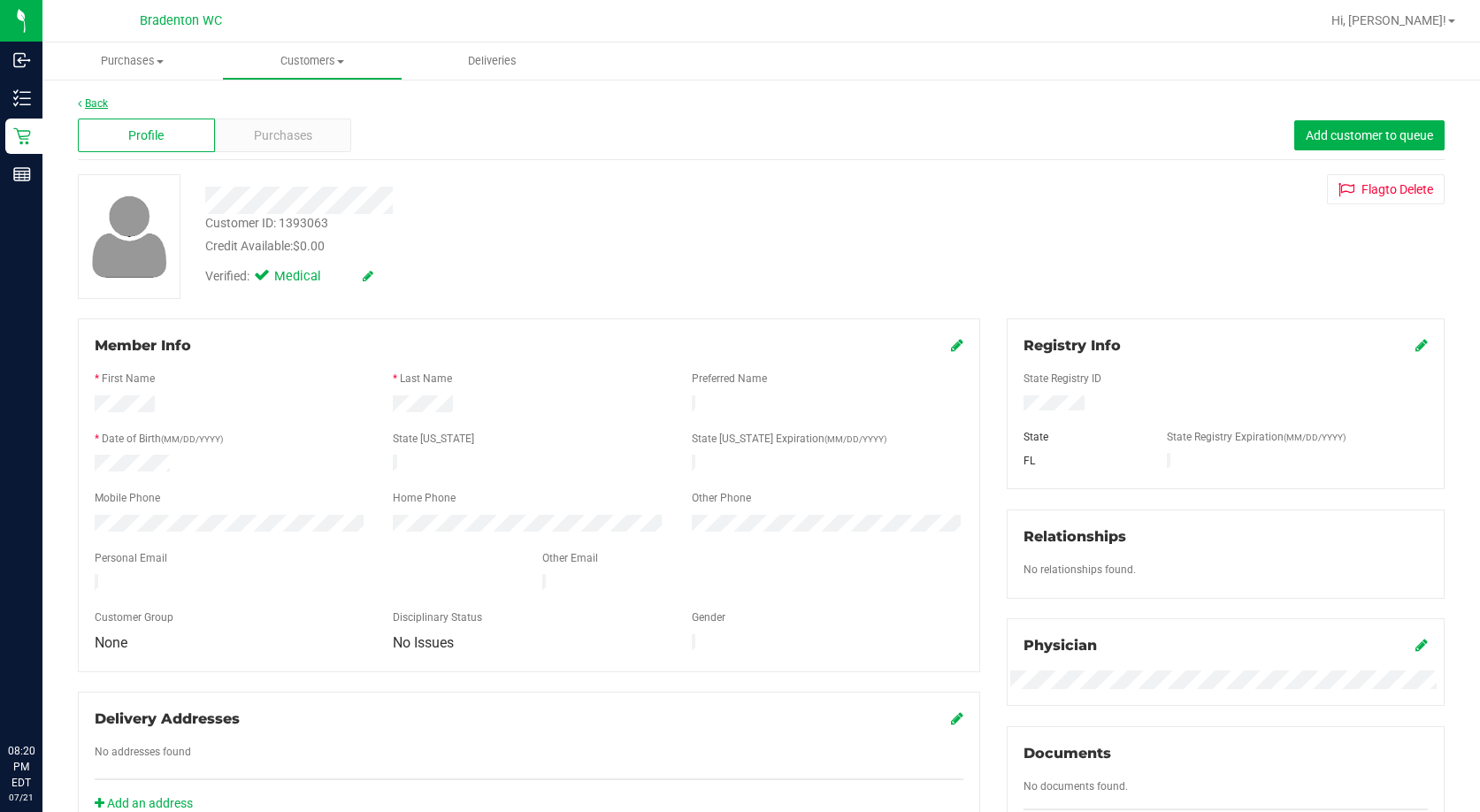 click on "Back" at bounding box center [93, 103] 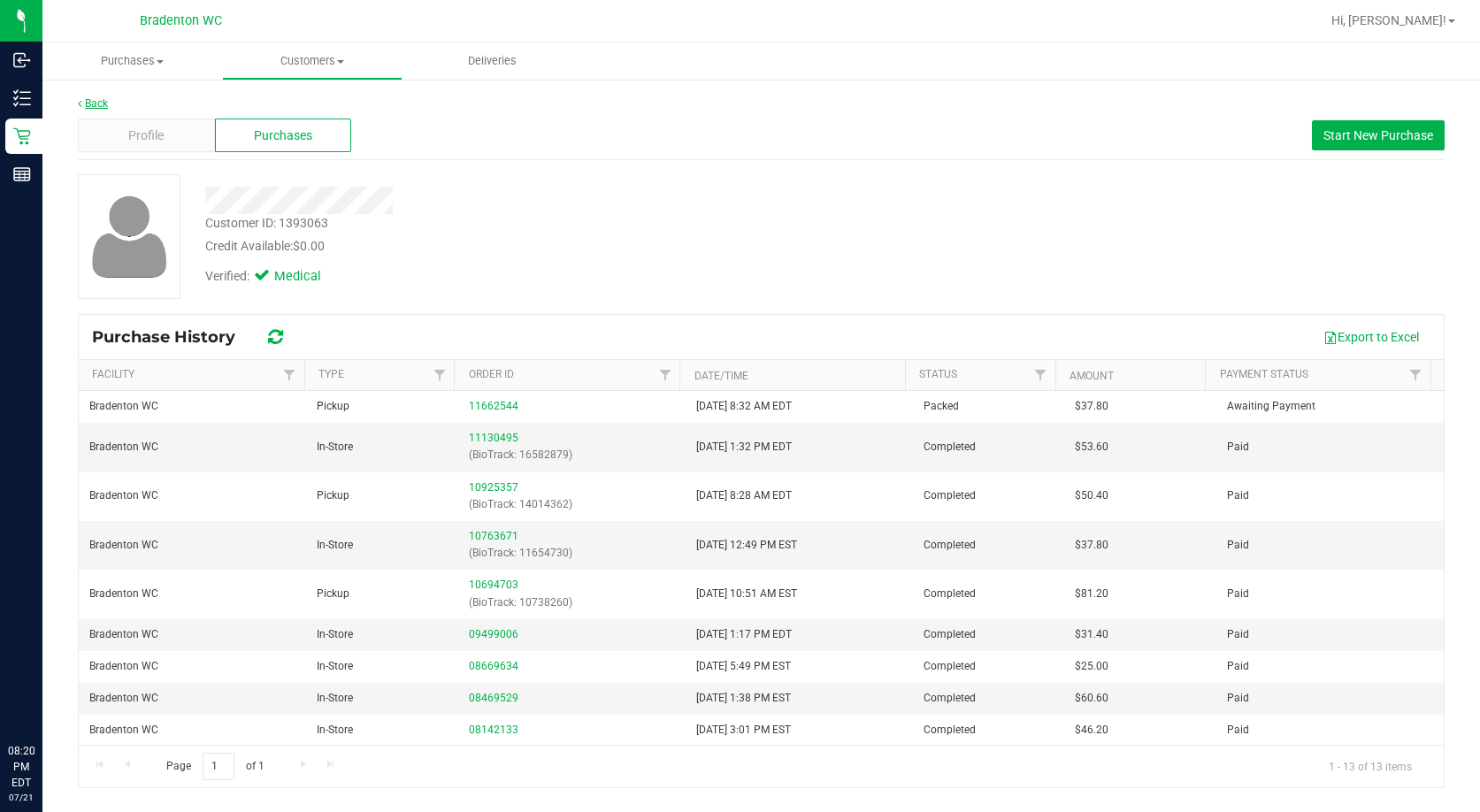 click on "Back" at bounding box center [93, 103] 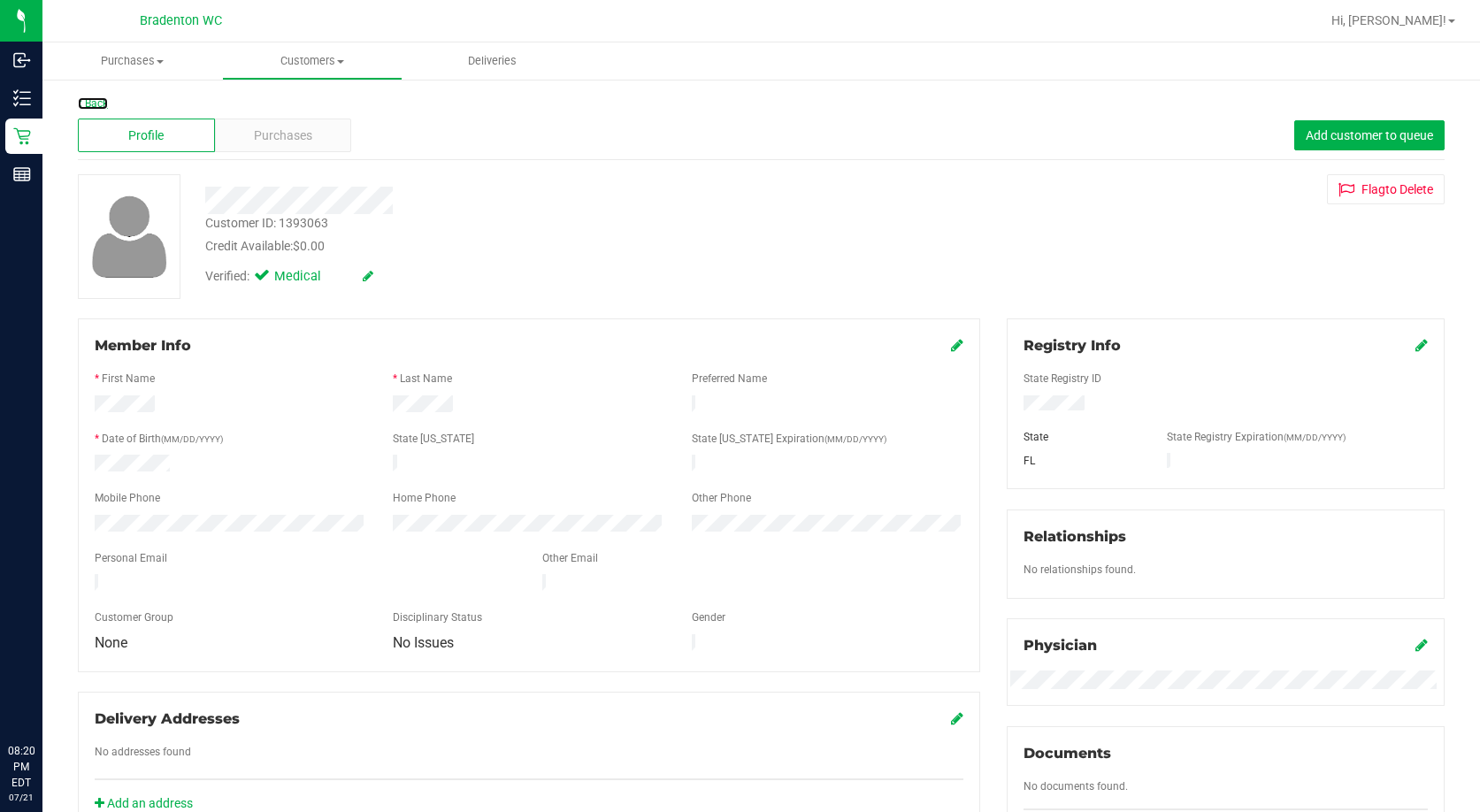click on "Back" at bounding box center [93, 103] 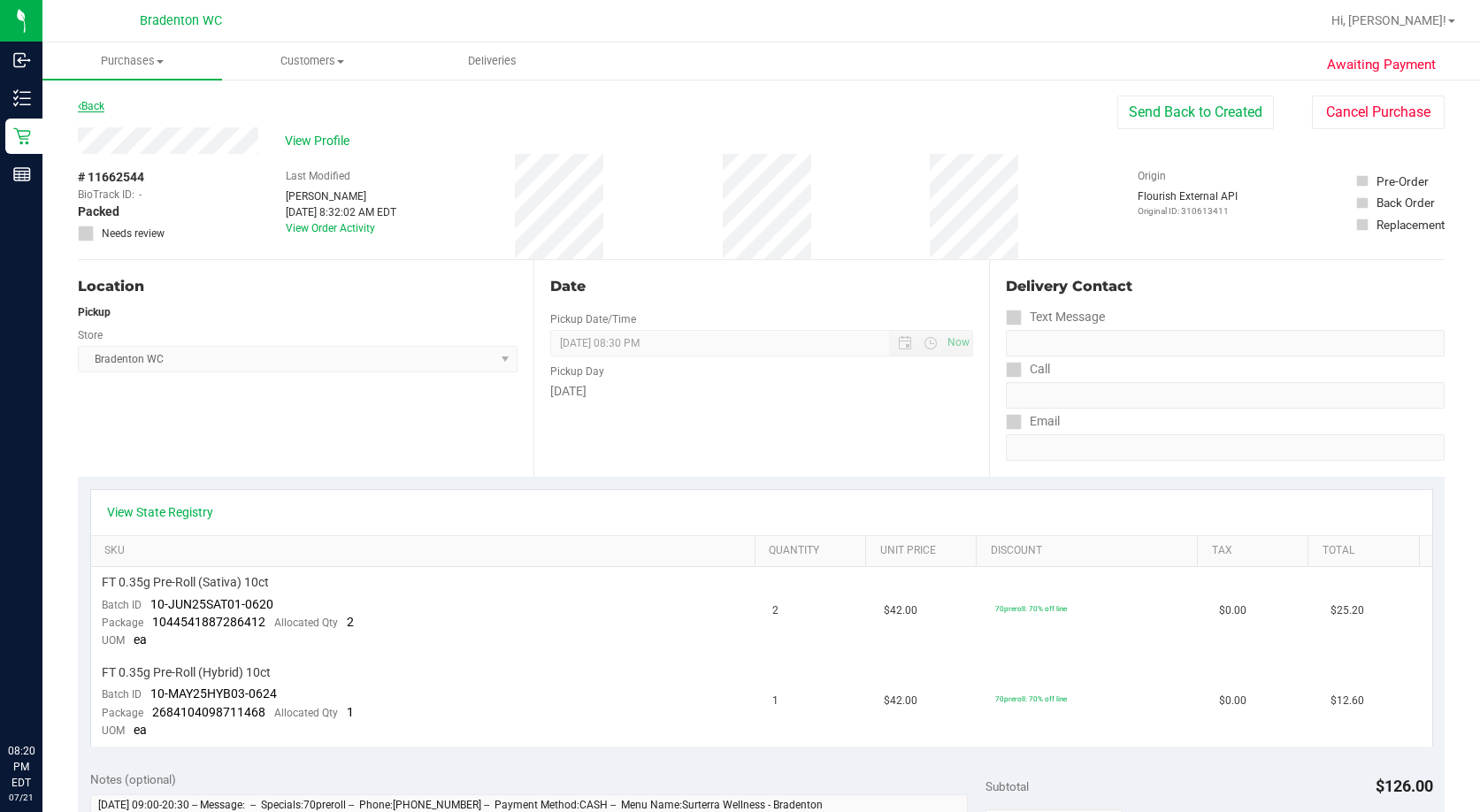 click on "Back" at bounding box center [91, 106] 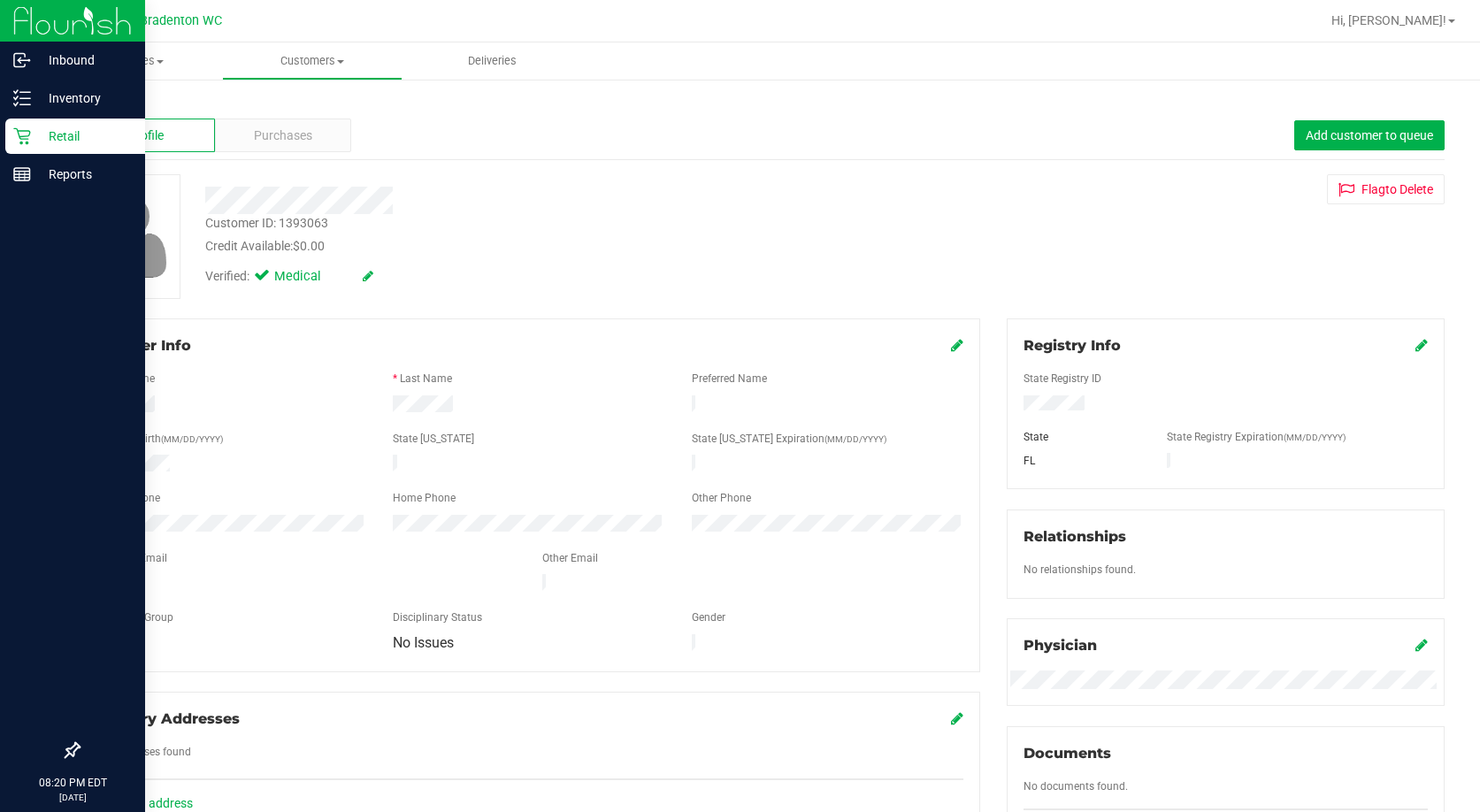 click on "Retail" at bounding box center (84, 136) 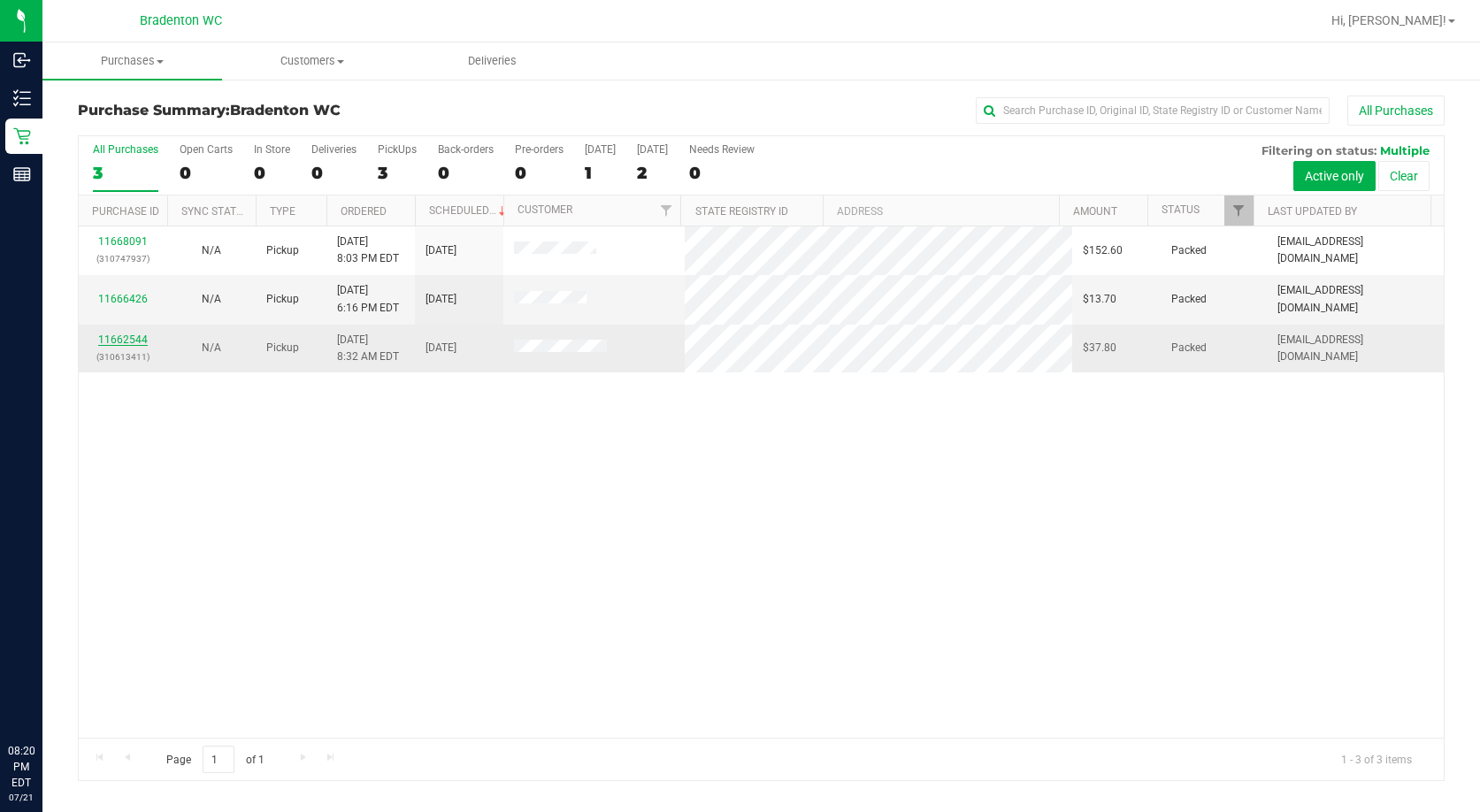 click on "11662544" at bounding box center (123, 340) 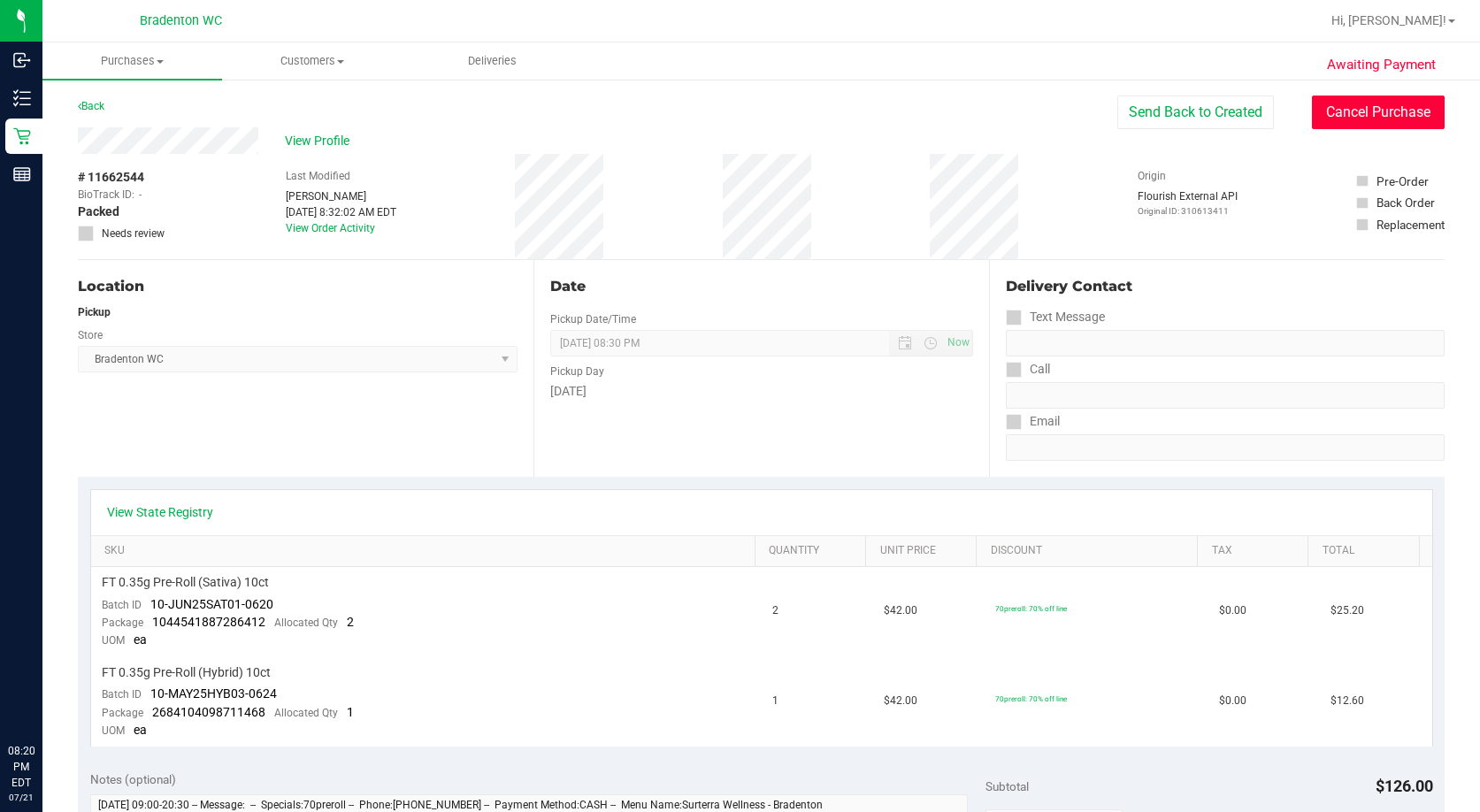 click on "Cancel Purchase" at bounding box center [1378, 112] 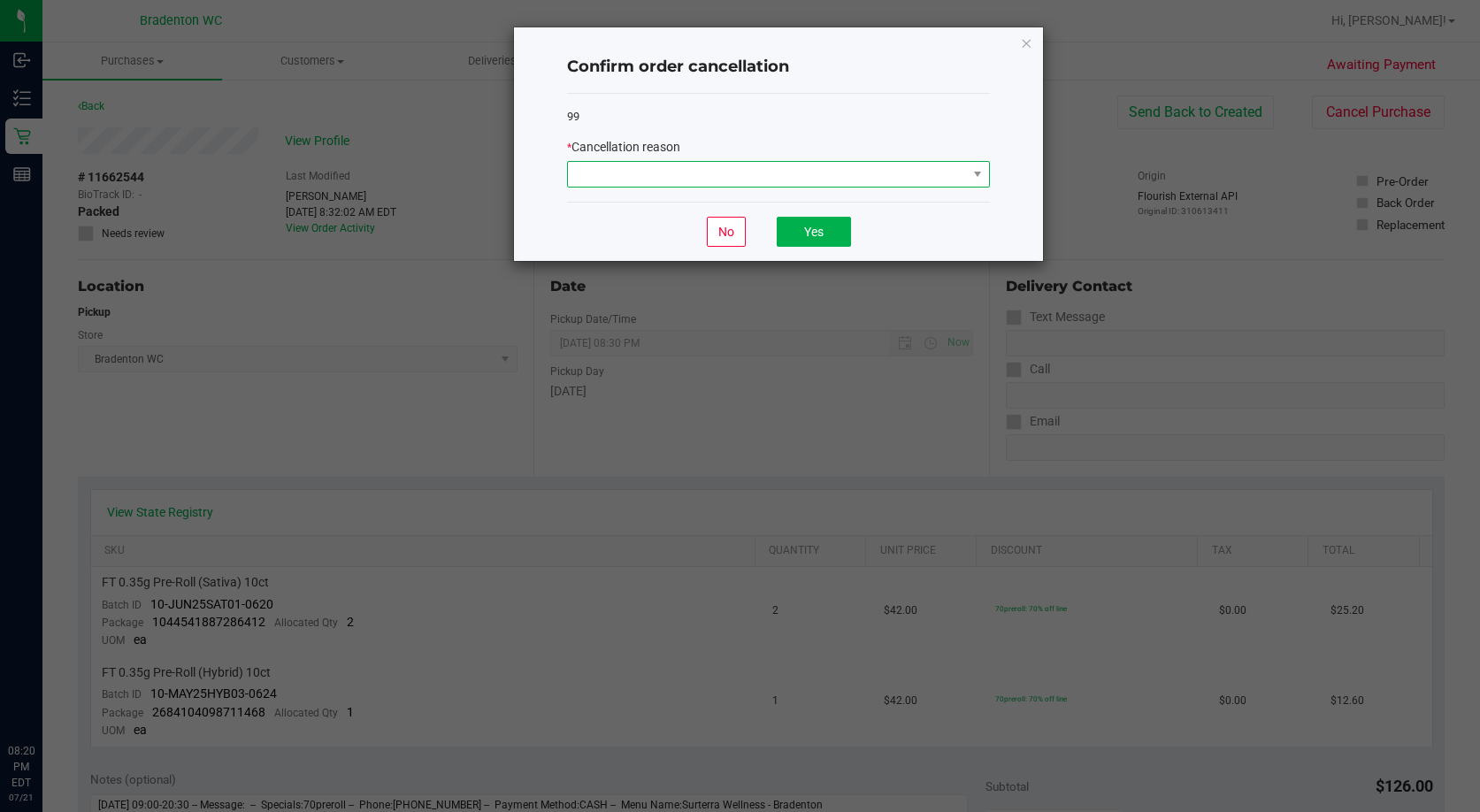 click at bounding box center [767, 174] 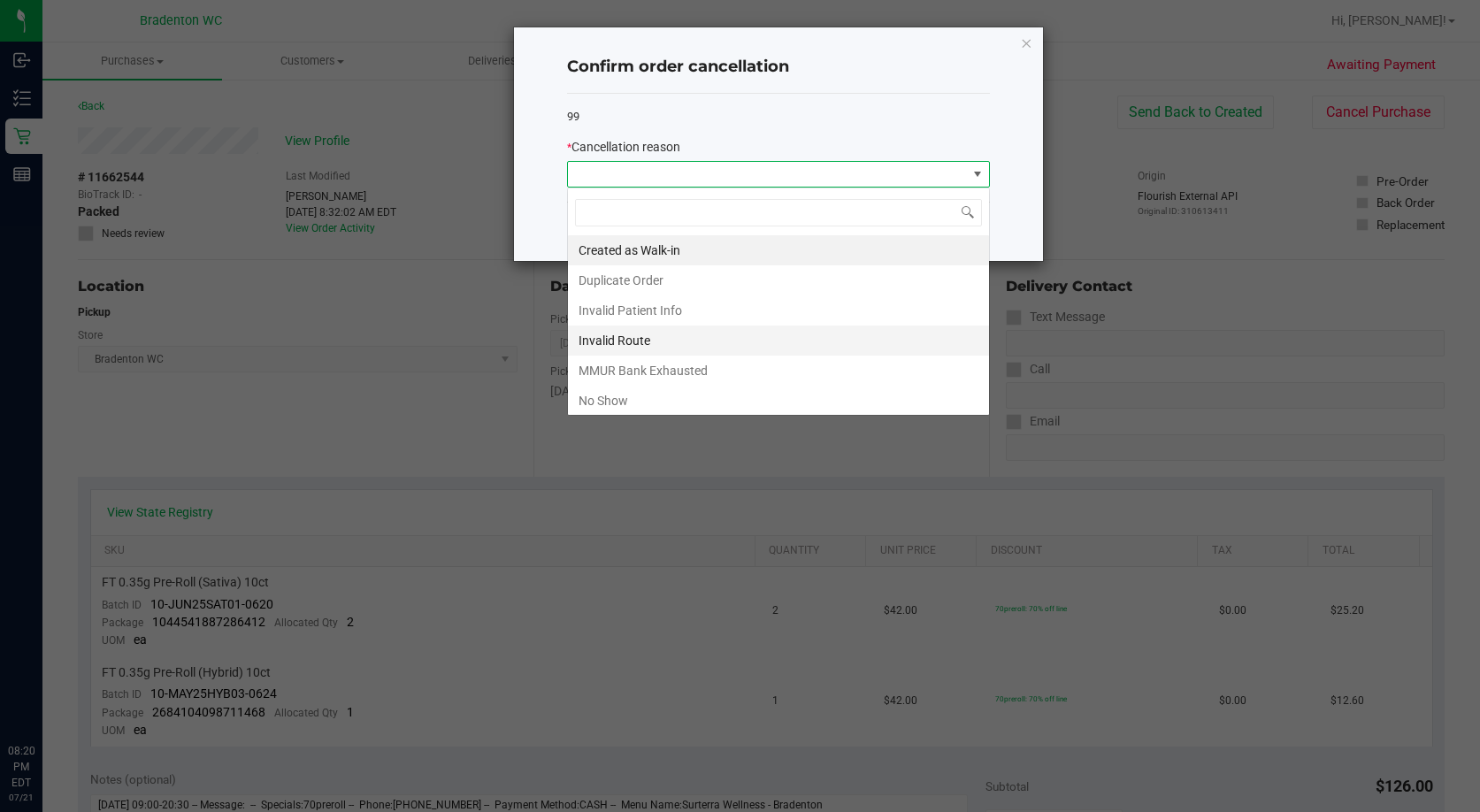 scroll, scrollTop: 88427, scrollLeft: 88041, axis: both 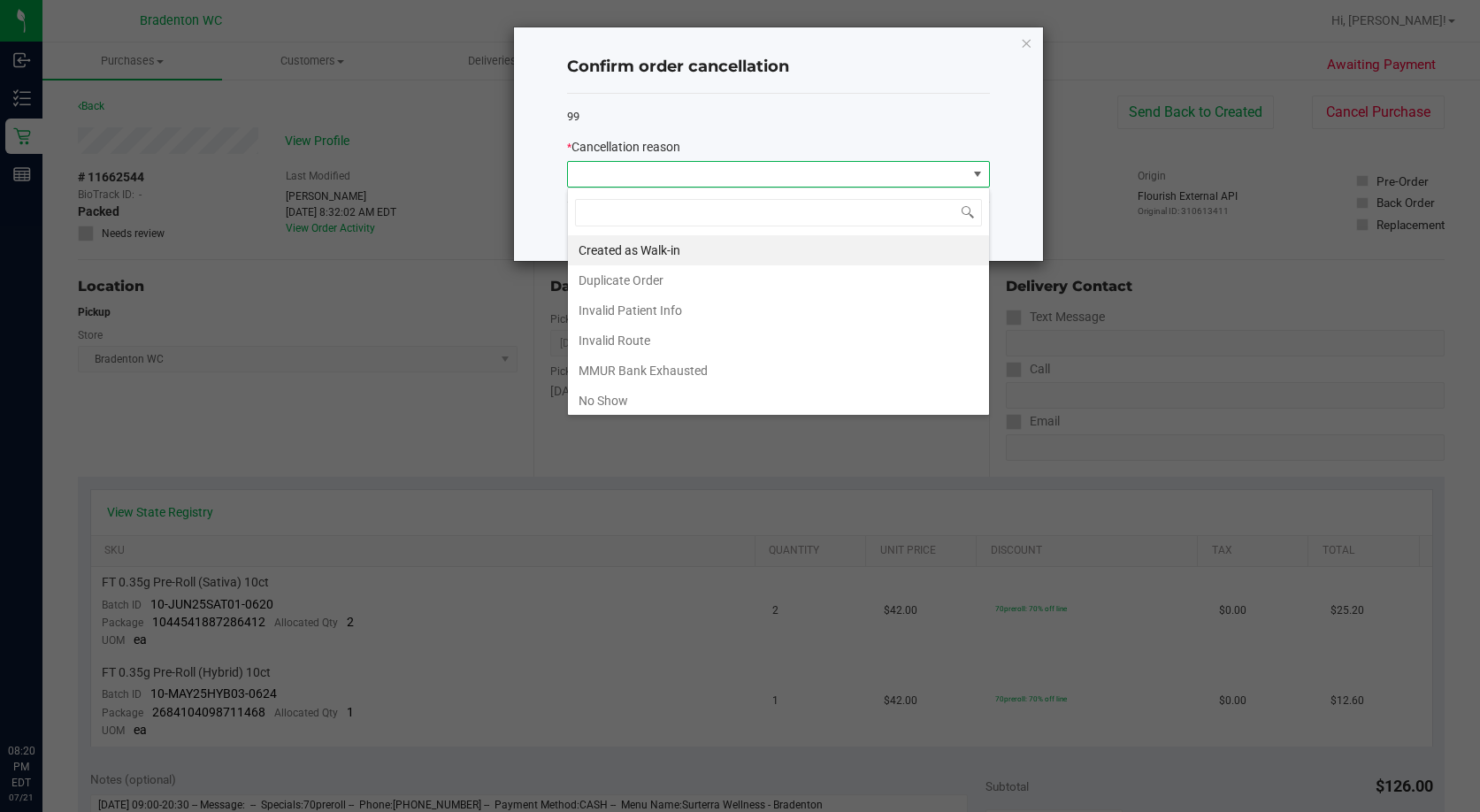 drag, startPoint x: 630, startPoint y: 395, endPoint x: 794, endPoint y: 267, distance: 208.03846 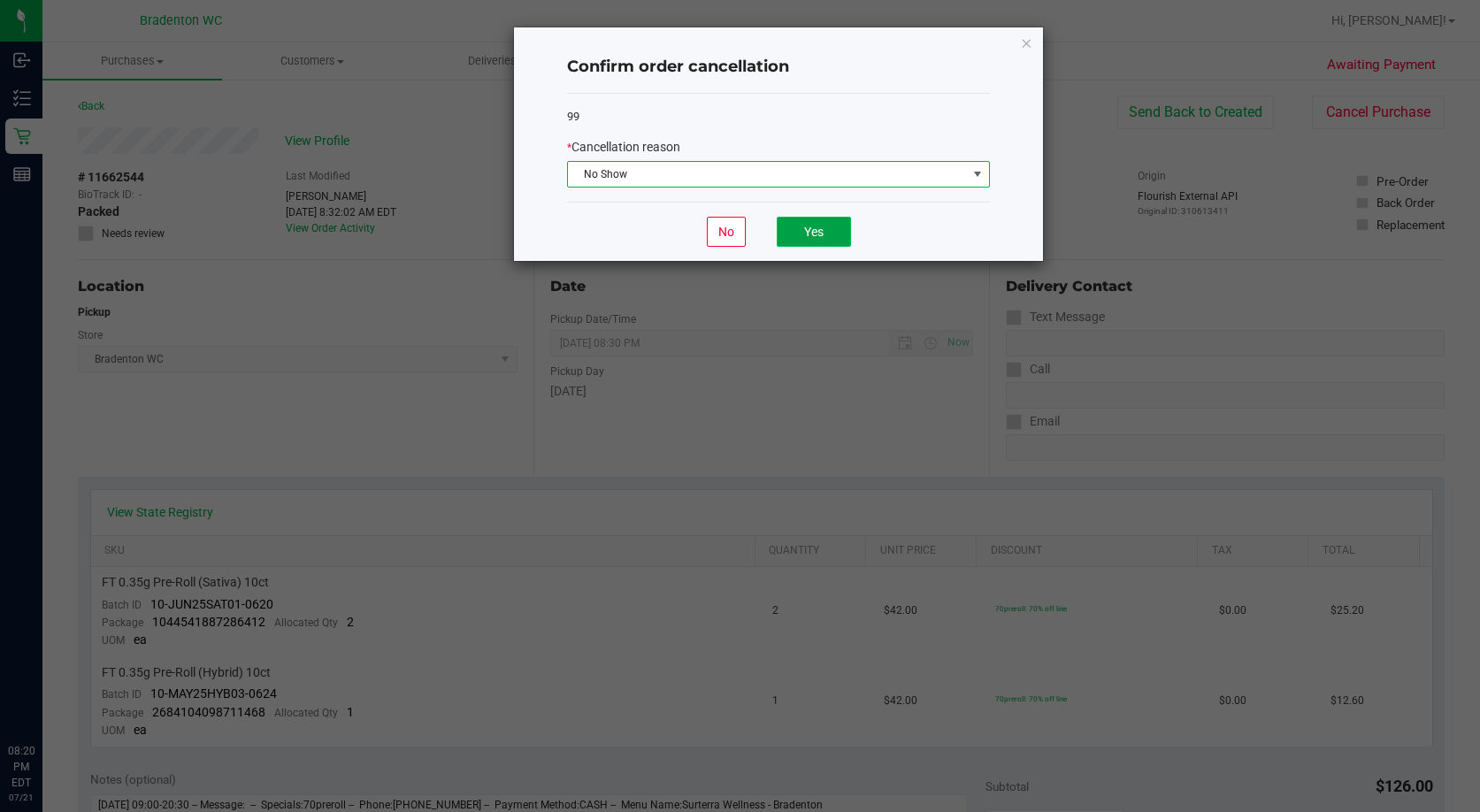 click on "Yes" 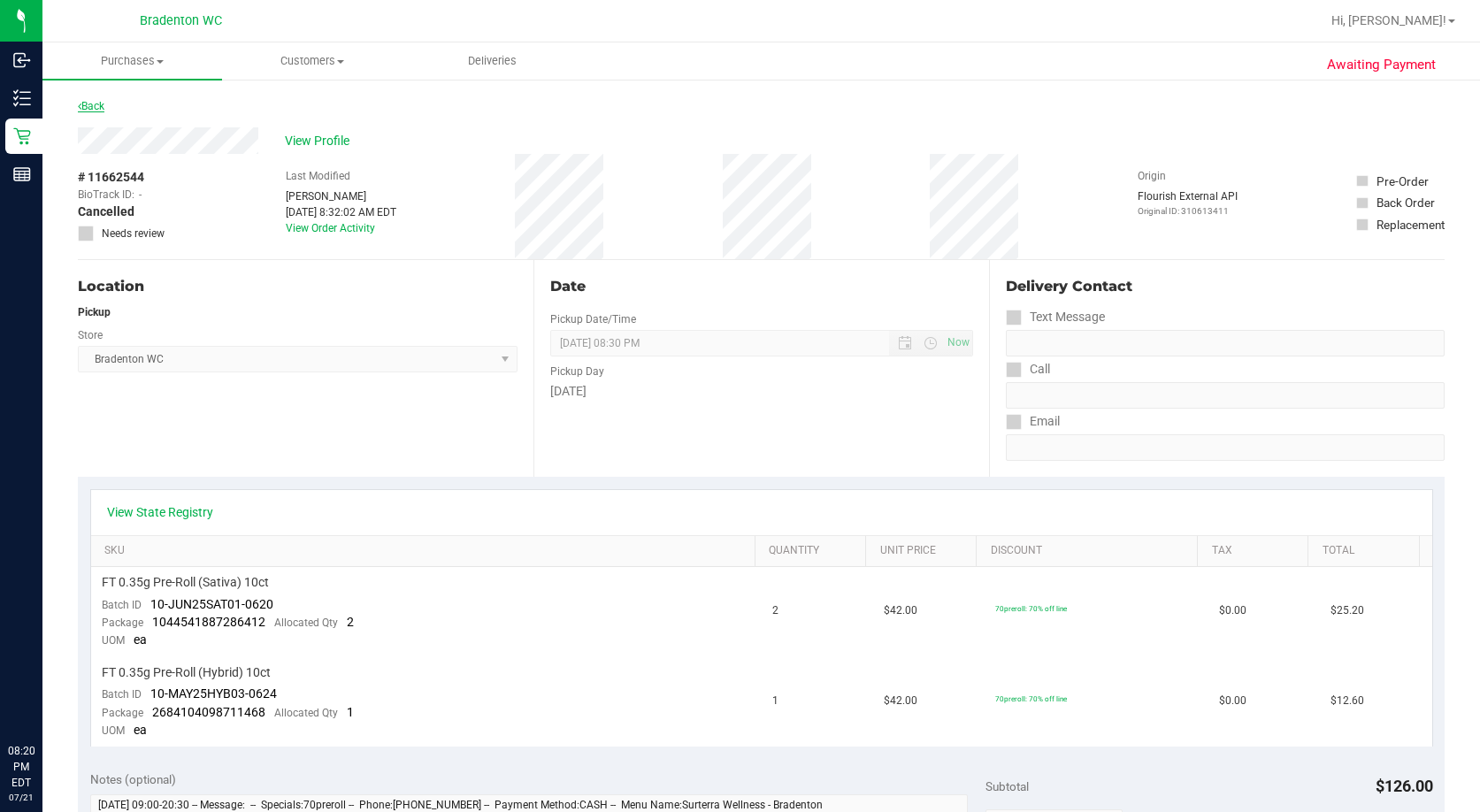 click on "Back" at bounding box center (91, 106) 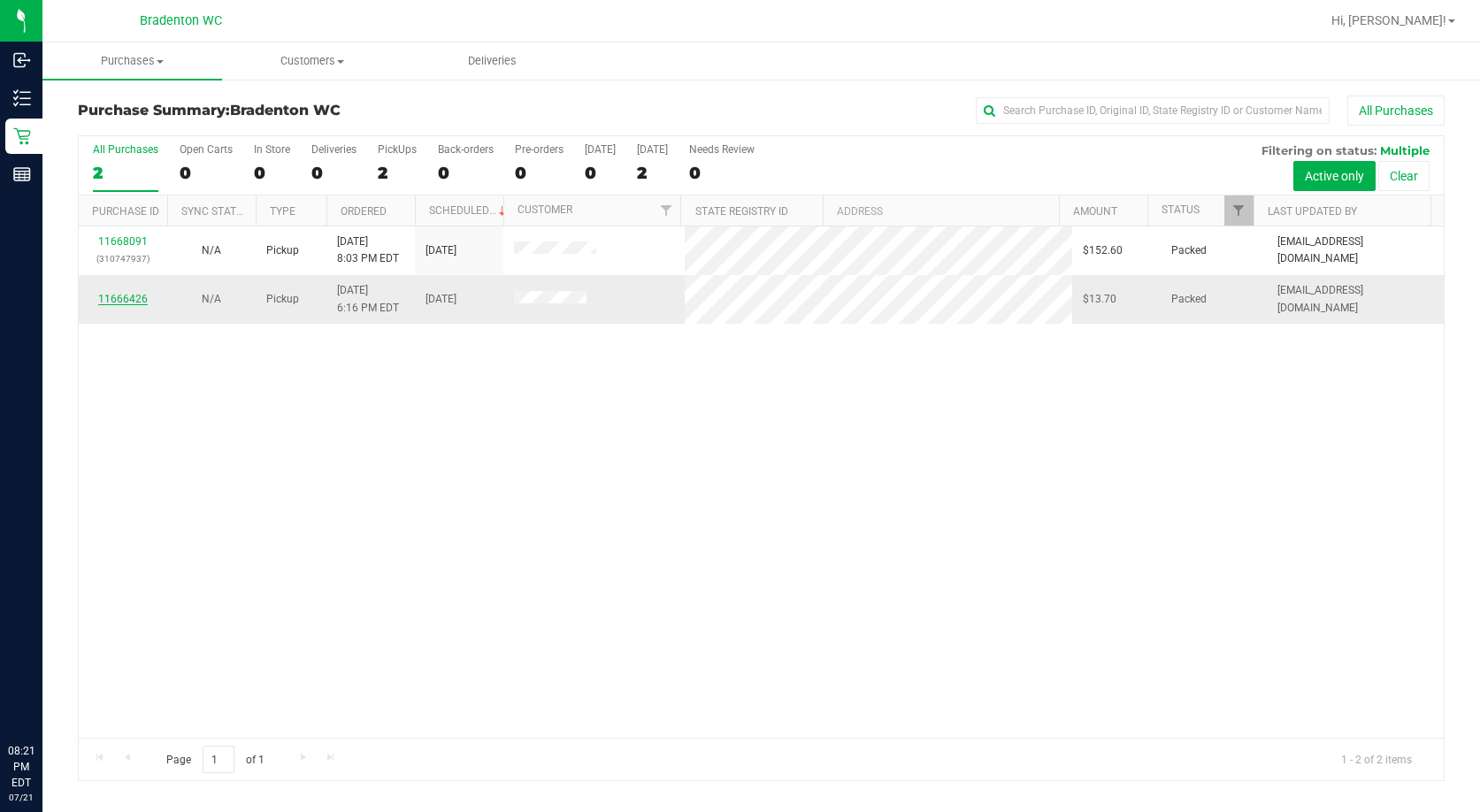 click on "11666426" at bounding box center (123, 299) 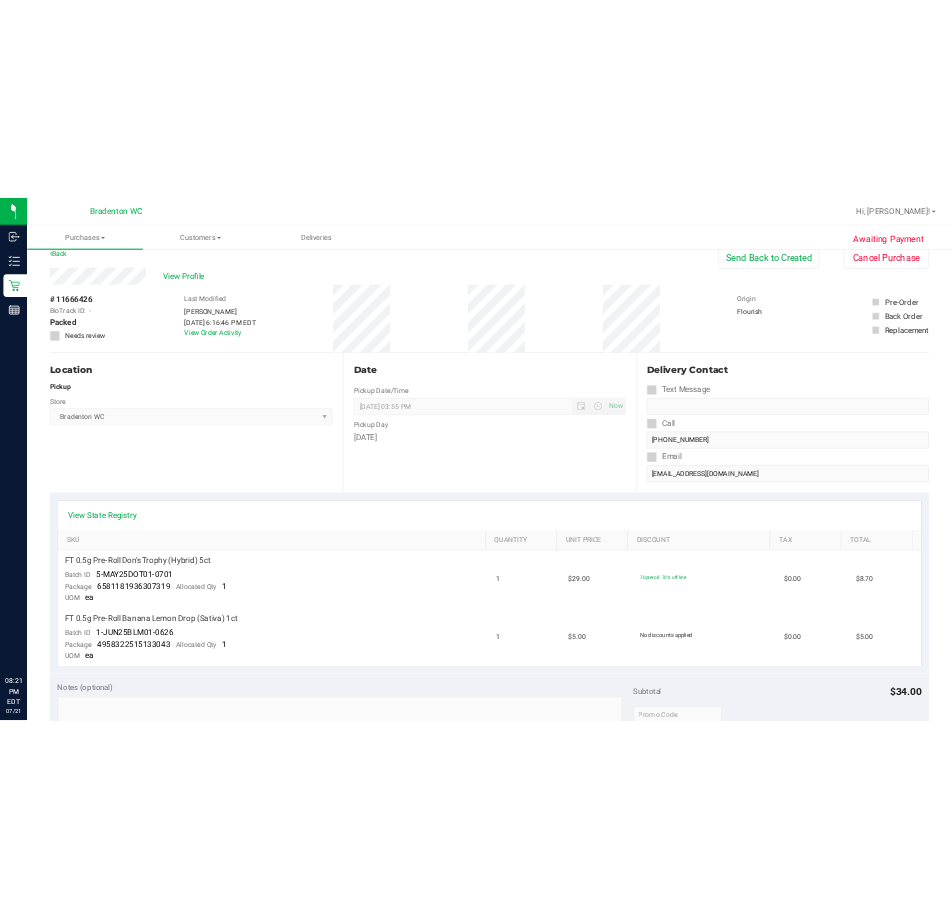 scroll, scrollTop: 0, scrollLeft: 0, axis: both 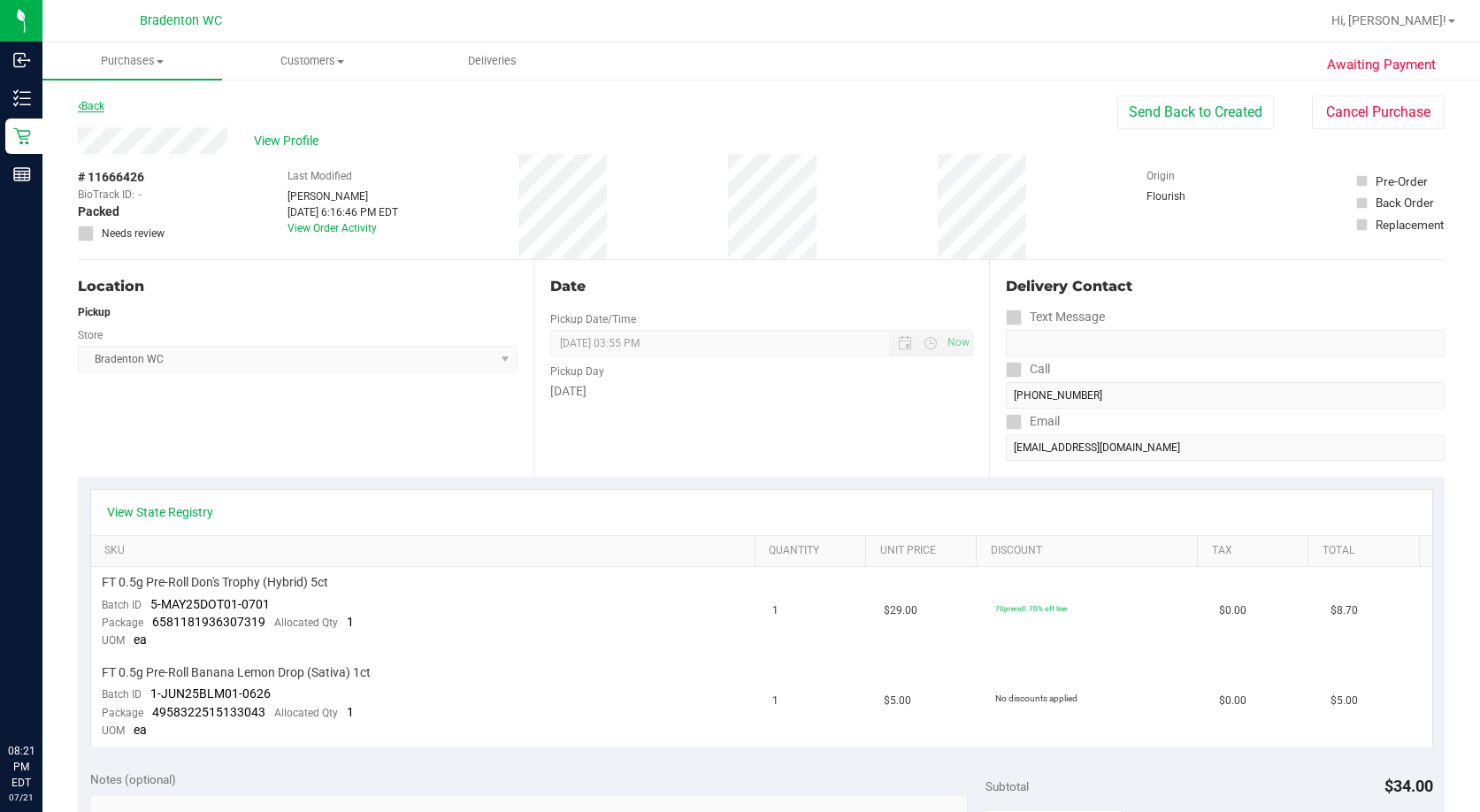 click on "Back" at bounding box center [91, 106] 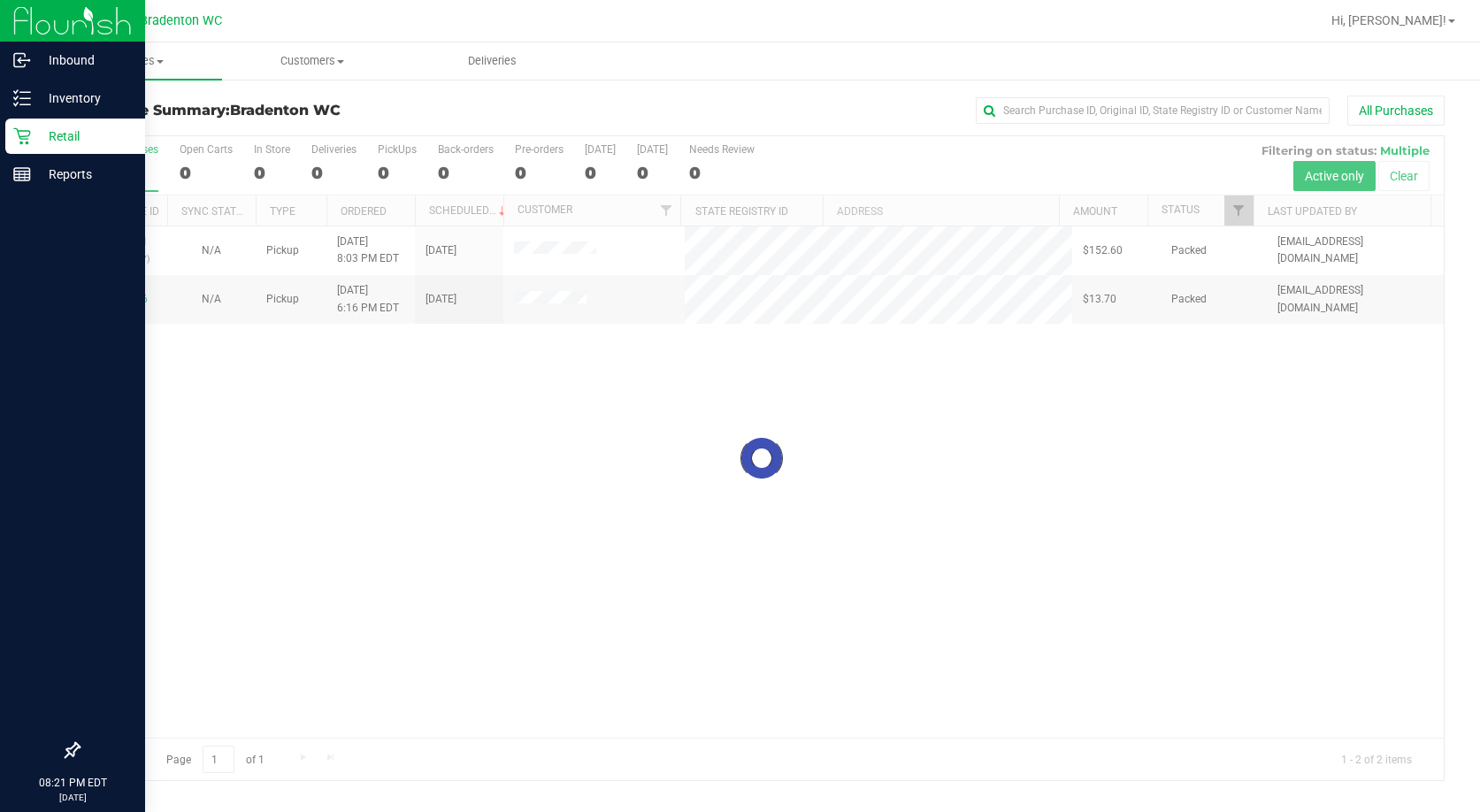 click at bounding box center (73, 463) 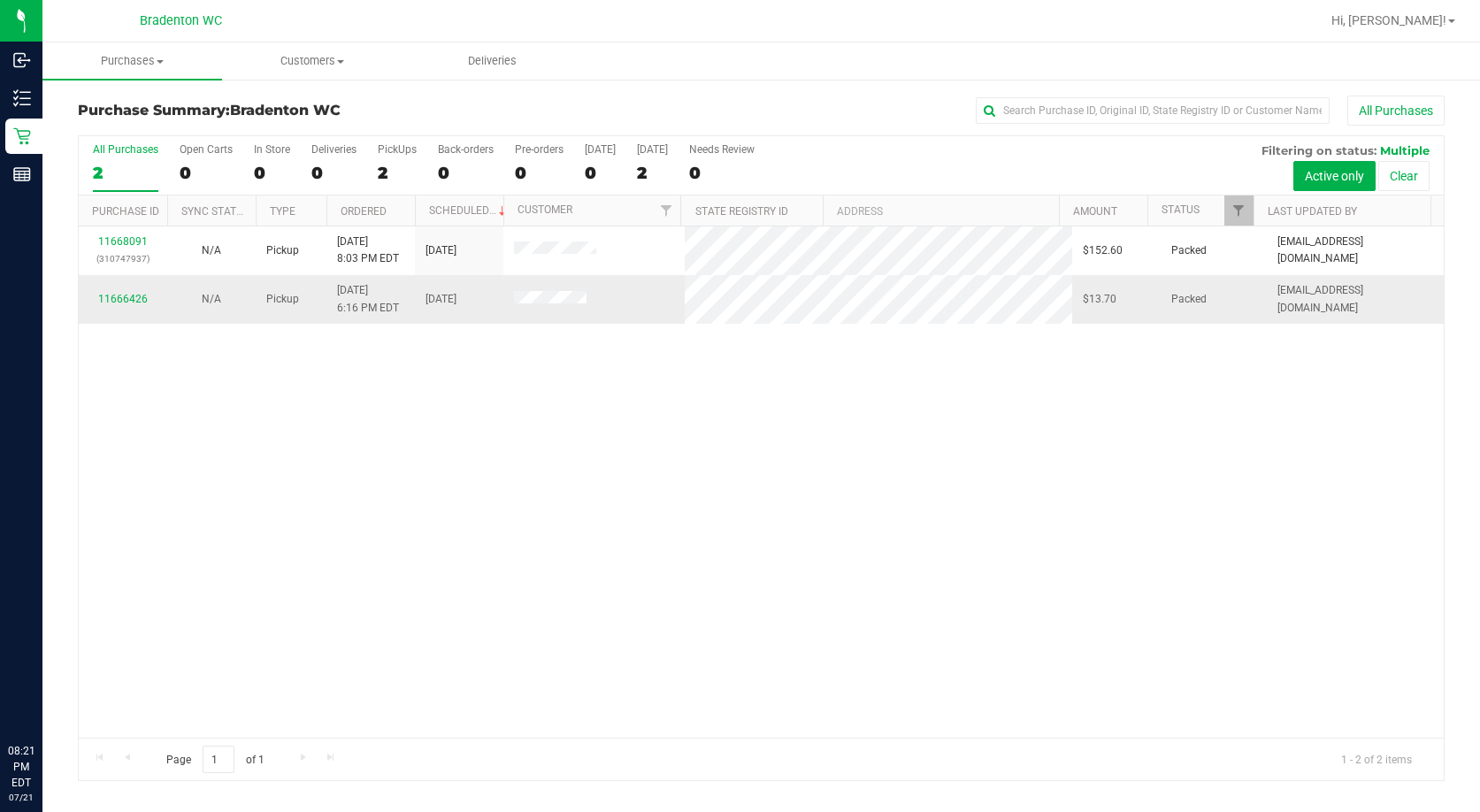 drag, startPoint x: 800, startPoint y: 386, endPoint x: 558, endPoint y: 308, distance: 254.2597 